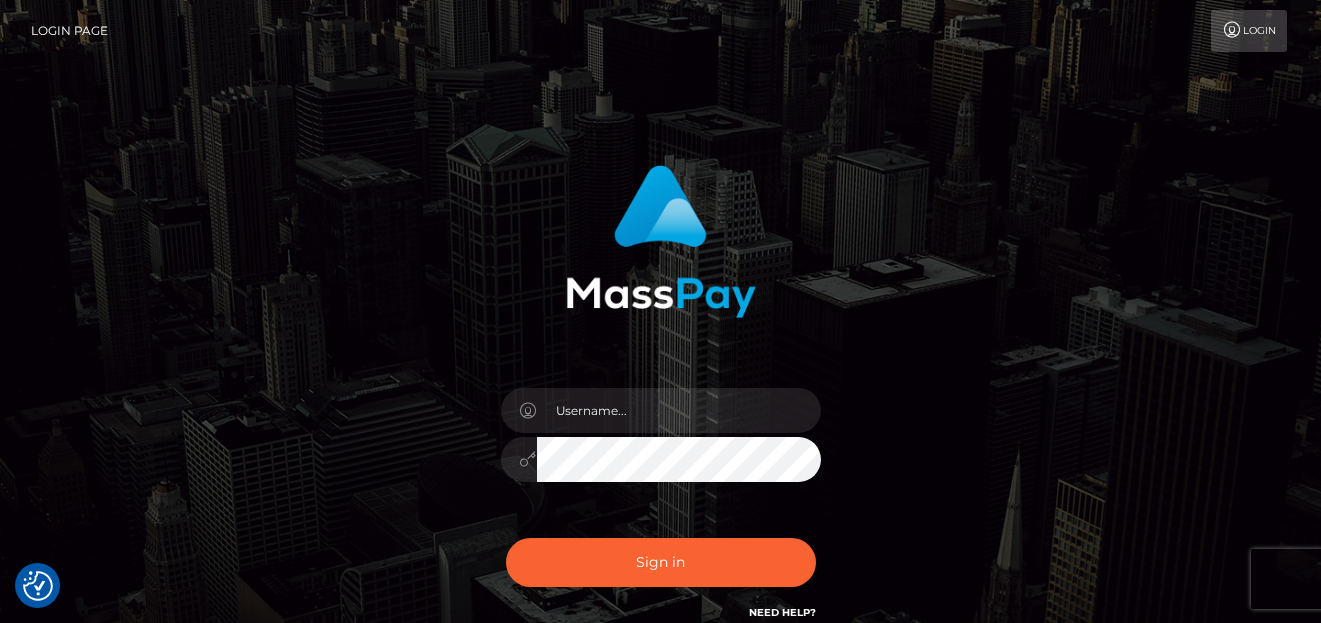 scroll, scrollTop: 0, scrollLeft: 0, axis: both 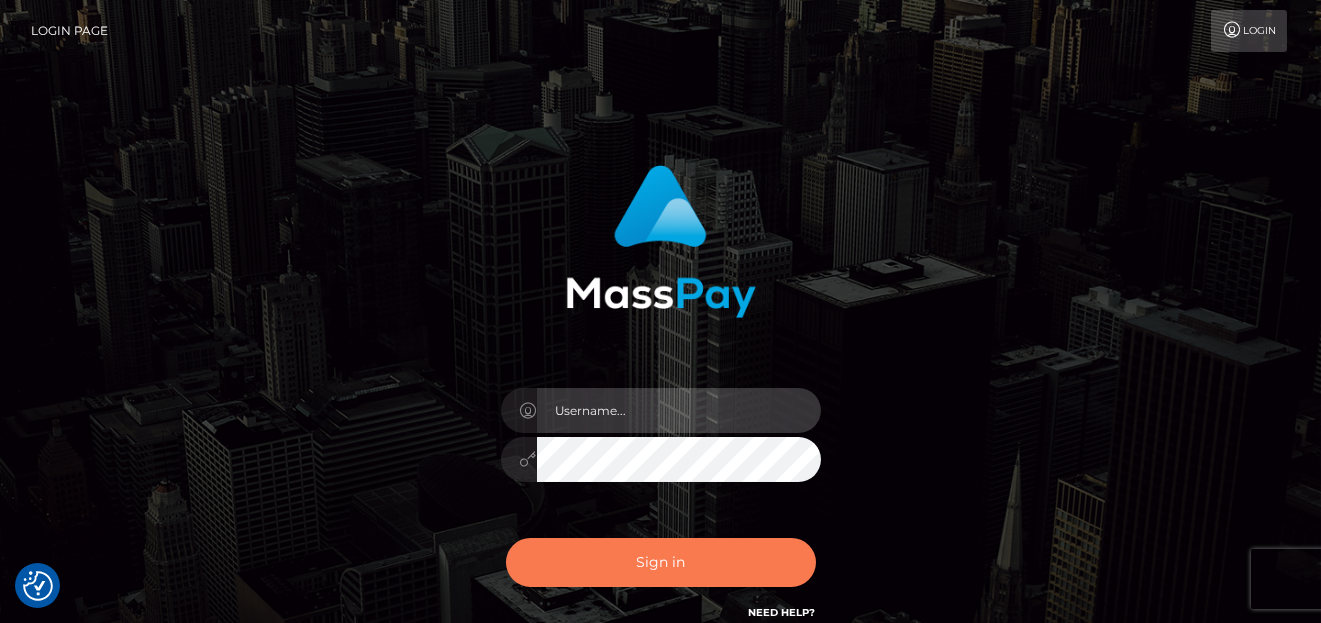 type on "denise" 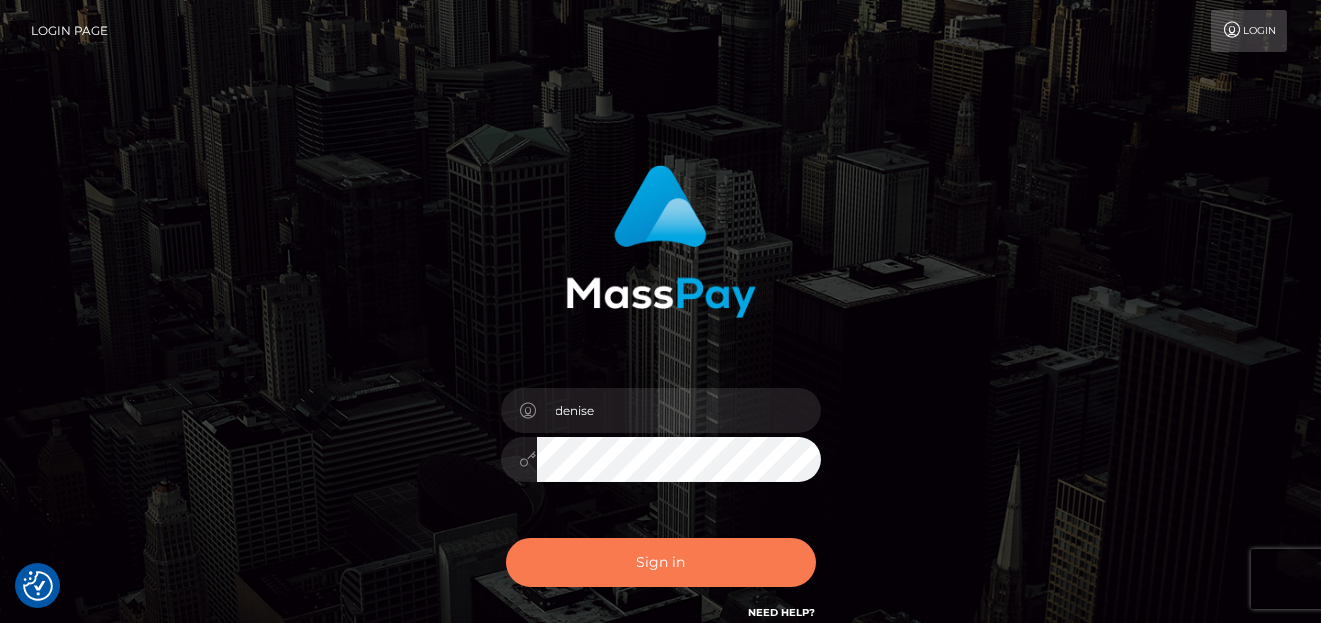 click on "Sign in" at bounding box center [661, 562] 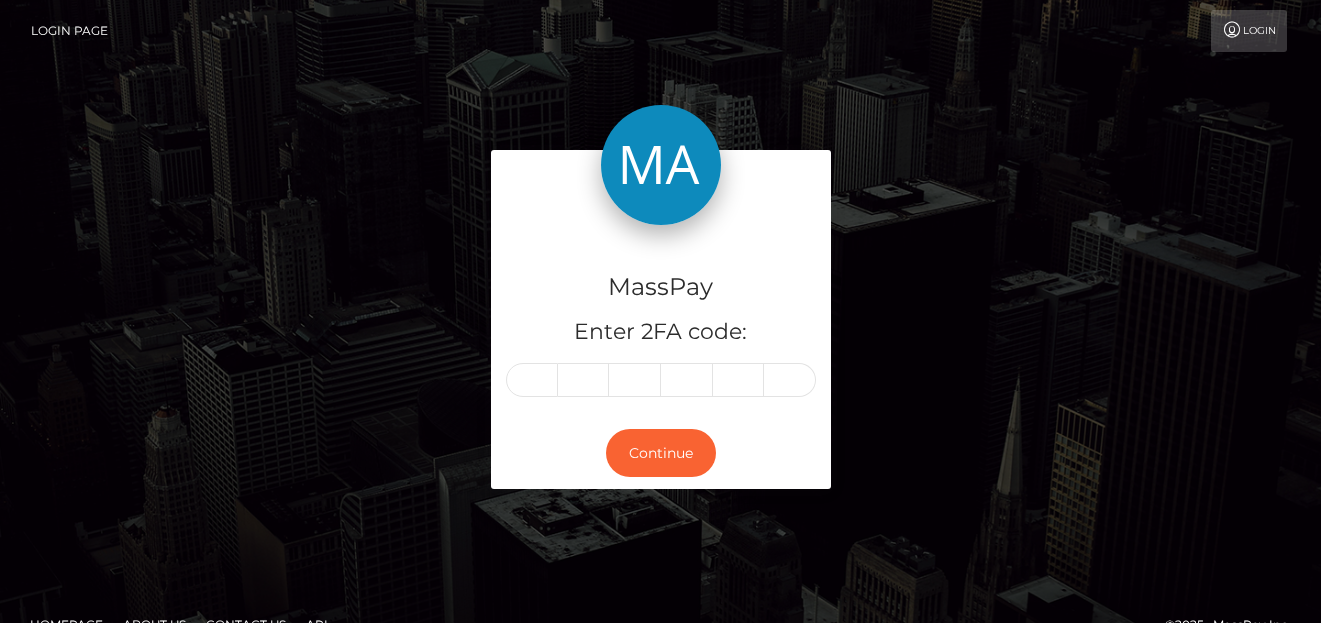 scroll, scrollTop: 0, scrollLeft: 0, axis: both 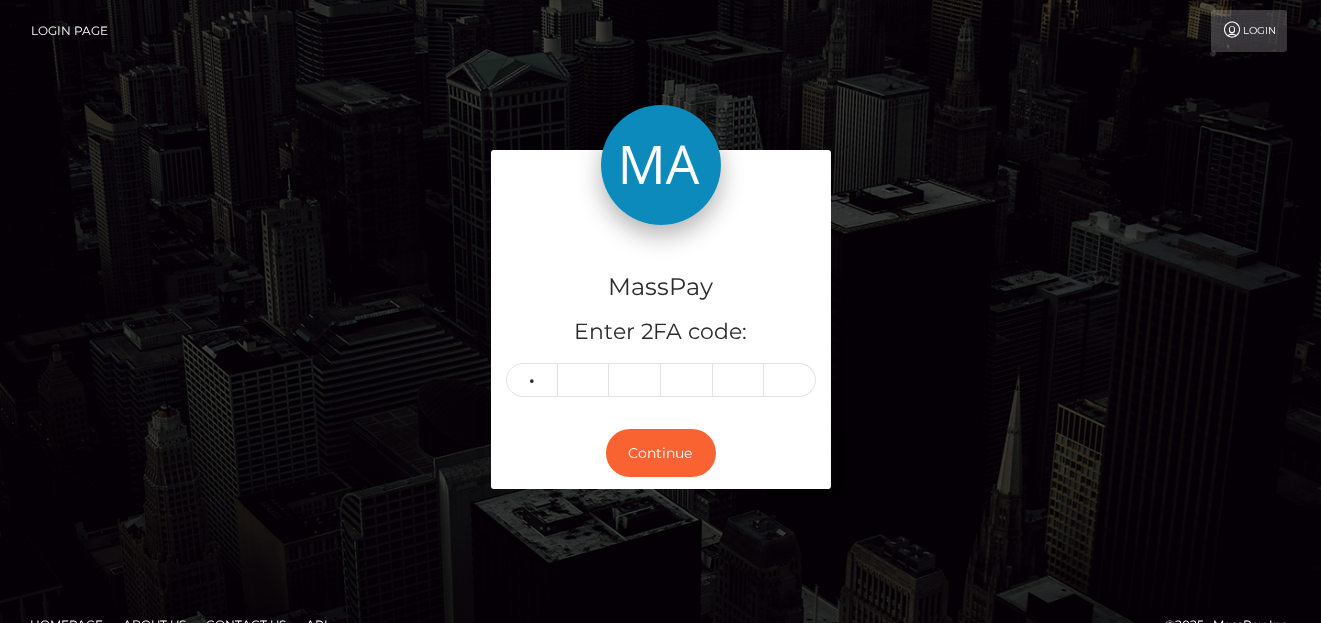 type on "6" 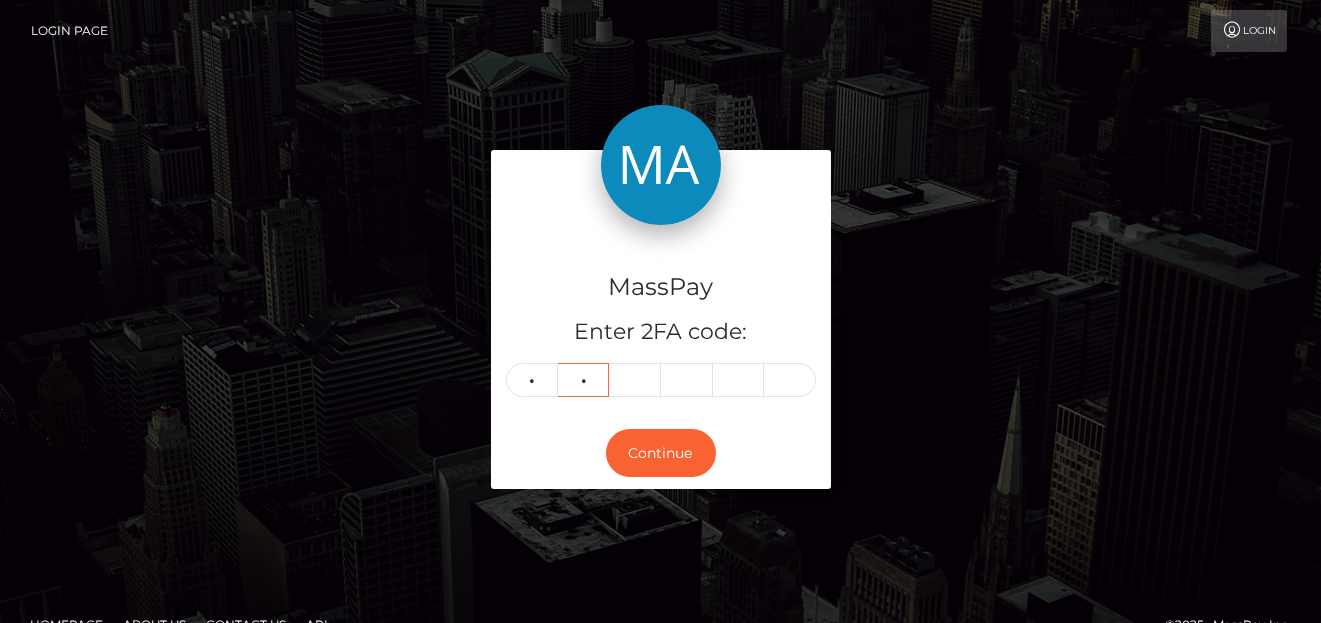 type on "3" 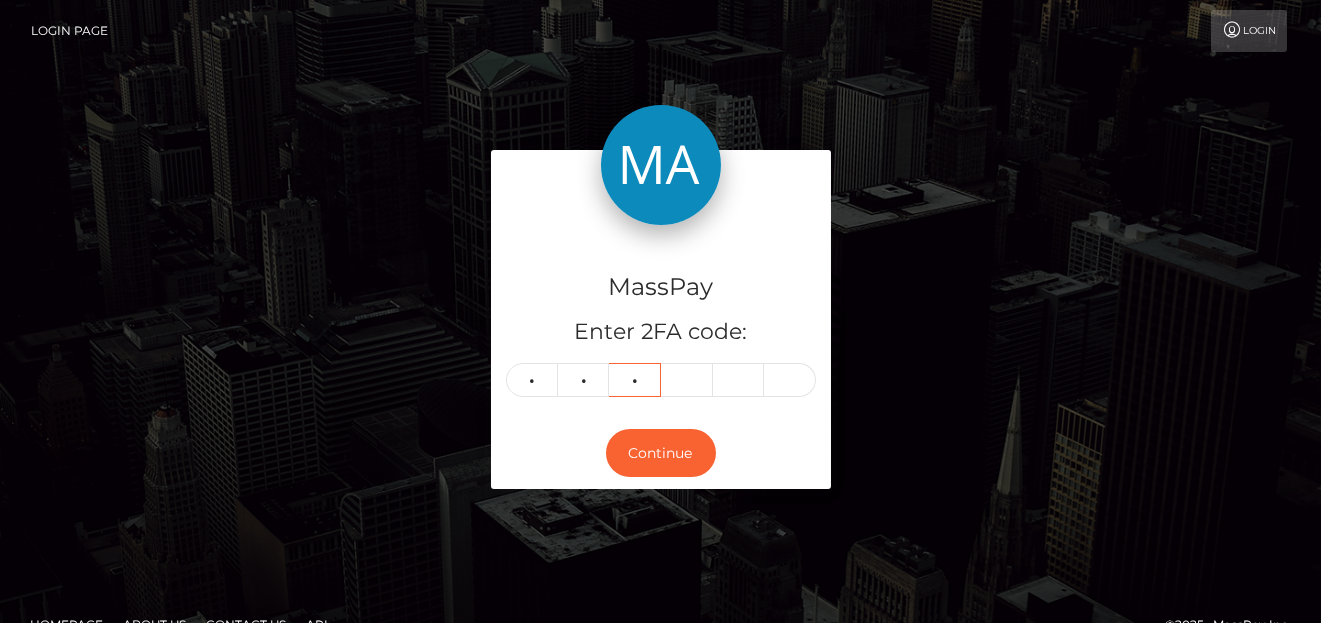 type on "7" 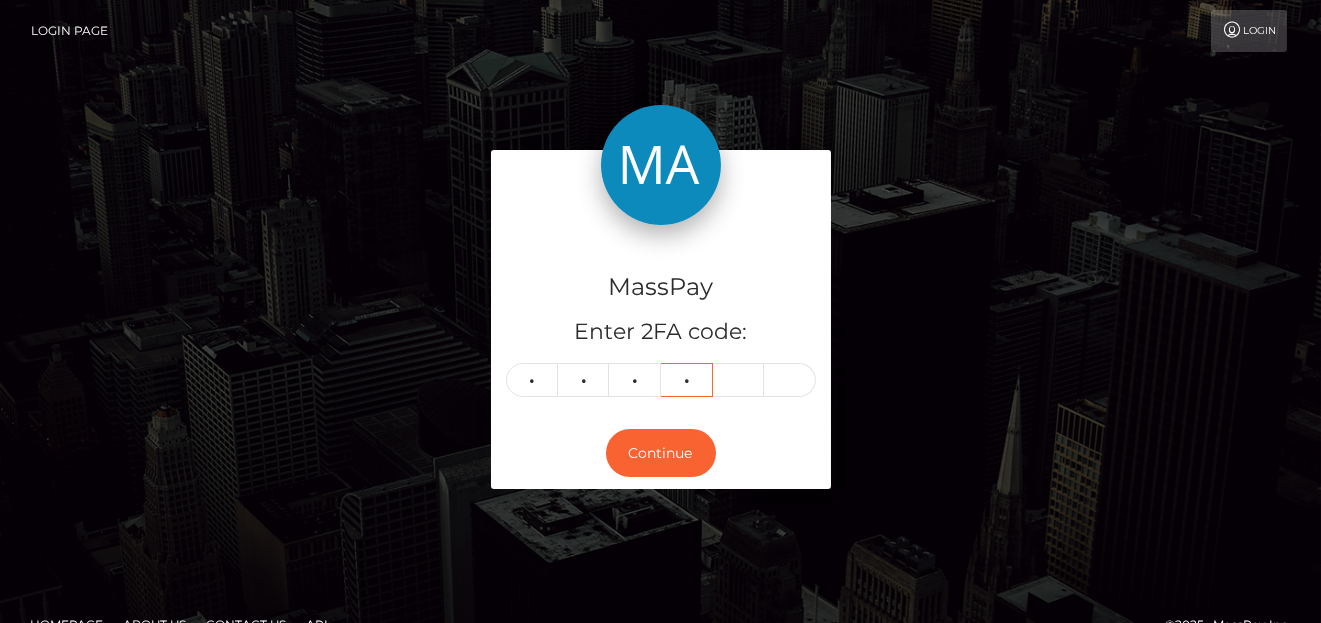 type on "2" 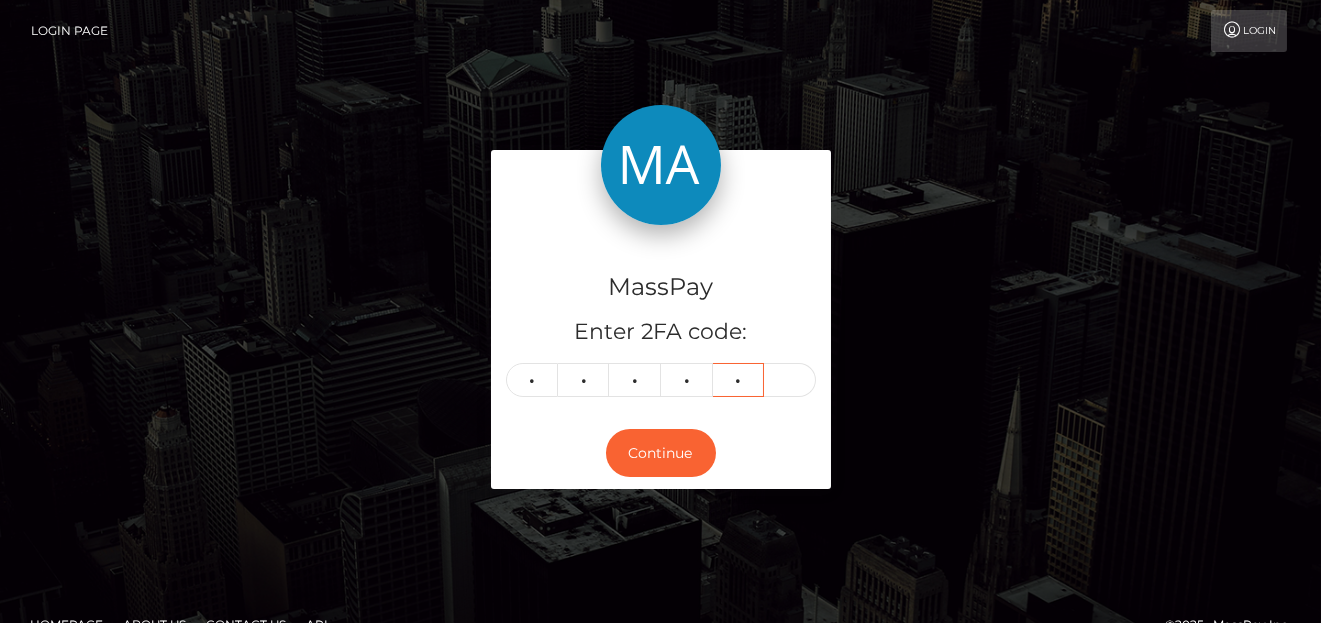 type on "4" 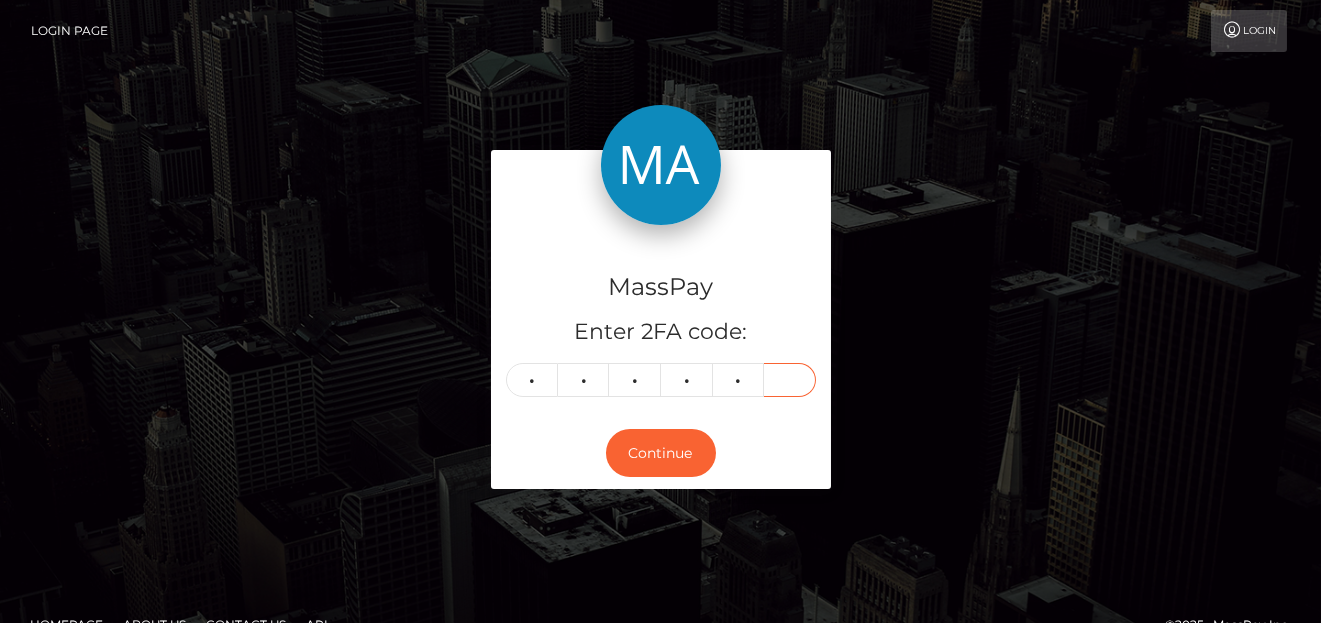 type on "4" 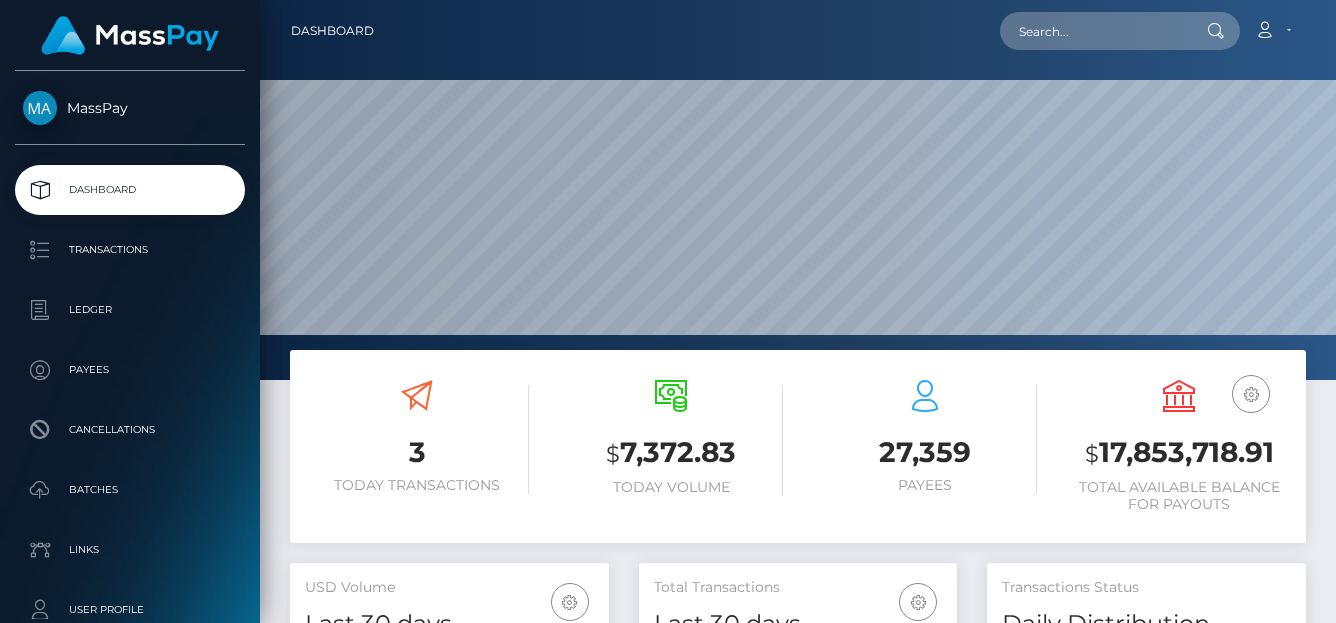 scroll, scrollTop: 0, scrollLeft: 0, axis: both 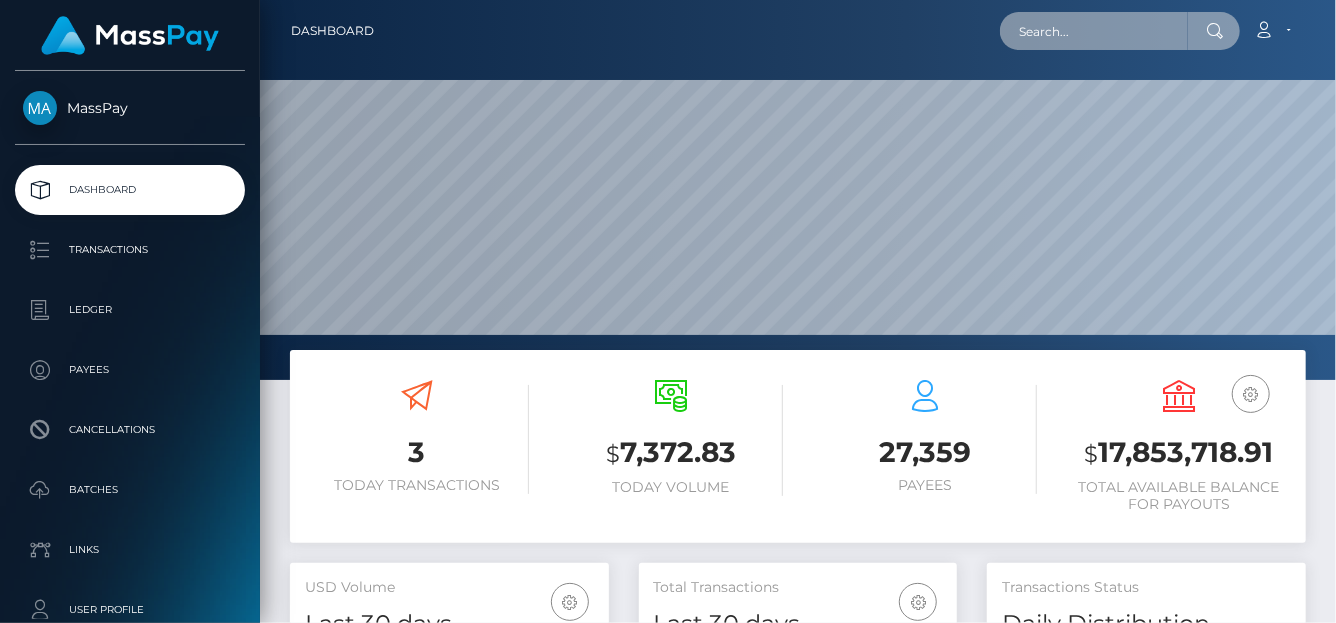 click at bounding box center (1094, 31) 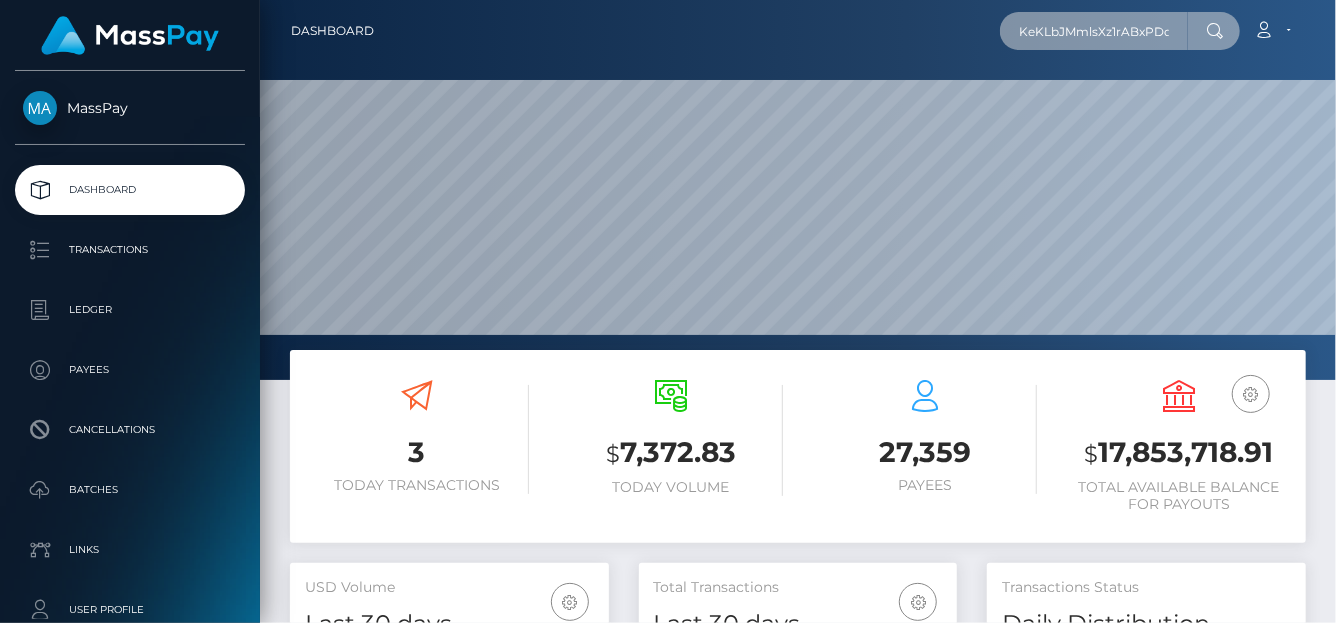 scroll, scrollTop: 0, scrollLeft: 51, axis: horizontal 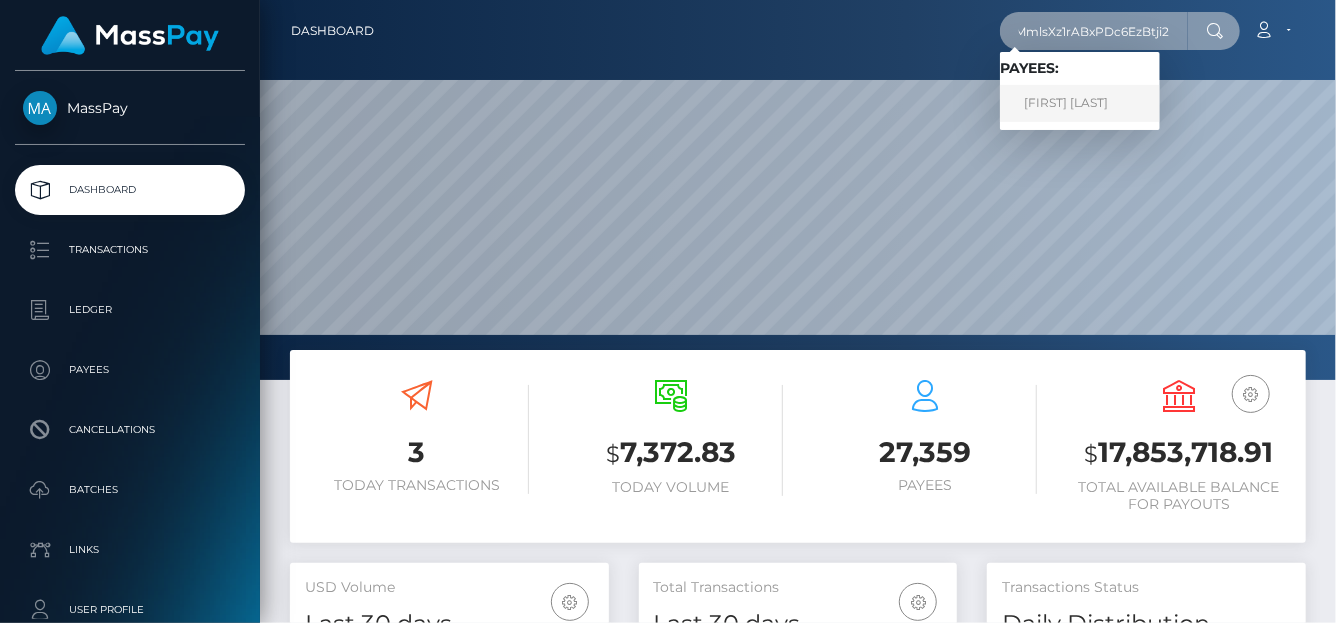 type on "KeKLbJMmlsXz1rABxPDc6EzBtji2" 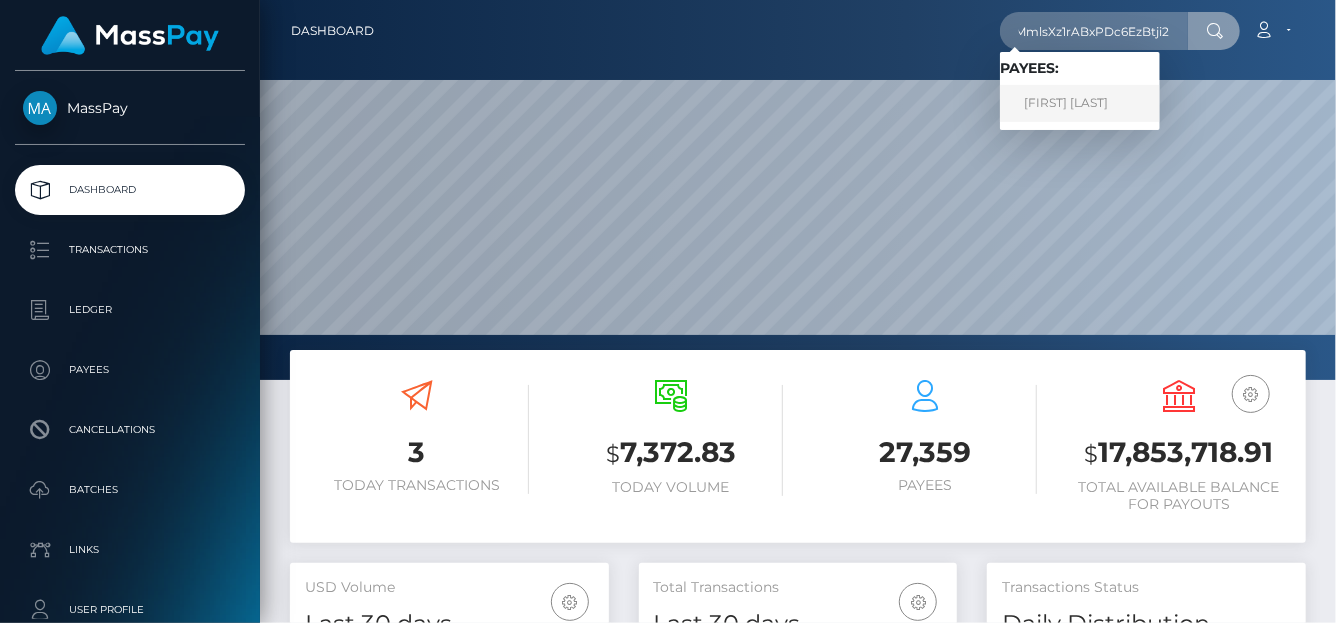 scroll, scrollTop: 0, scrollLeft: 0, axis: both 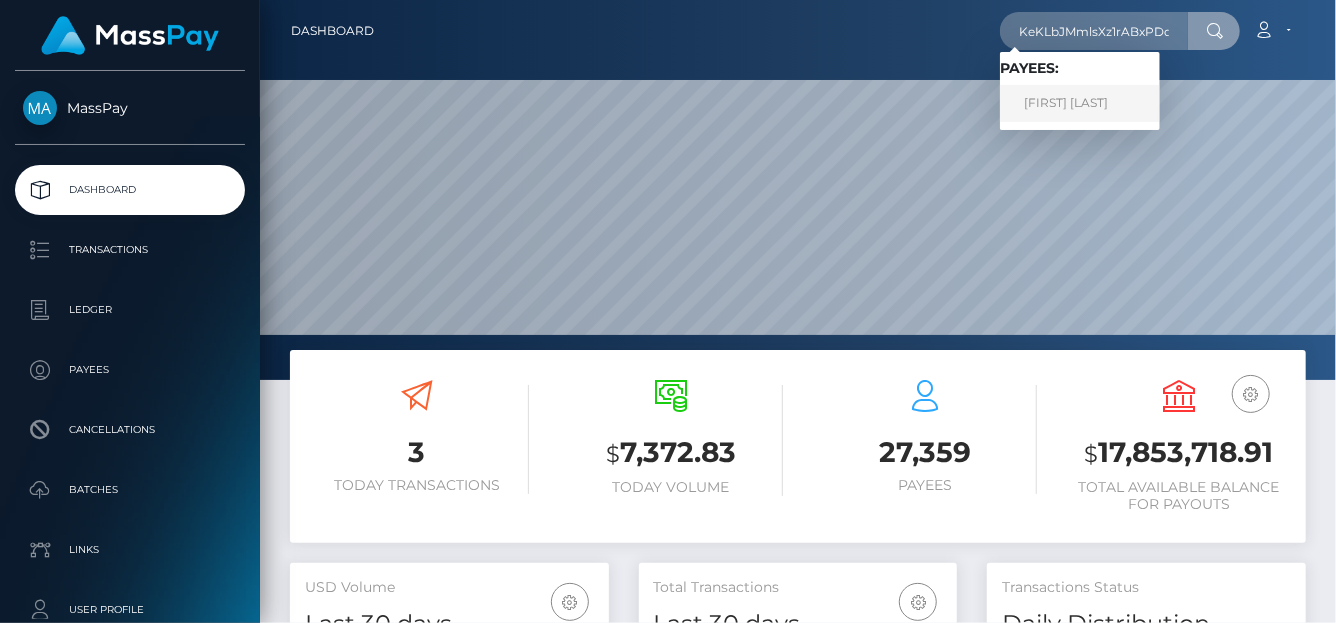click on "SAYRDE ANNE MEIKLE" at bounding box center [1080, 103] 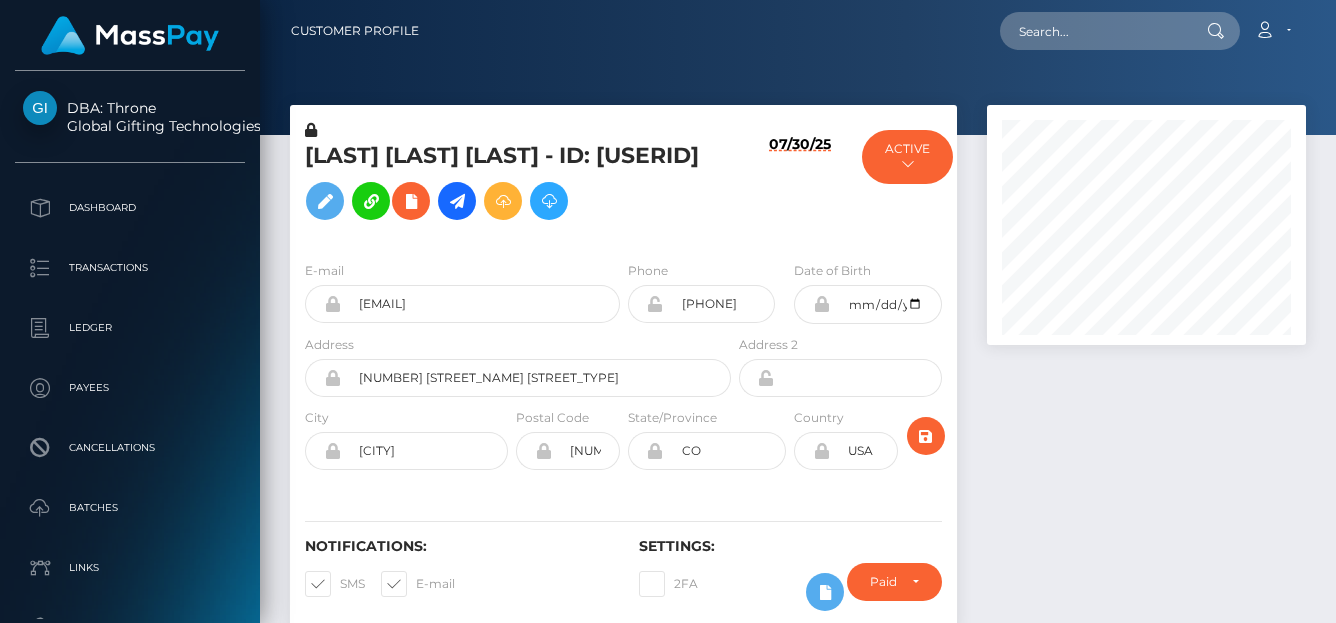 scroll, scrollTop: 0, scrollLeft: 0, axis: both 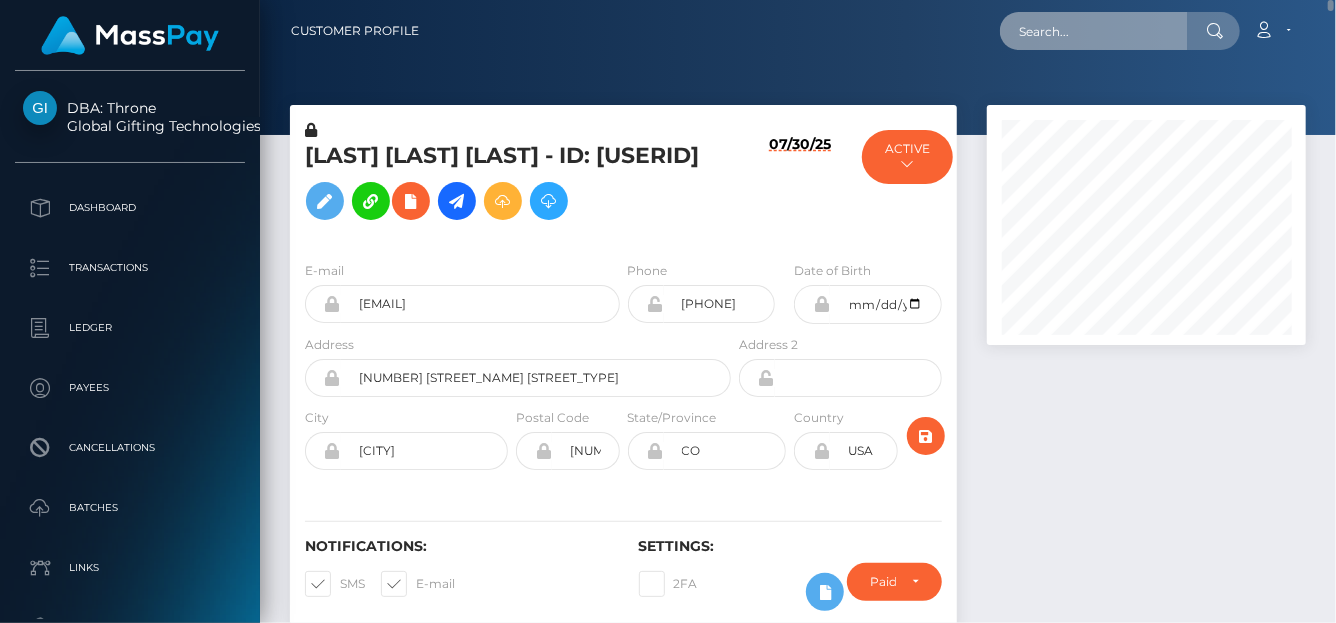 click at bounding box center [1094, 31] 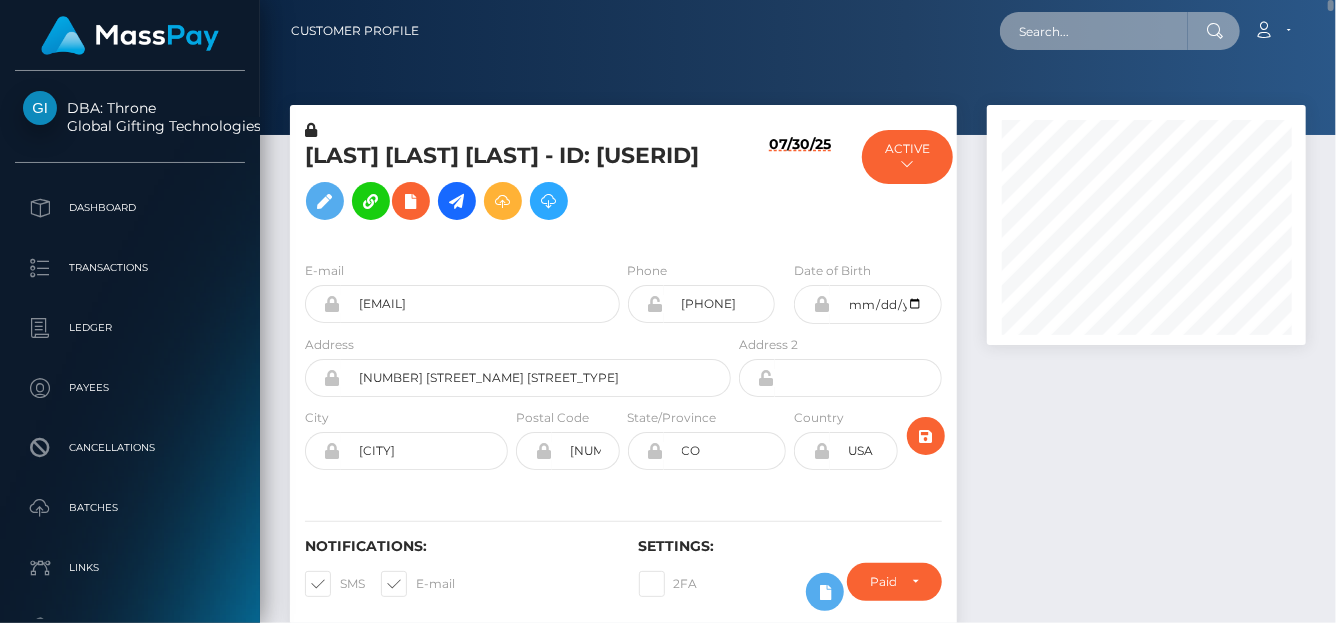 paste on "PO5COMsdeJVx4Yb7hWR09PlhEap1" 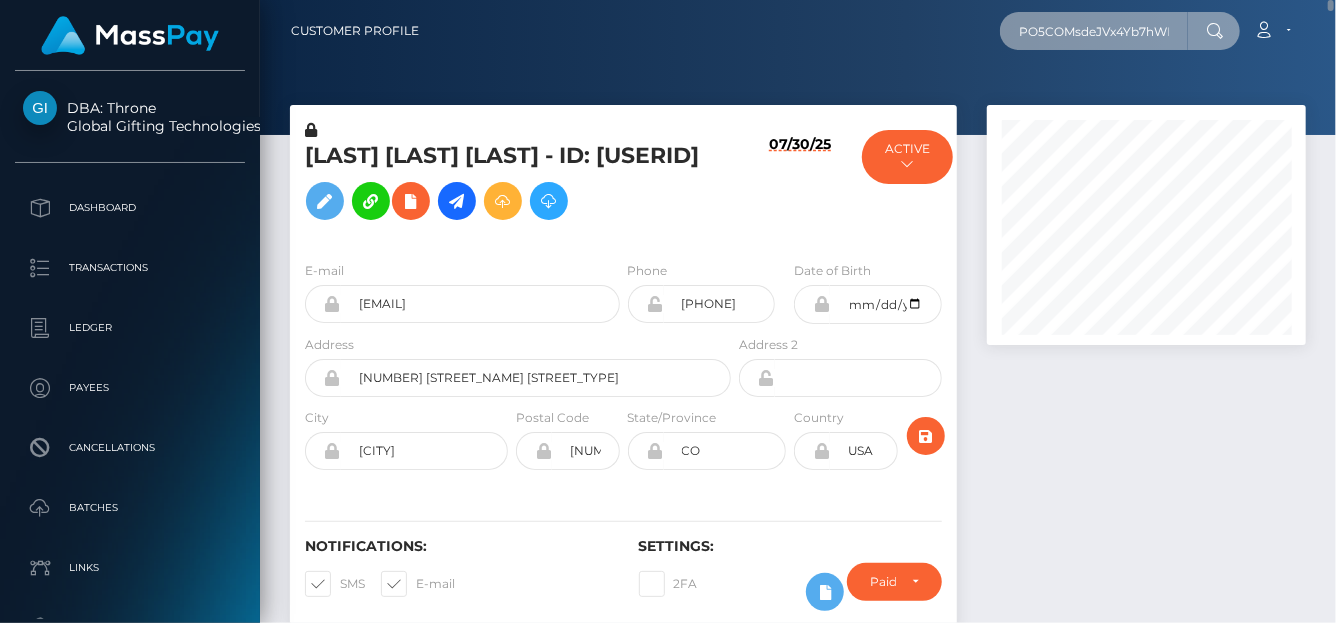 scroll, scrollTop: 0, scrollLeft: 70, axis: horizontal 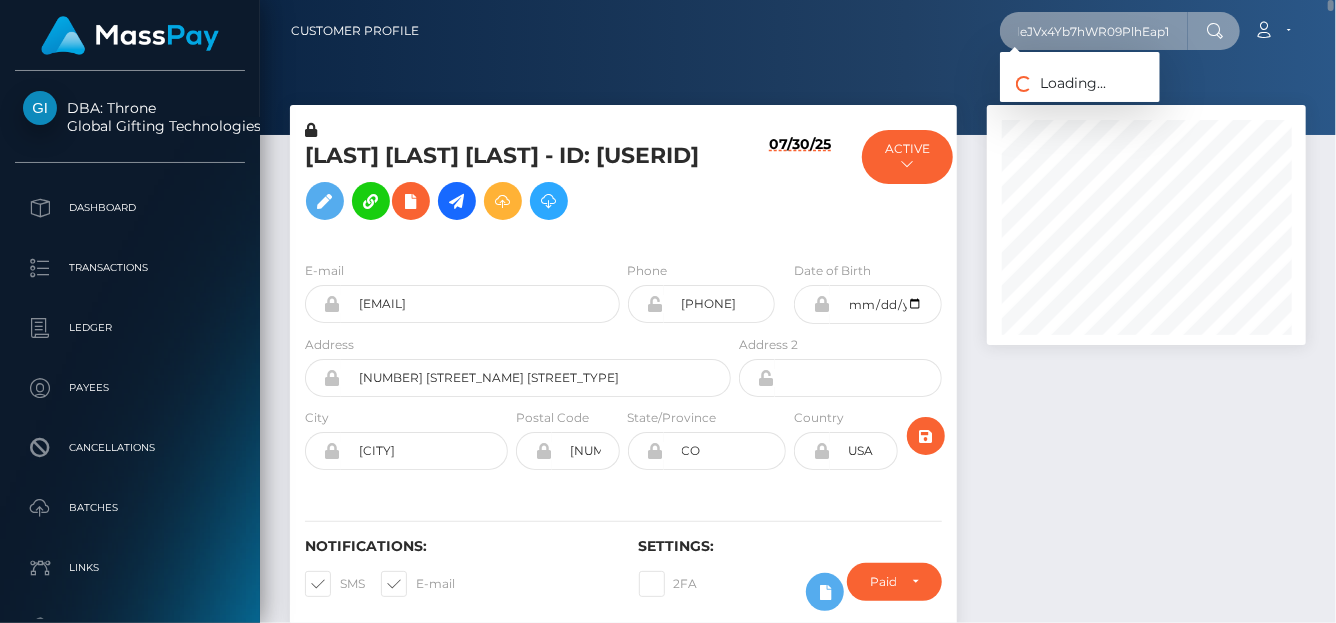 type on "PO5COMsdeJVx4Yb7hWR09PlhEap1" 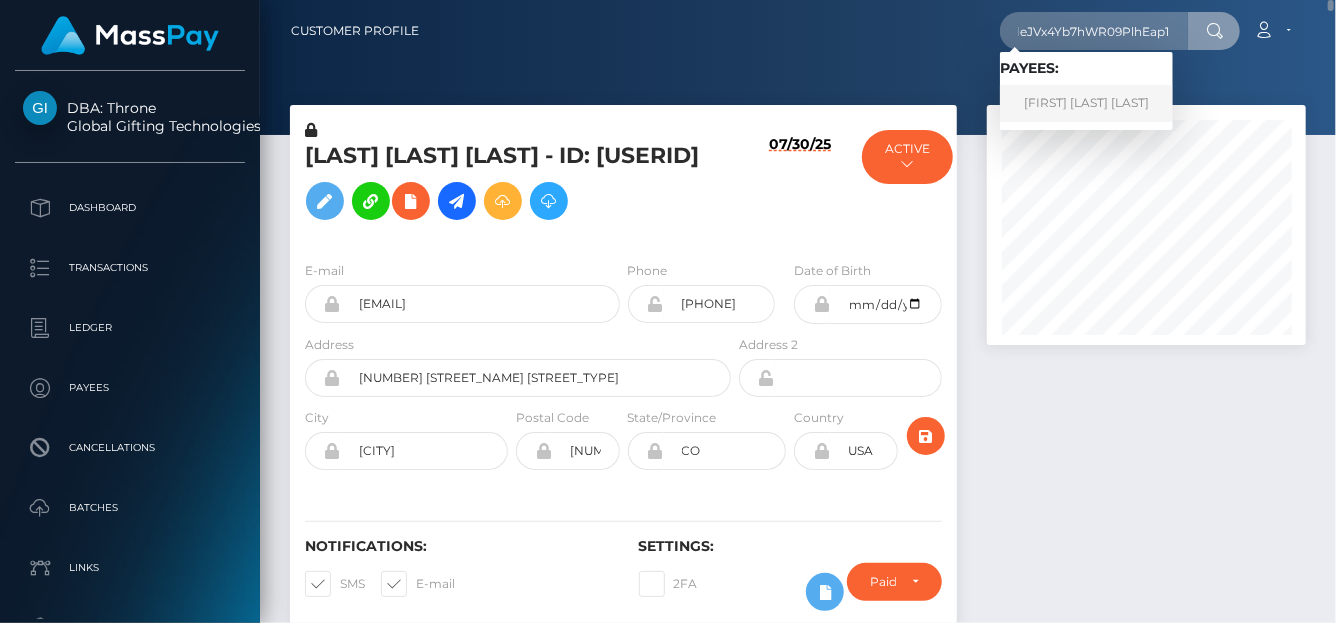 click on "ALEXANDRA WALKER FILASKY" at bounding box center (1086, 103) 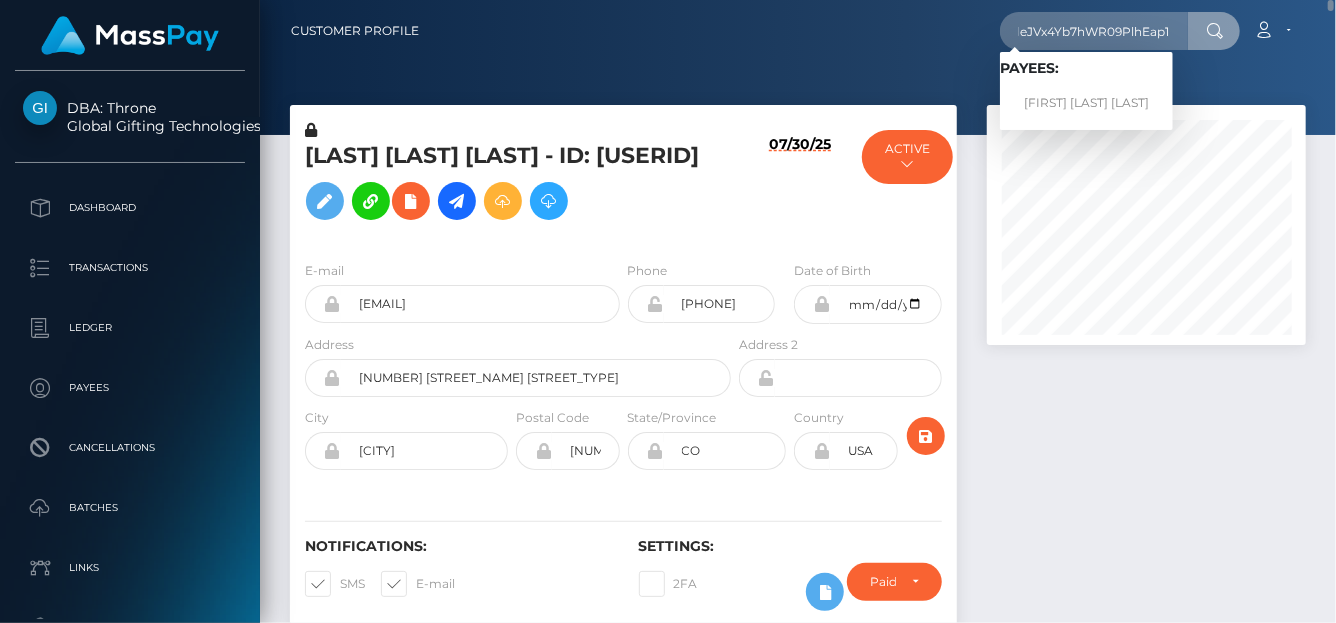 scroll, scrollTop: 0, scrollLeft: 0, axis: both 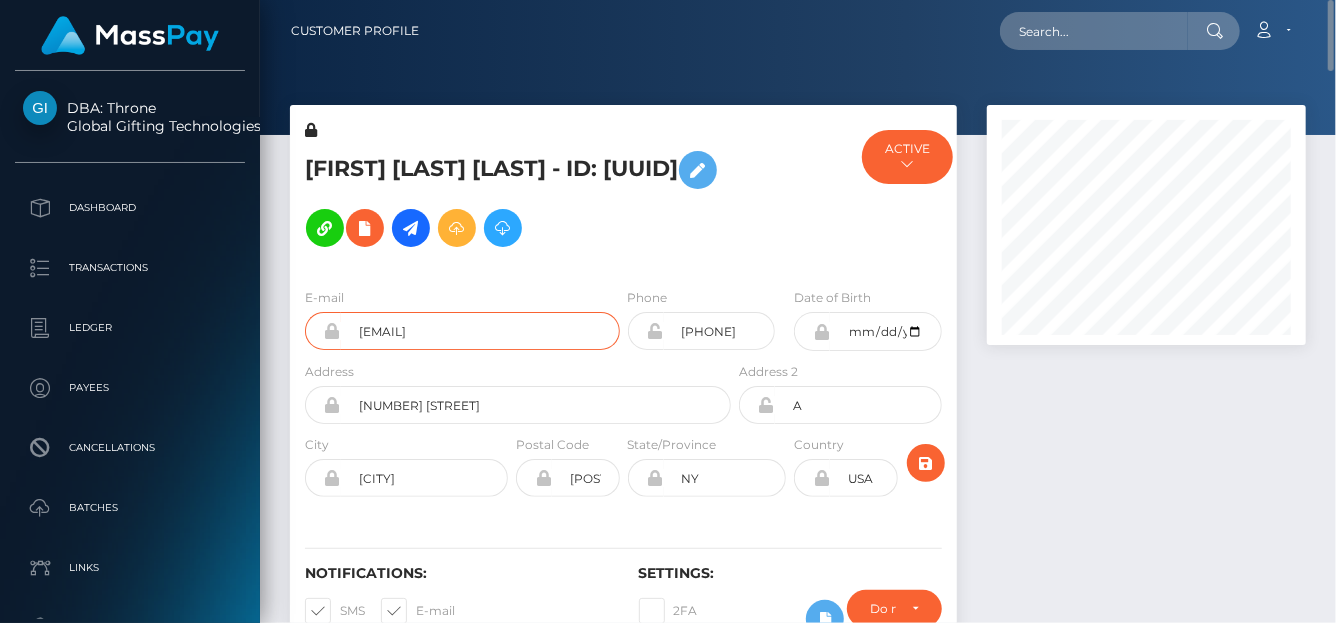 drag, startPoint x: 546, startPoint y: 337, endPoint x: 351, endPoint y: 344, distance: 195.1256 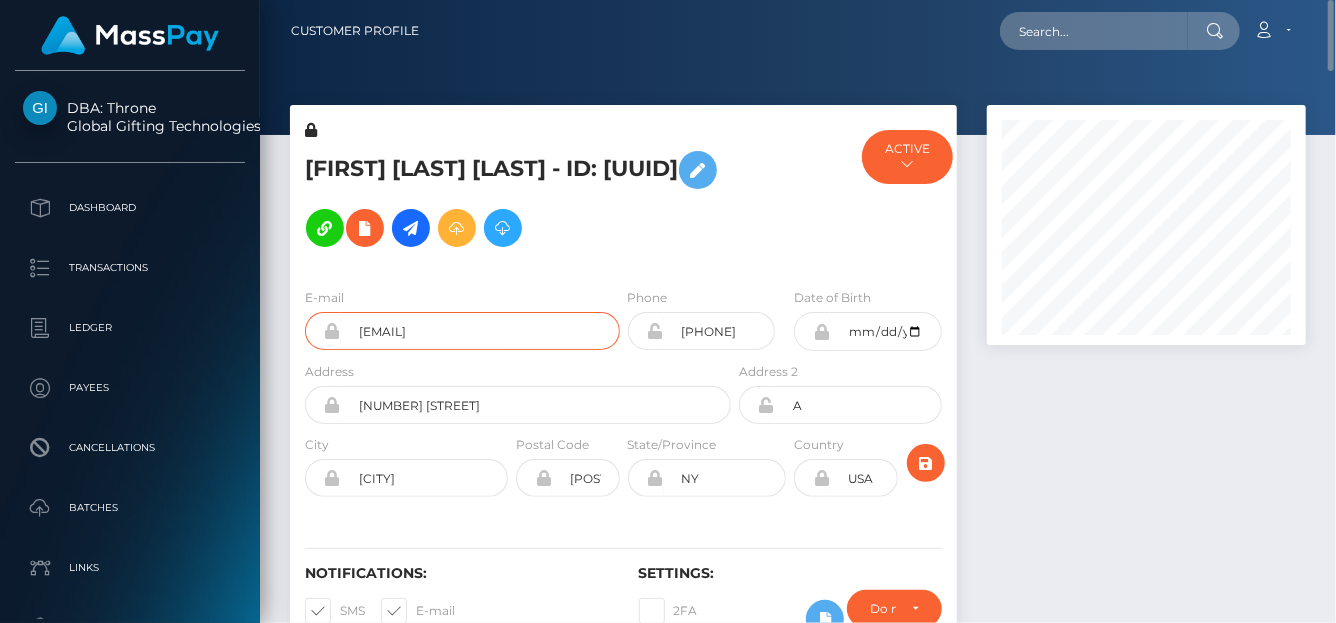 click on "[EMAIL]" at bounding box center [480, 331] 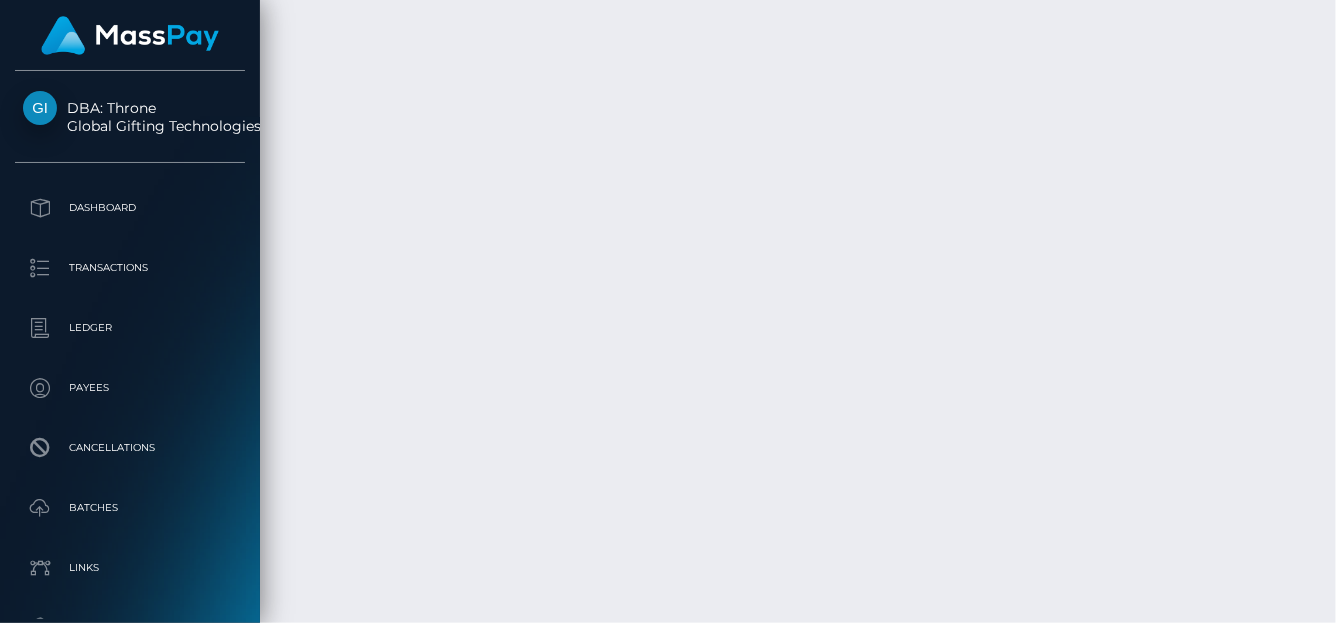 scroll, scrollTop: 4859, scrollLeft: 0, axis: vertical 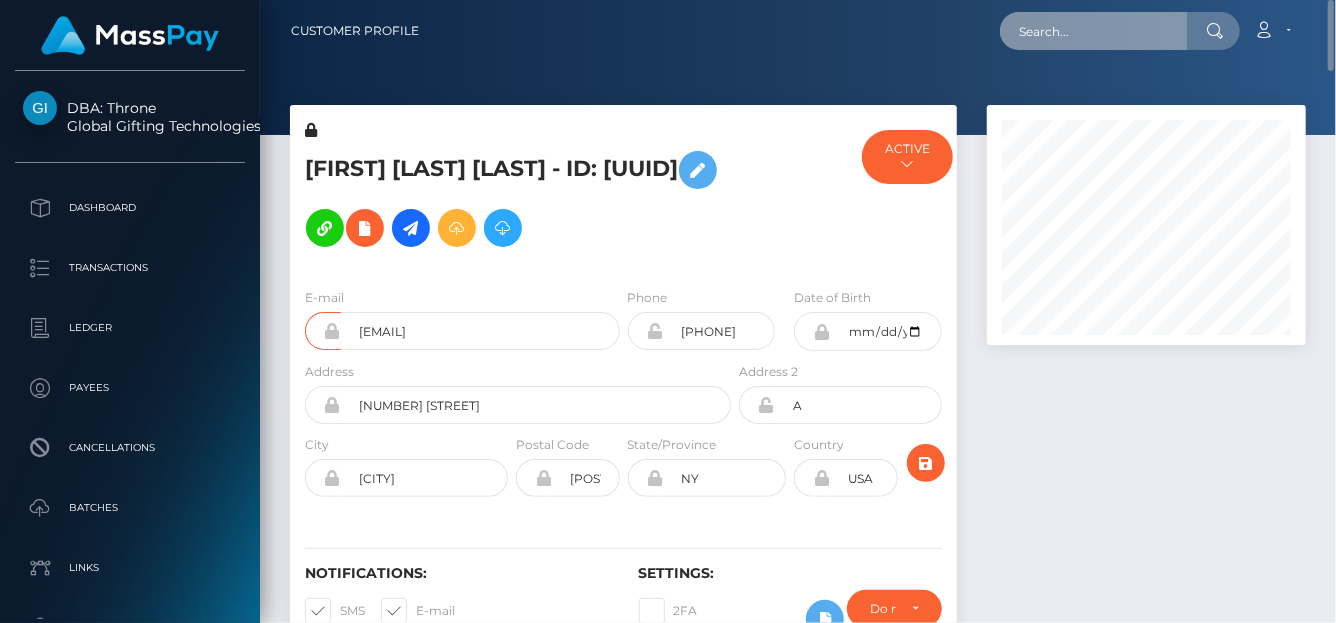 click at bounding box center (1094, 31) 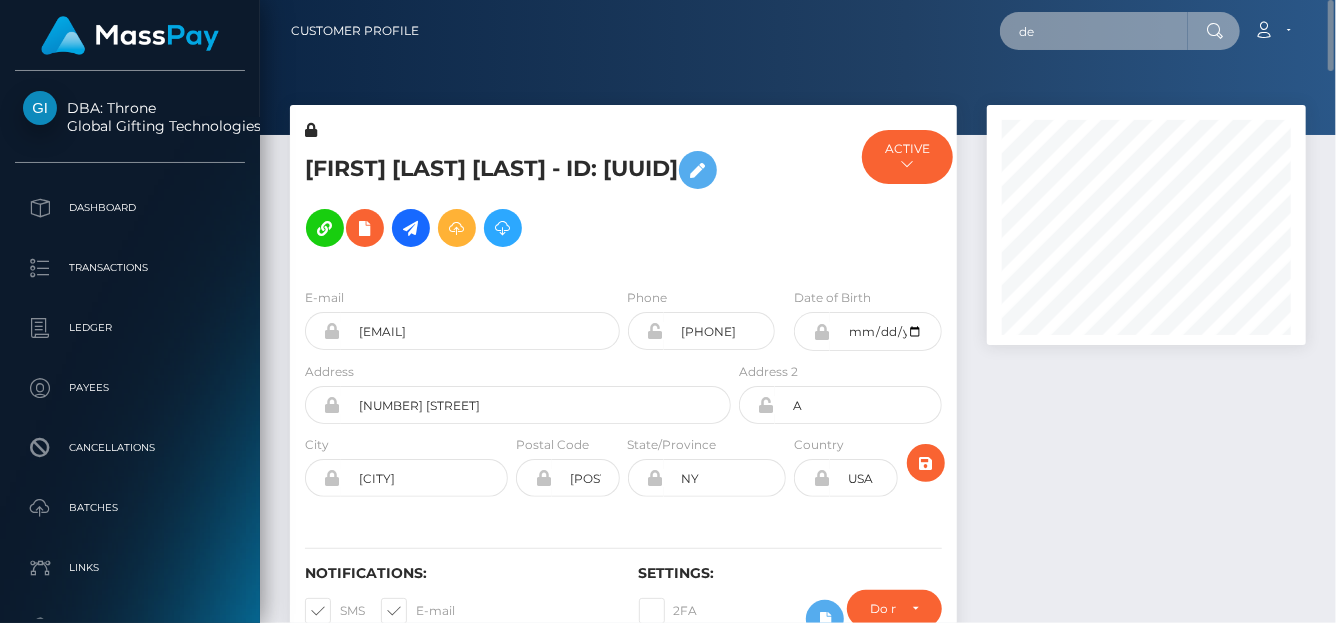 type on "deniseman" 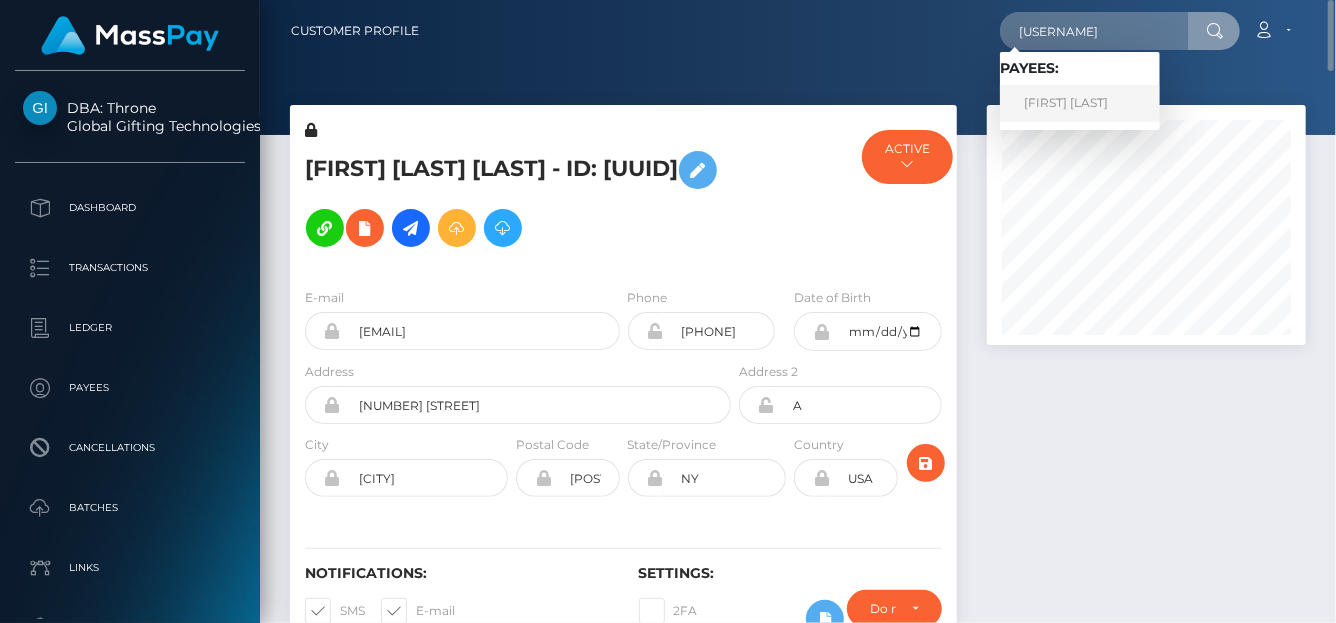 click on "Ma. Denise  Manalansan" at bounding box center (1080, 103) 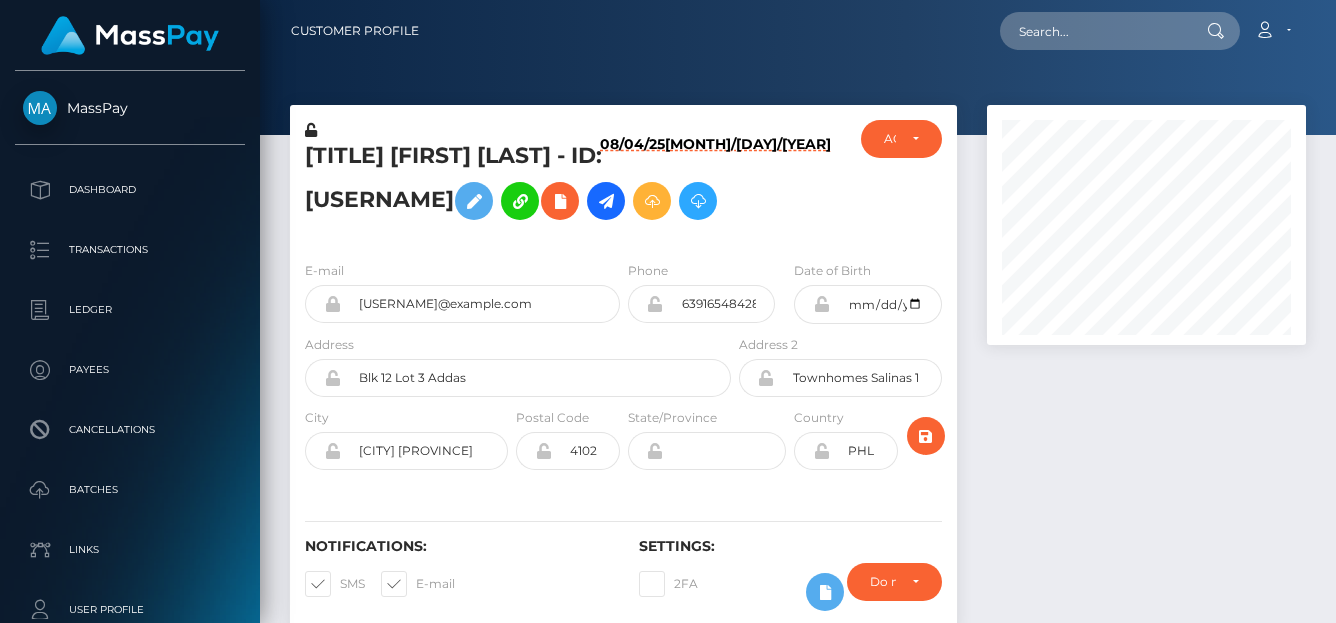 scroll, scrollTop: 0, scrollLeft: 0, axis: both 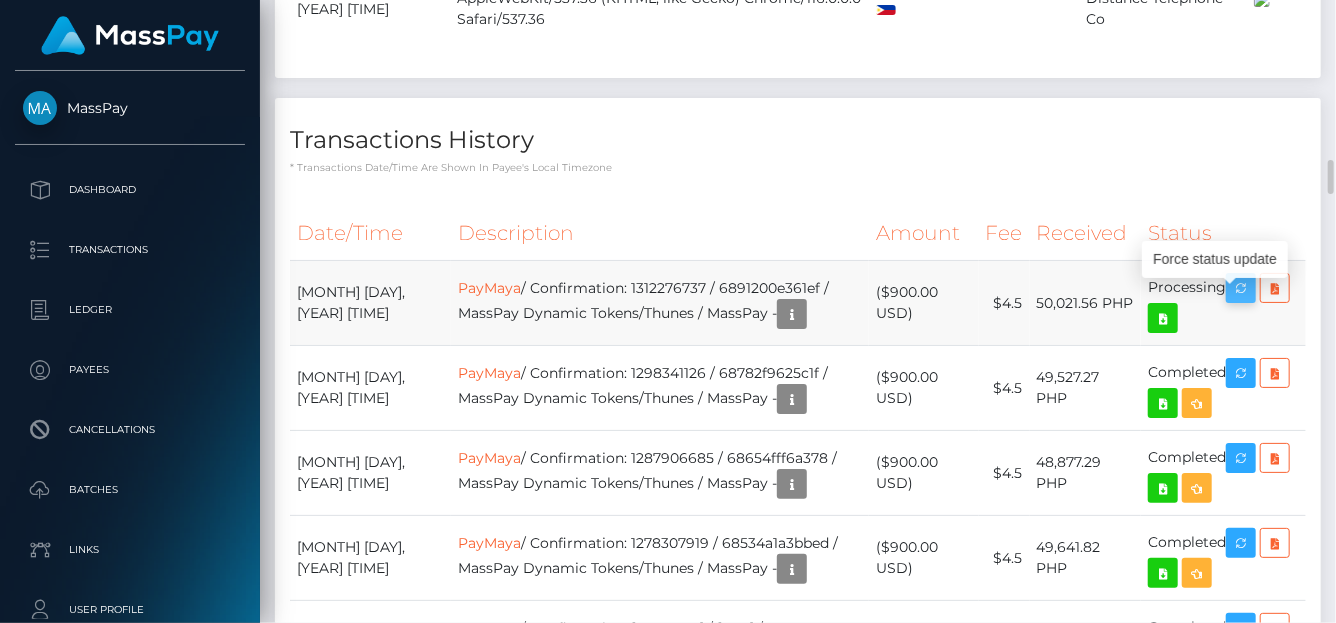 click at bounding box center [1241, 288] 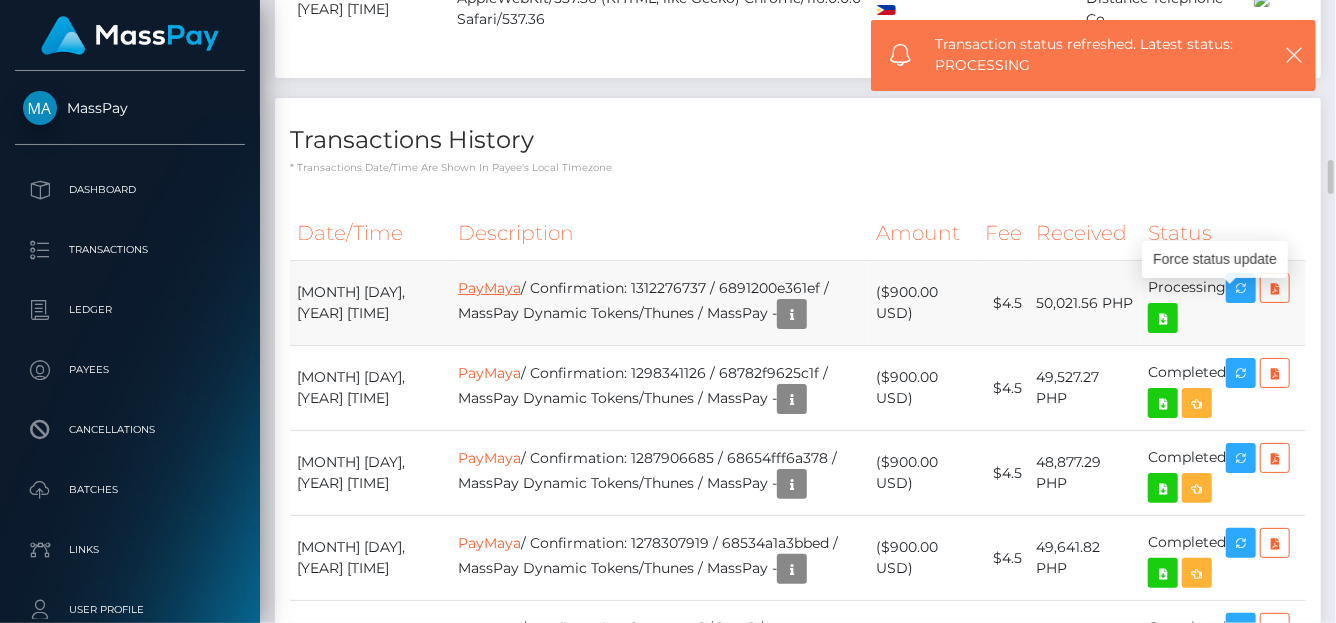 click on "PayMaya" at bounding box center (489, 288) 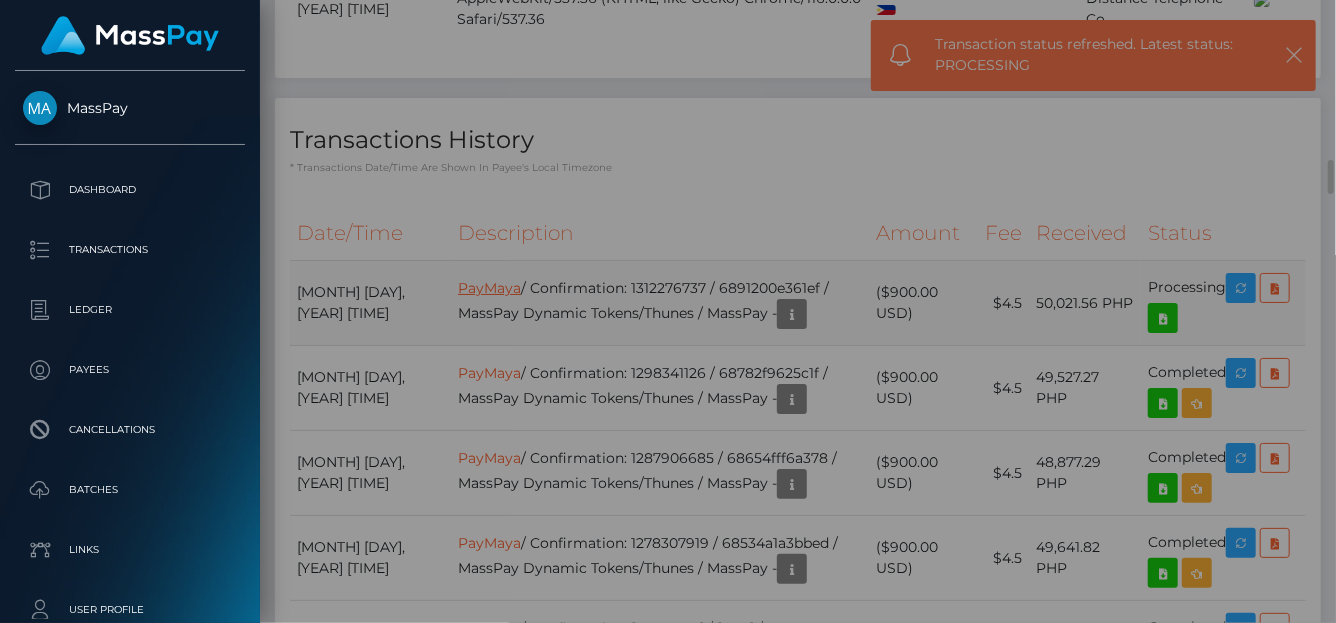 scroll, scrollTop: 0, scrollLeft: 0, axis: both 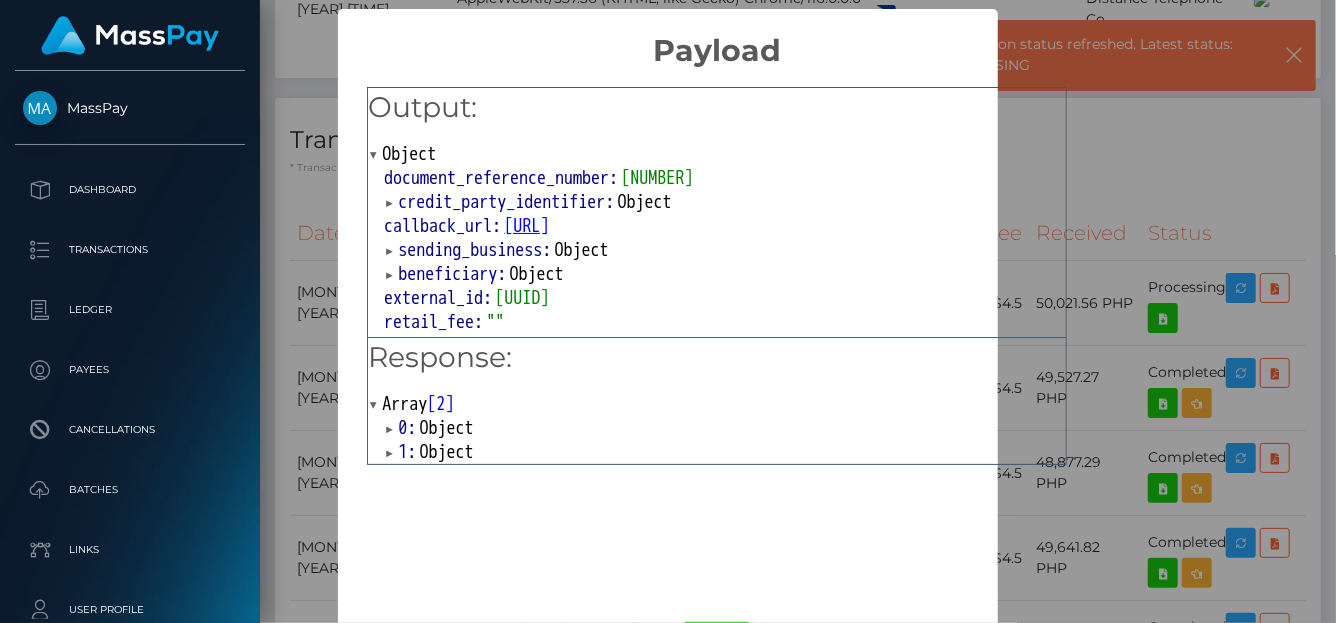 click at bounding box center (391, 453) 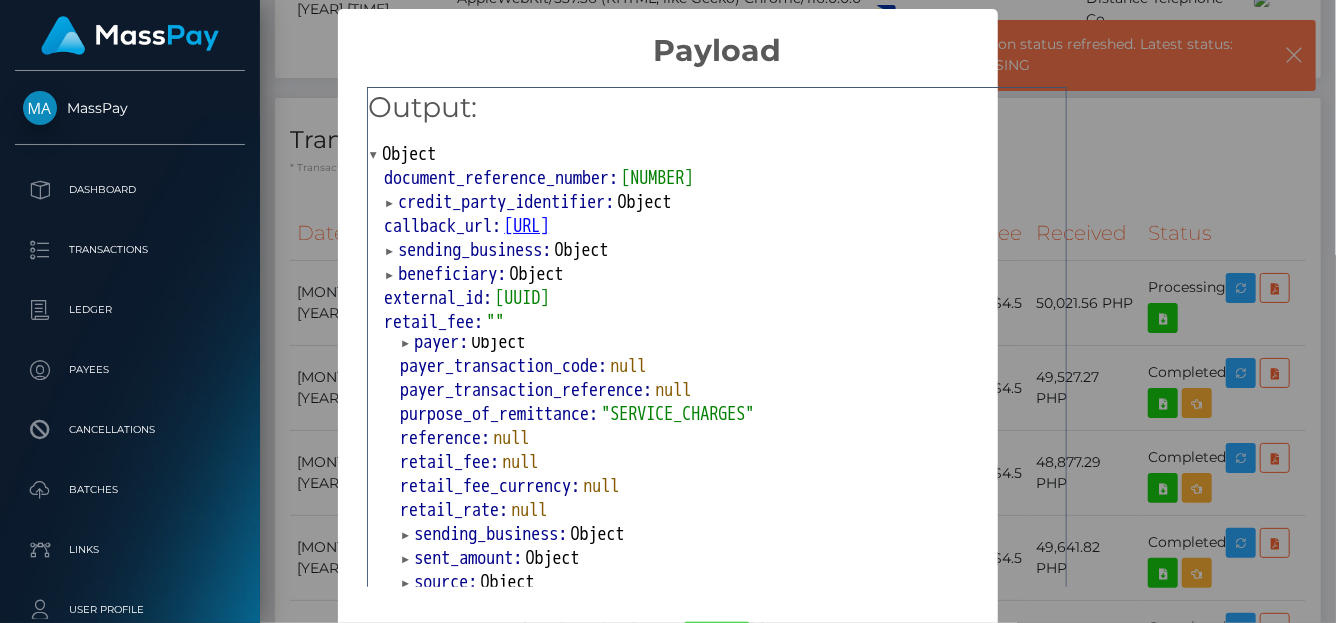 scroll, scrollTop: 547, scrollLeft: 0, axis: vertical 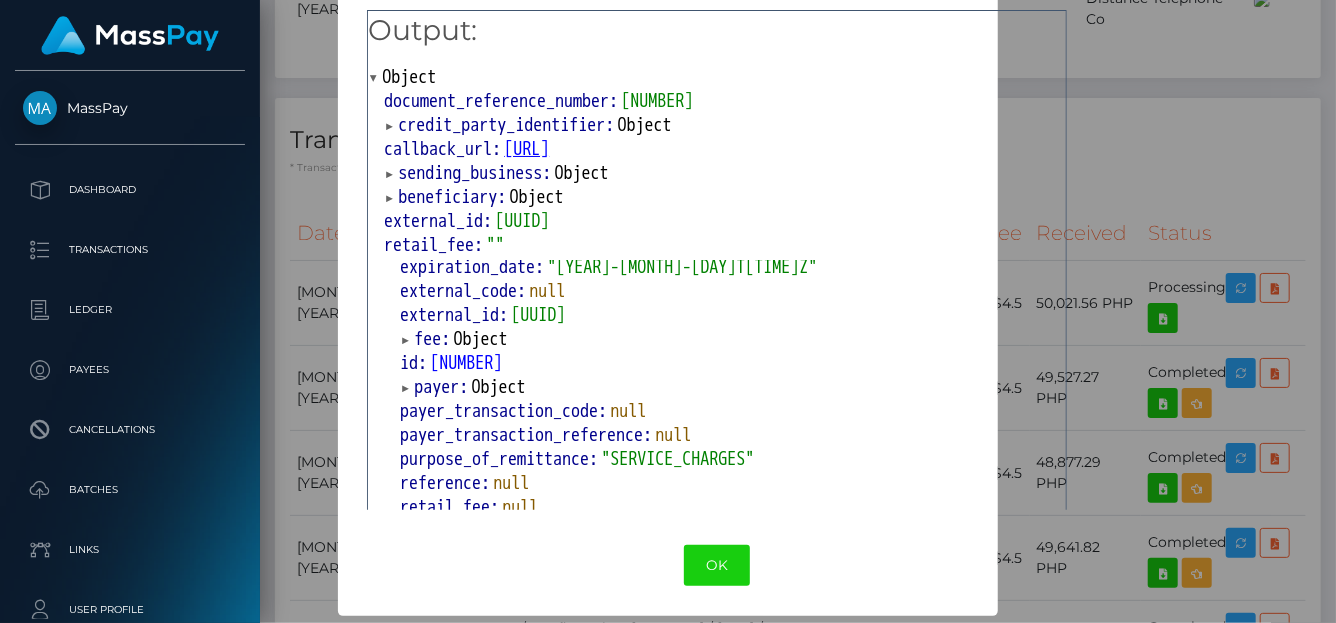 click on "× Payload Output: Object document_reference_number: "71677954" credit_party_identifier: Object callback_url: "https://api.masspay.io/v1.0.0/payout/callback/thunes" sending_business: Object beneficiary: Object external_id: "6e9441e3-7176-11f0-87f1-0266f44cc279" retail_fee: "" retail_fee_currency: "" purpose_of_remittance: "SERVICE_CHARGES" Response: Array [ 2 ] 0: Object 1: Object additional_information_1: null additional_information_2: null additional_information_3: null beneficiary: Object callback_url: "https://api.masspay.io/v1.0.0/payout/callback/thunes" creation_date: "2025-08-04T21:03:19Z" credit_party_identifier: Object destination: Object document_reference_number: "71677954" expiration_date: "2025-08-04T22:03:12Z" external_code: null external_id: "6e9441e3-7176-11f0-87f1-0266f44cc279" fee: Object id: 1312276737 payer: Object payer_transaction_code: null payer_transaction_reference: null purpose_of_remittance: "SERVICE_CHARGES" reference: null retail_fee: null retail_fee_currency: null retail_rate:" at bounding box center (668, 311) 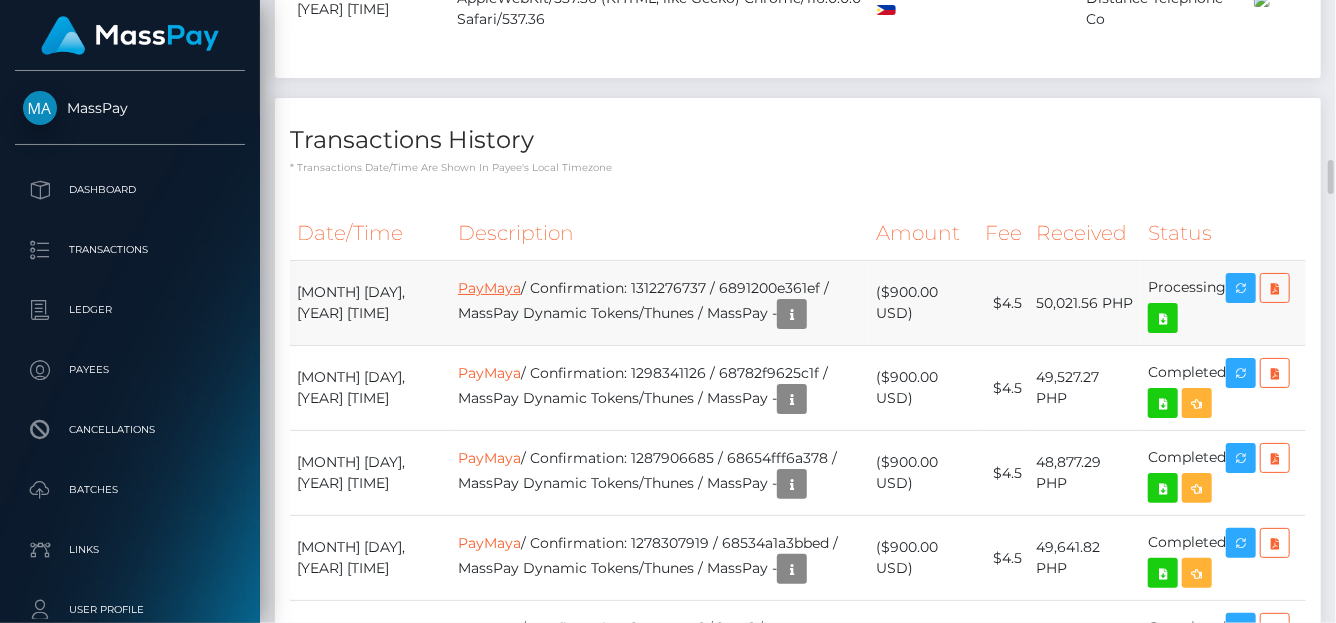 click on "PayMaya" at bounding box center (489, 288) 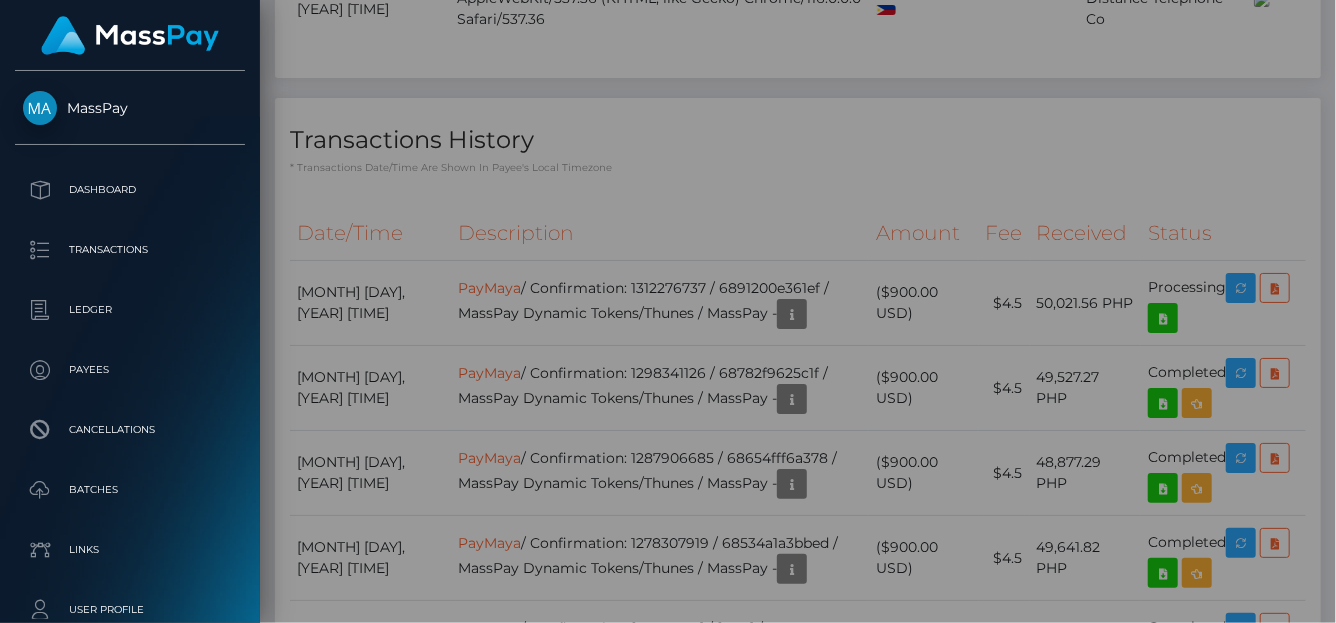 scroll, scrollTop: 0, scrollLeft: 0, axis: both 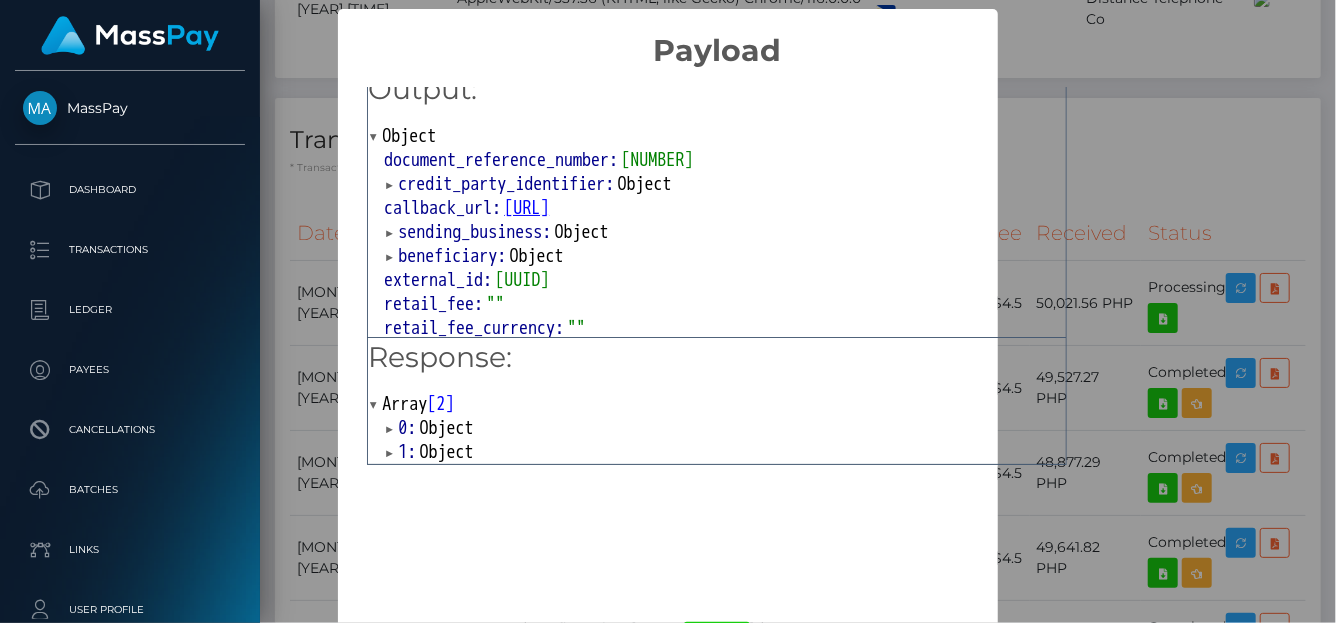 click on "× Payload Output: Object document_reference_number: "71677954" credit_party_identifier: Object callback_url: "https://api.masspay.io/v1.0.0/payout/callback/thunes" sending_business: Object beneficiary: Object external_id: "6e9441e3-7176-11f0-87f1-0266f44cc279" retail_fee: "" retail_fee_currency: "" purpose_of_remittance: "SERVICE_CHARGES" Response: Array [ 2 ] 0: Object 1: Object OK No Cancel" at bounding box center (668, 311) 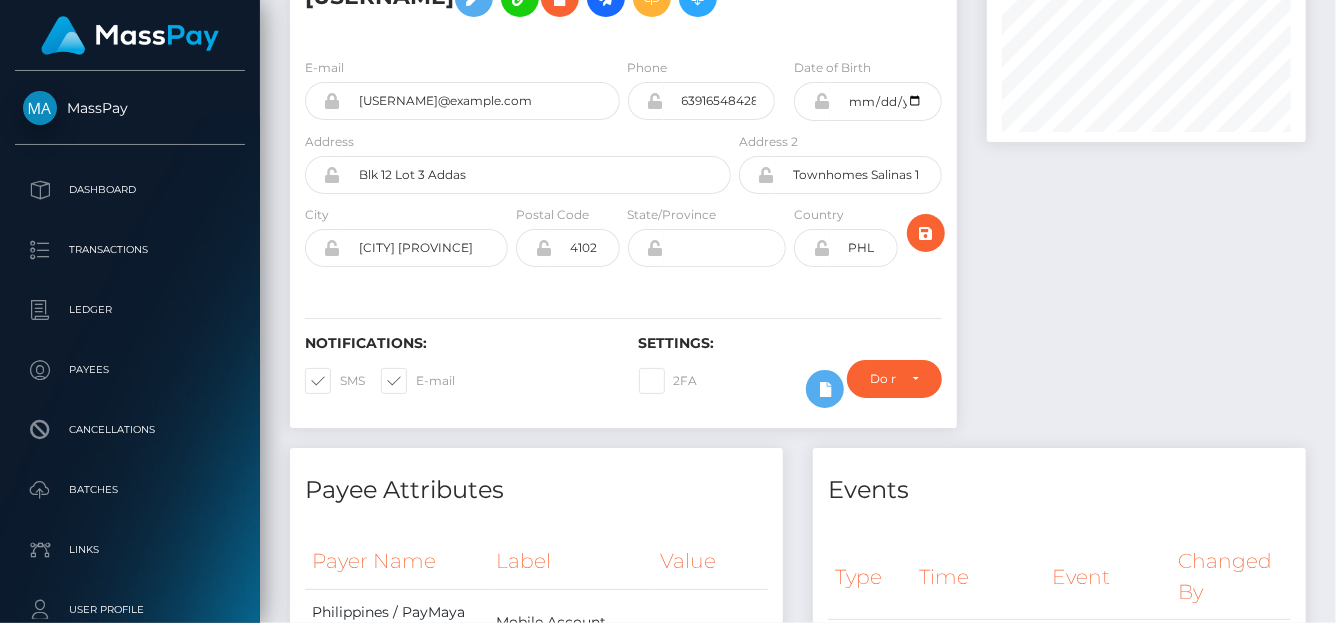 scroll, scrollTop: 0, scrollLeft: 0, axis: both 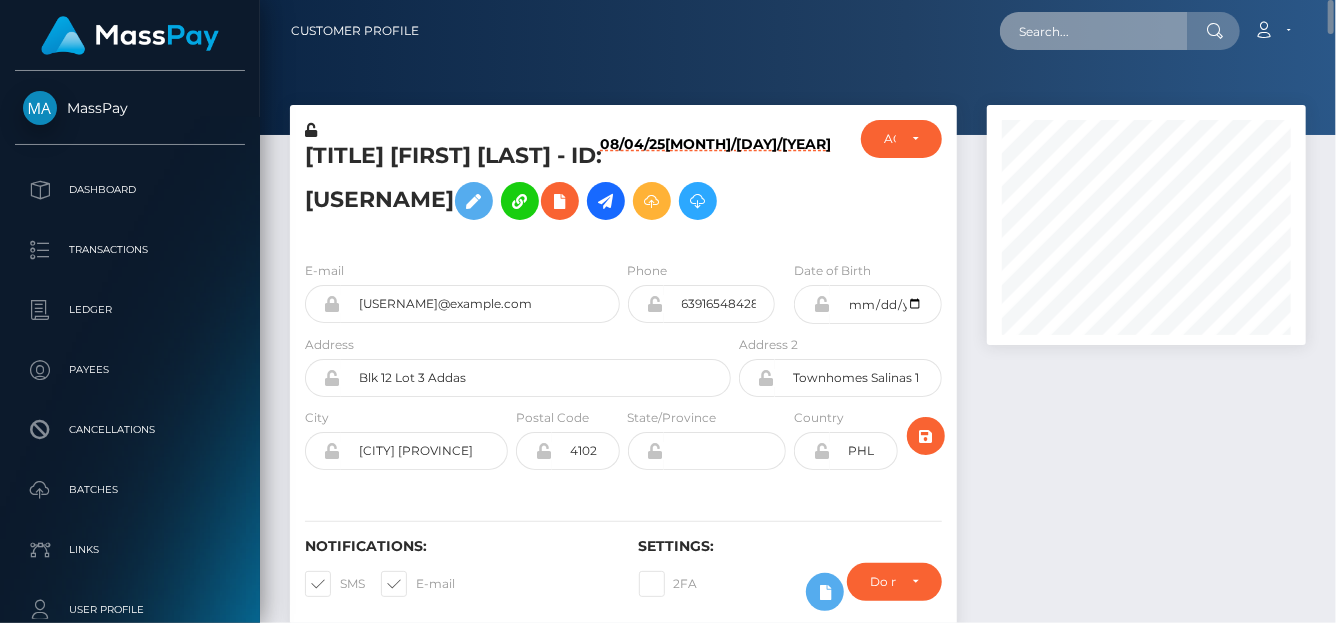 click at bounding box center (1094, 31) 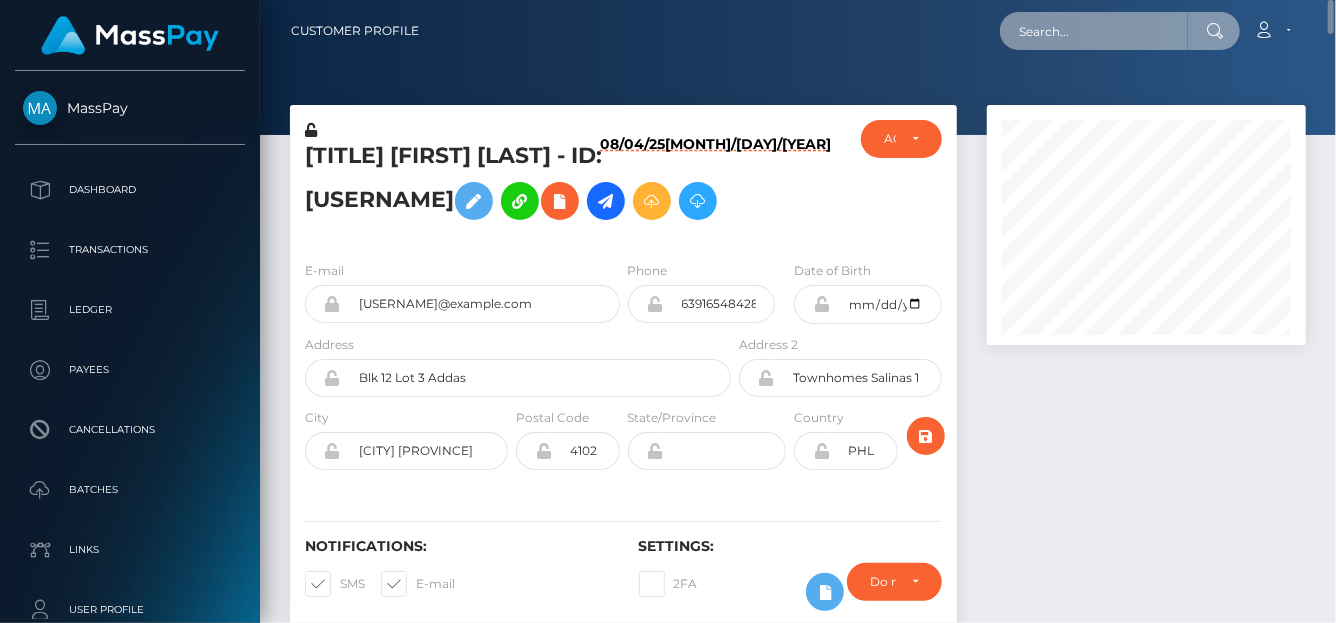 paste on "shelbiedimond@gmail.com" 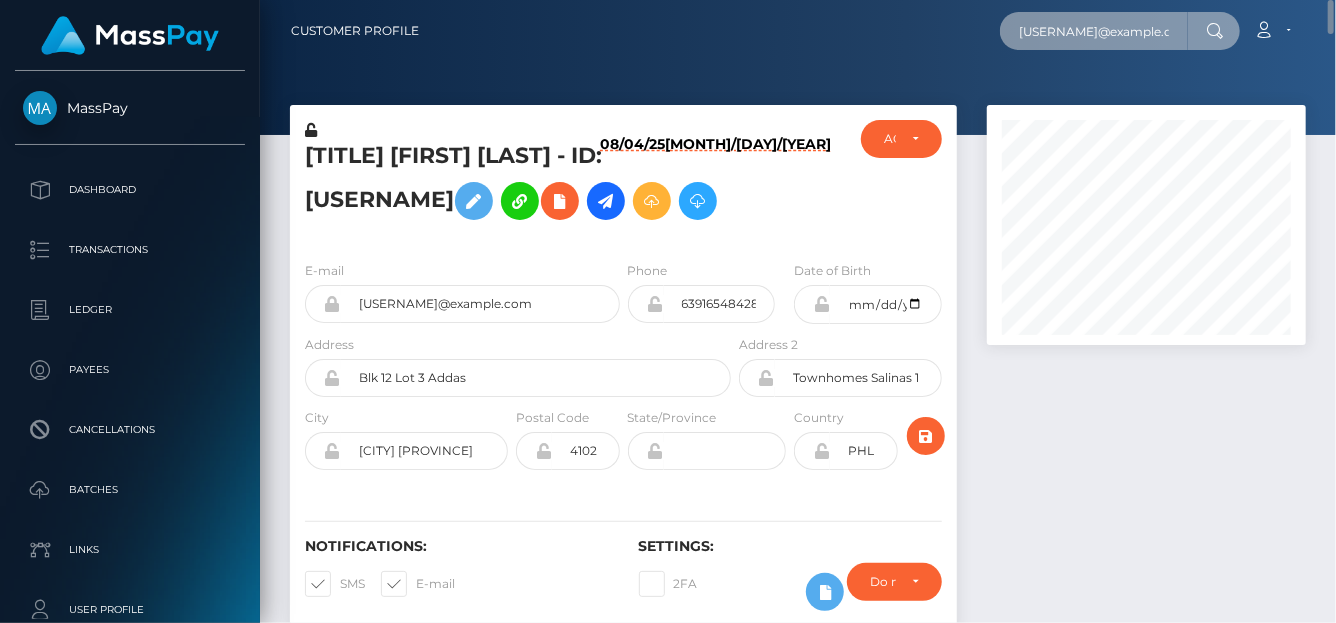 scroll, scrollTop: 0, scrollLeft: 20, axis: horizontal 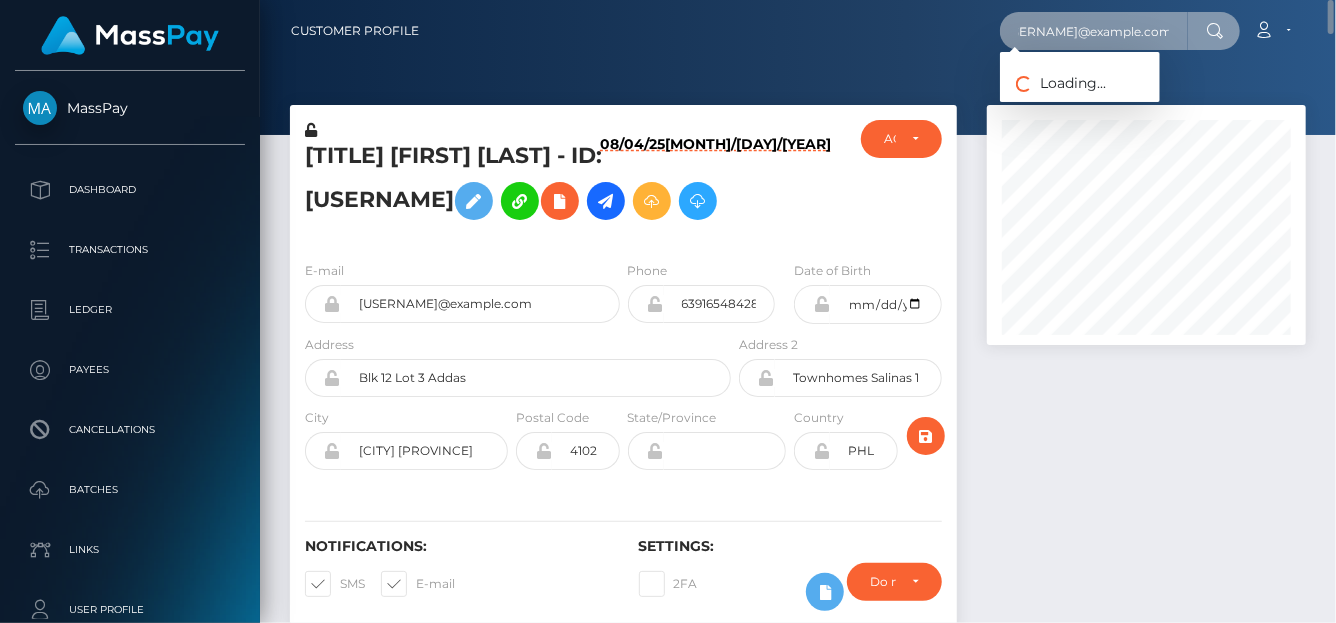 type on "shelbiedimond@gmail.com" 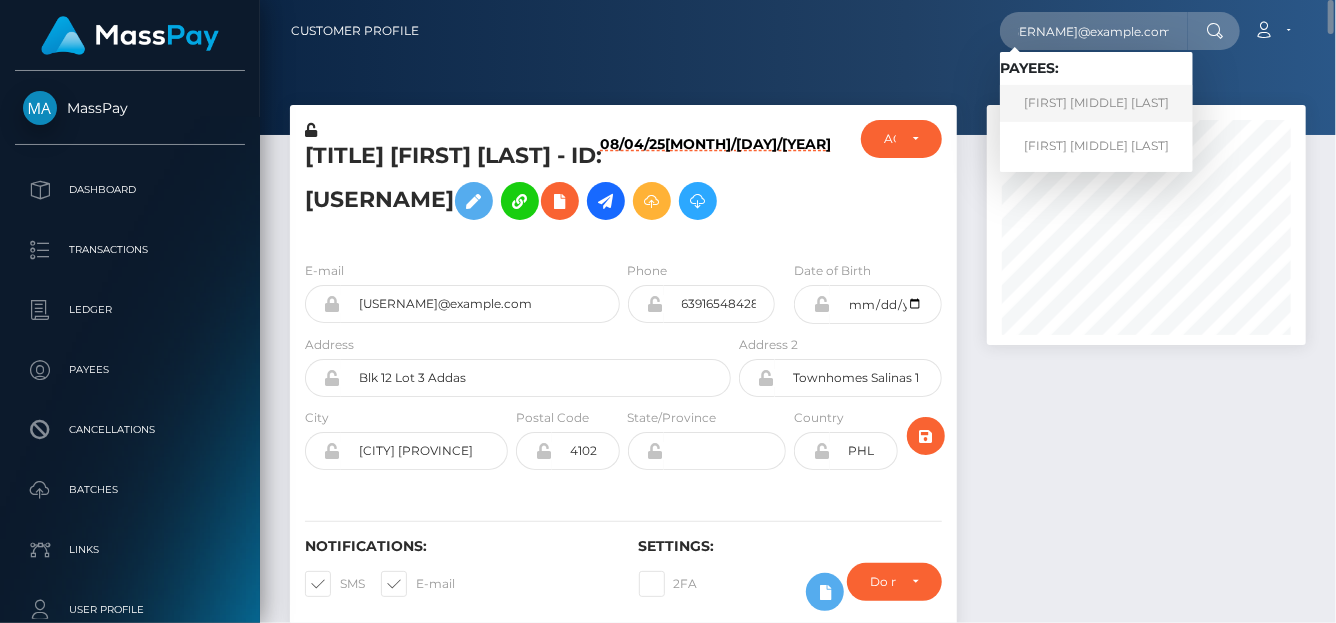 scroll, scrollTop: 0, scrollLeft: 0, axis: both 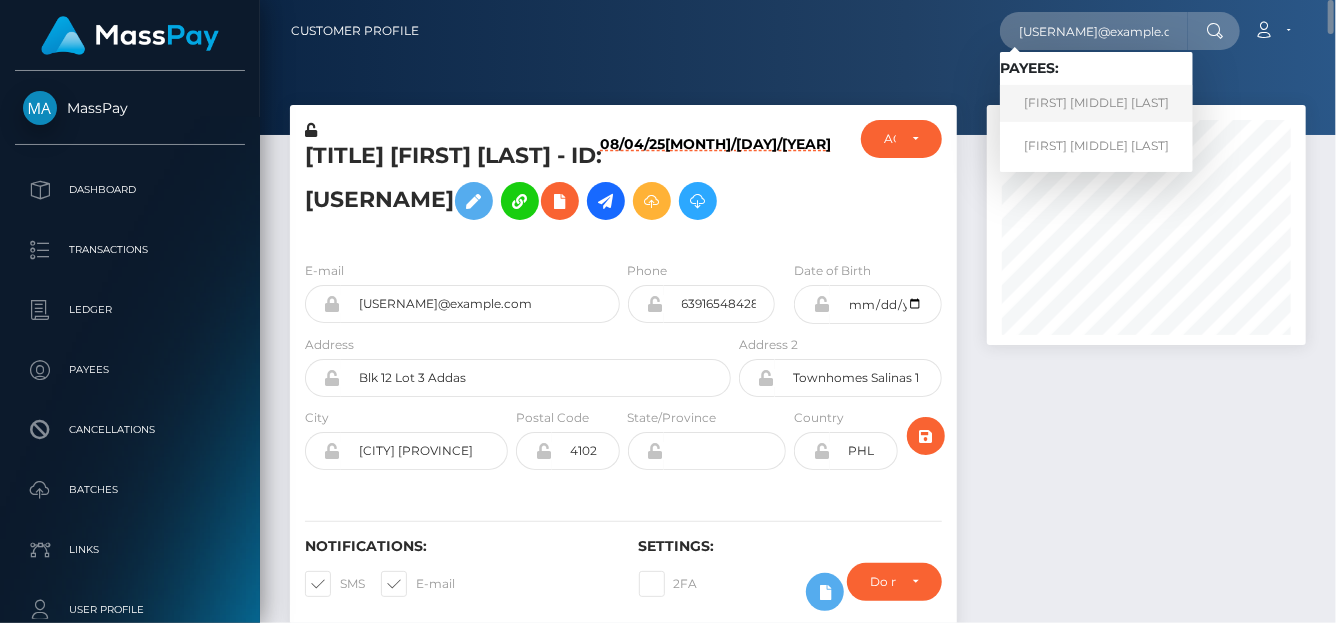 click on "SHELBIE NICOLE DIMOND" at bounding box center (1096, 103) 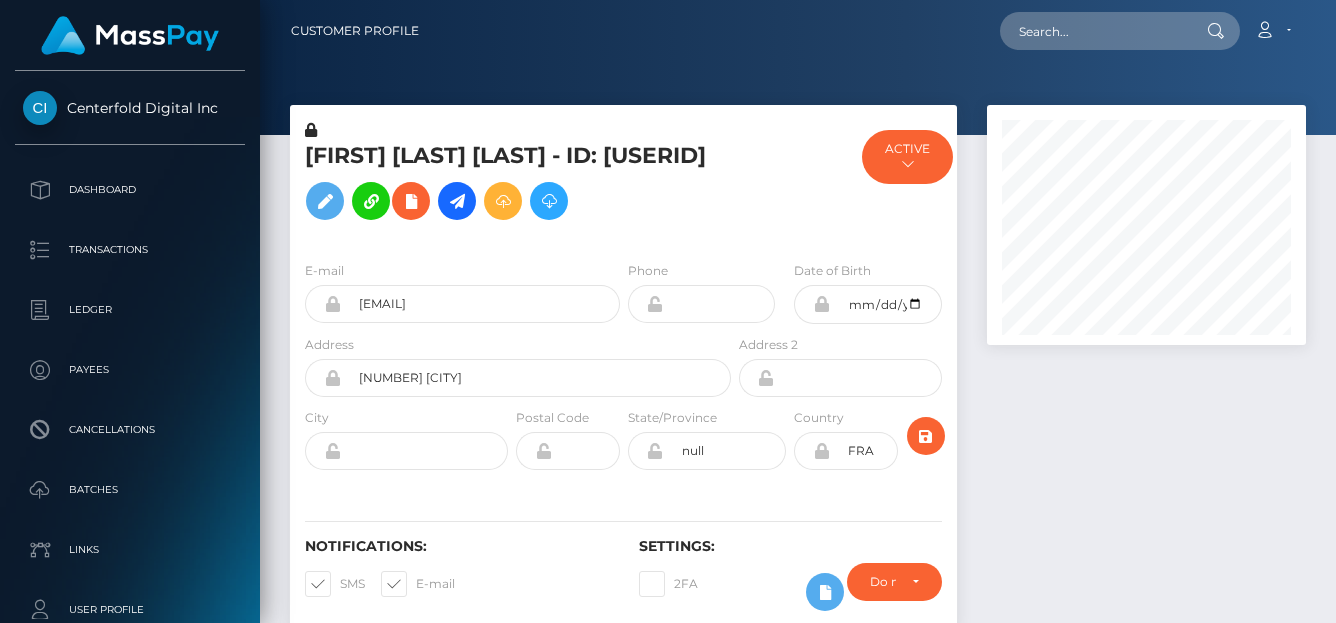 scroll, scrollTop: 0, scrollLeft: 0, axis: both 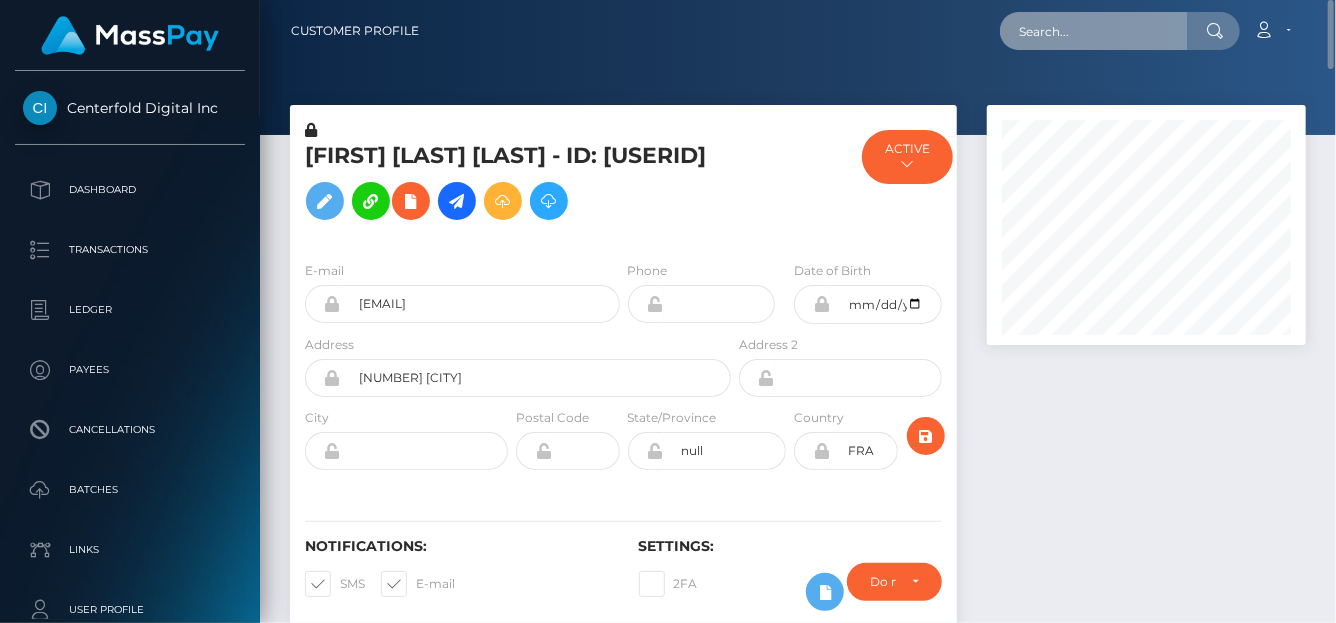 click at bounding box center (1094, 31) 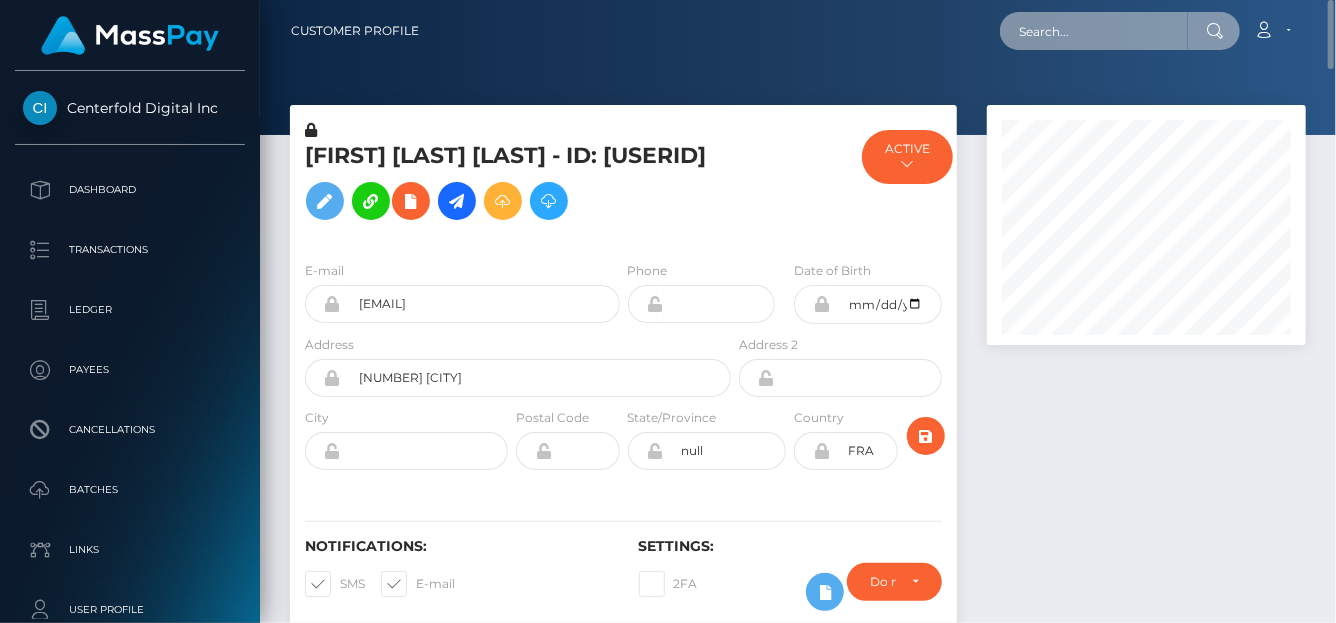 paste on "288013608141463552" 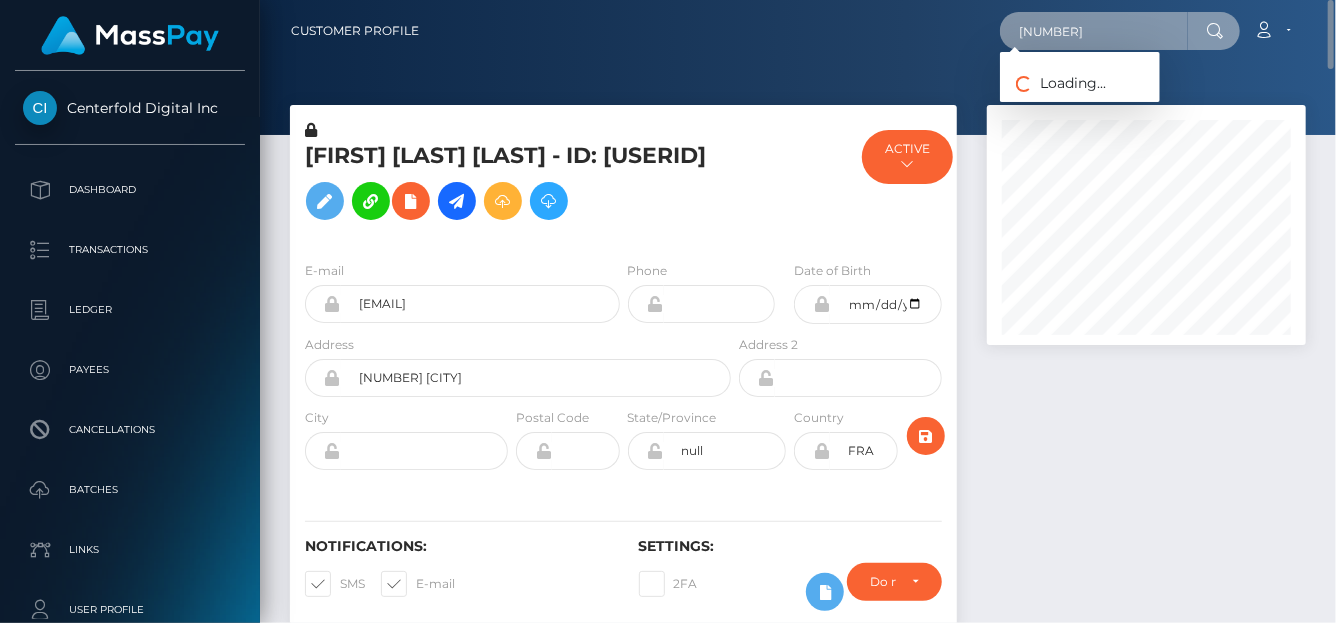 type on "288013608141463552" 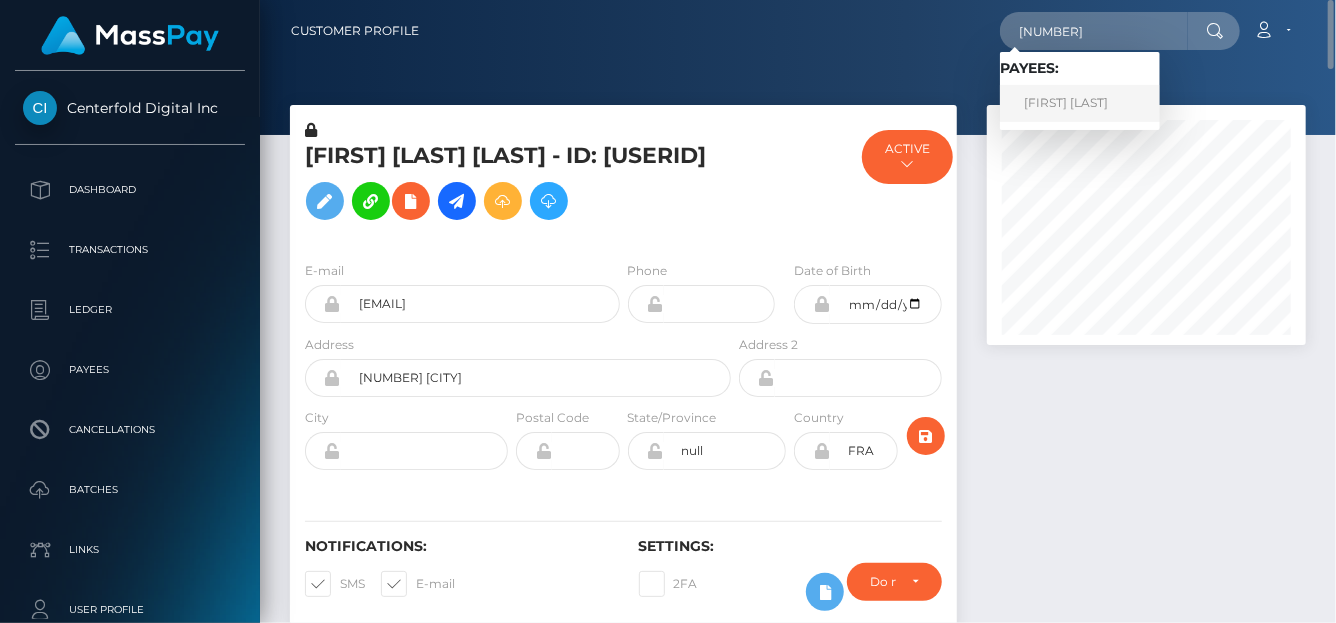 click on "Vladyslav  Diduk" at bounding box center (1080, 103) 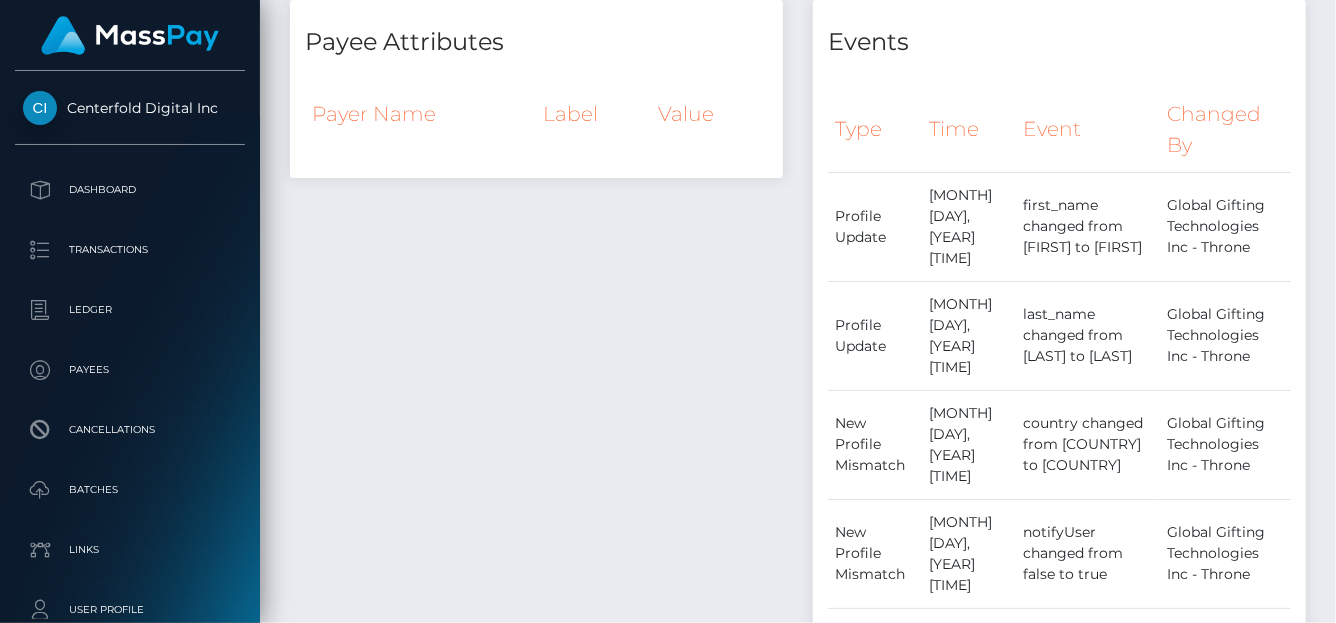 scroll, scrollTop: 1903, scrollLeft: 0, axis: vertical 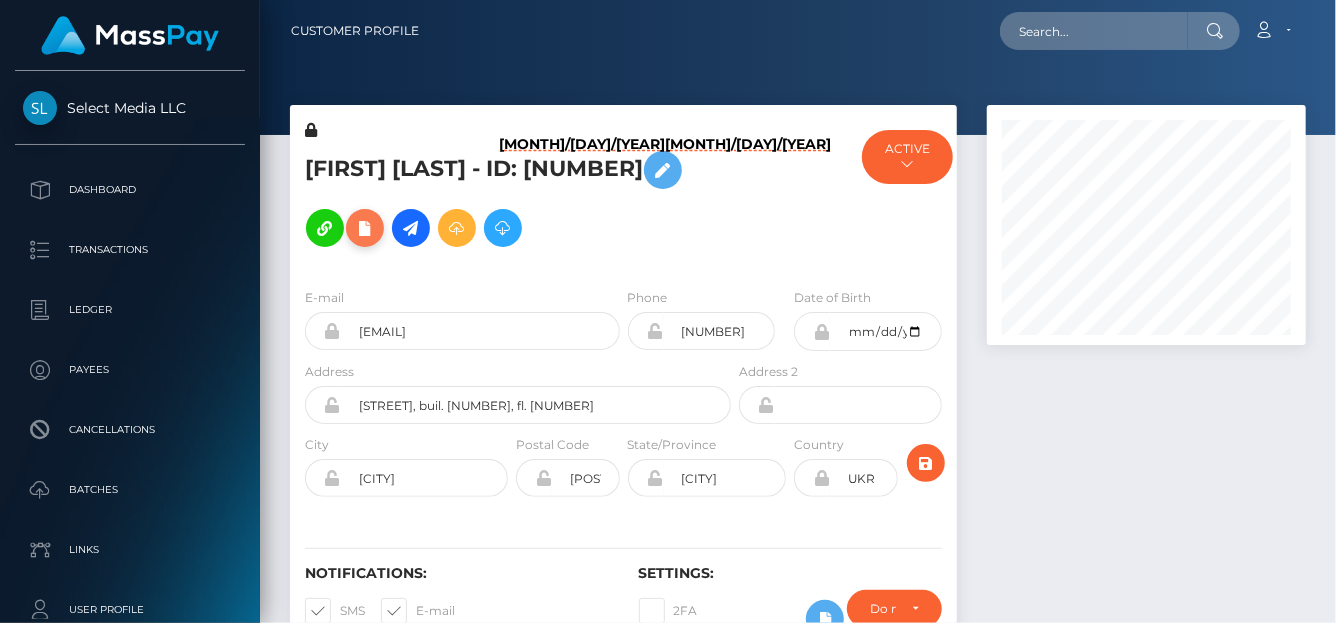 click at bounding box center (365, 228) 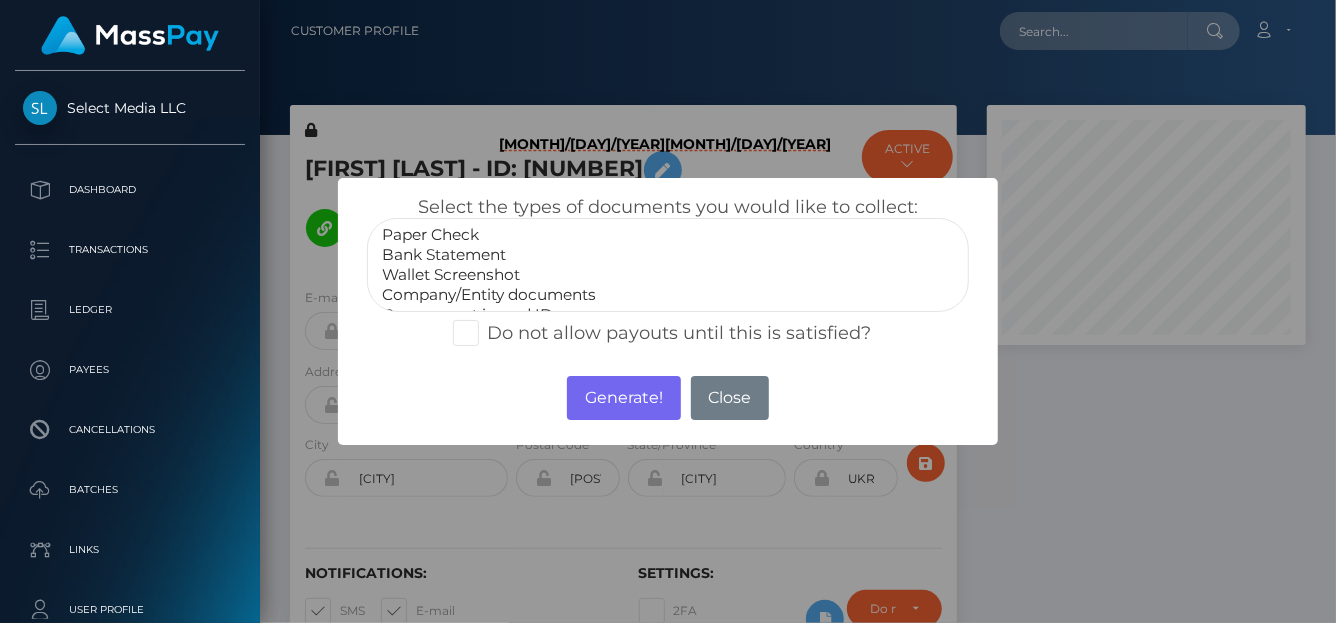 scroll, scrollTop: 39, scrollLeft: 0, axis: vertical 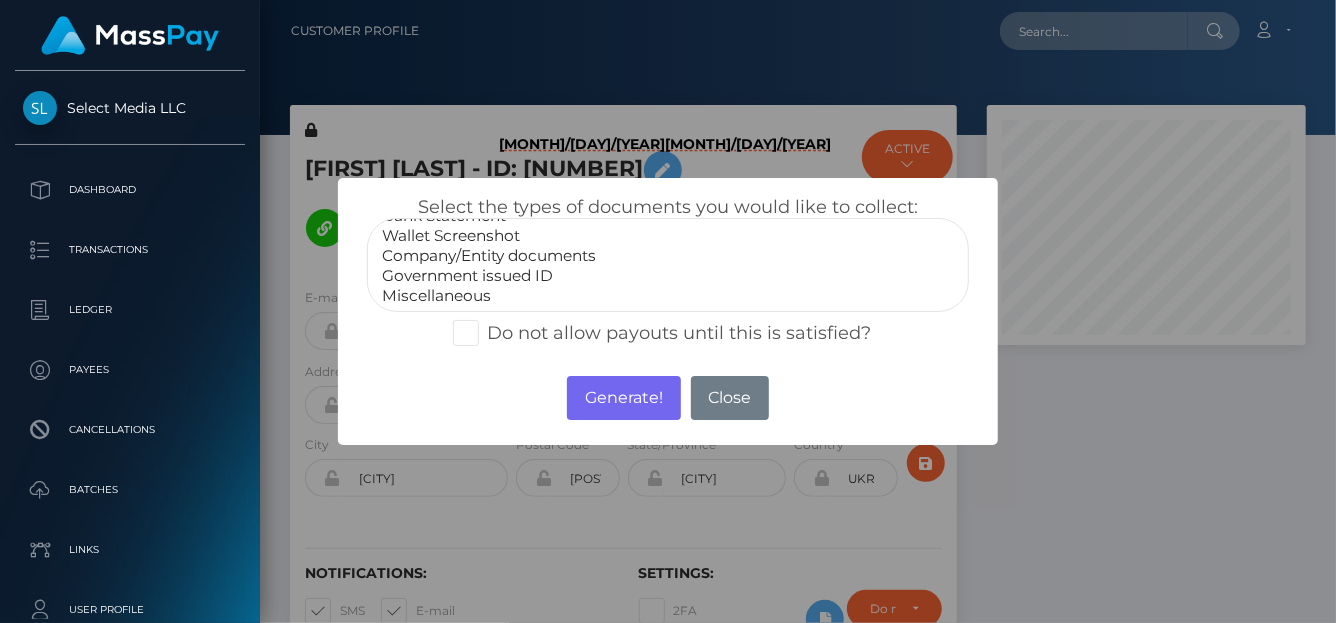 select on "Company/Entity documents" 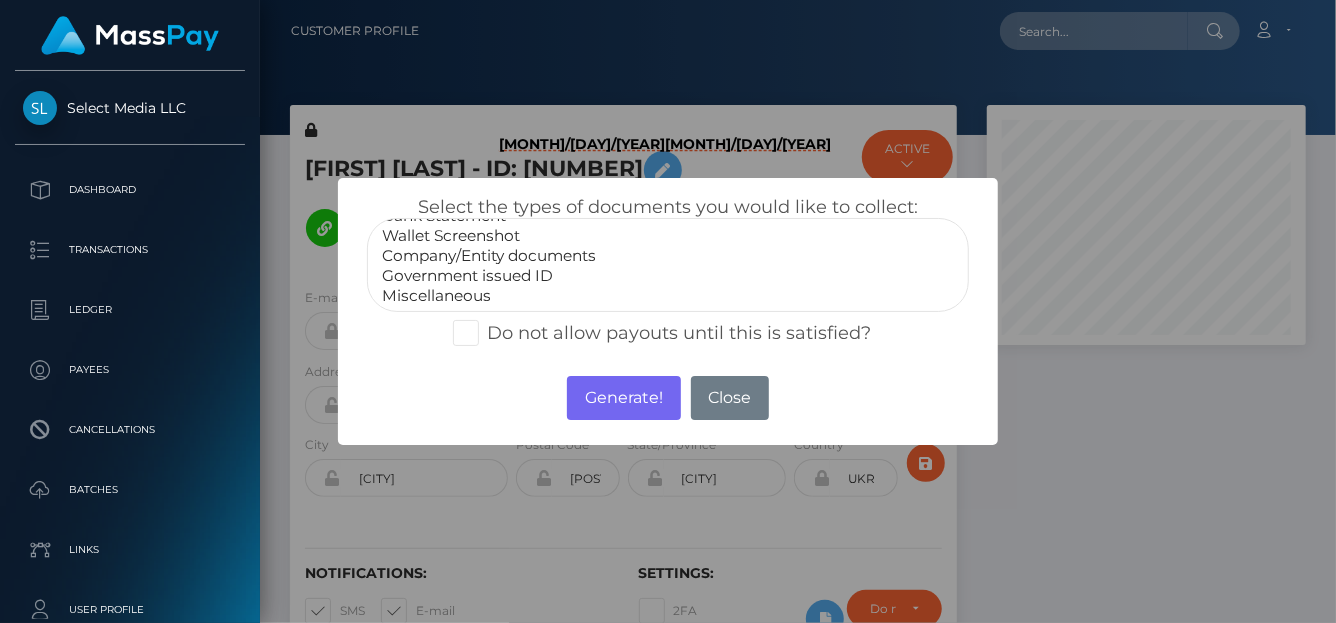 click on "Company/Entity documents" at bounding box center (668, 256) 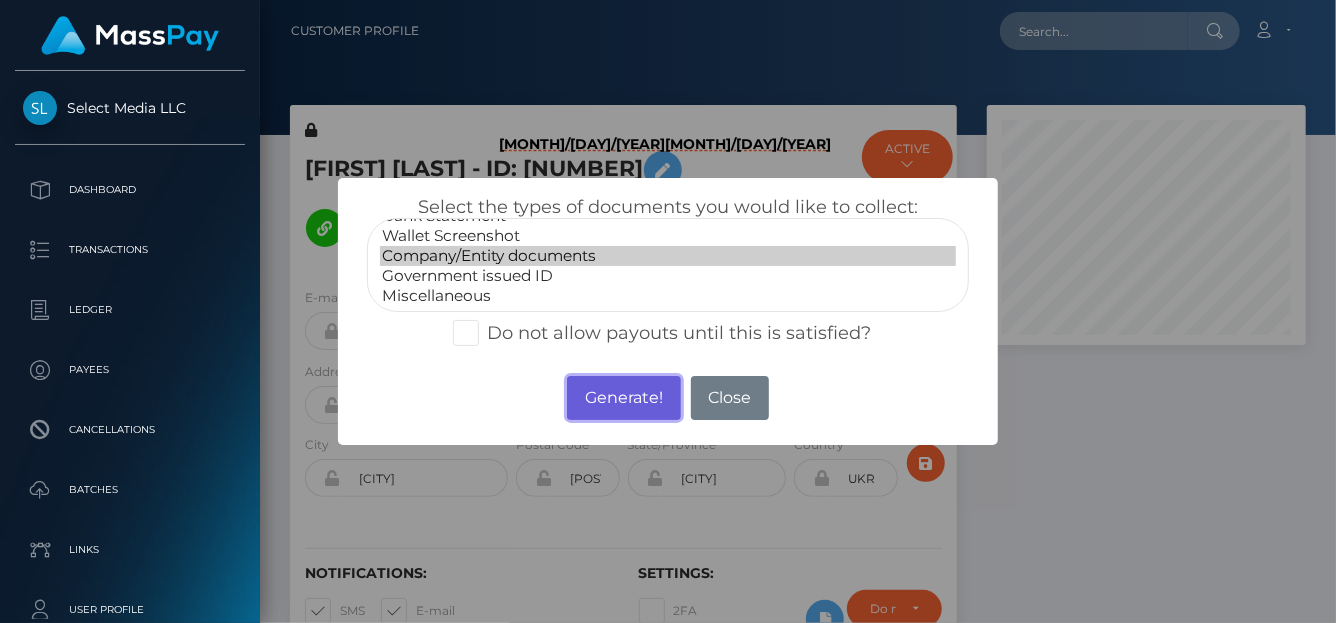 click on "Generate!" at bounding box center [623, 398] 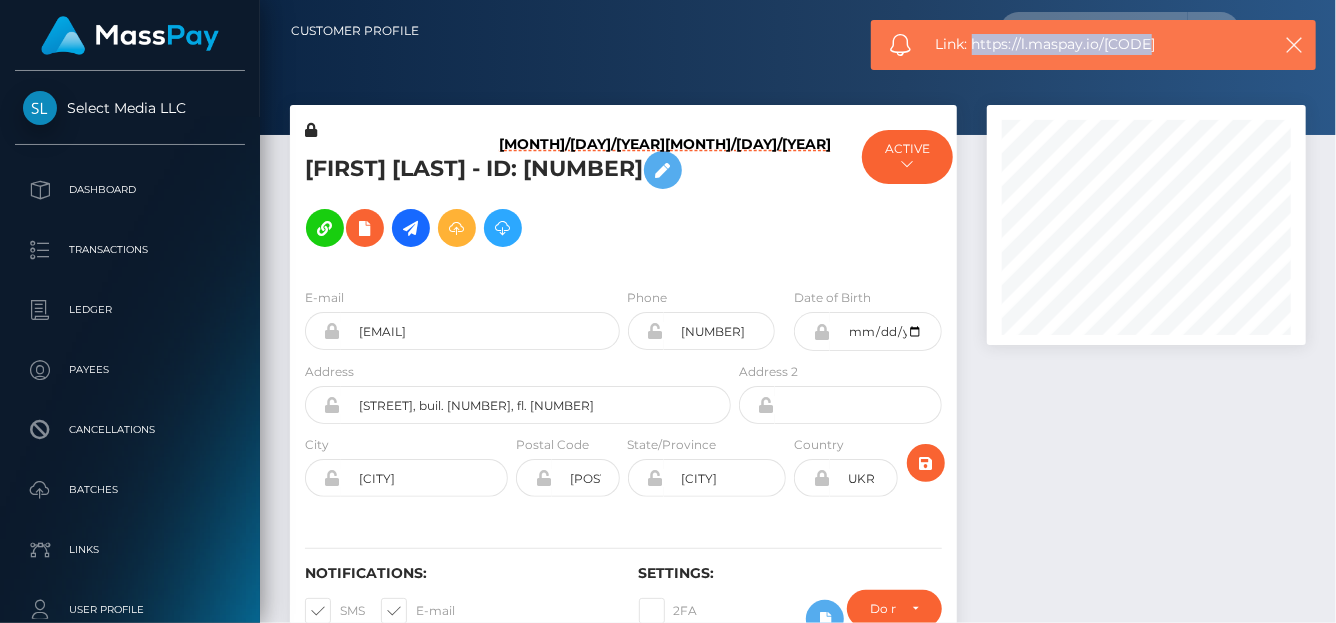 drag, startPoint x: 1137, startPoint y: 42, endPoint x: 905, endPoint y: 6, distance: 234.77649 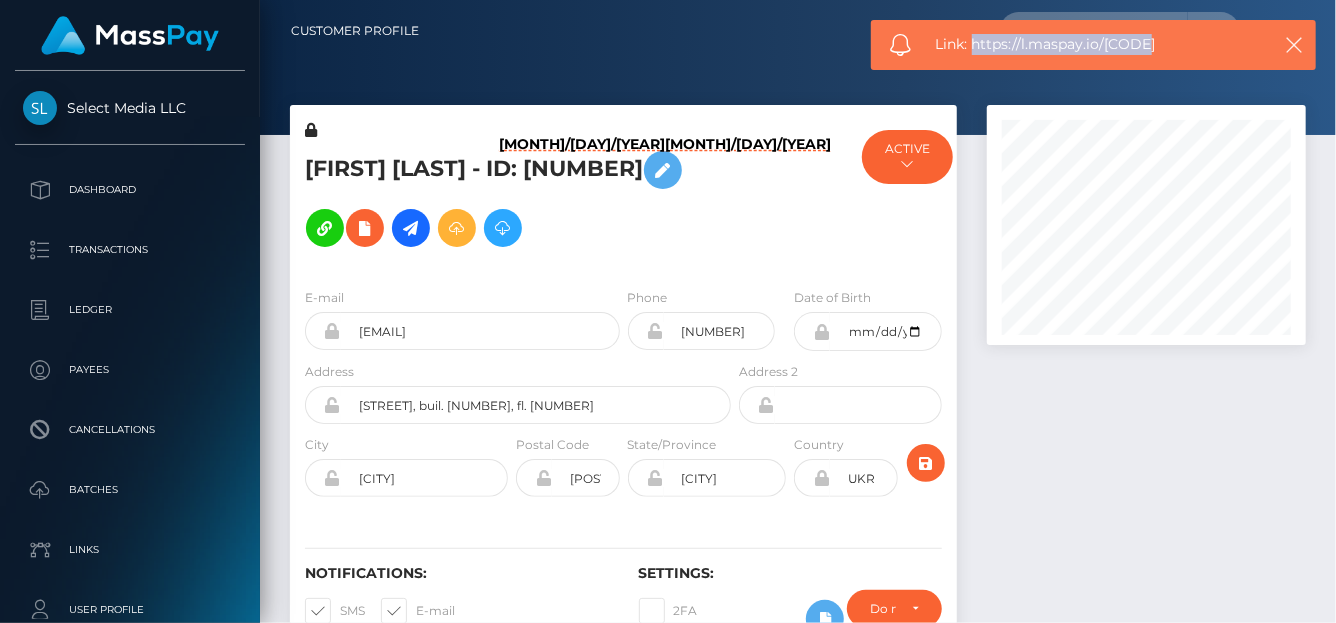 click on "Link: https://l.maspay.io/Vgcpr" at bounding box center (1096, 44) 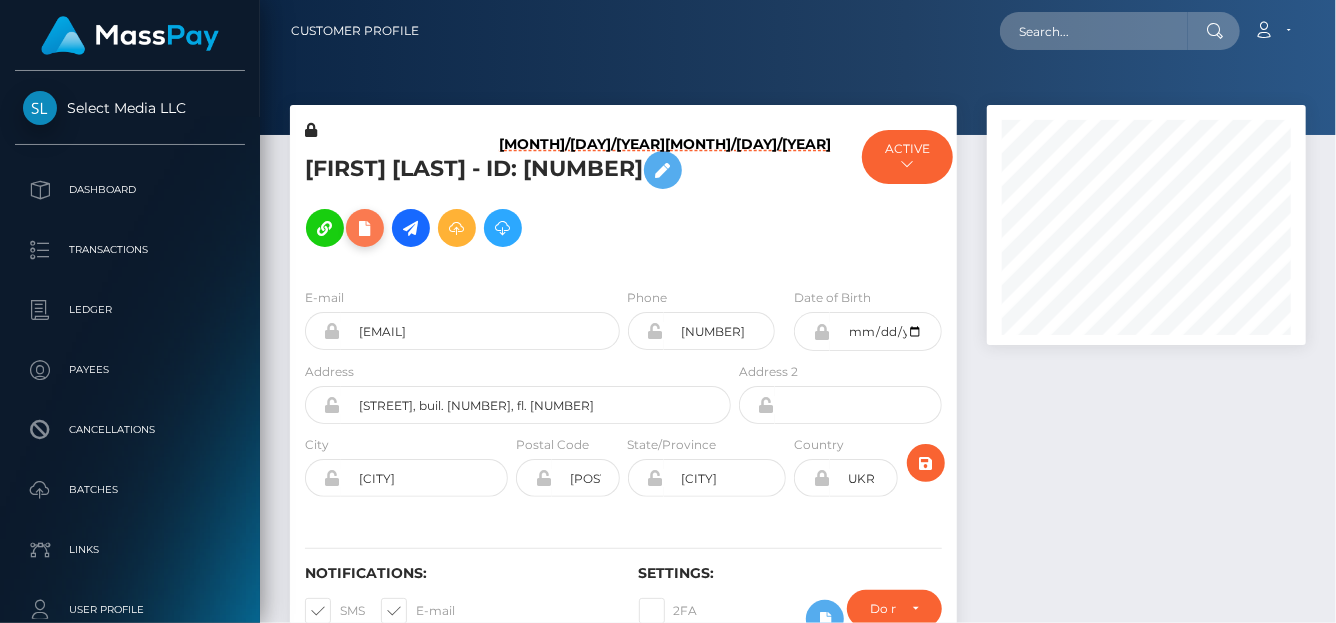 click at bounding box center (365, 228) 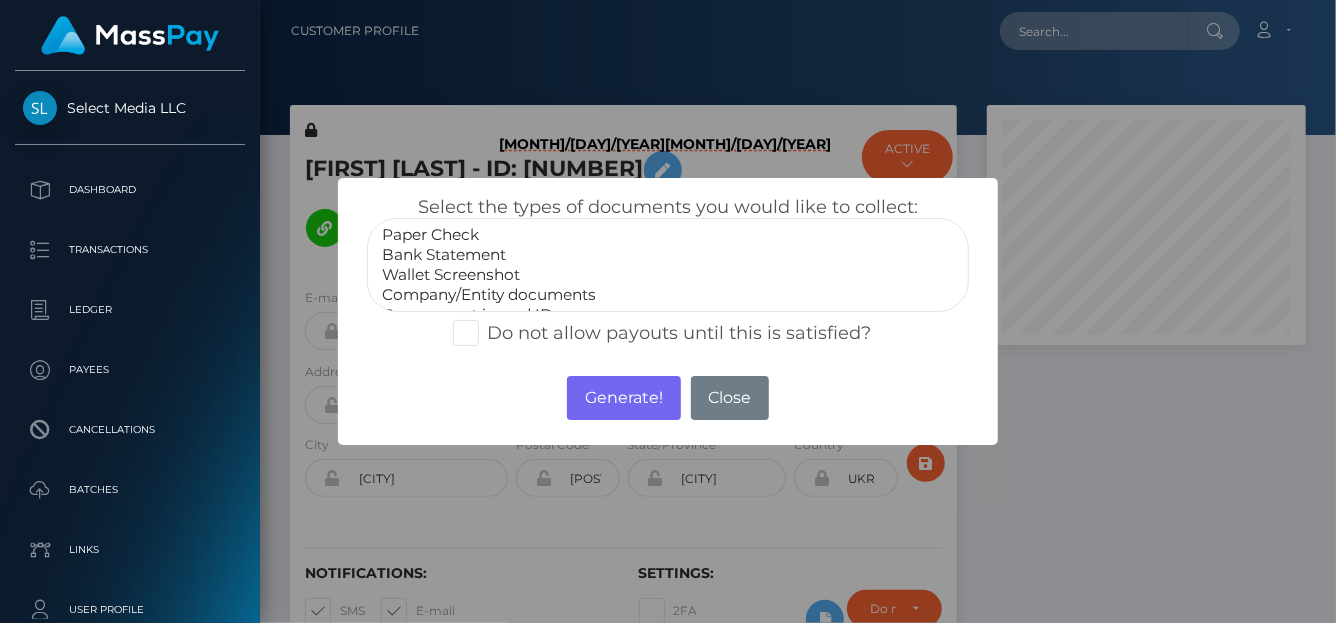 scroll, scrollTop: 39, scrollLeft: 0, axis: vertical 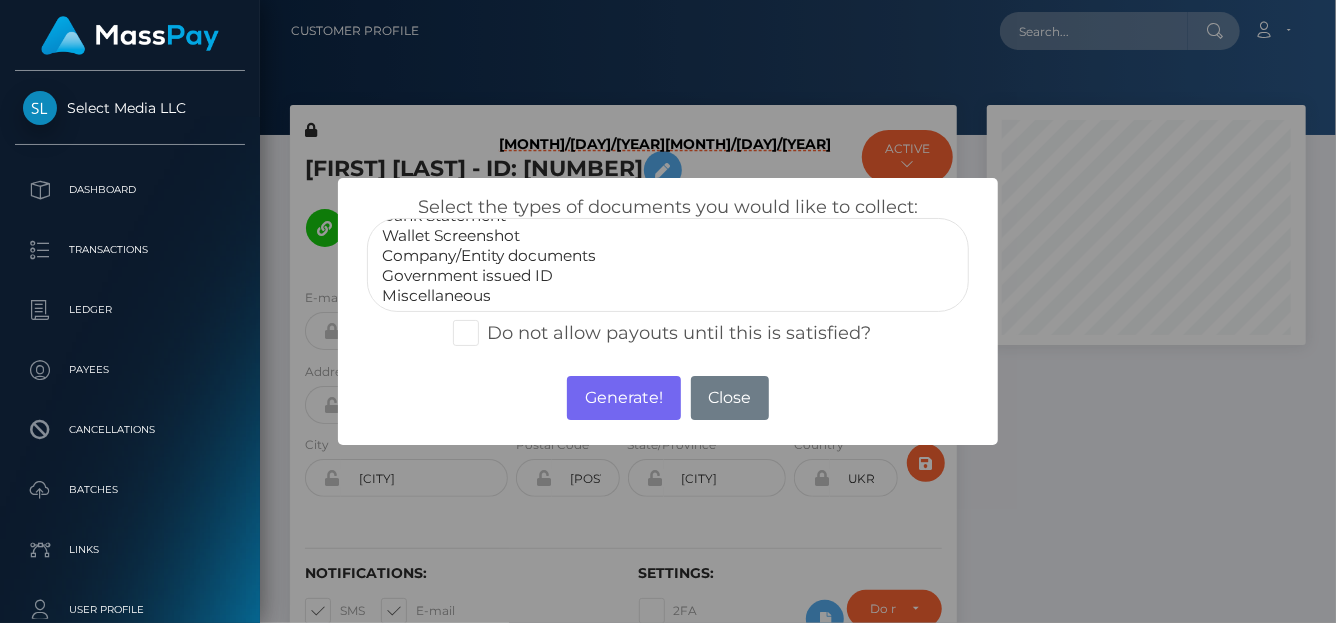 select on "Government issued ID" 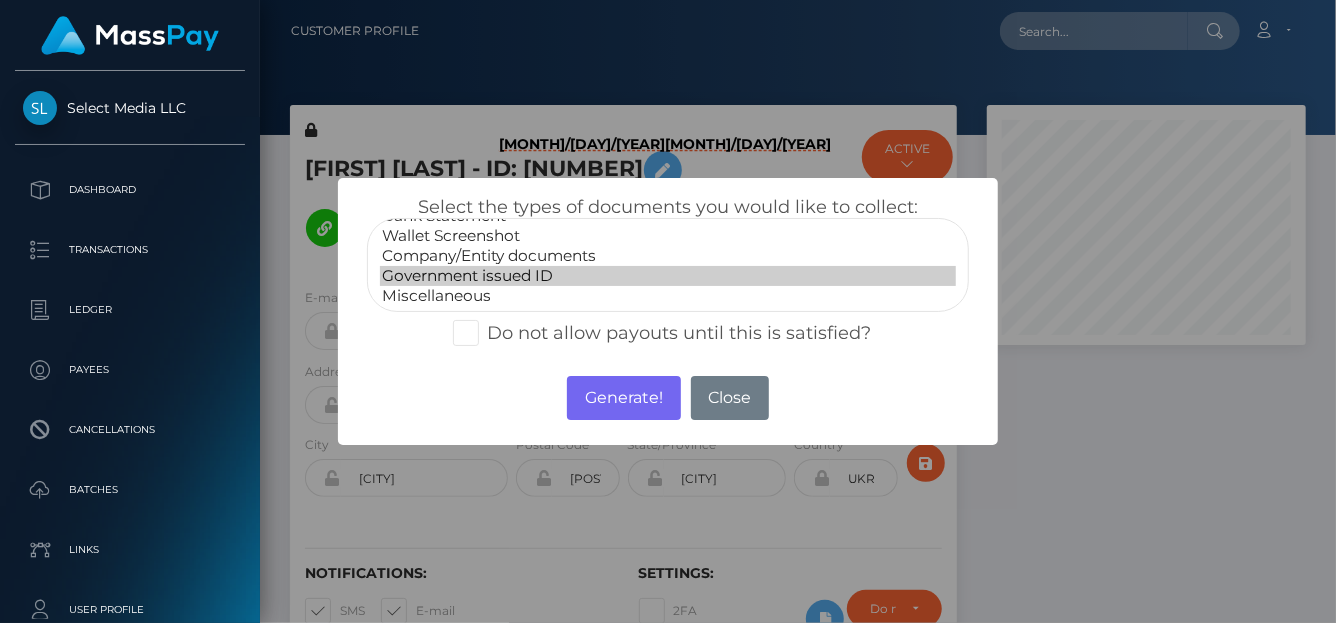 click on "Government issued ID" at bounding box center [668, 276] 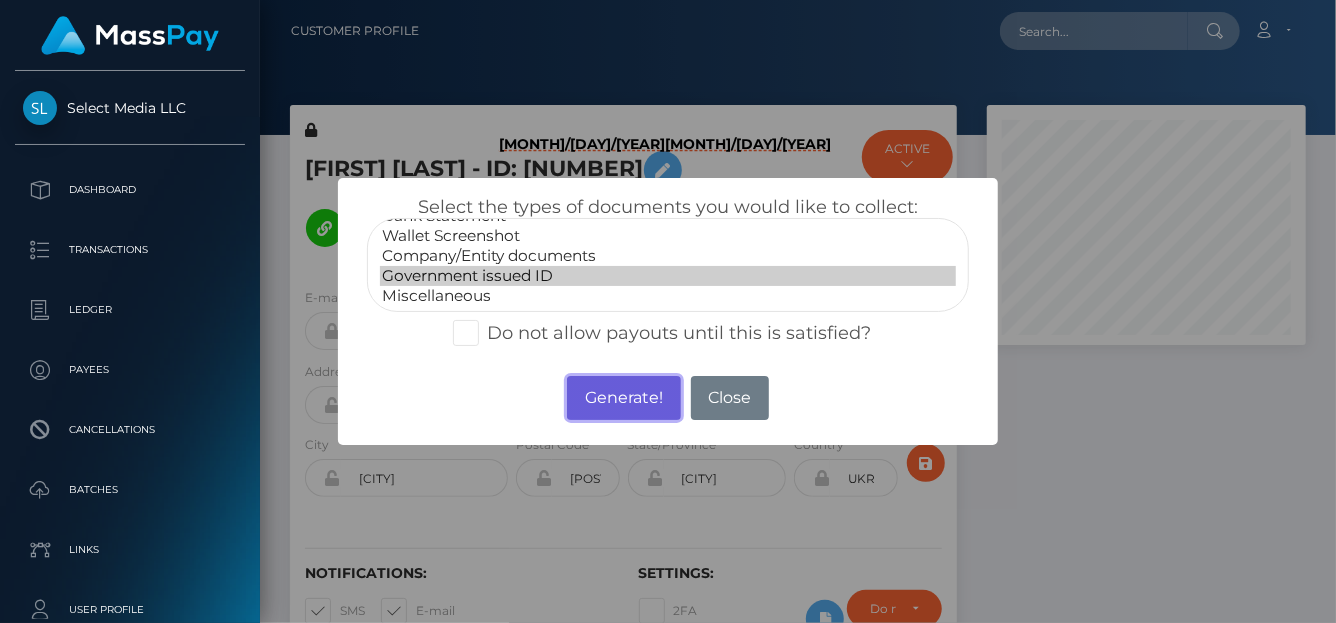click on "Generate!" at bounding box center [623, 398] 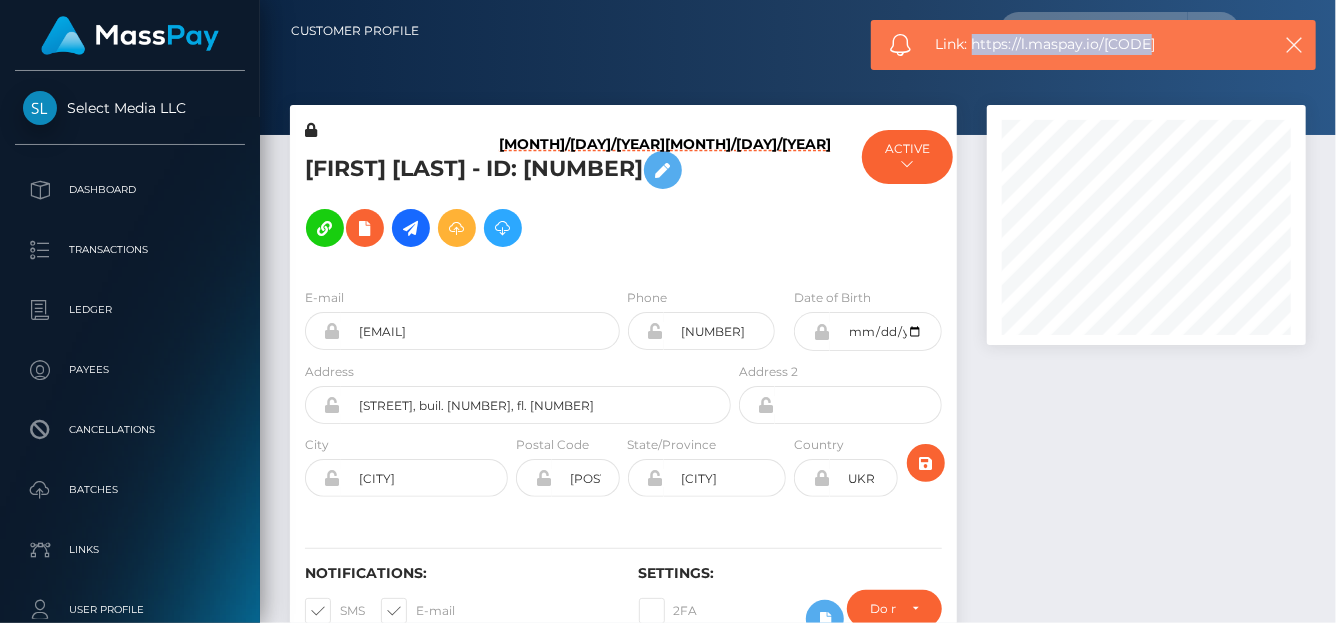 drag, startPoint x: 1123, startPoint y: 44, endPoint x: 975, endPoint y: 38, distance: 148.12157 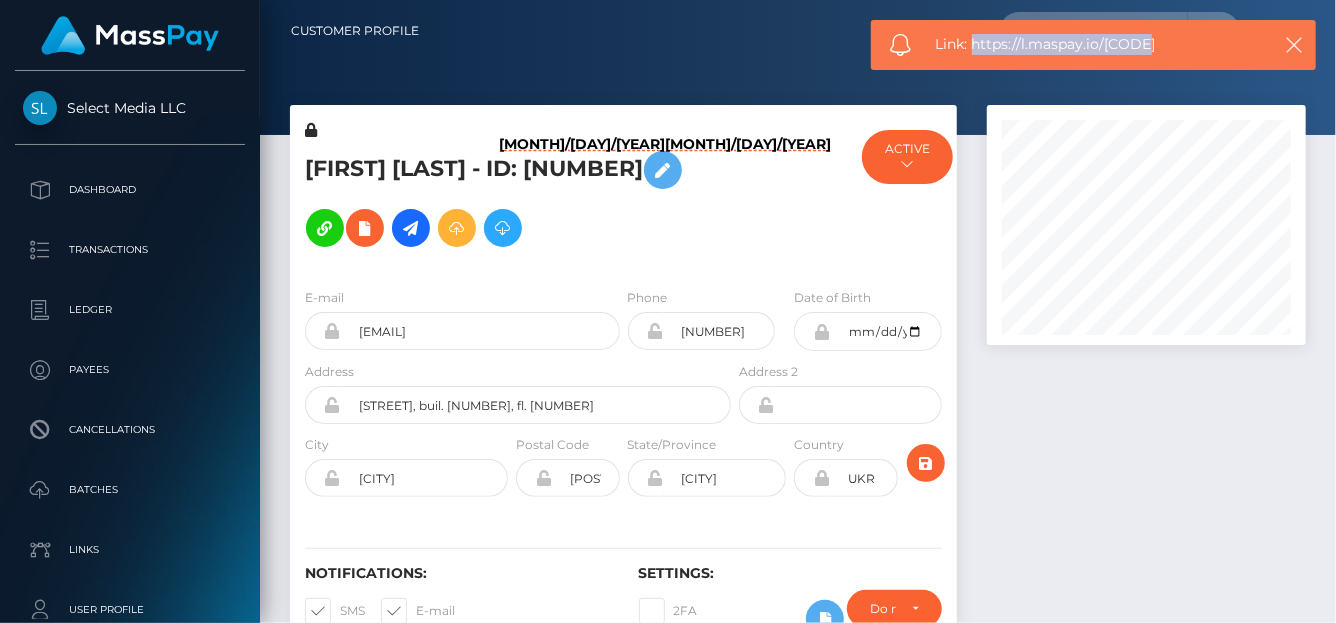 click on "Link: https://l.maspay.io/AgcaF" at bounding box center [1096, 44] 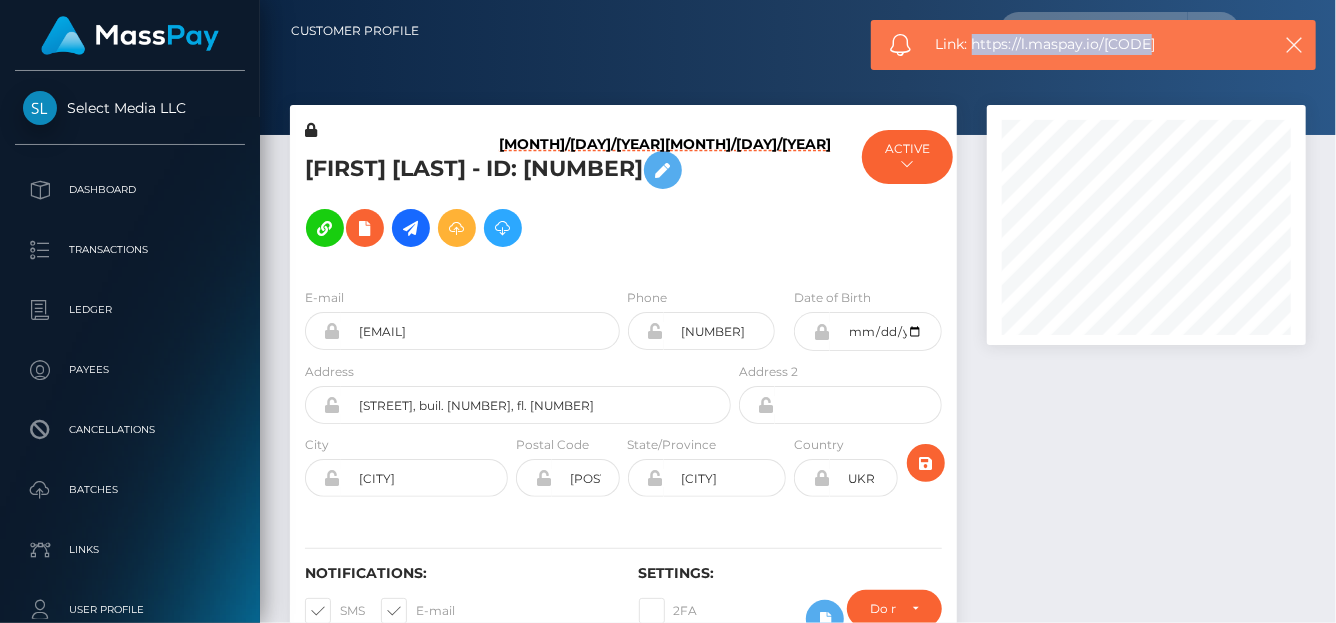 copy on "https://l.maspay.io/AgcaF" 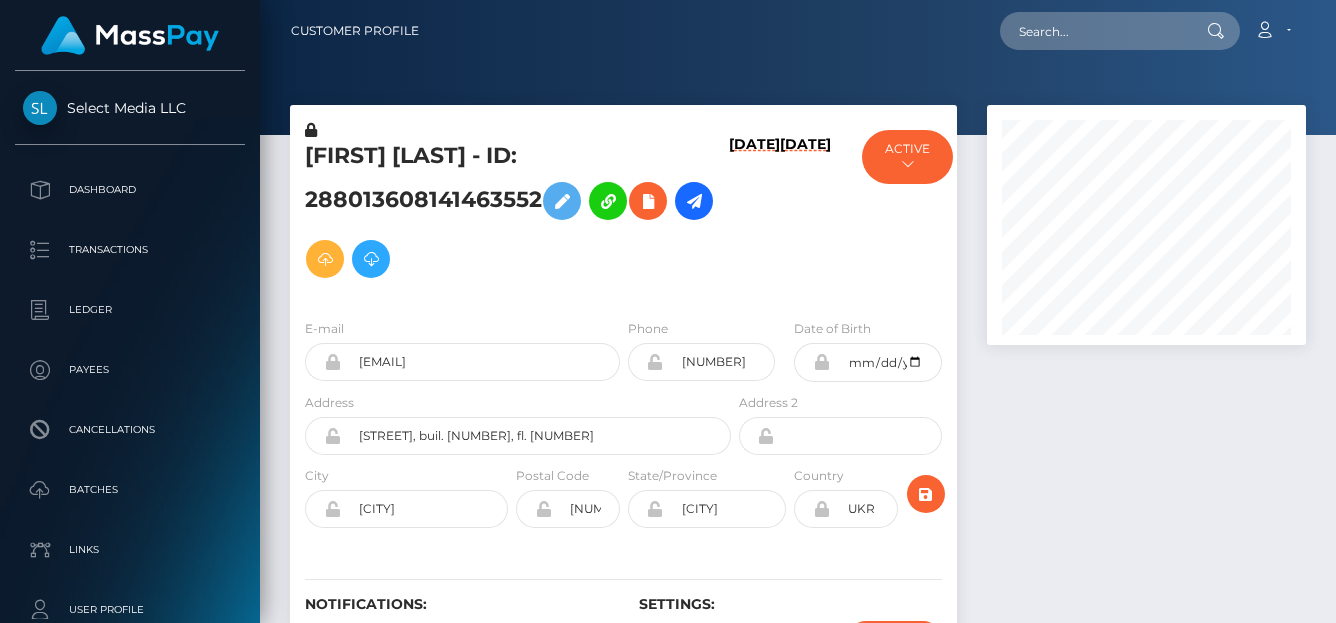 scroll, scrollTop: 0, scrollLeft: 0, axis: both 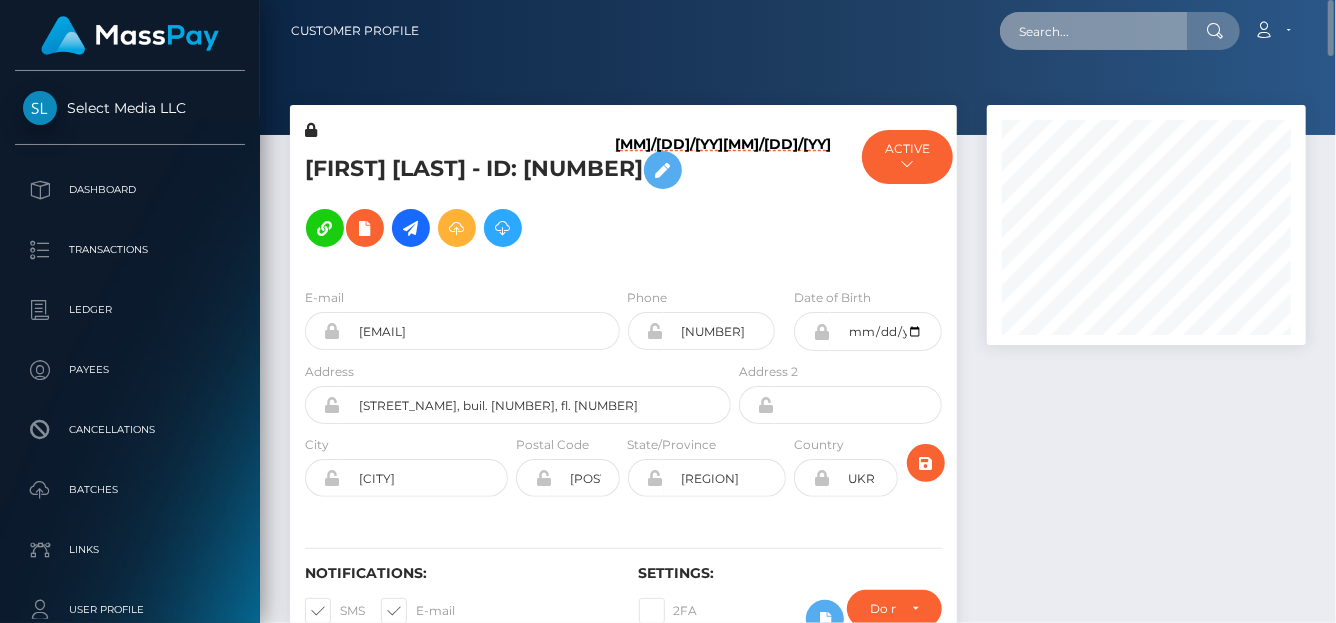 click at bounding box center (1094, 31) 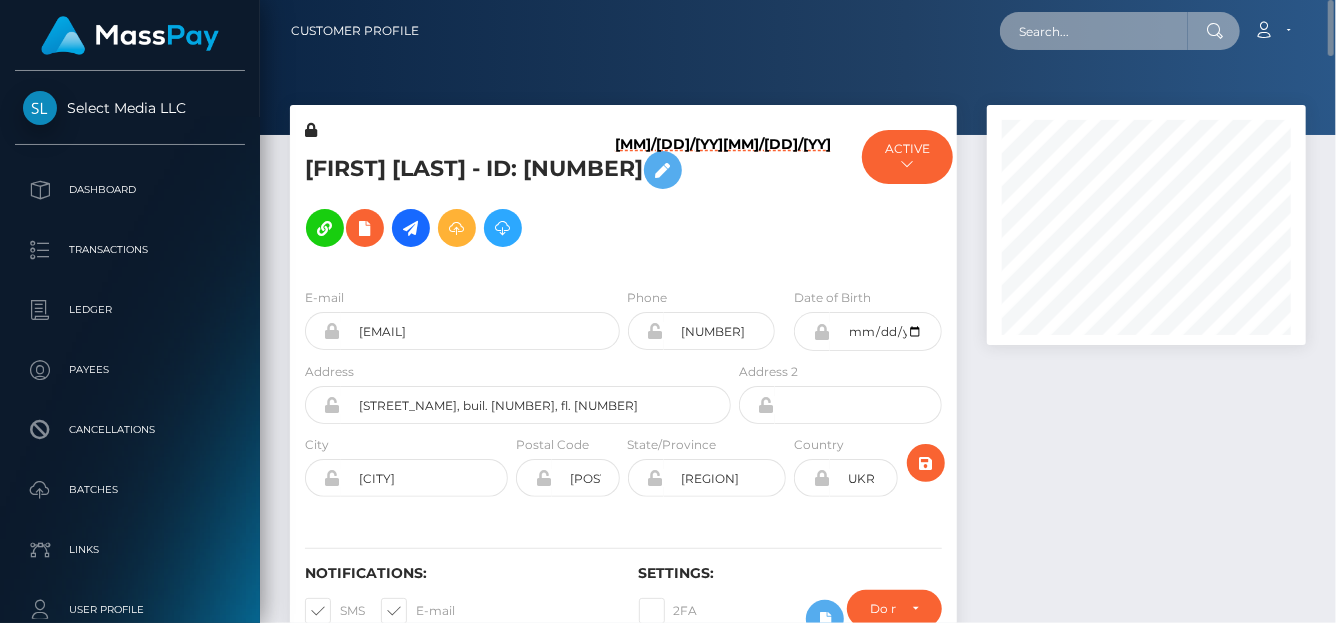 paste on "[TEXT]" 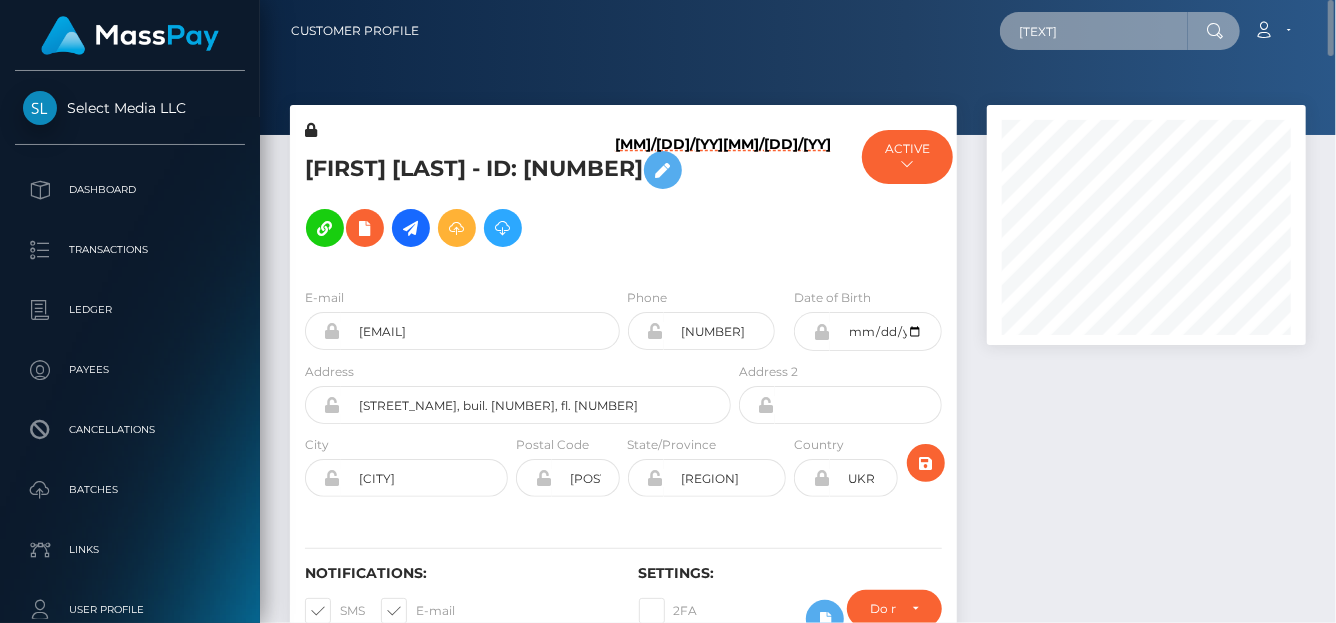 scroll, scrollTop: 0, scrollLeft: 18, axis: horizontal 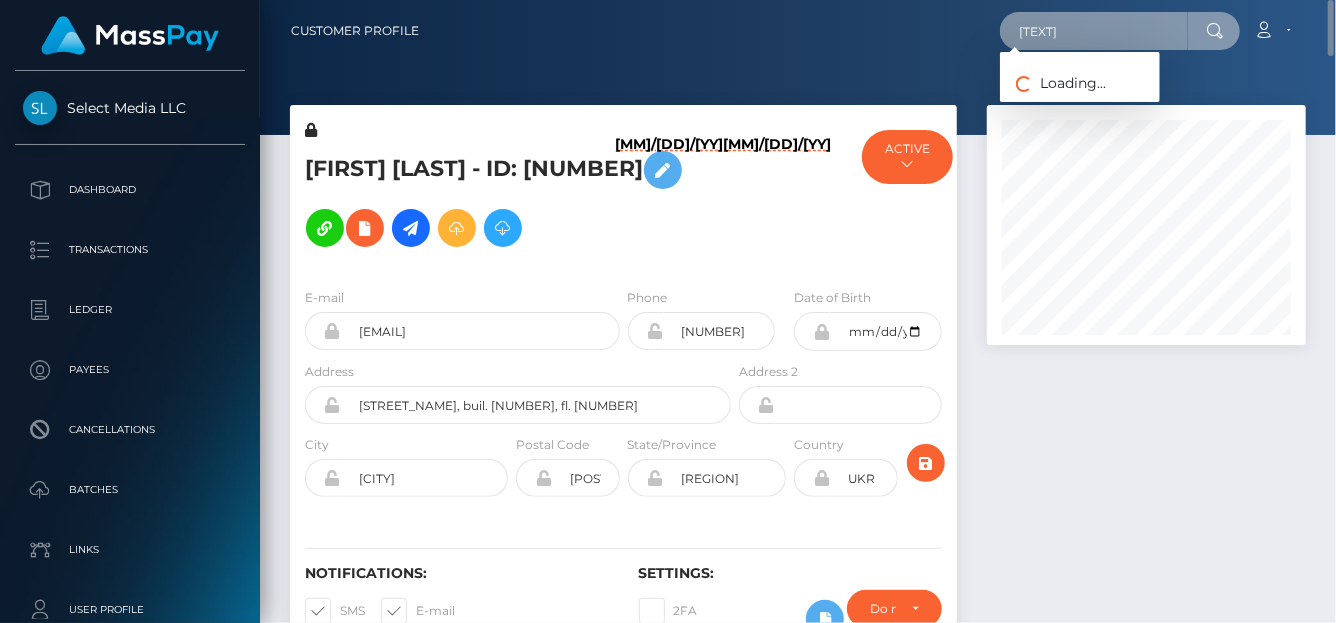 type on "[TEXT]" 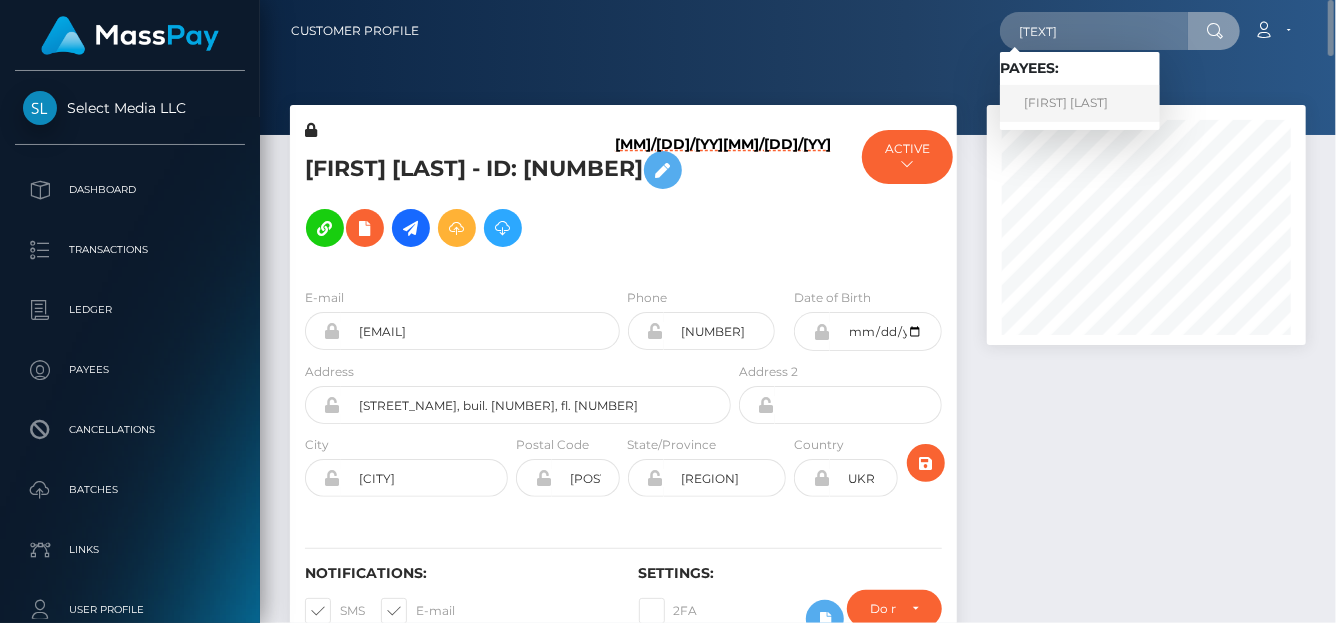 click on "[FIRST] [LAST]" at bounding box center (1080, 103) 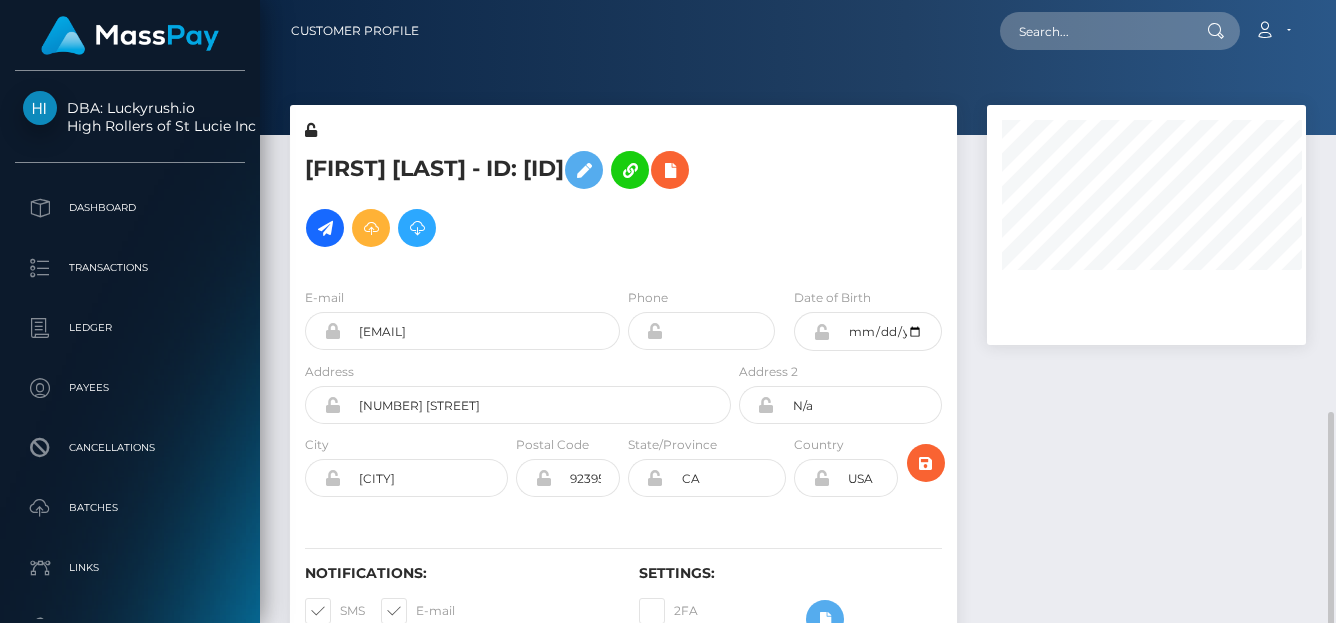 scroll, scrollTop: 0, scrollLeft: 0, axis: both 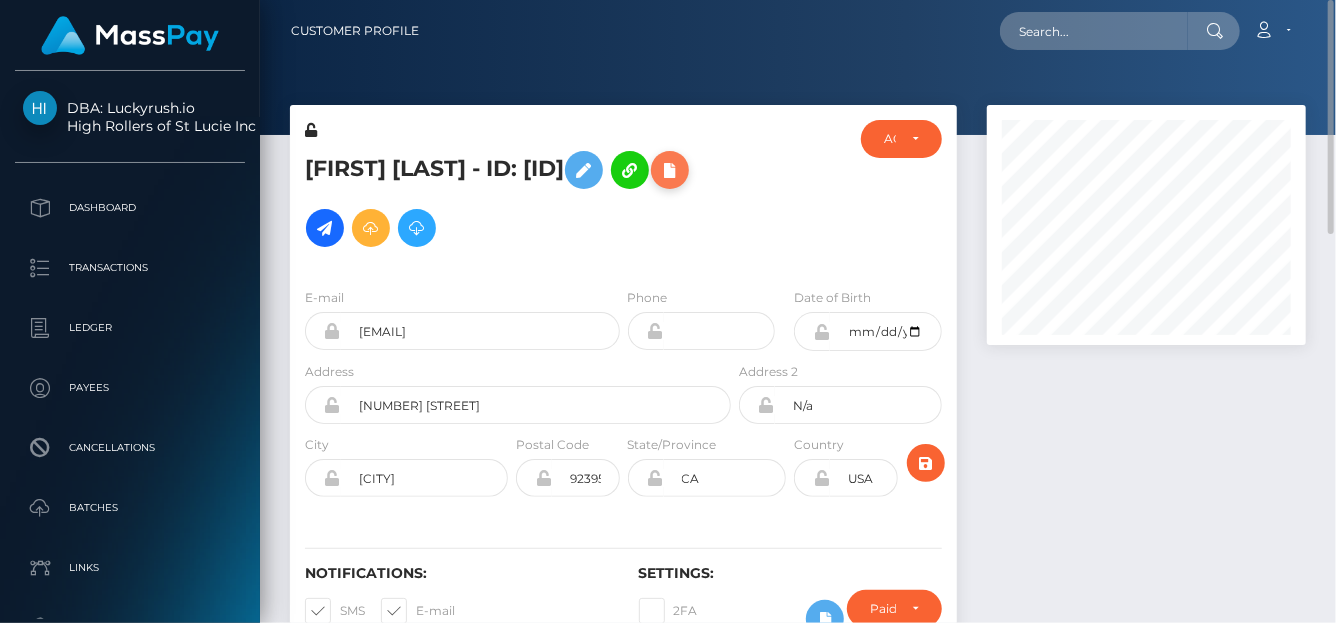 click at bounding box center (670, 170) 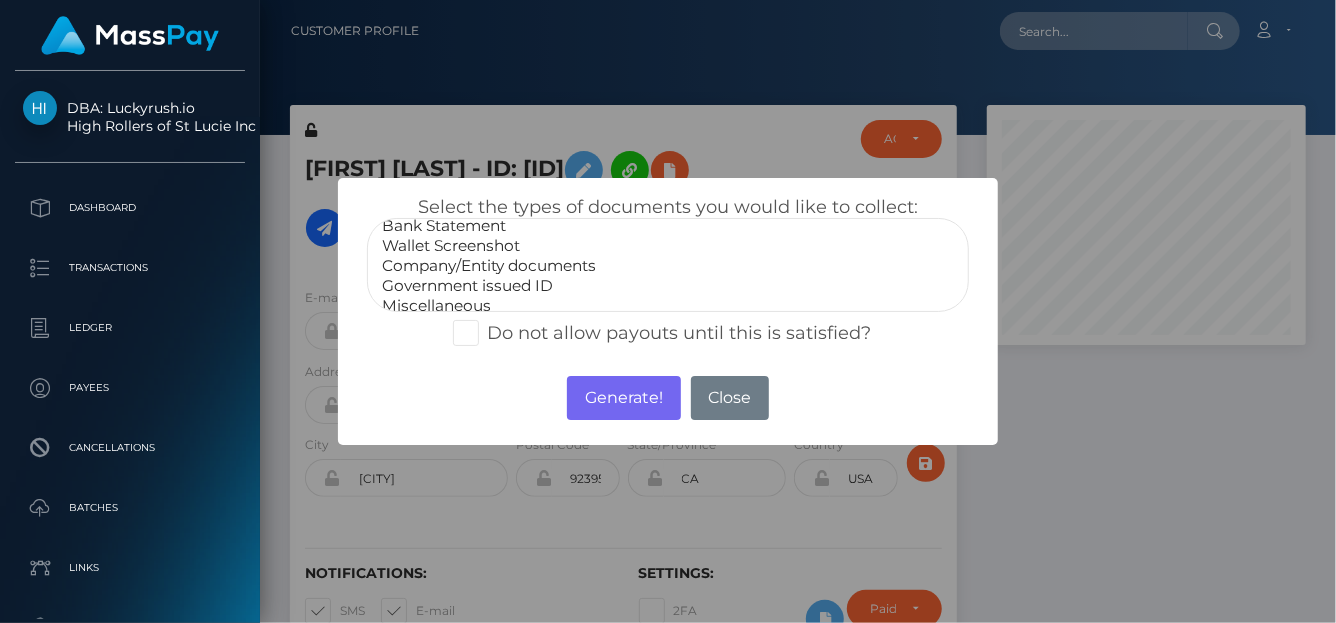 scroll, scrollTop: 39, scrollLeft: 0, axis: vertical 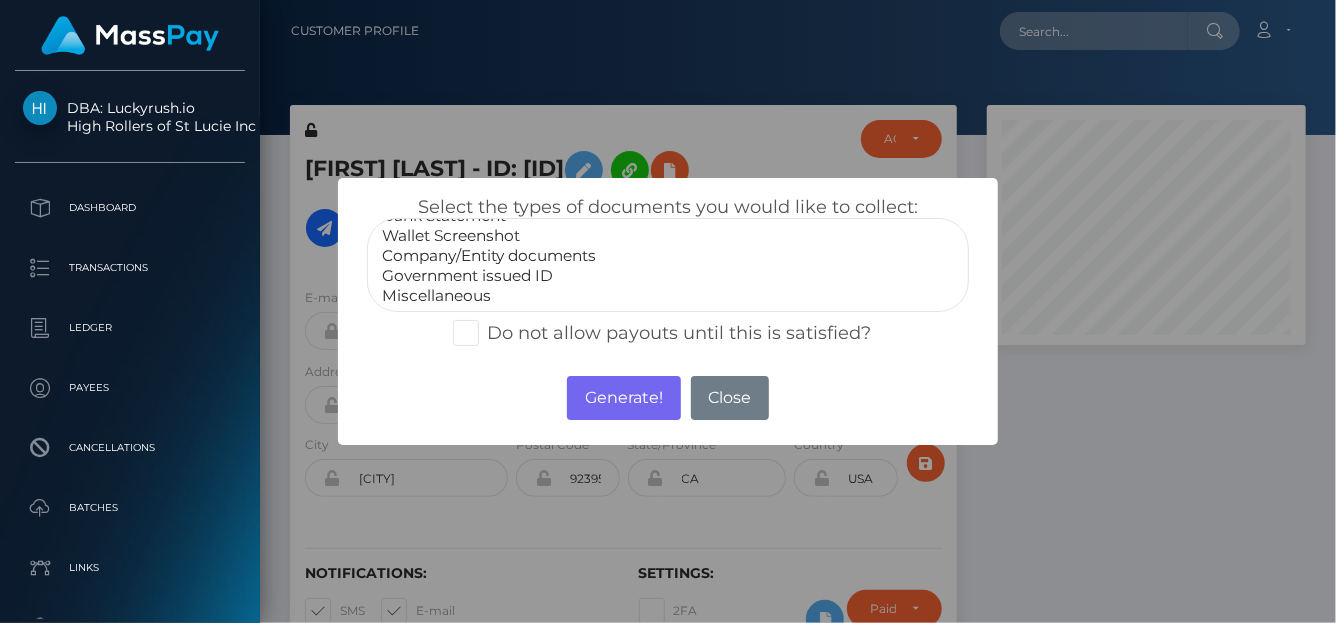 drag, startPoint x: 534, startPoint y: 270, endPoint x: 598, endPoint y: 314, distance: 77.665955 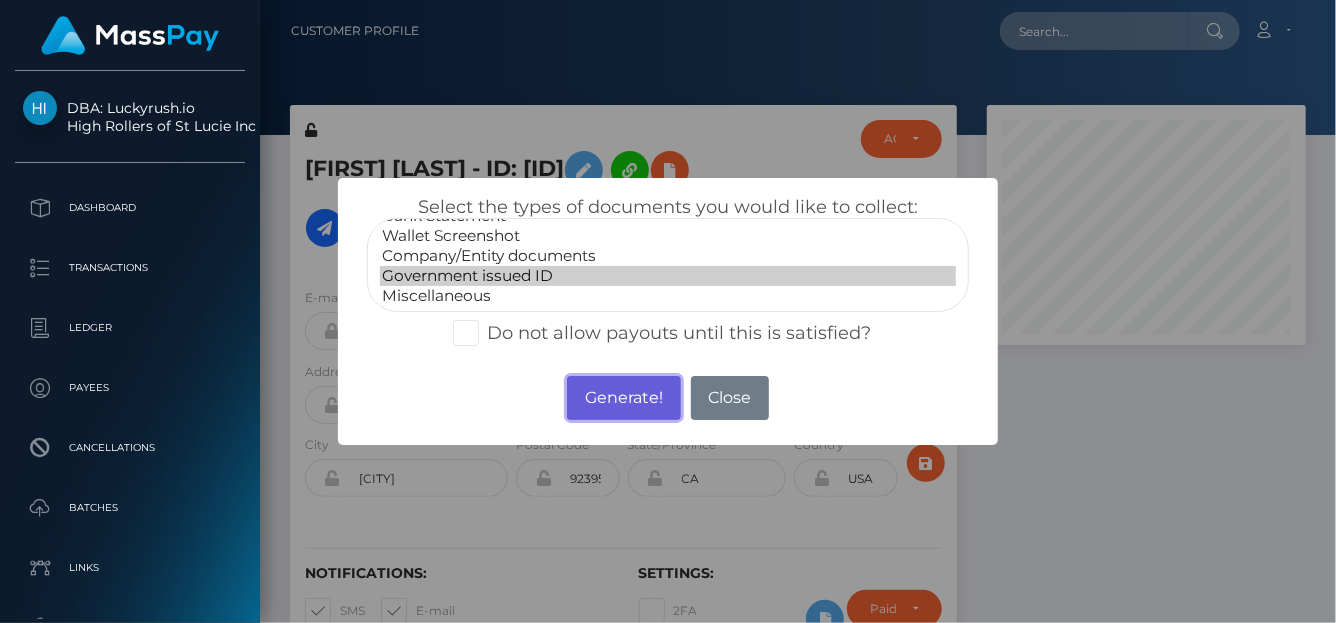 click on "Generate!" at bounding box center (623, 398) 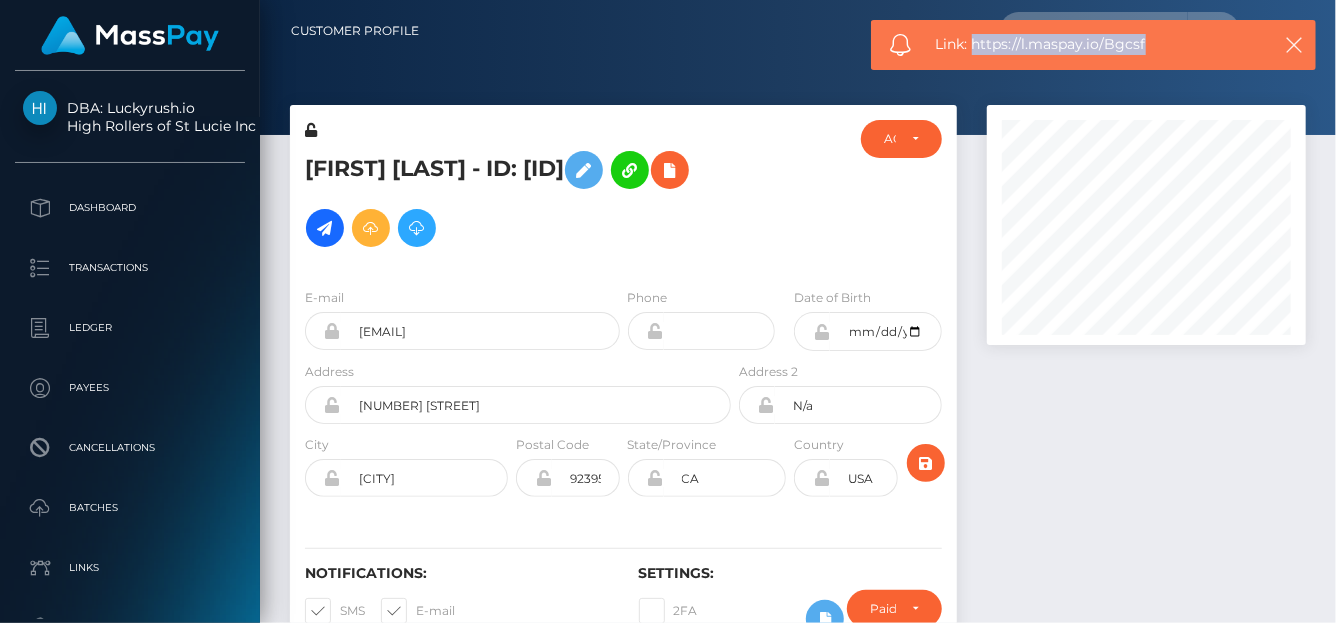 drag, startPoint x: 1060, startPoint y: 42, endPoint x: 976, endPoint y: 43, distance: 84.00595 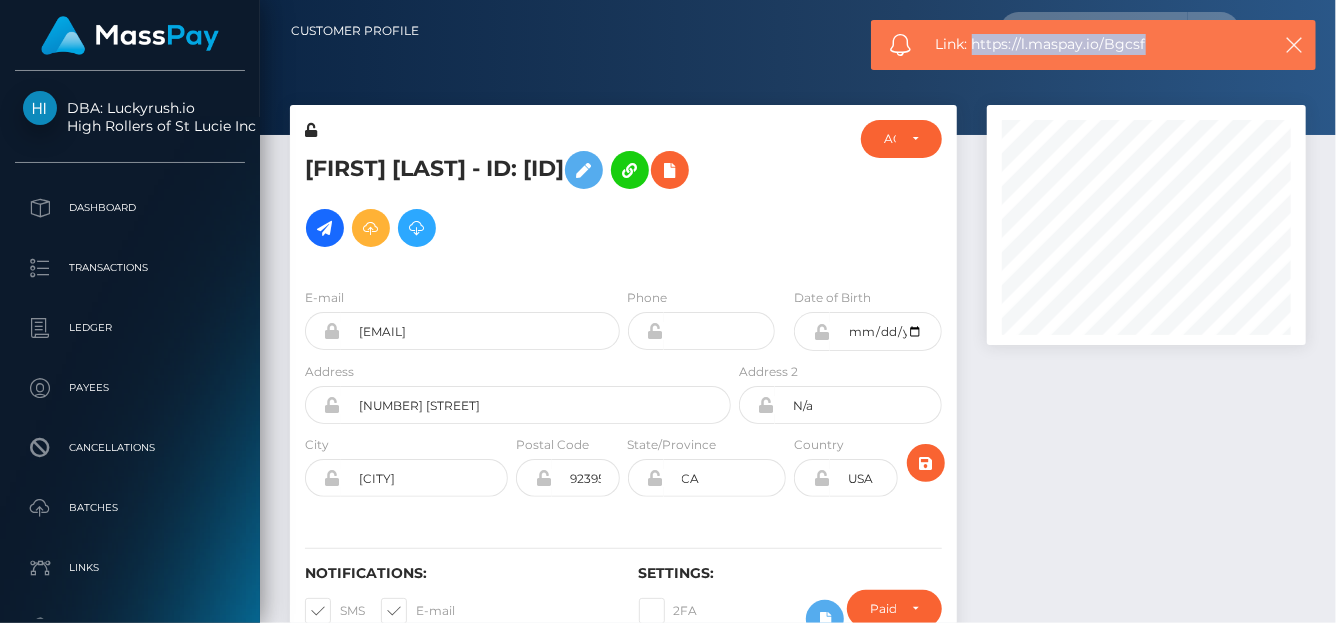 click on "Link: https://l.maspay.io/Bgcsf" at bounding box center (1096, 44) 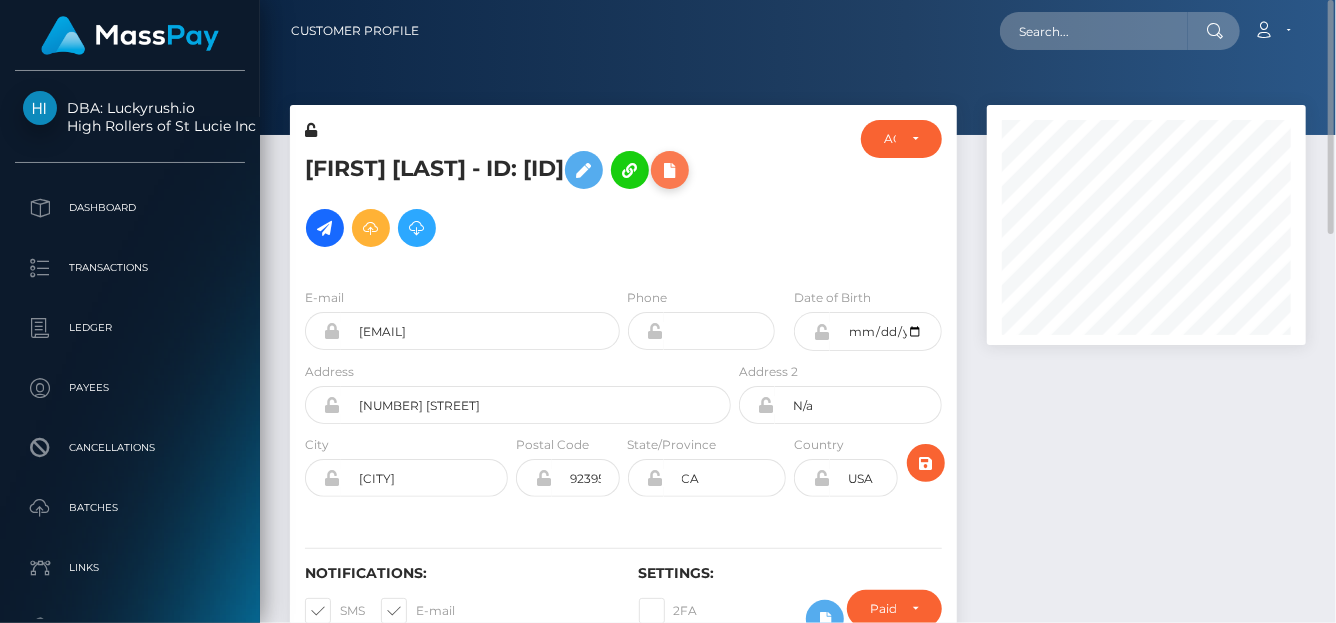 click at bounding box center (670, 170) 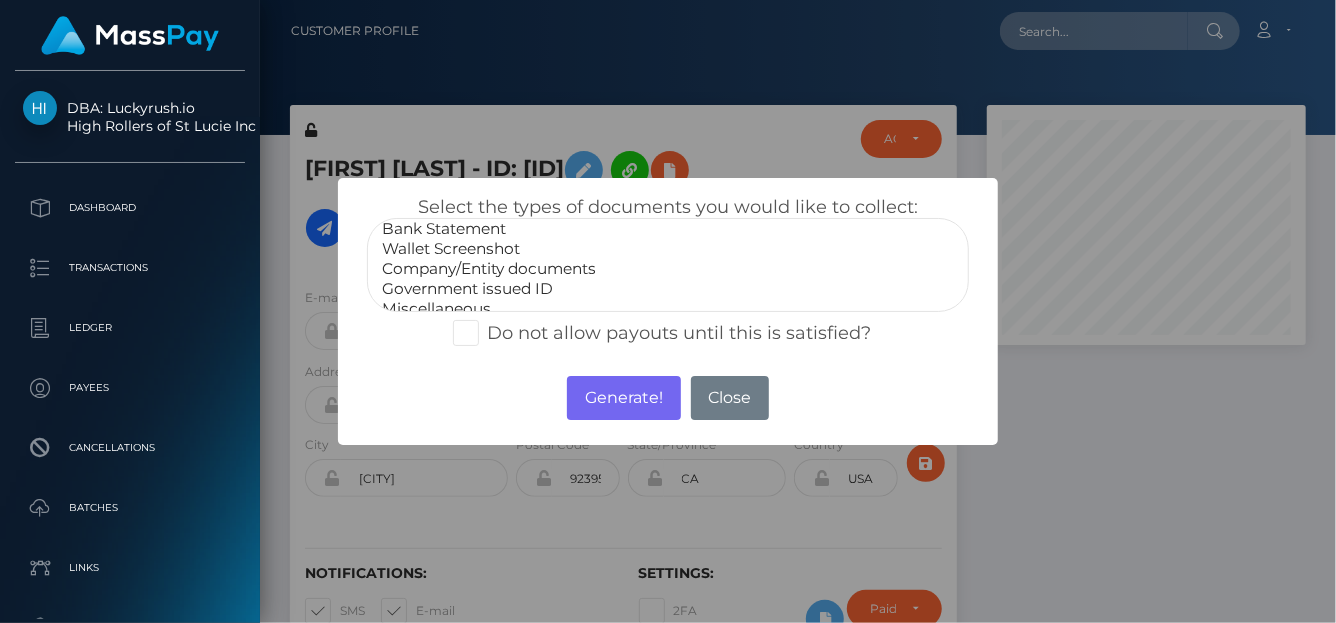 scroll, scrollTop: 39, scrollLeft: 0, axis: vertical 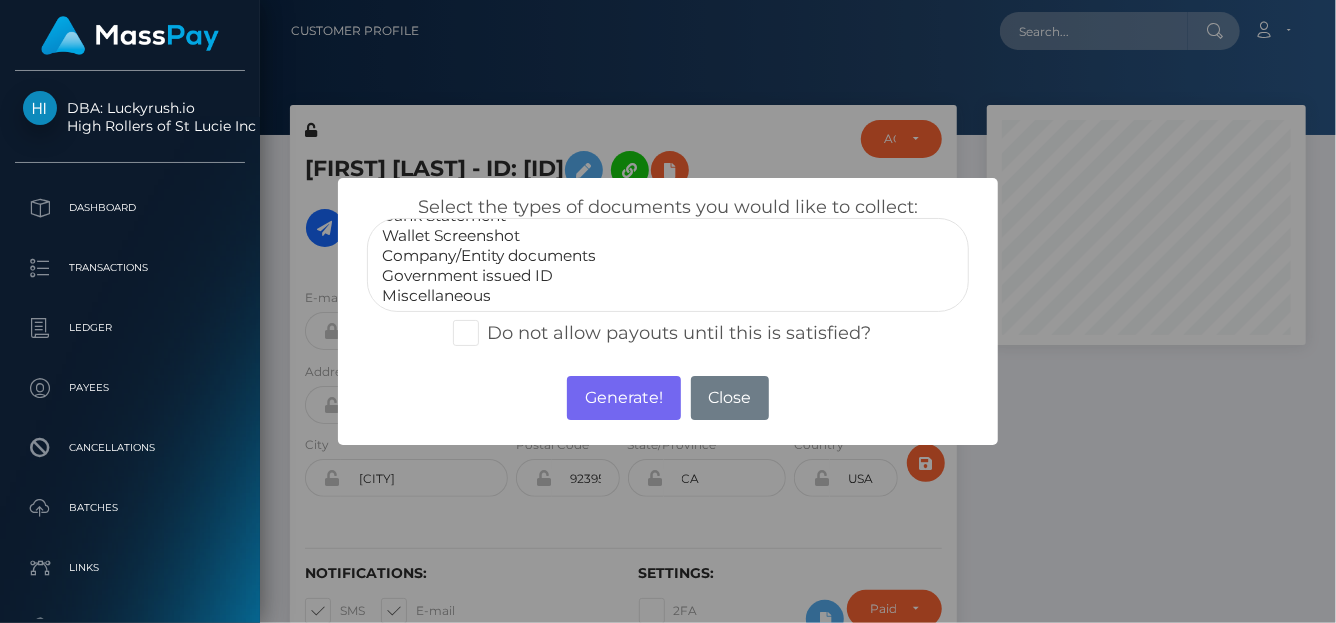 select on "Miscellaneous" 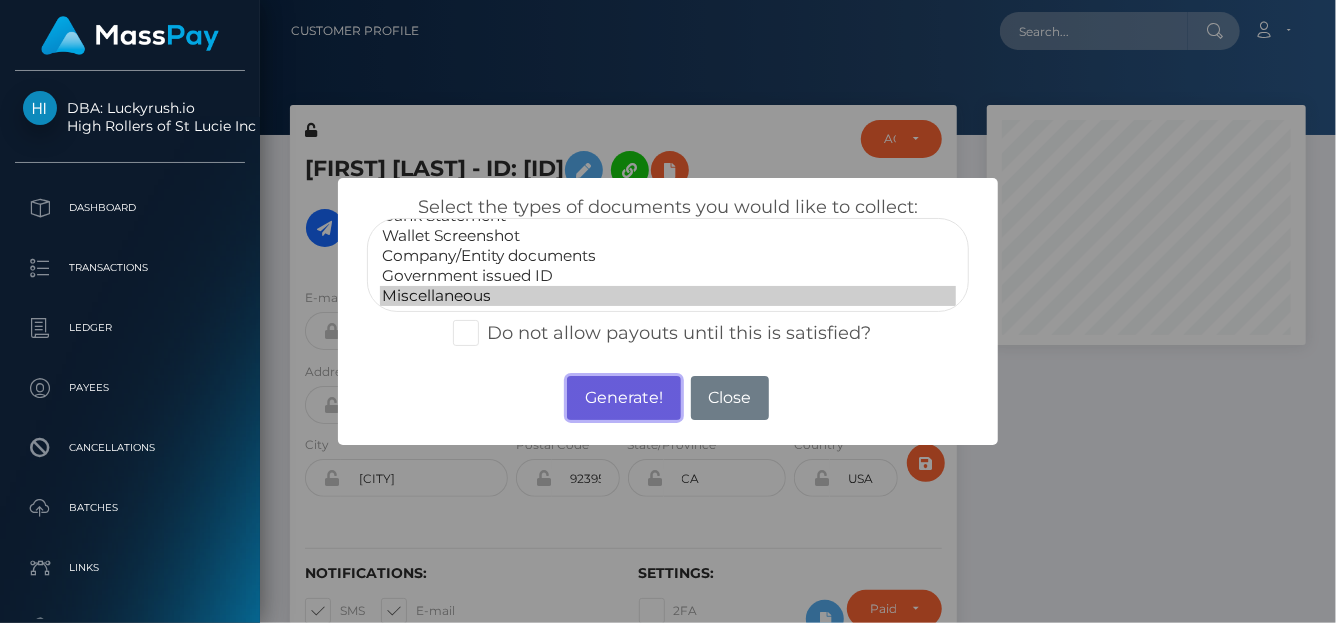 click on "Generate!" at bounding box center (623, 398) 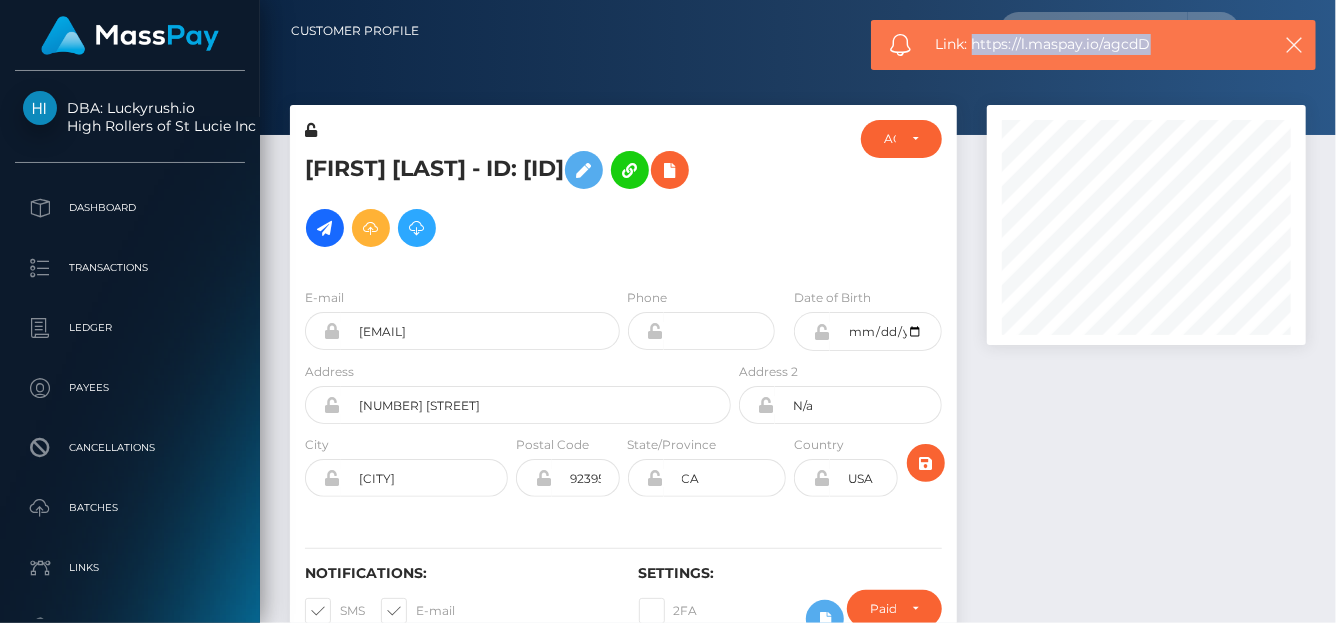 drag, startPoint x: 1200, startPoint y: 47, endPoint x: 971, endPoint y: 50, distance: 229.01965 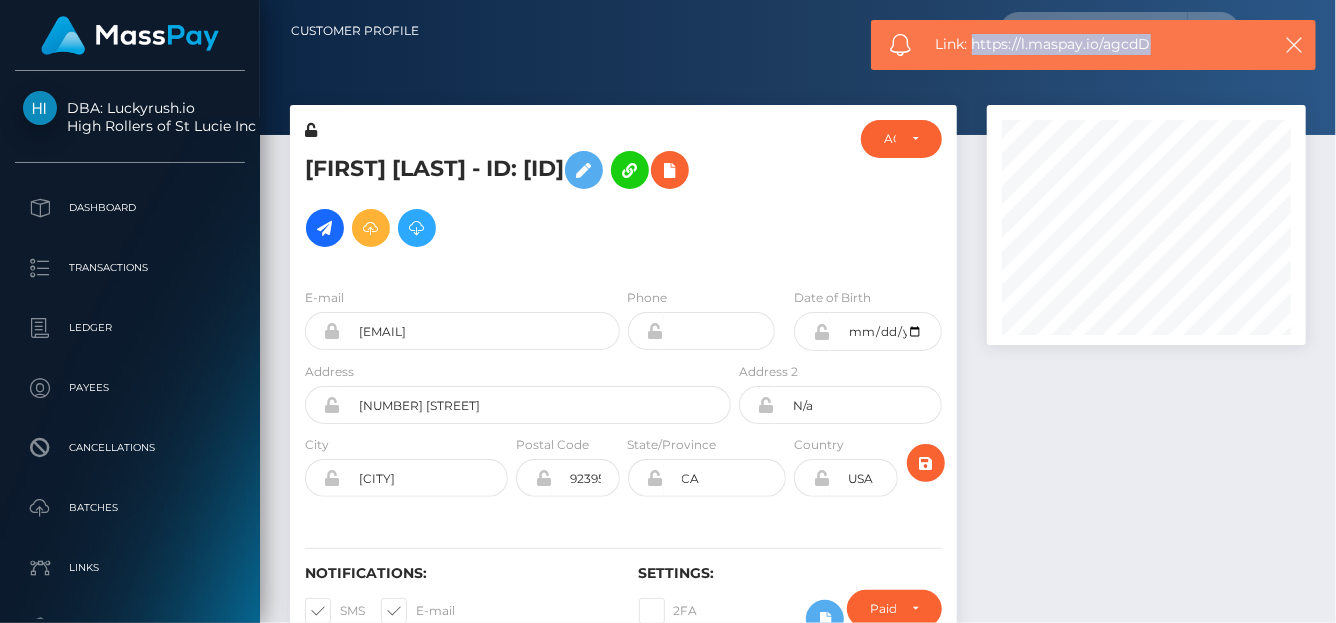 click on "Link: https://l.maspay.io/agcdD" at bounding box center [1096, 44] 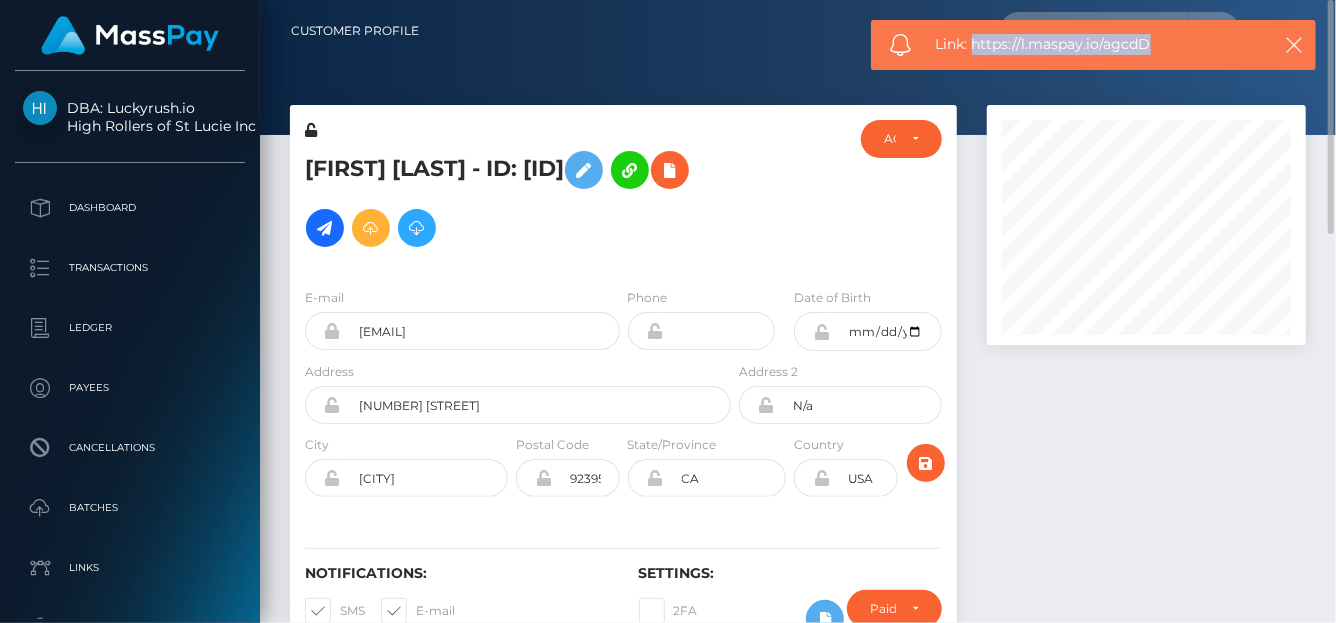 copy on "https://l.maspay.io/agcdD" 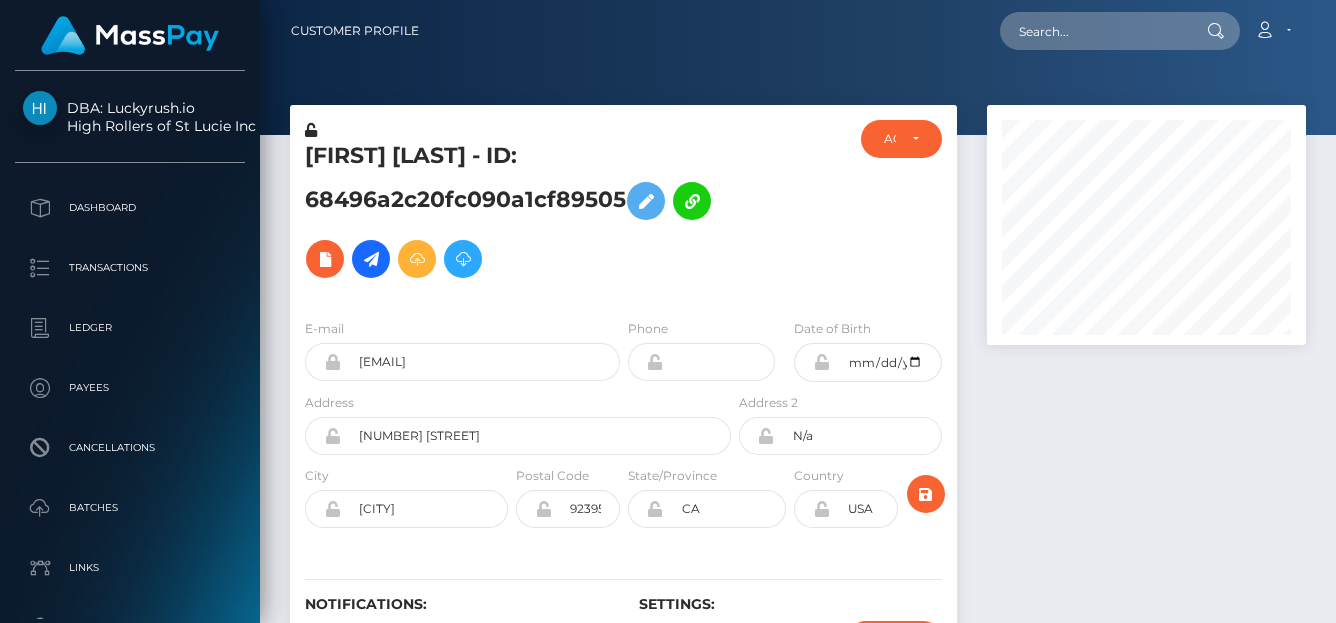 scroll, scrollTop: 0, scrollLeft: 0, axis: both 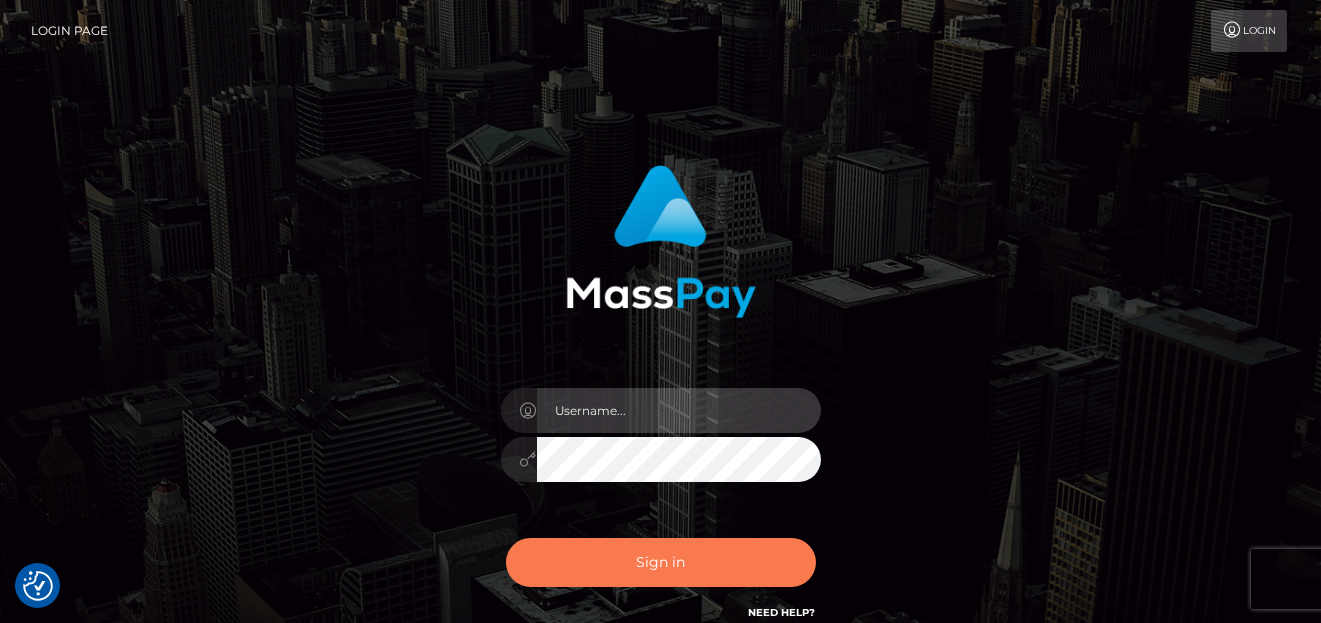 type on "denise" 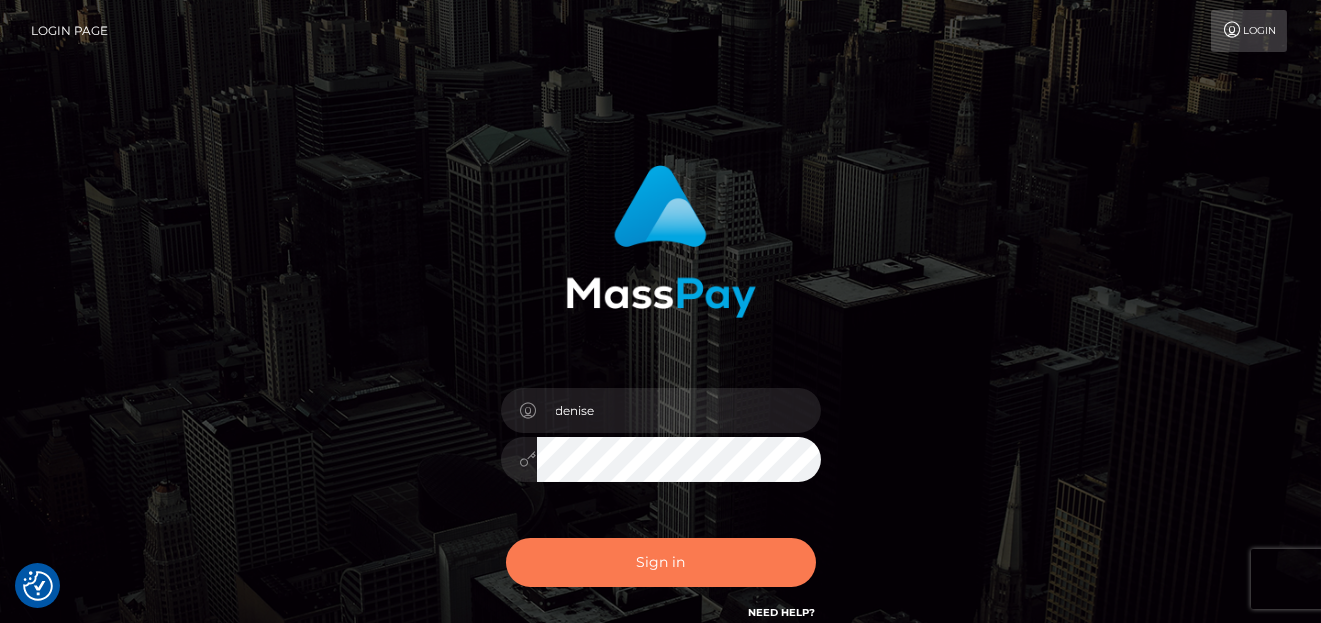 click on "Sign in" at bounding box center (661, 562) 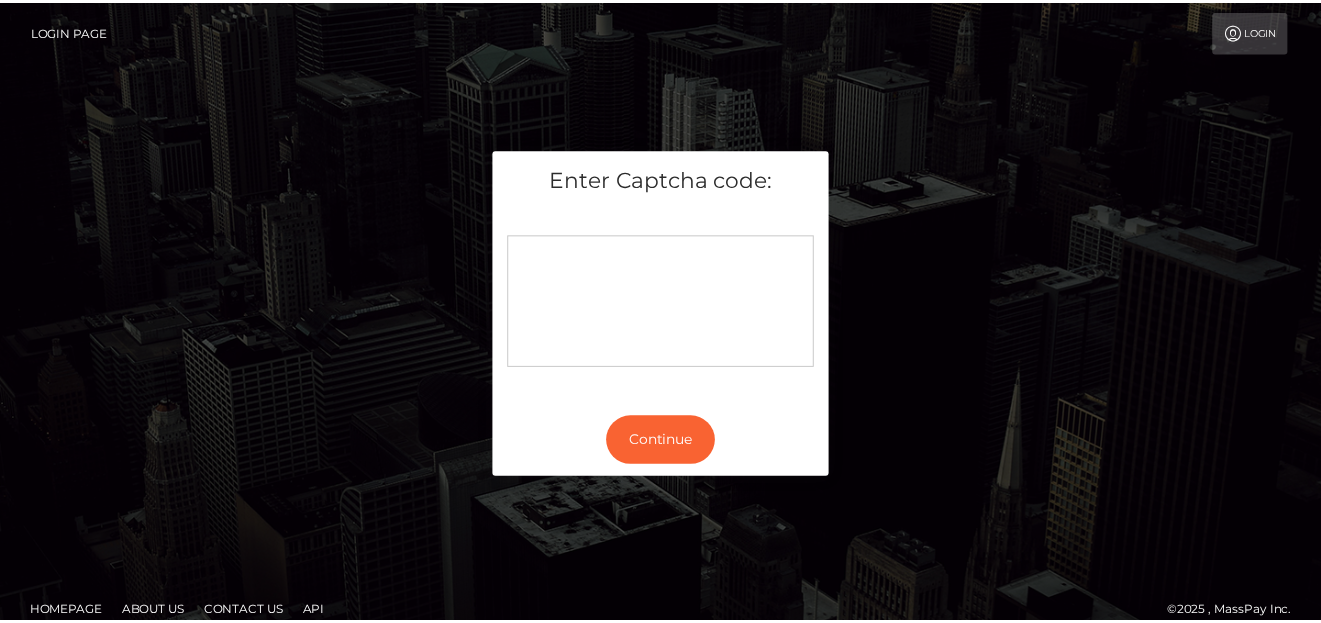 scroll, scrollTop: 0, scrollLeft: 0, axis: both 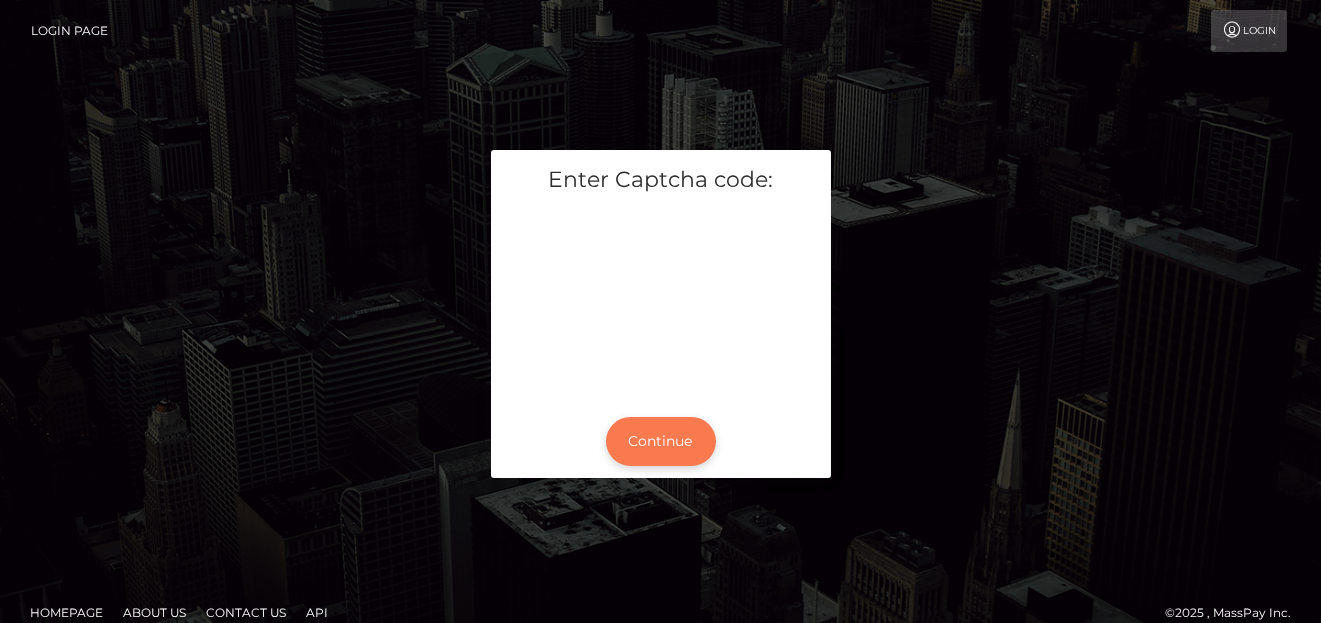 click on "Continue" at bounding box center [661, 441] 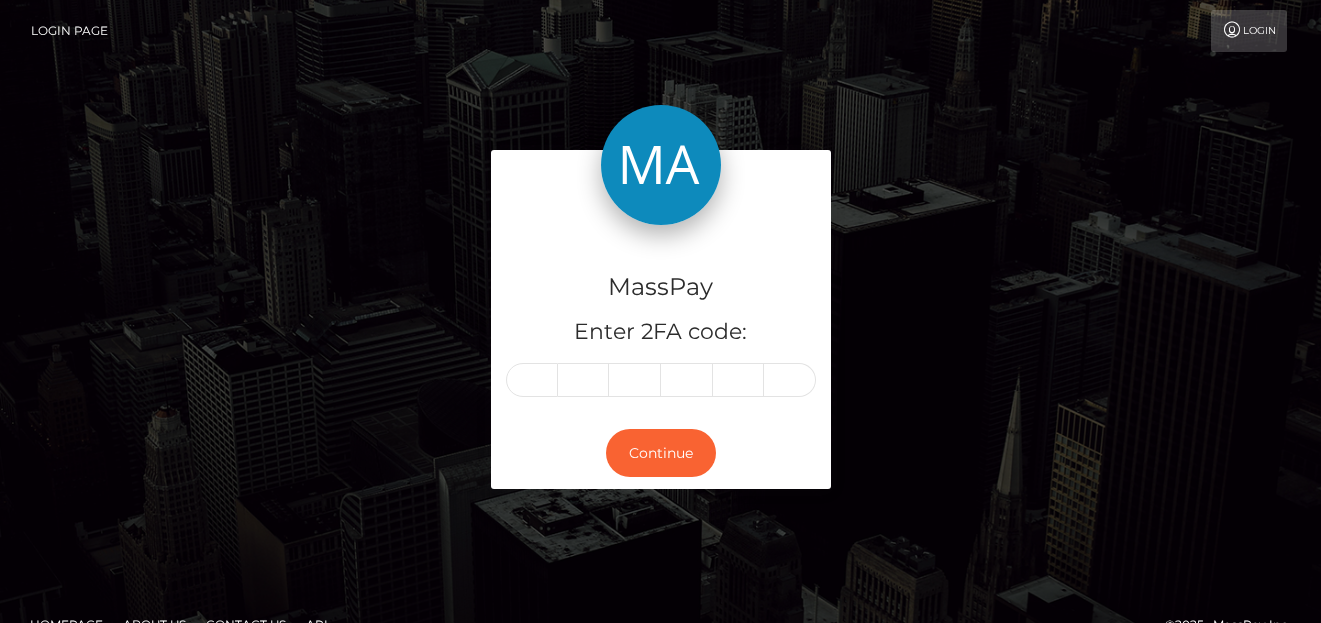 scroll, scrollTop: 0, scrollLeft: 0, axis: both 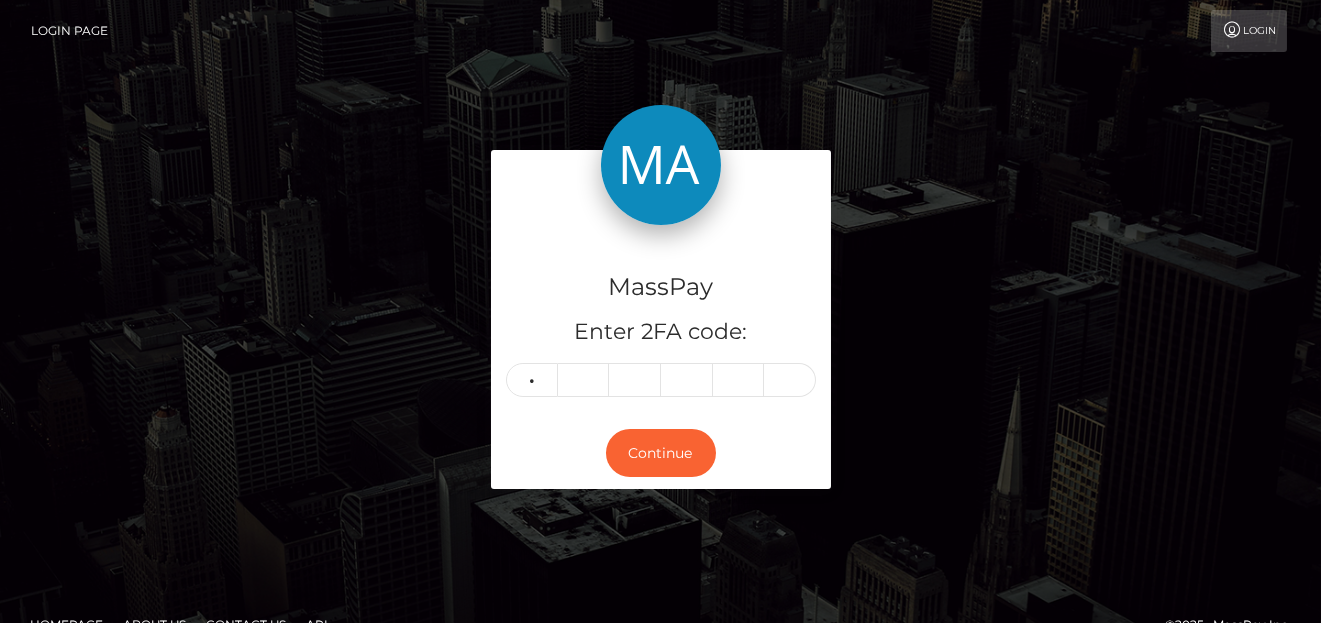 type on "8" 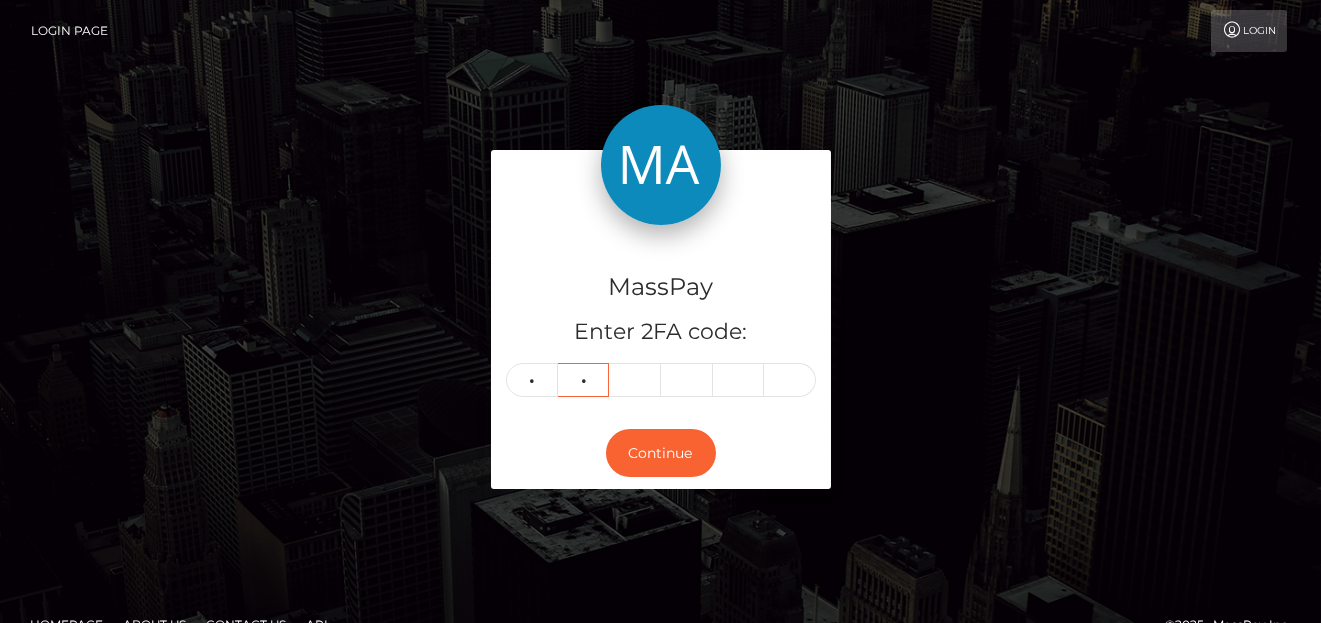 type on "2" 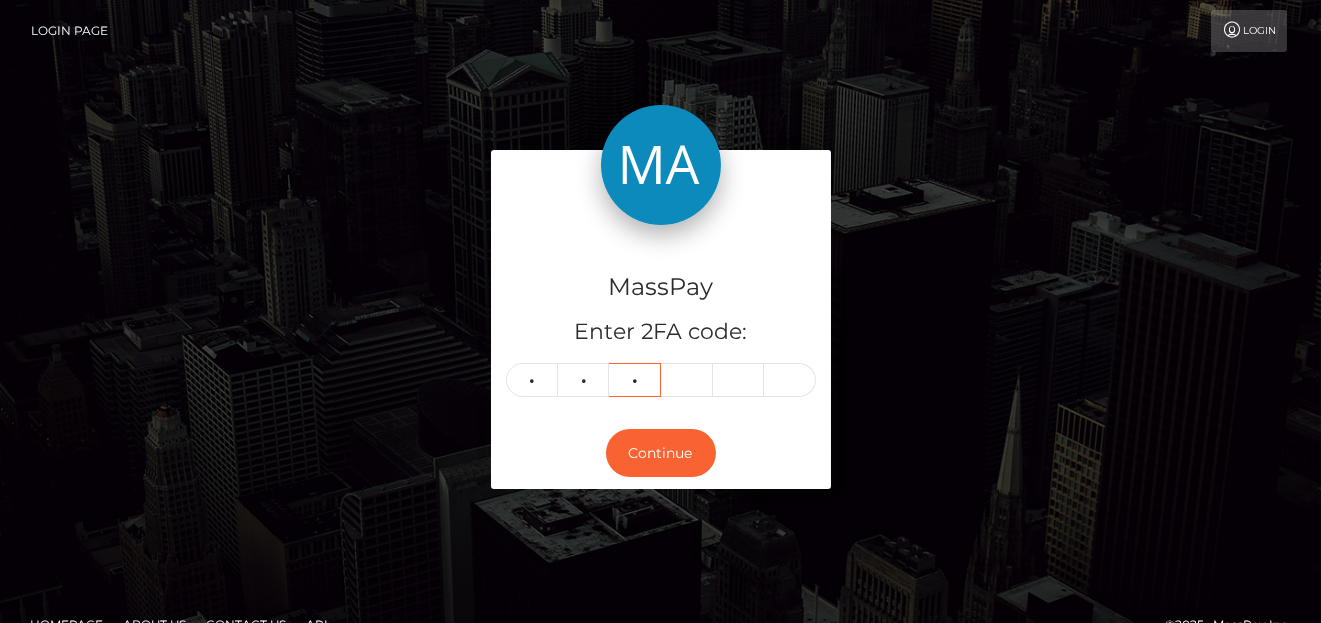 type on "2" 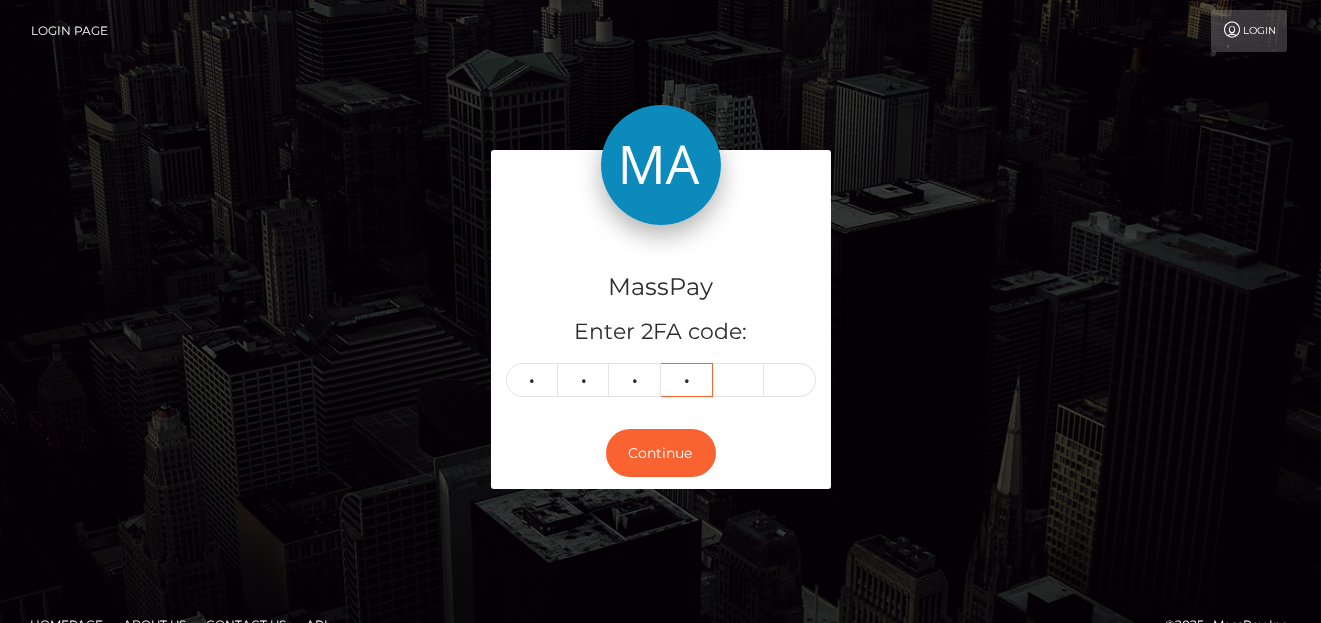 type on "2" 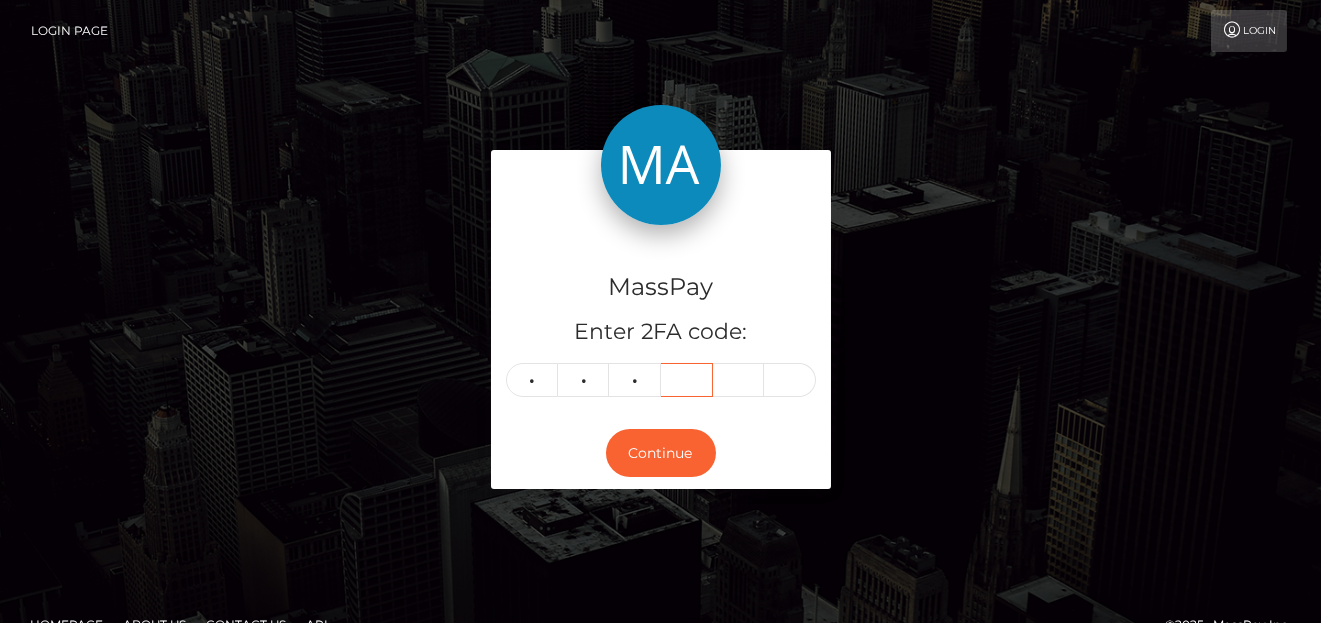 type 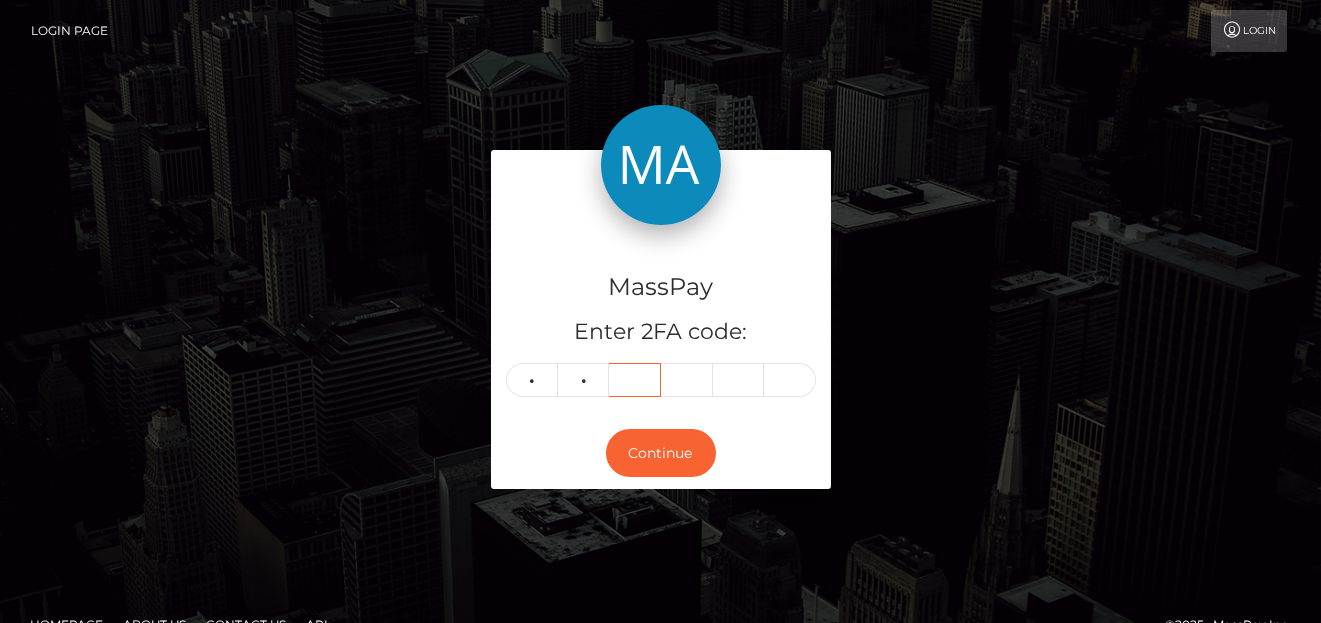type 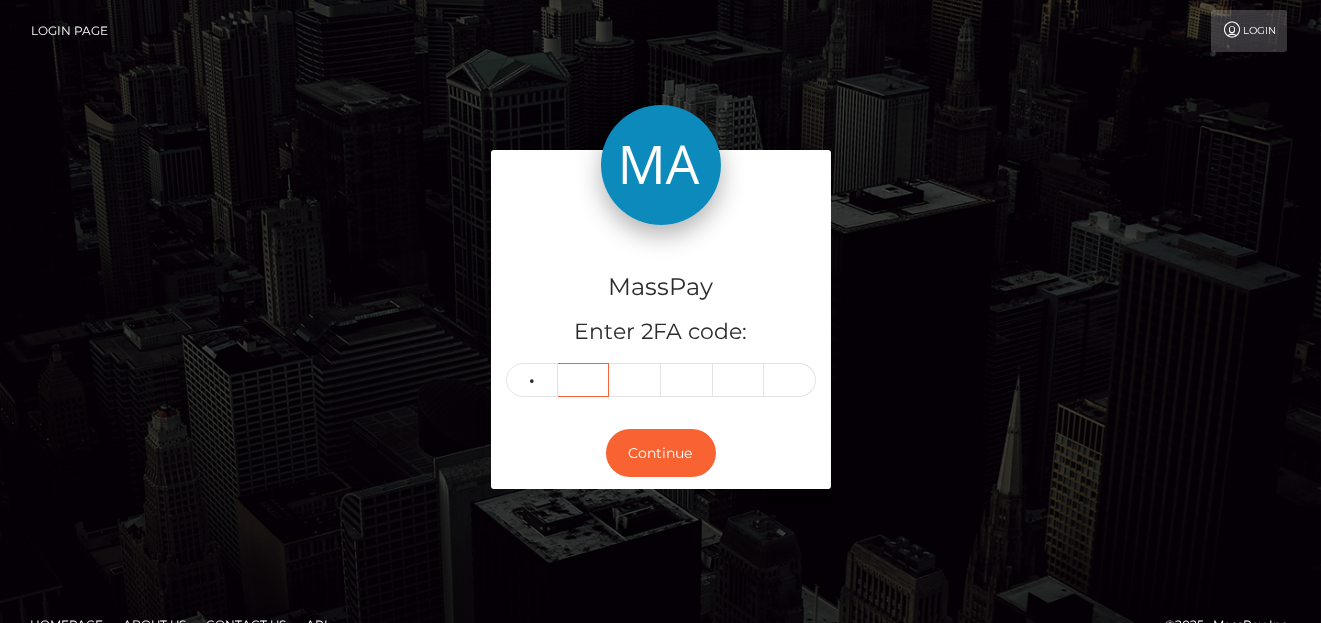 type 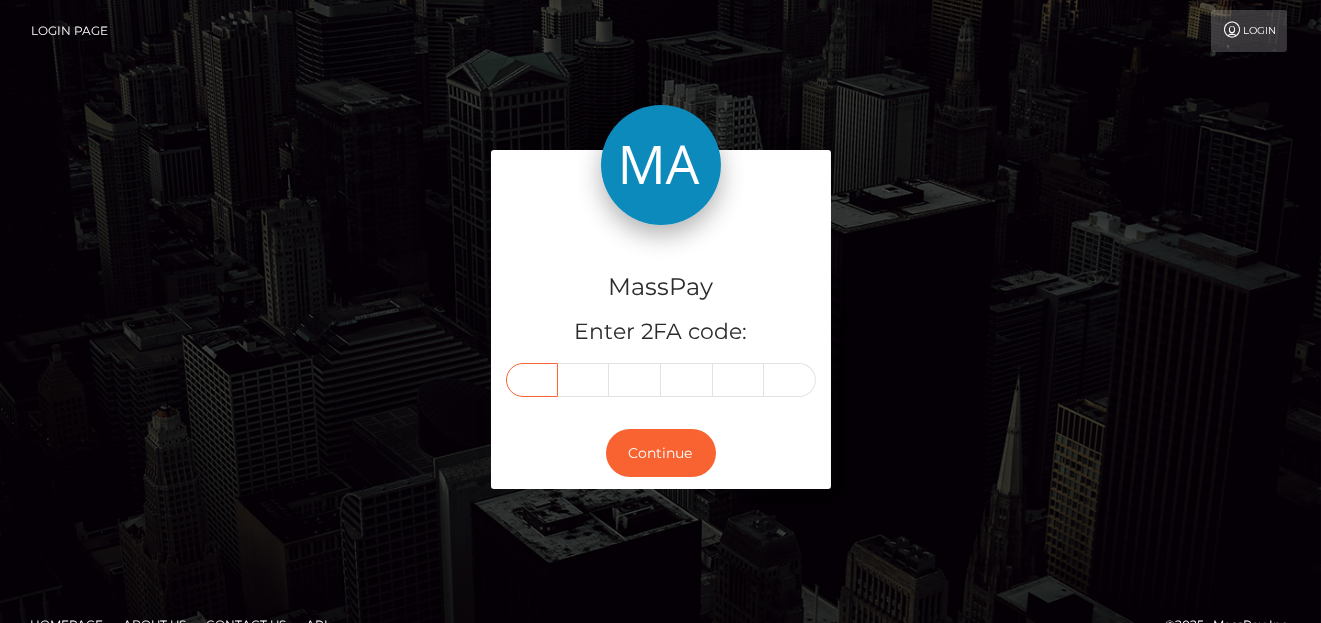 type on "8" 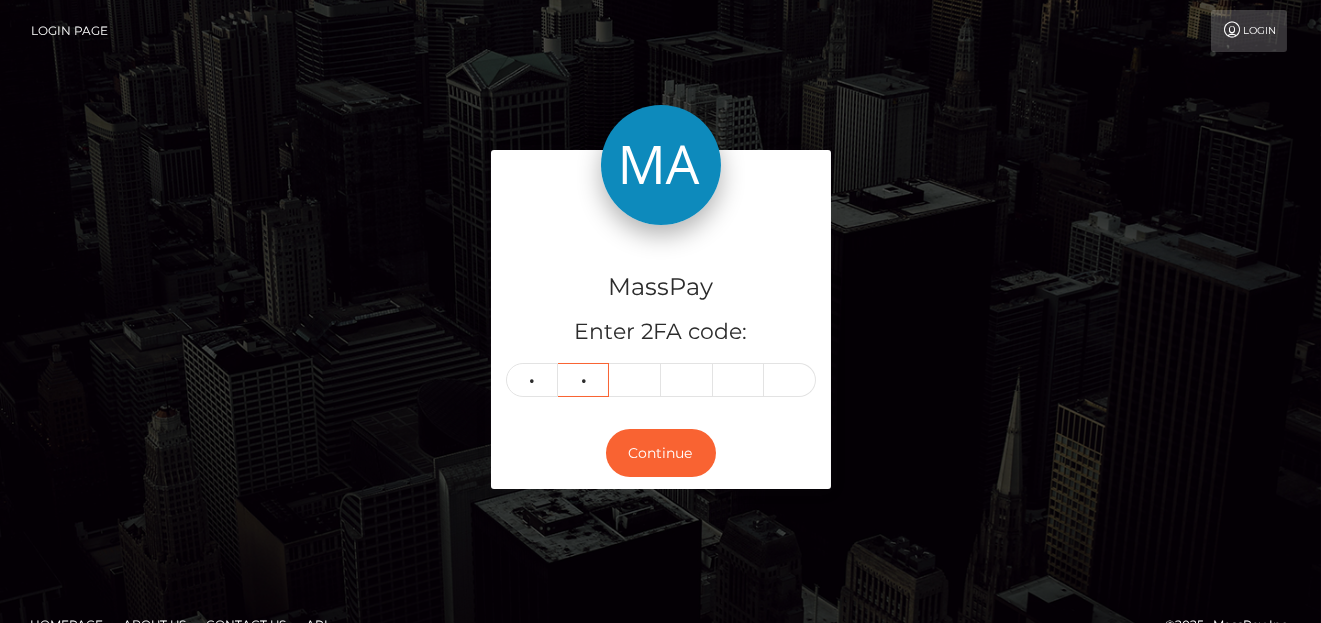 type on "2" 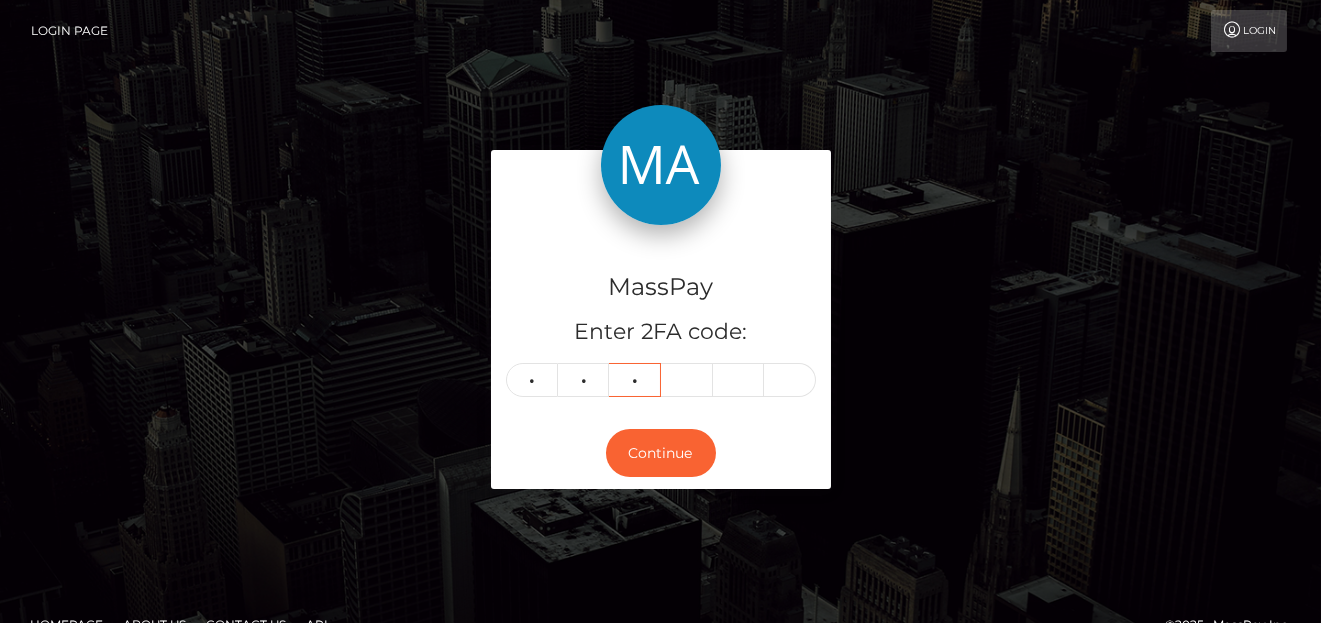 type on "2" 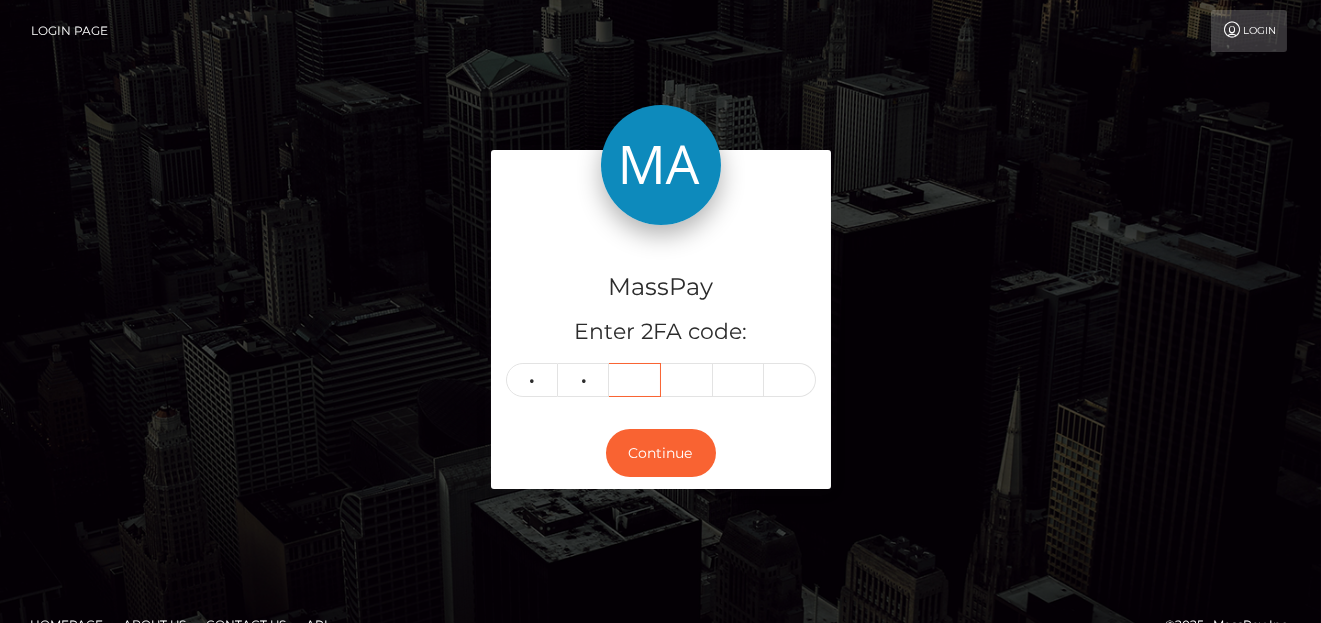 type 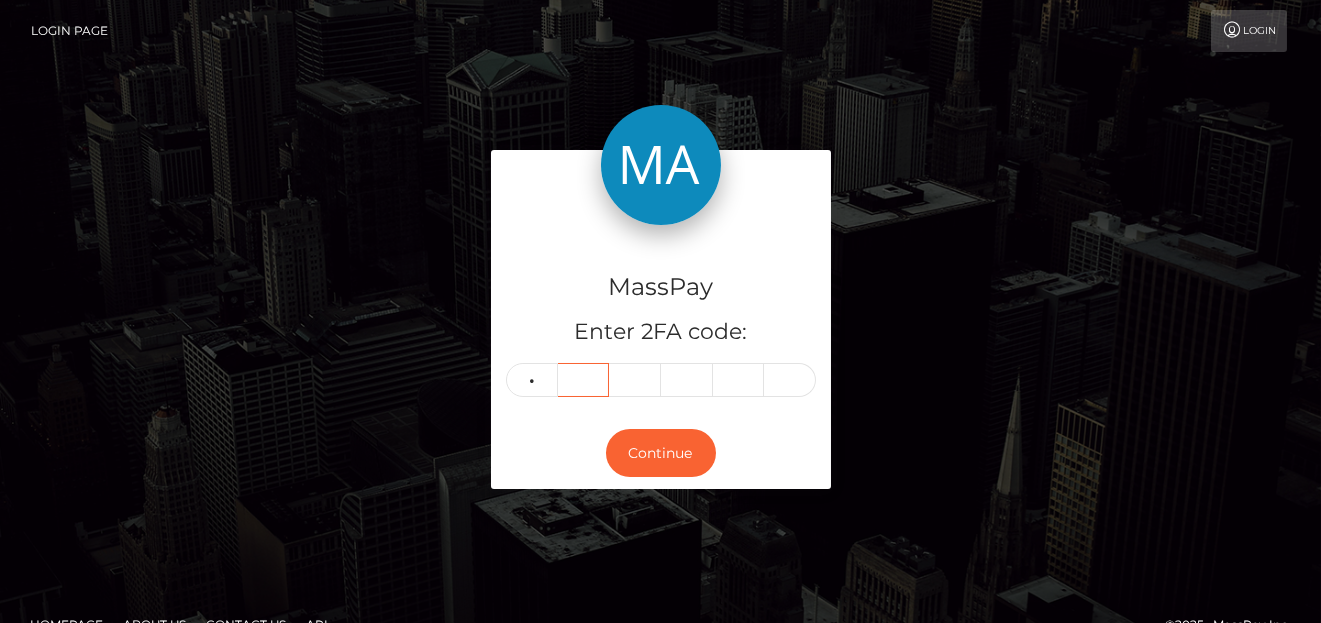 type 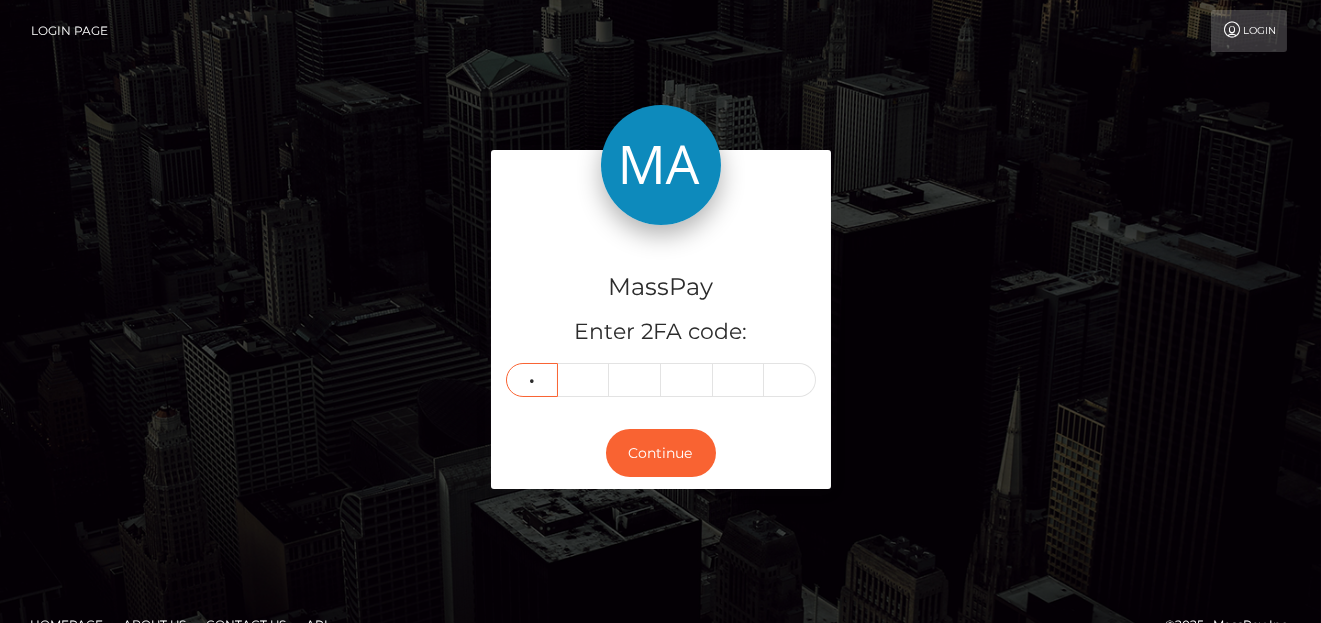type on "9" 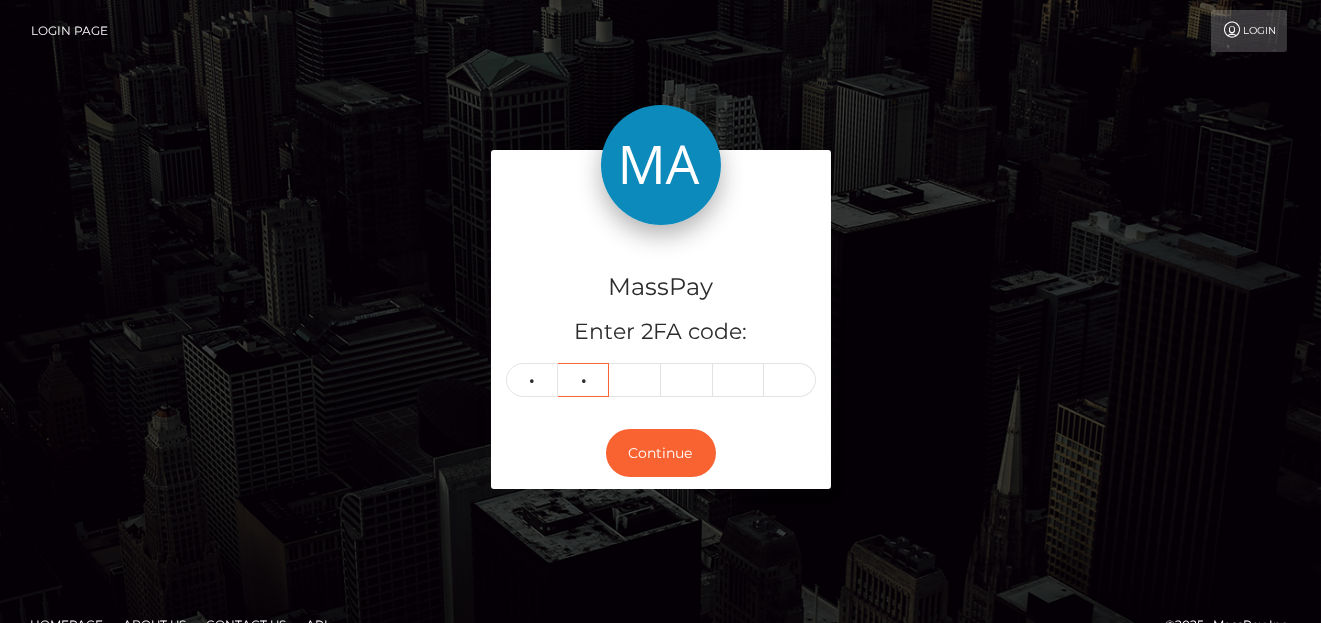 type on "3" 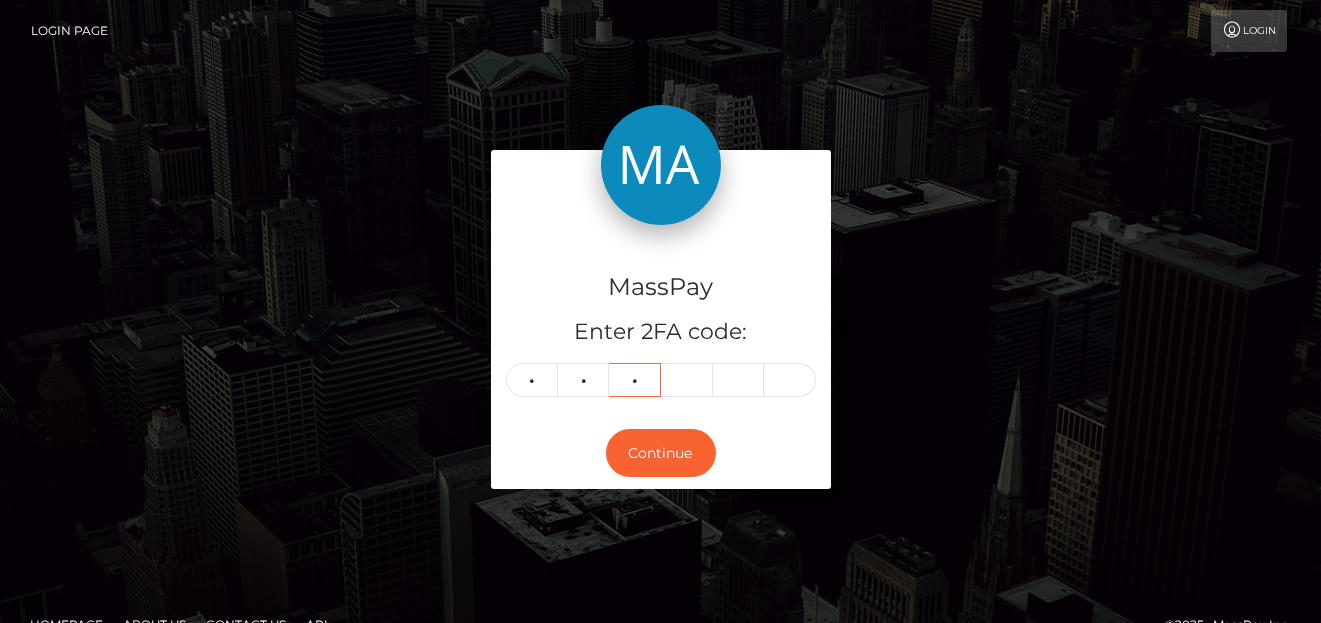 type on "5" 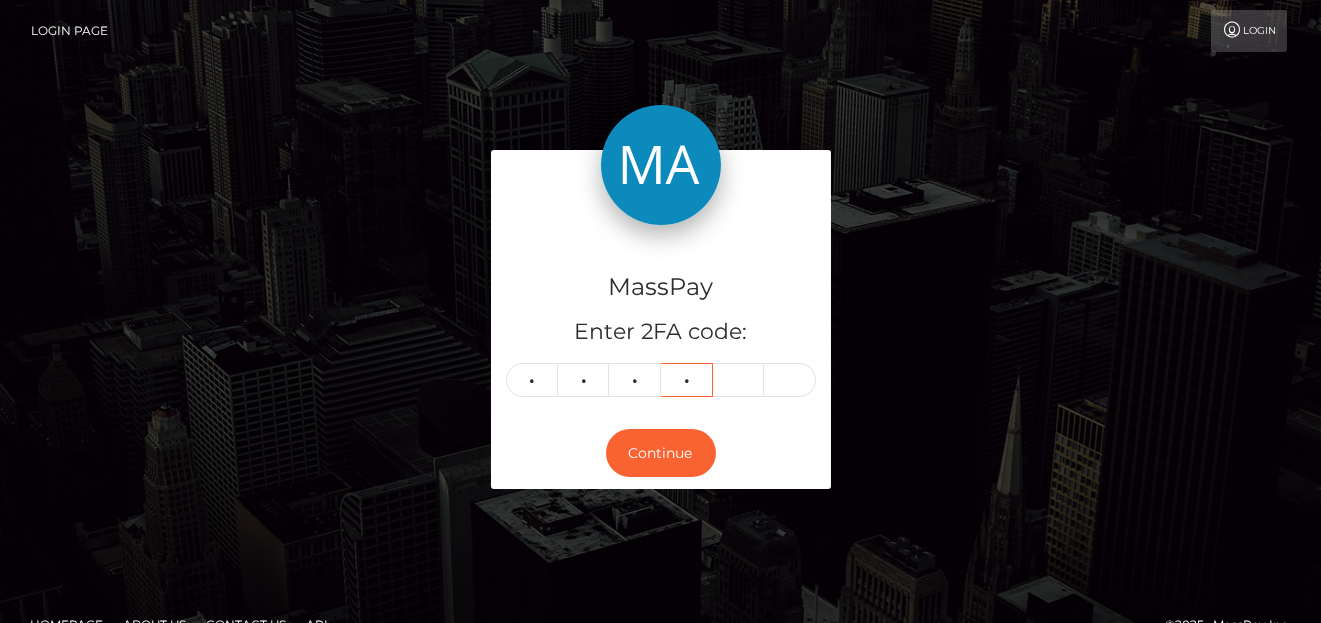 type on "6" 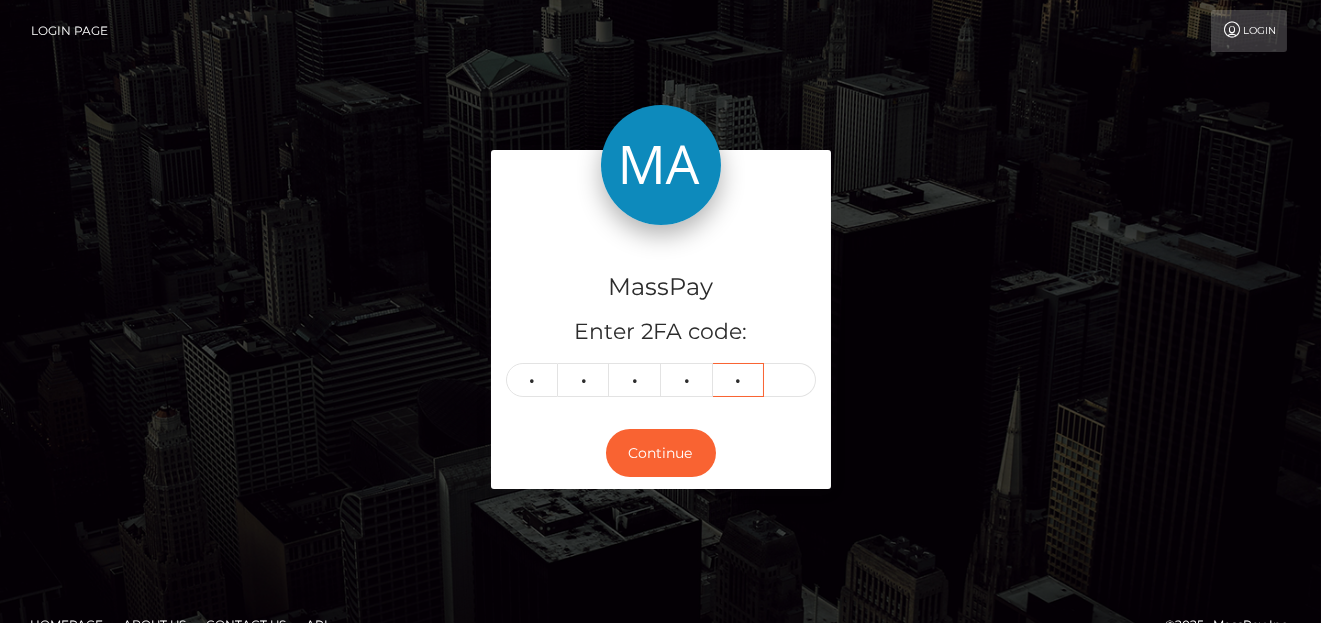 type on "1" 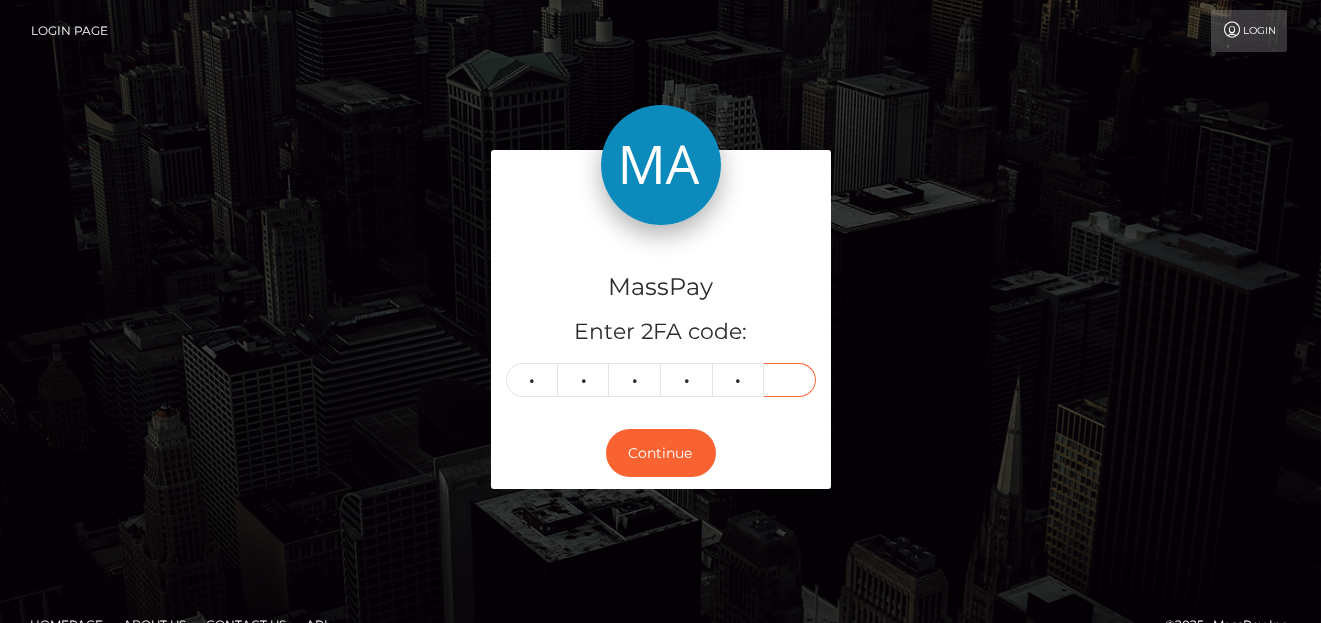 type on "0" 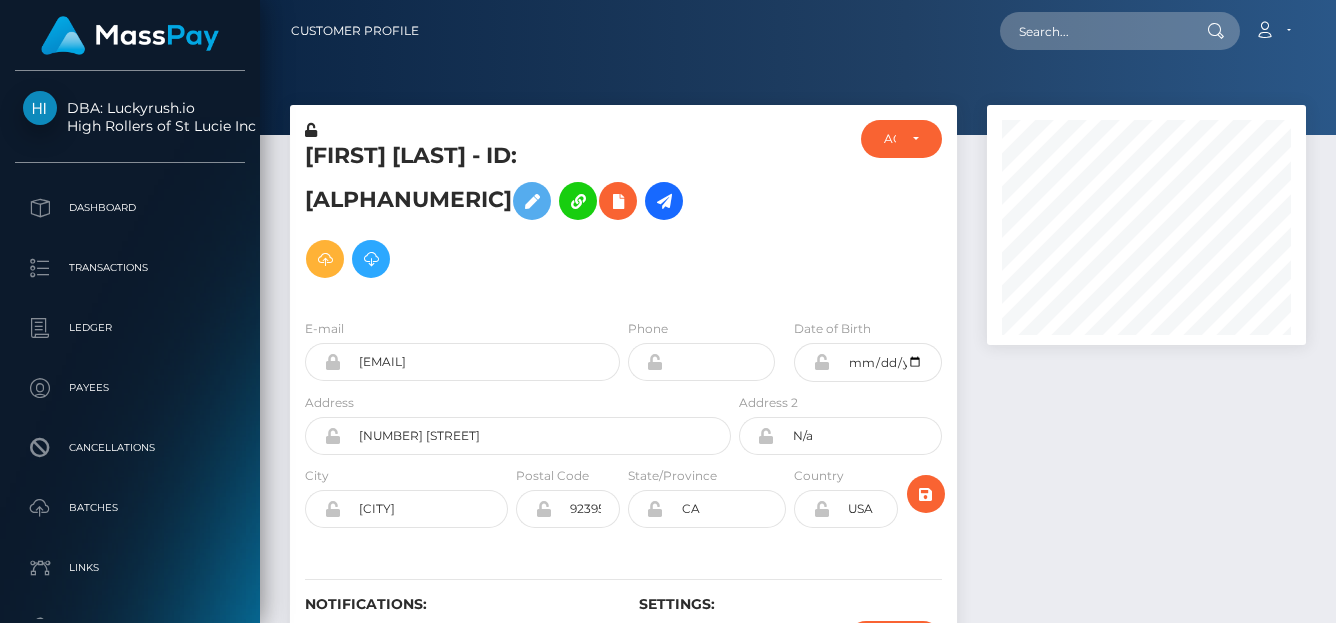 scroll, scrollTop: 0, scrollLeft: 0, axis: both 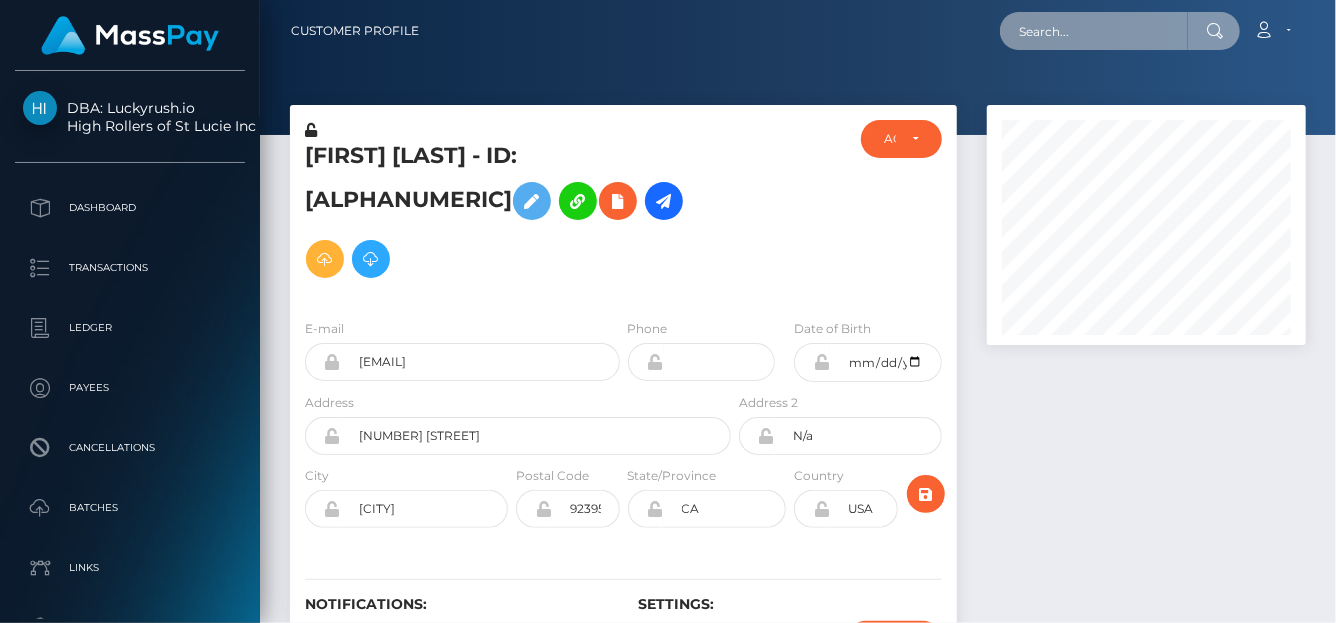click at bounding box center (1094, 31) 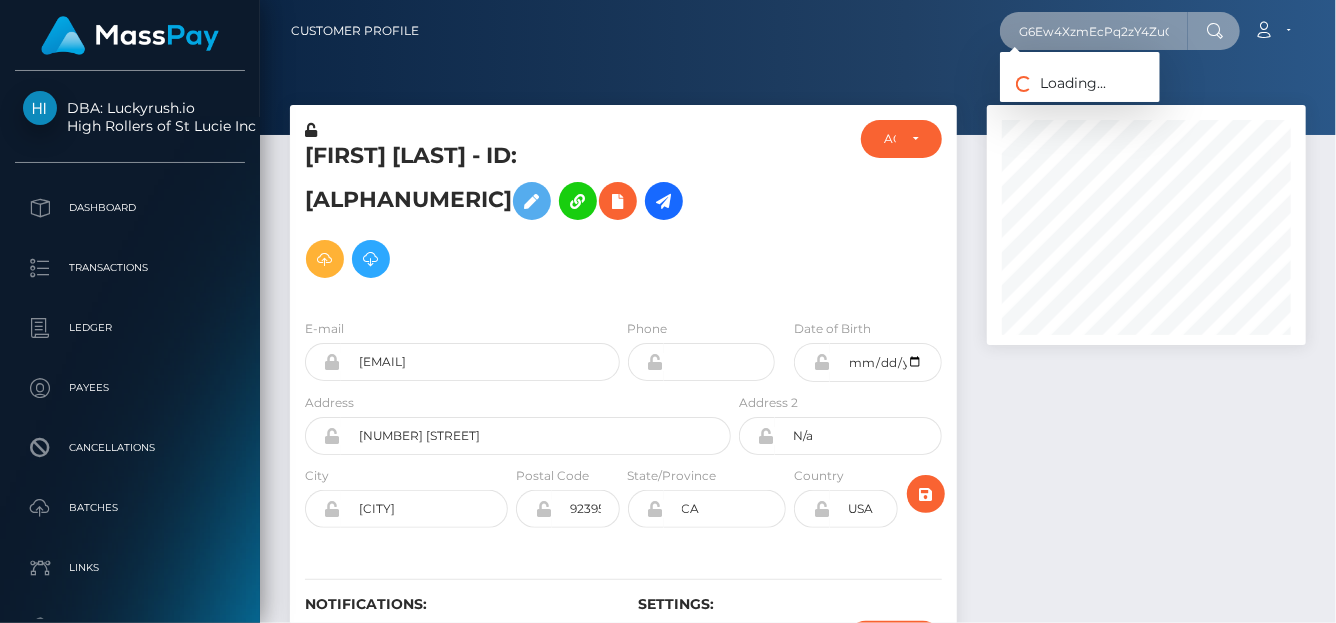 scroll, scrollTop: 0, scrollLeft: 73, axis: horizontal 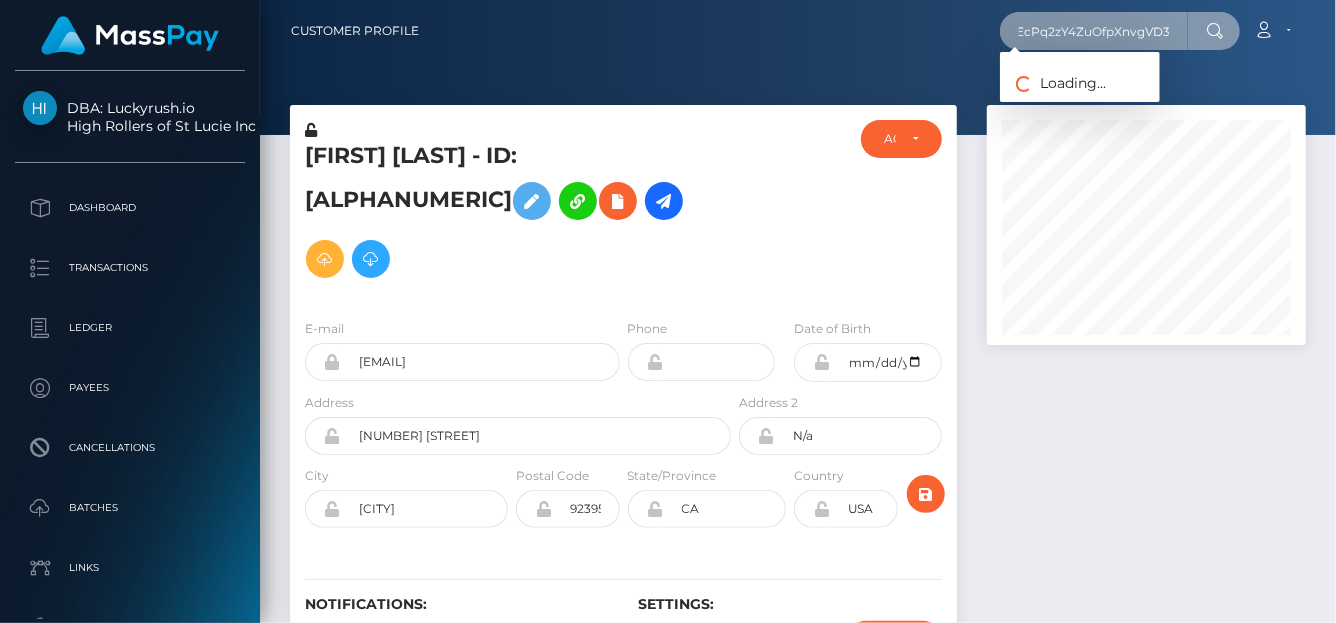 type on "G6Ew4XzmEcPq2zY4ZuOfpXnvgVD3" 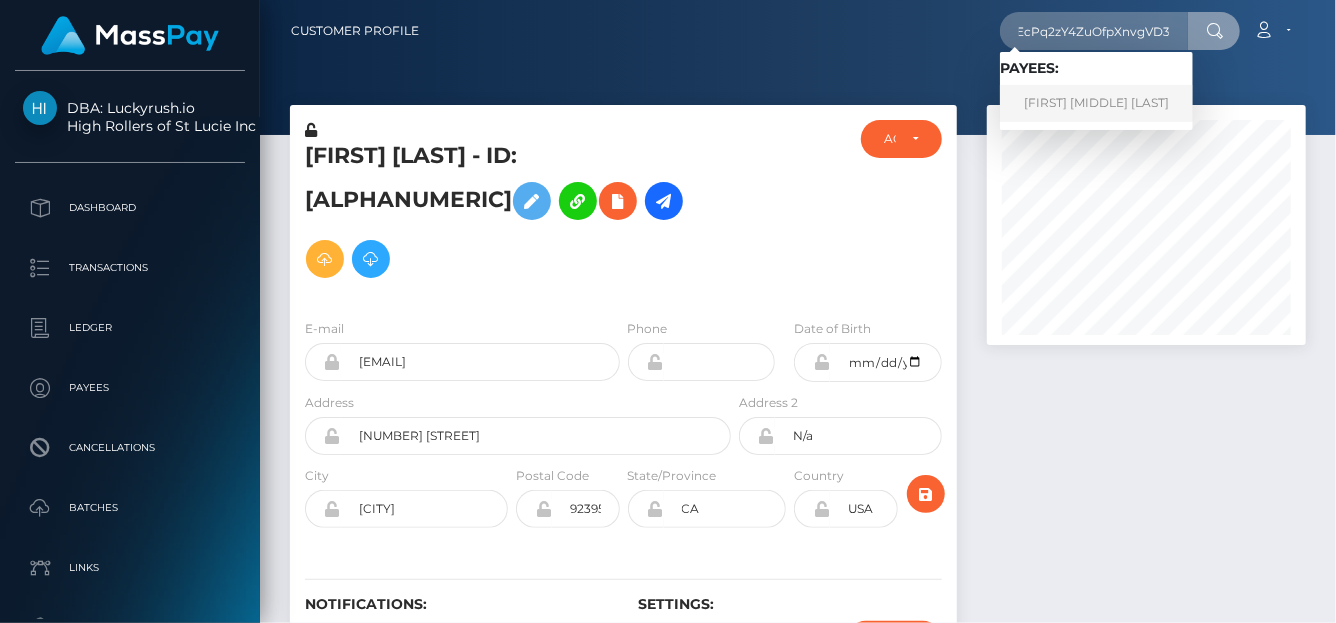 click on "ELLEN AMBER CLEMMONS" at bounding box center (1096, 103) 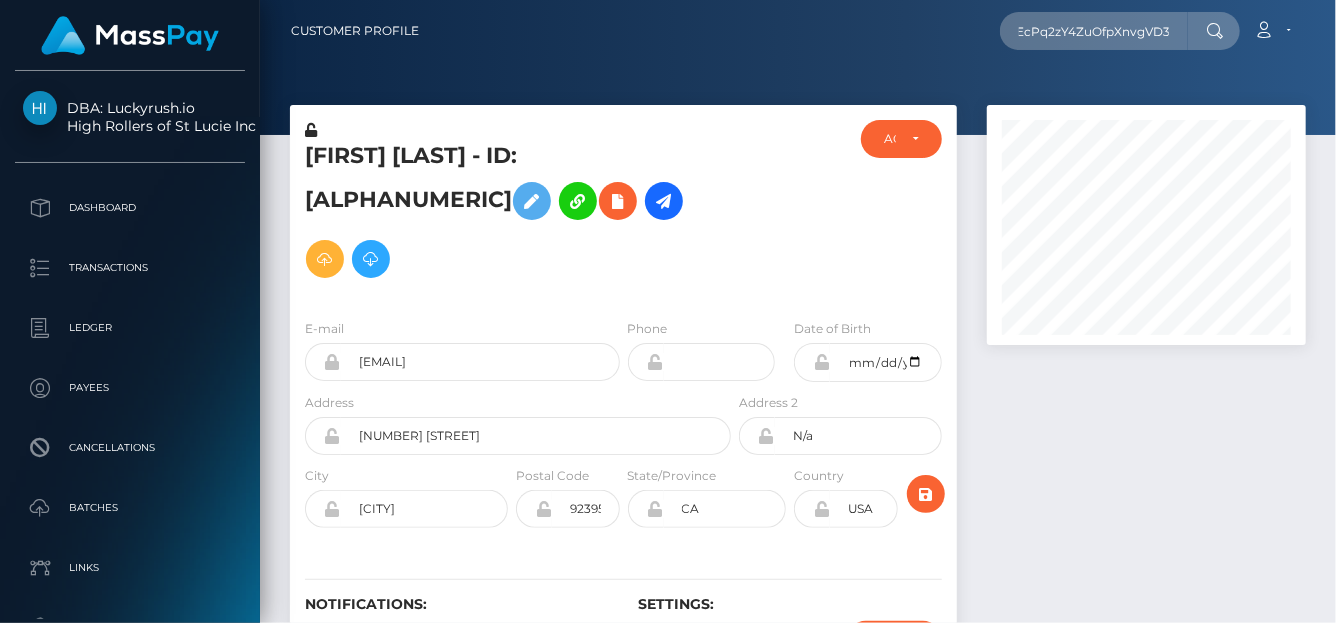scroll, scrollTop: 0, scrollLeft: 0, axis: both 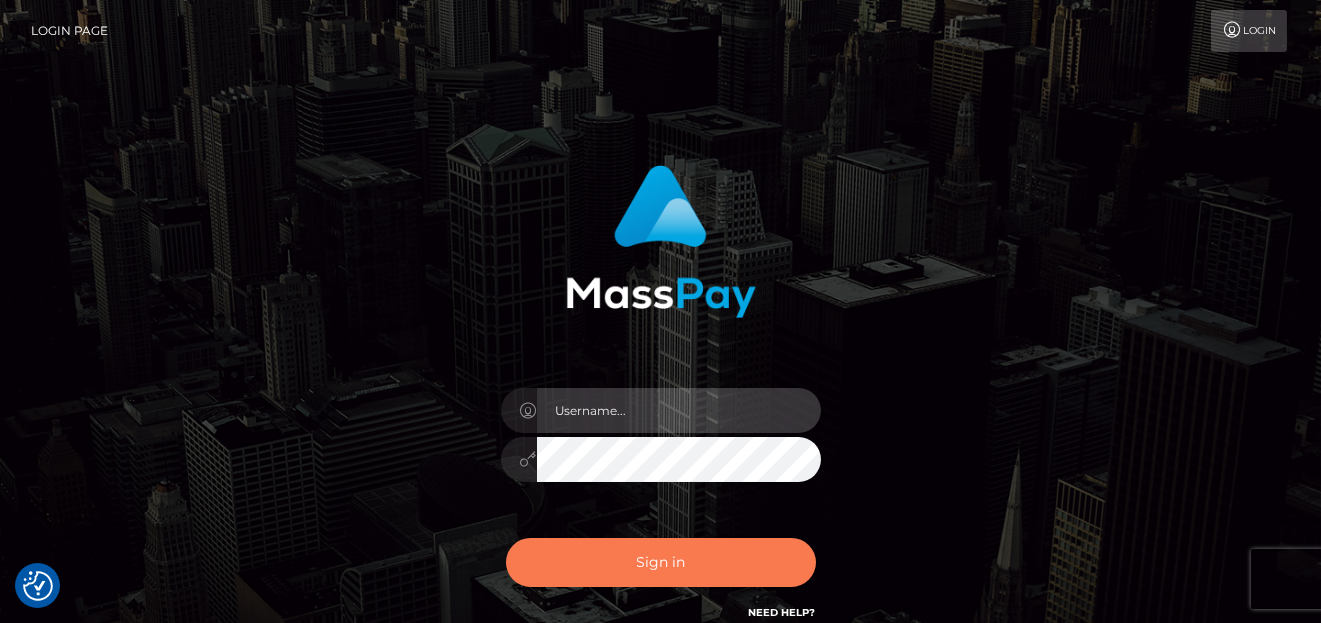 type on "denise" 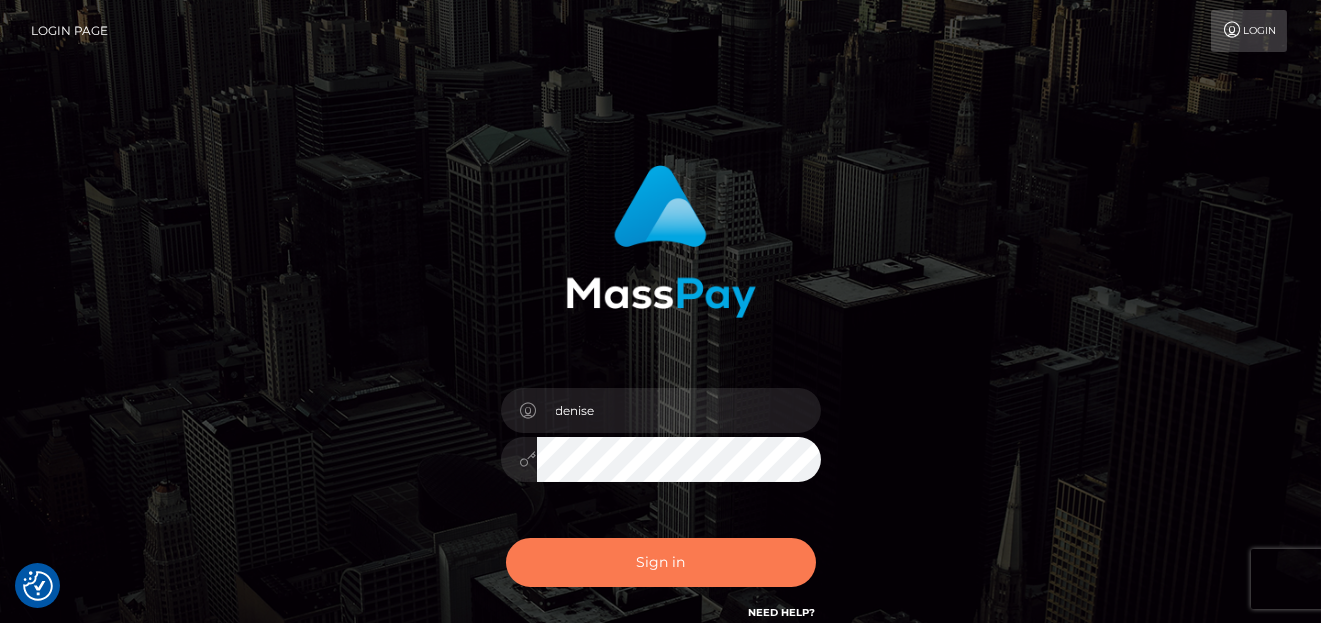click on "Sign in" at bounding box center [661, 562] 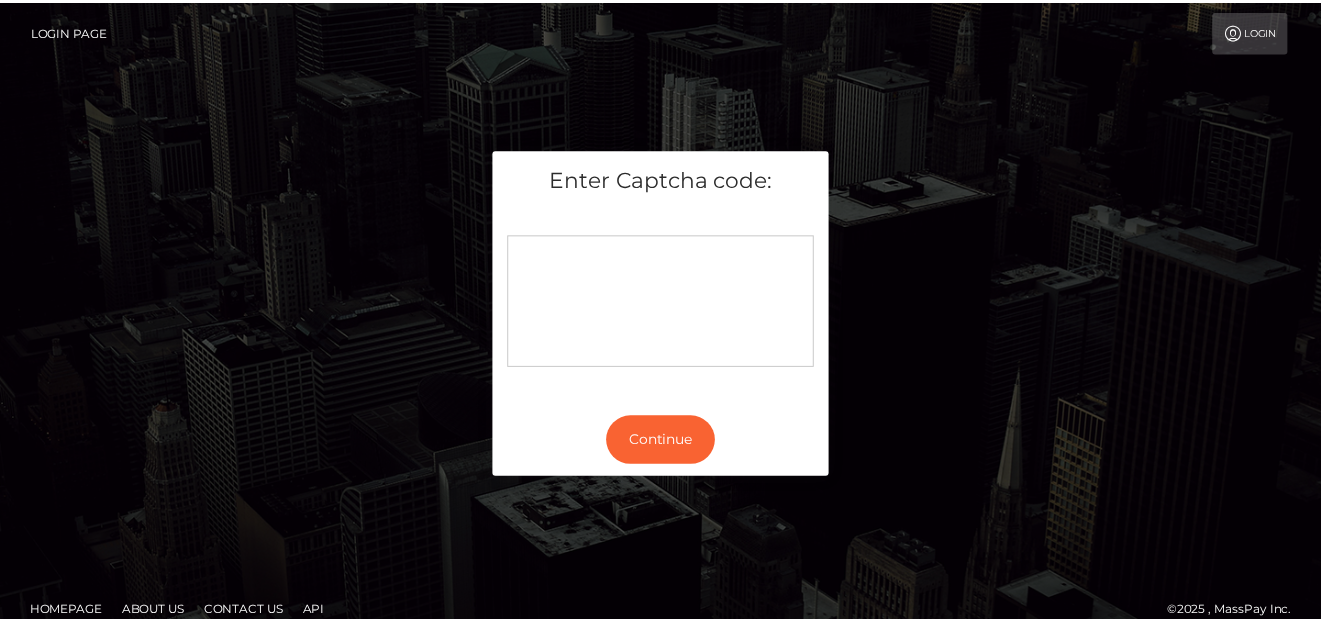 scroll, scrollTop: 0, scrollLeft: 0, axis: both 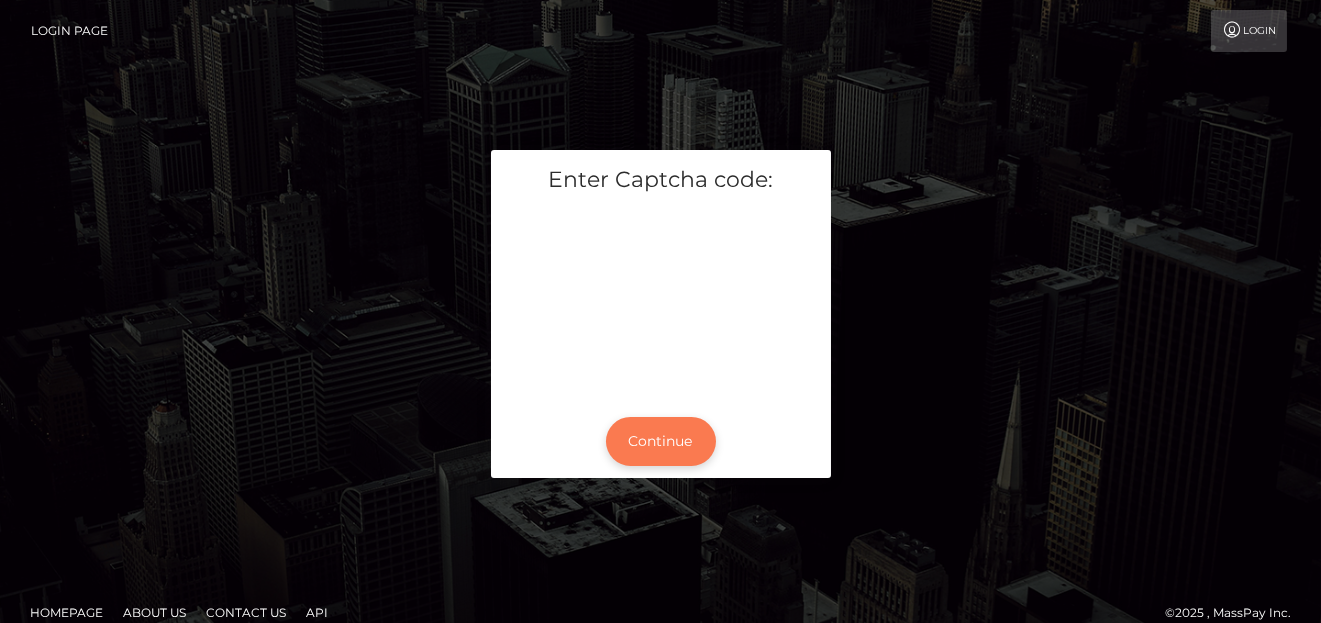 click on "Continue" at bounding box center (661, 441) 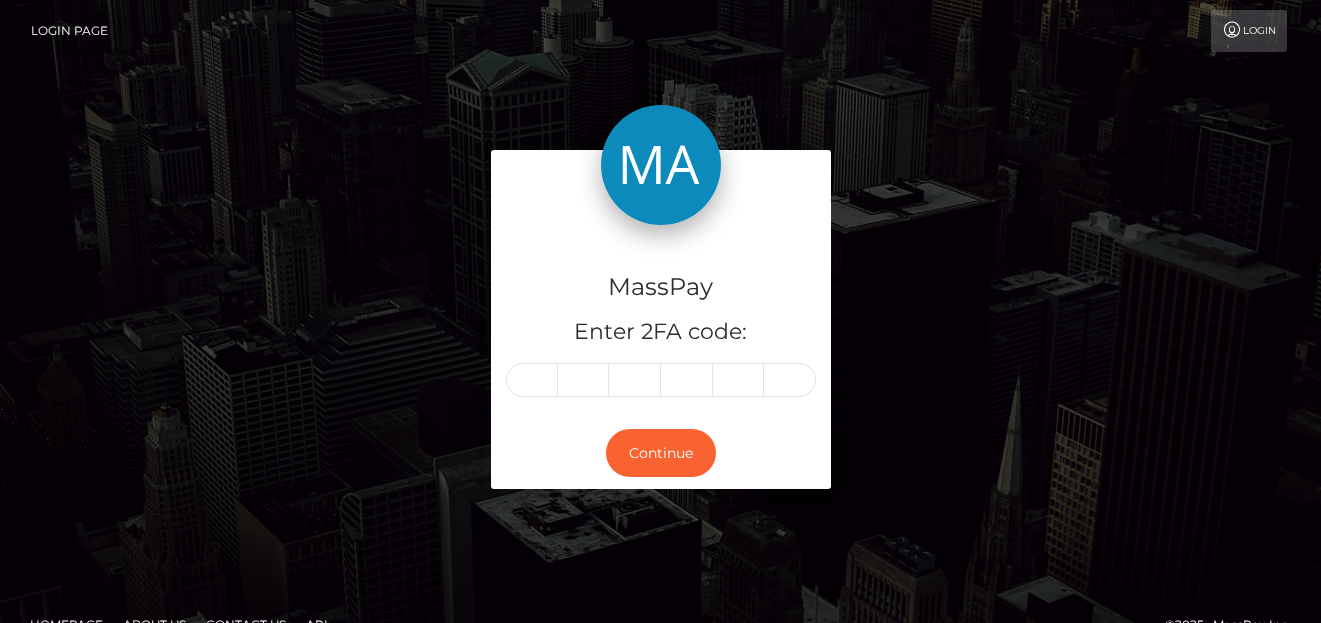 scroll, scrollTop: 0, scrollLeft: 0, axis: both 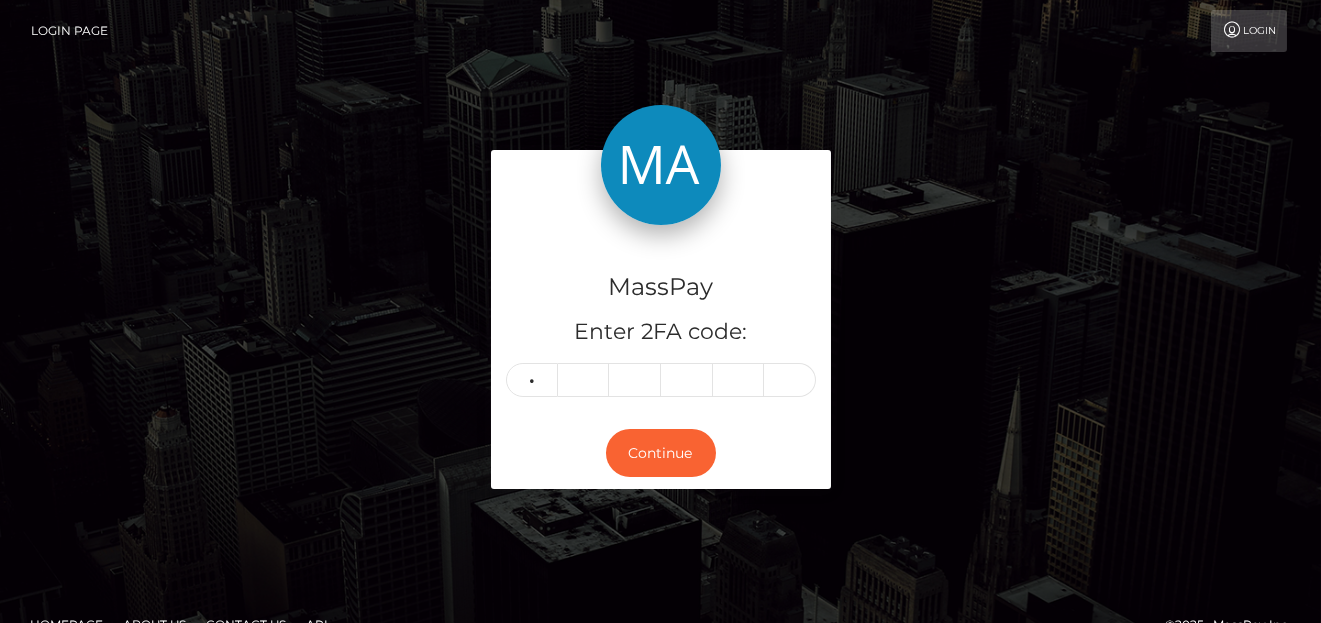 type on "2" 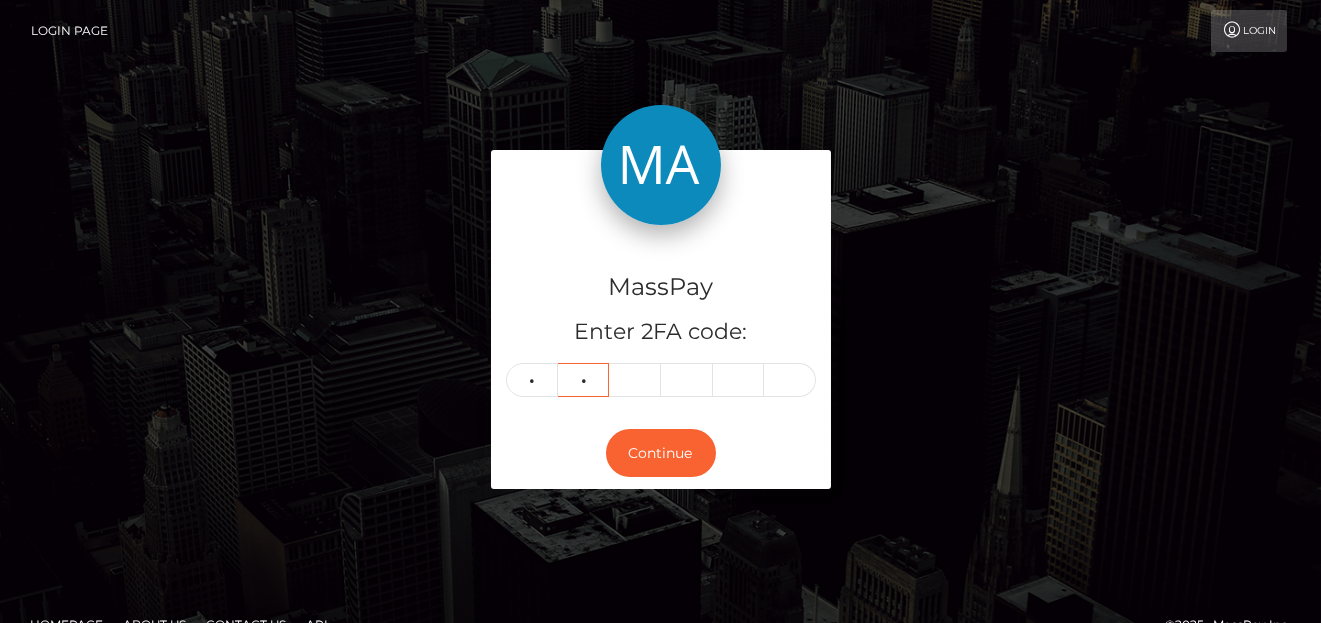 type on "8" 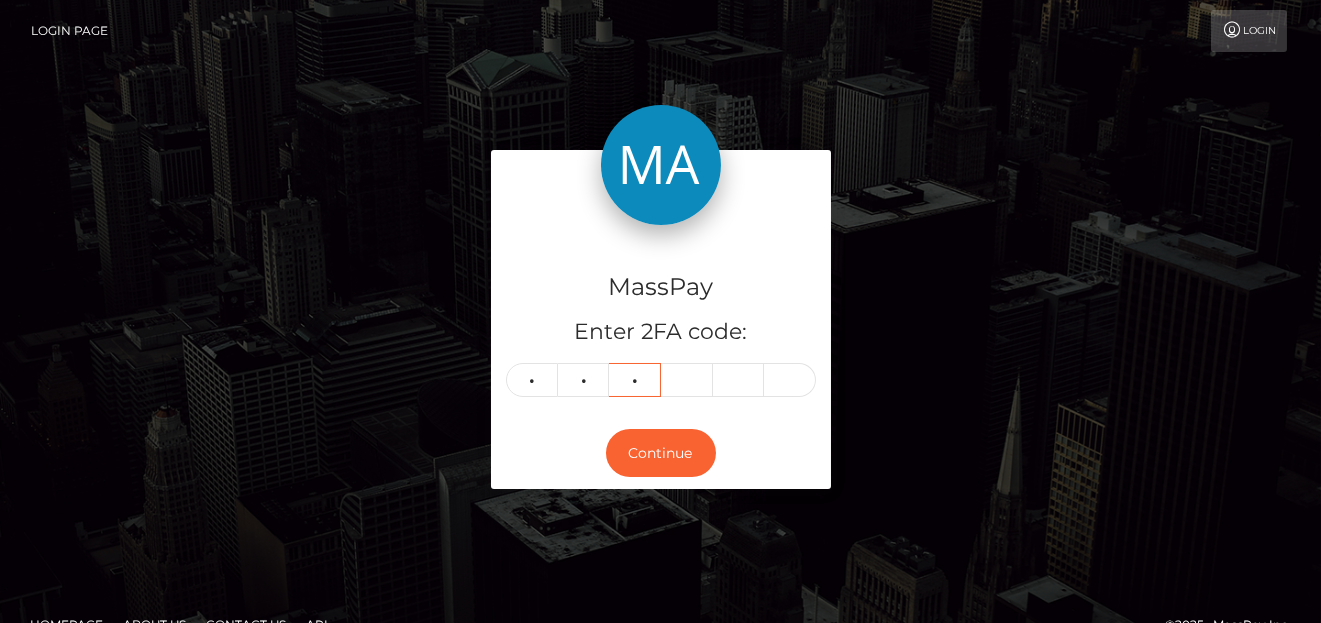 type on "6" 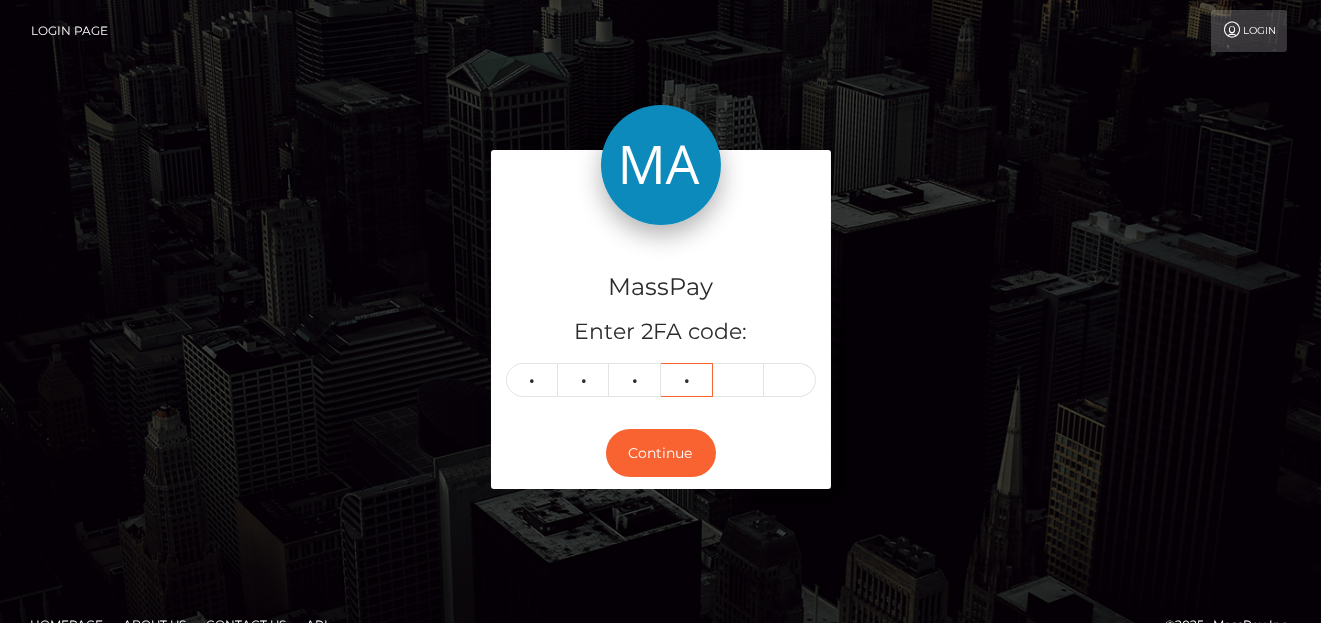 type on "4" 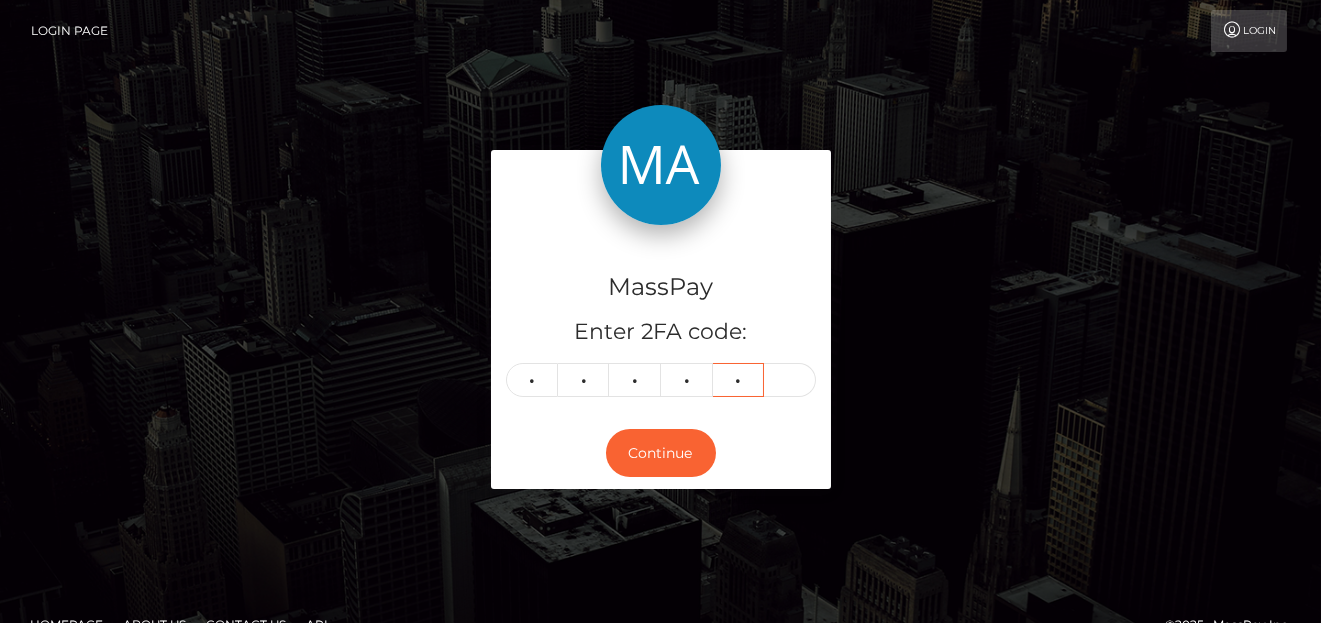 type on "4" 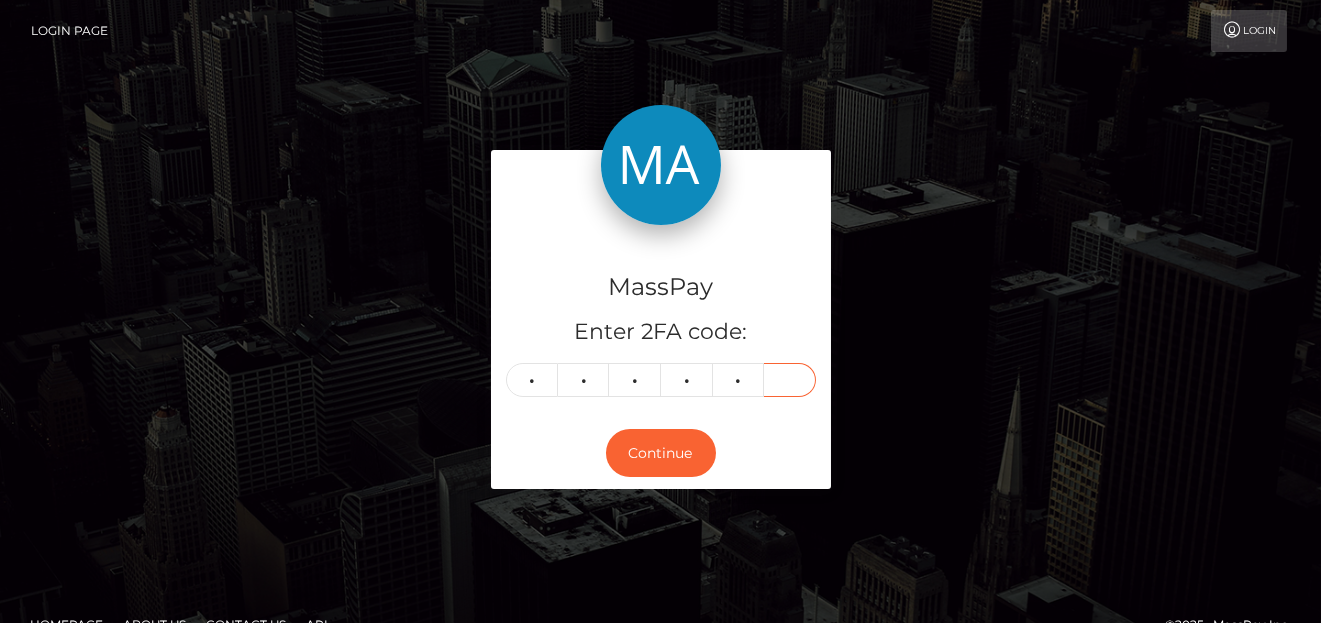 type on "1" 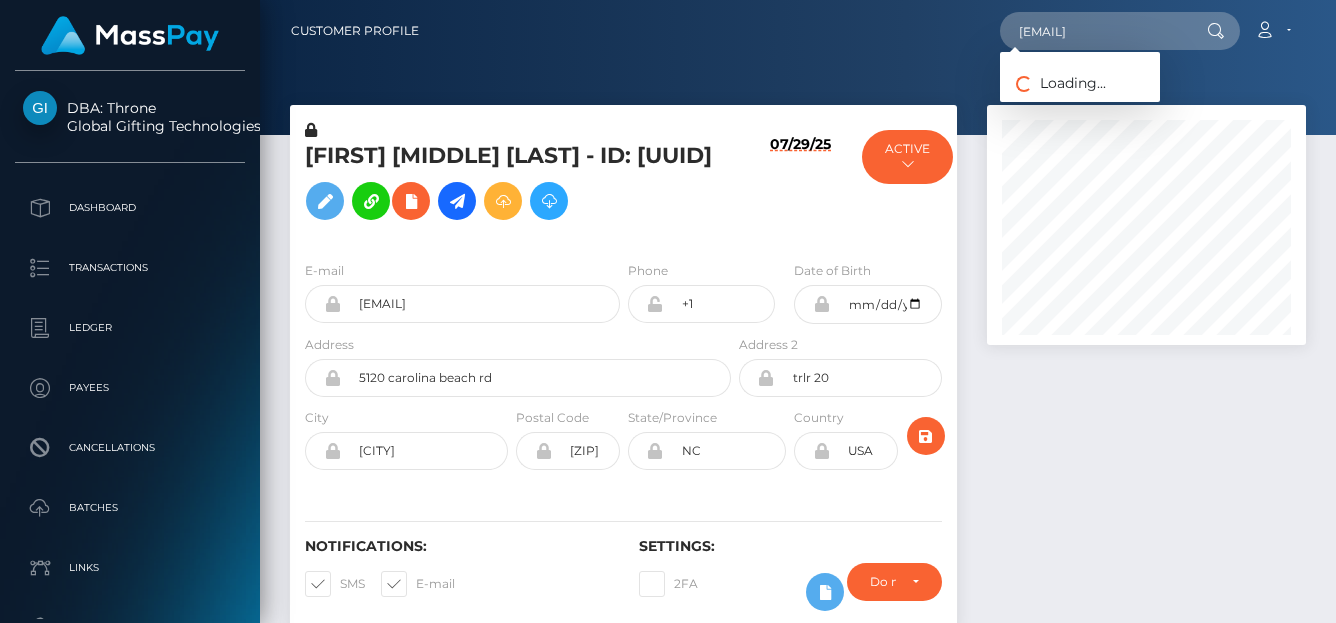 scroll, scrollTop: 0, scrollLeft: 0, axis: both 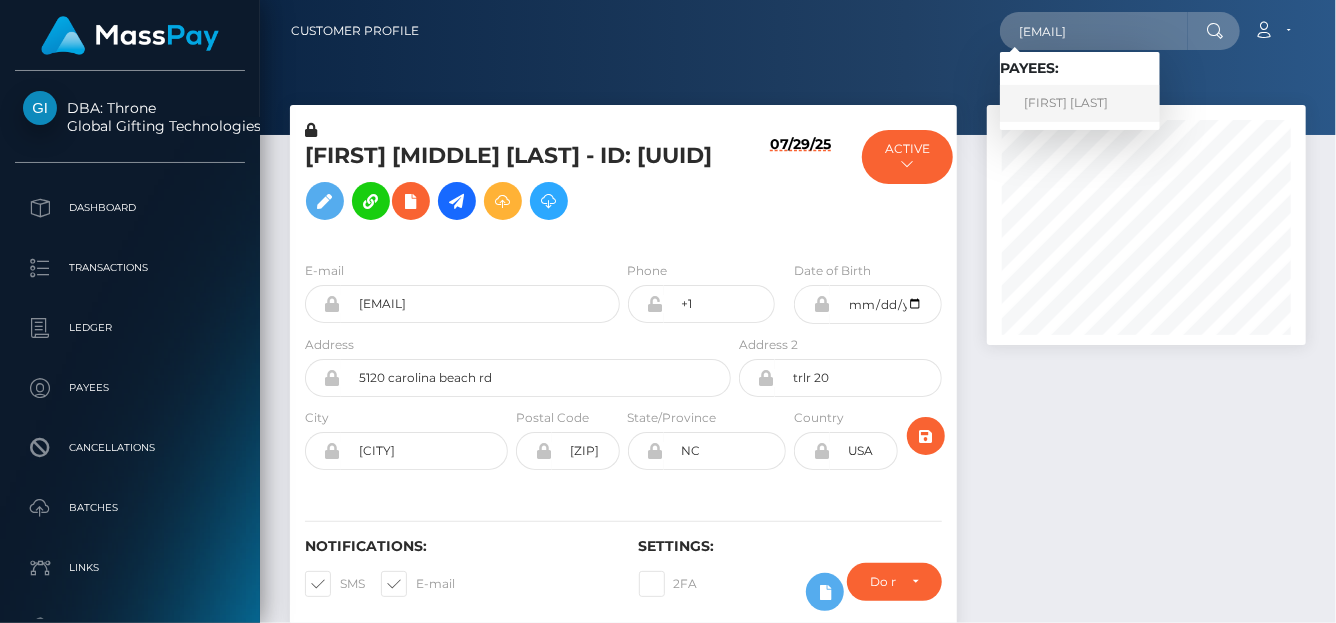 click on "[FIRST]  [LAST]" at bounding box center (1080, 103) 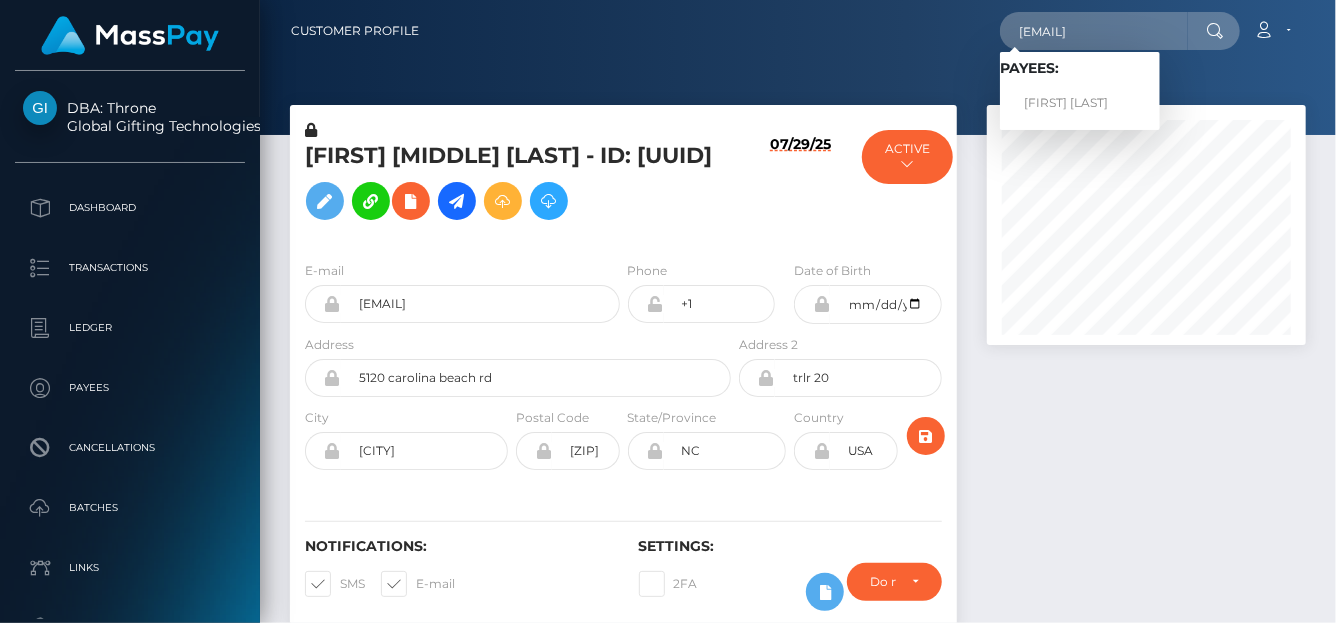 scroll, scrollTop: 0, scrollLeft: 0, axis: both 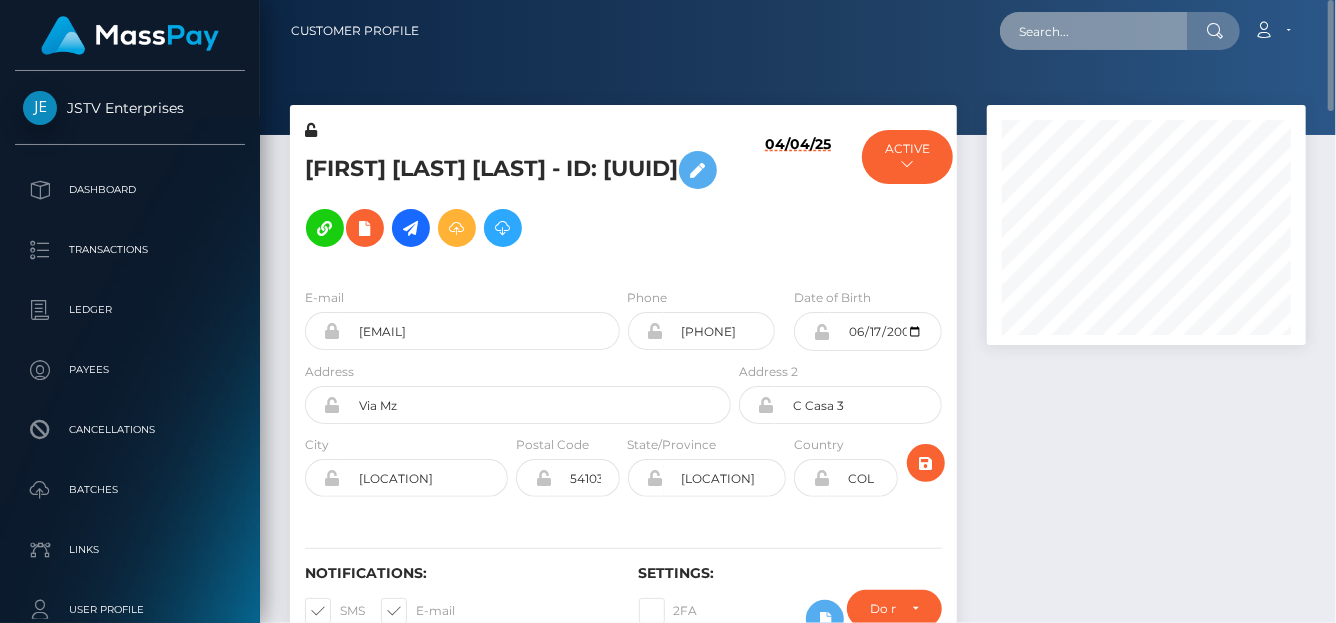 click at bounding box center [1094, 31] 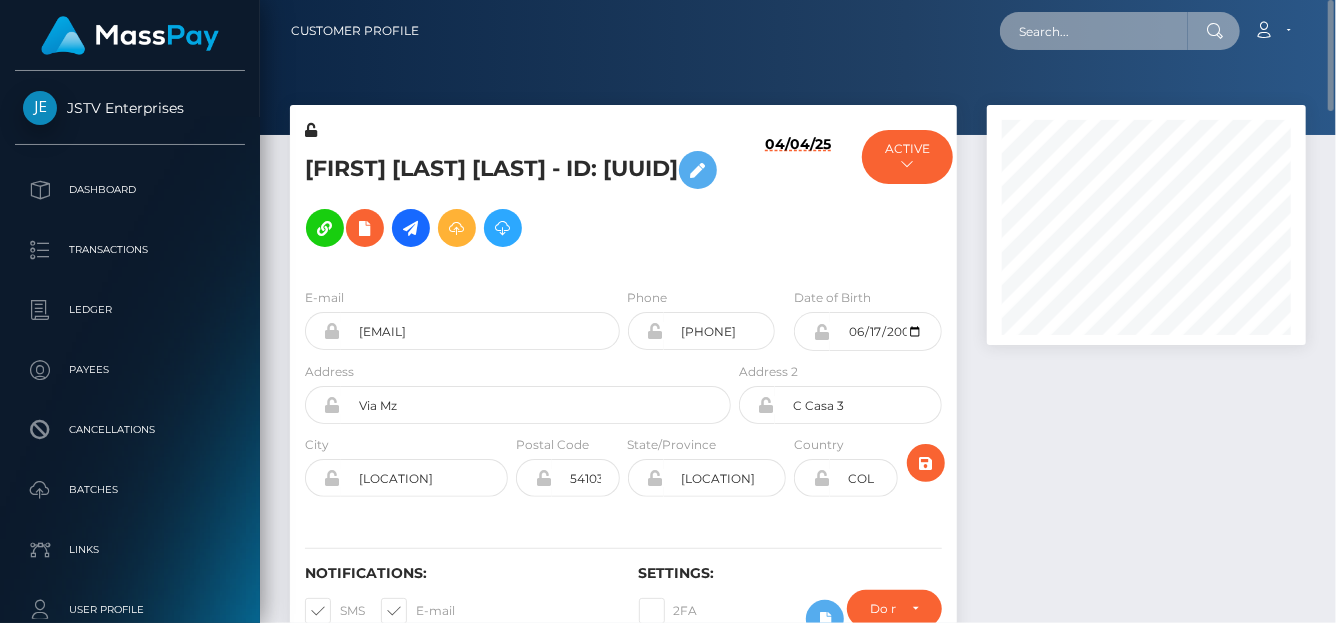 paste on "thenaughtynoori@gmail.com" 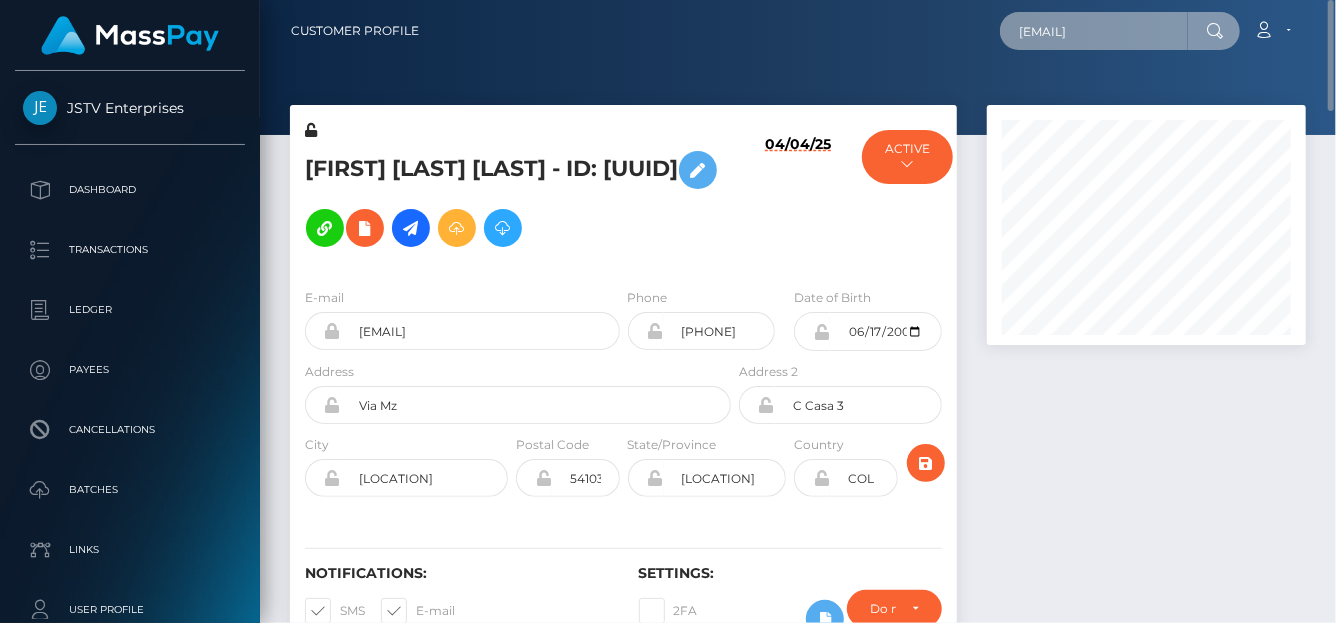 scroll, scrollTop: 0, scrollLeft: 31, axis: horizontal 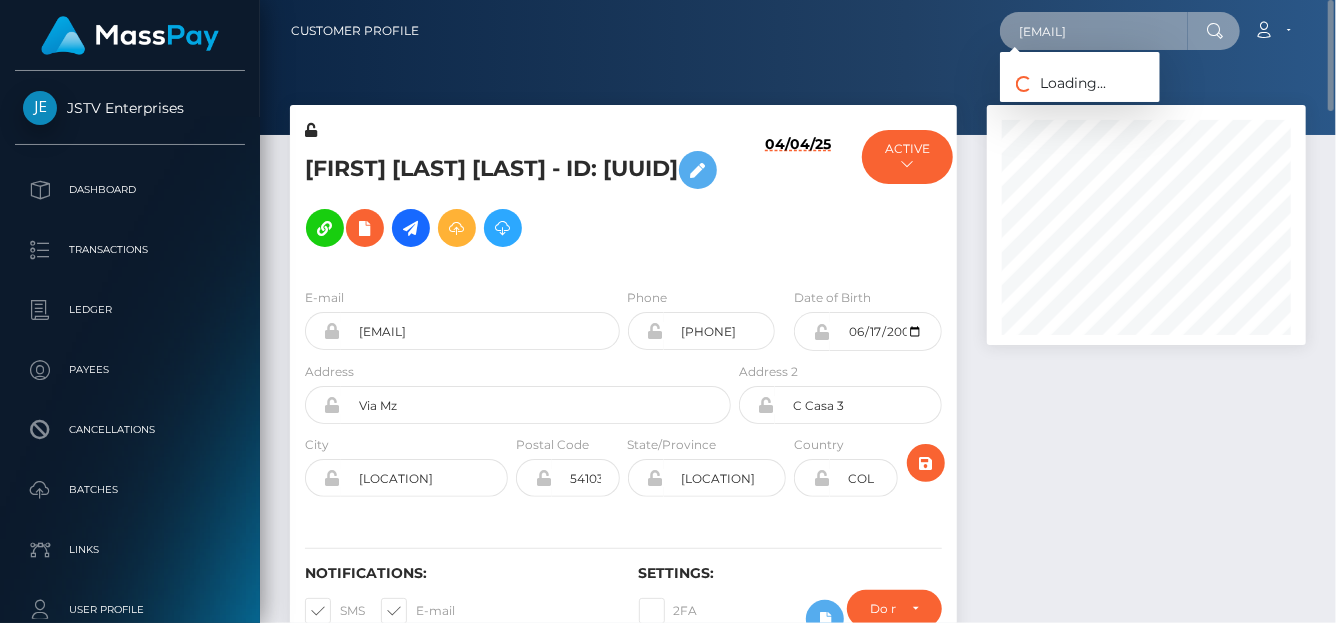 type on "thenaughtynoori@gmail.com" 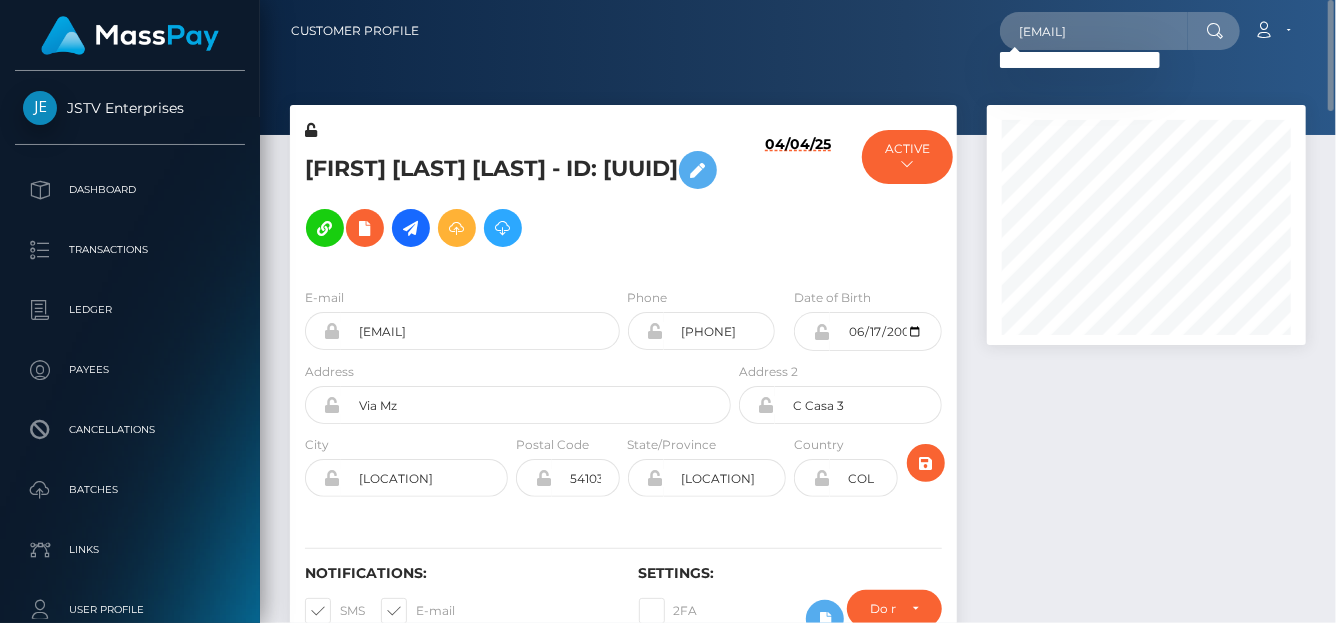 scroll, scrollTop: 0, scrollLeft: 0, axis: both 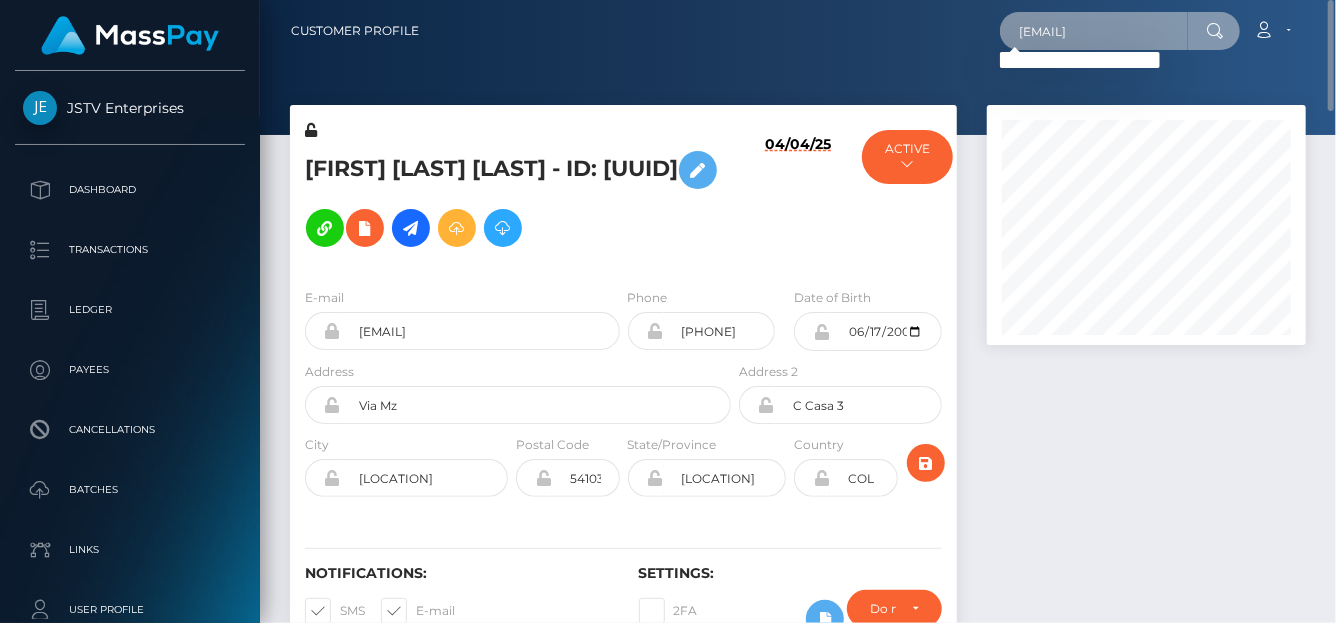 drag, startPoint x: 1019, startPoint y: 22, endPoint x: 1334, endPoint y: 5, distance: 315.4584 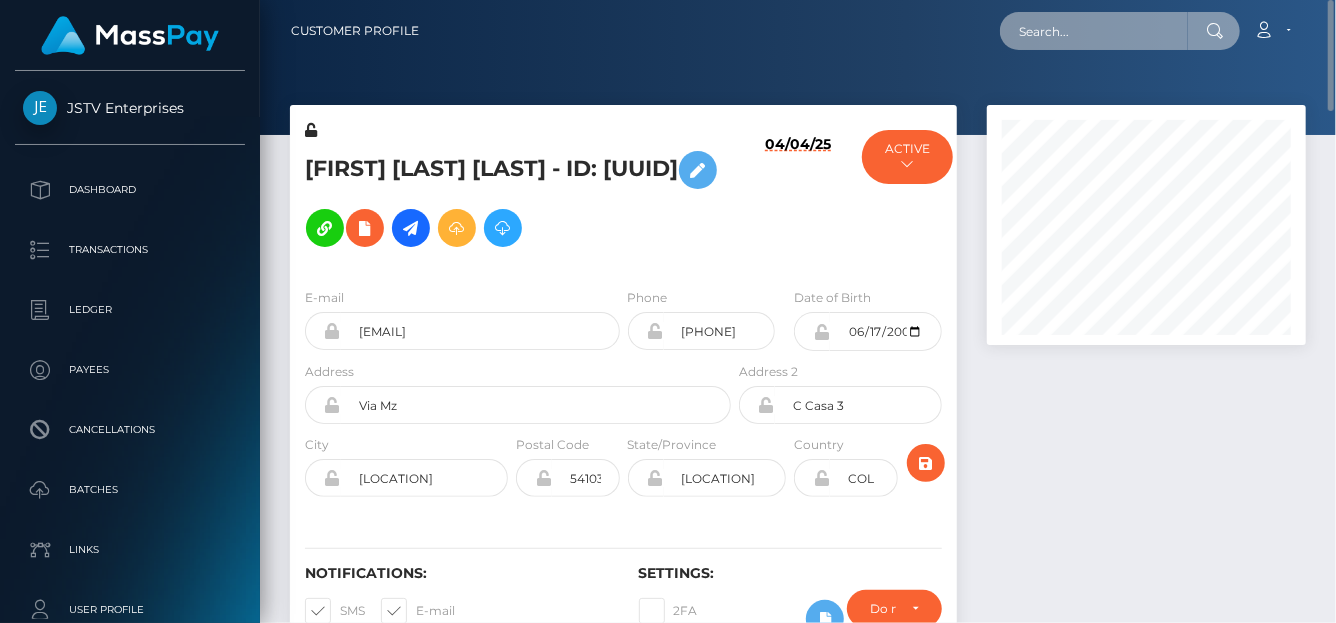 scroll, scrollTop: 0, scrollLeft: 0, axis: both 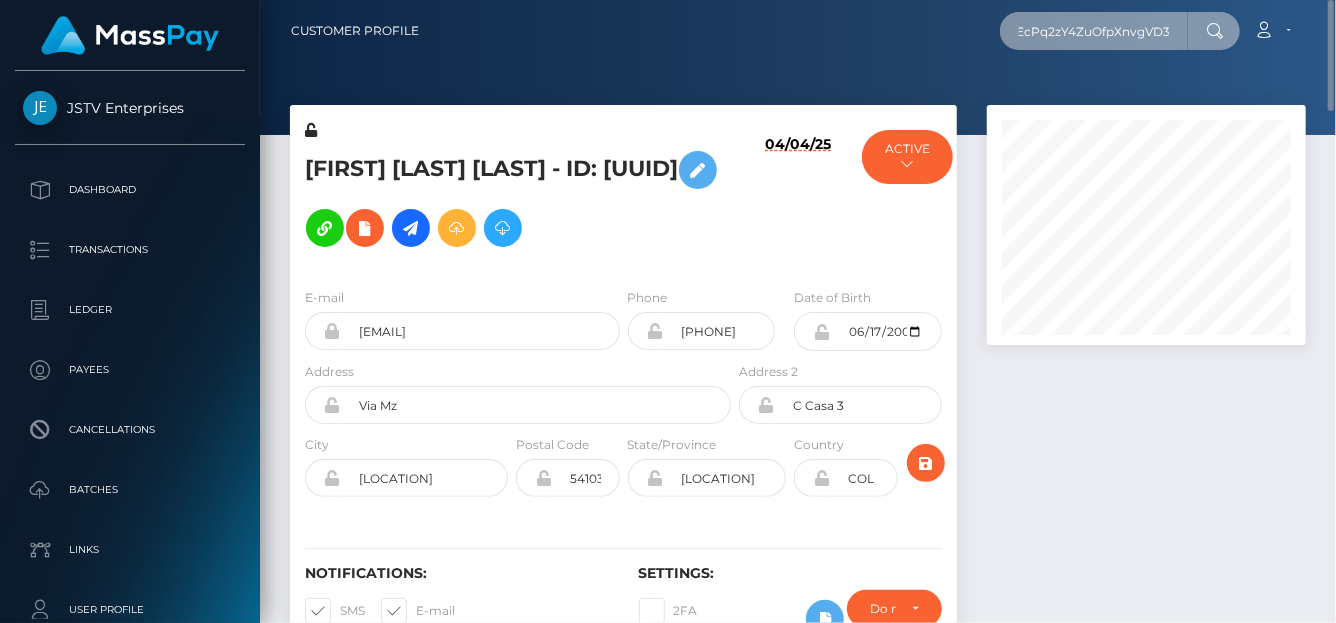 type on "G6Ew4XzmEcPq2zY4ZuOfpXnvgVD3" 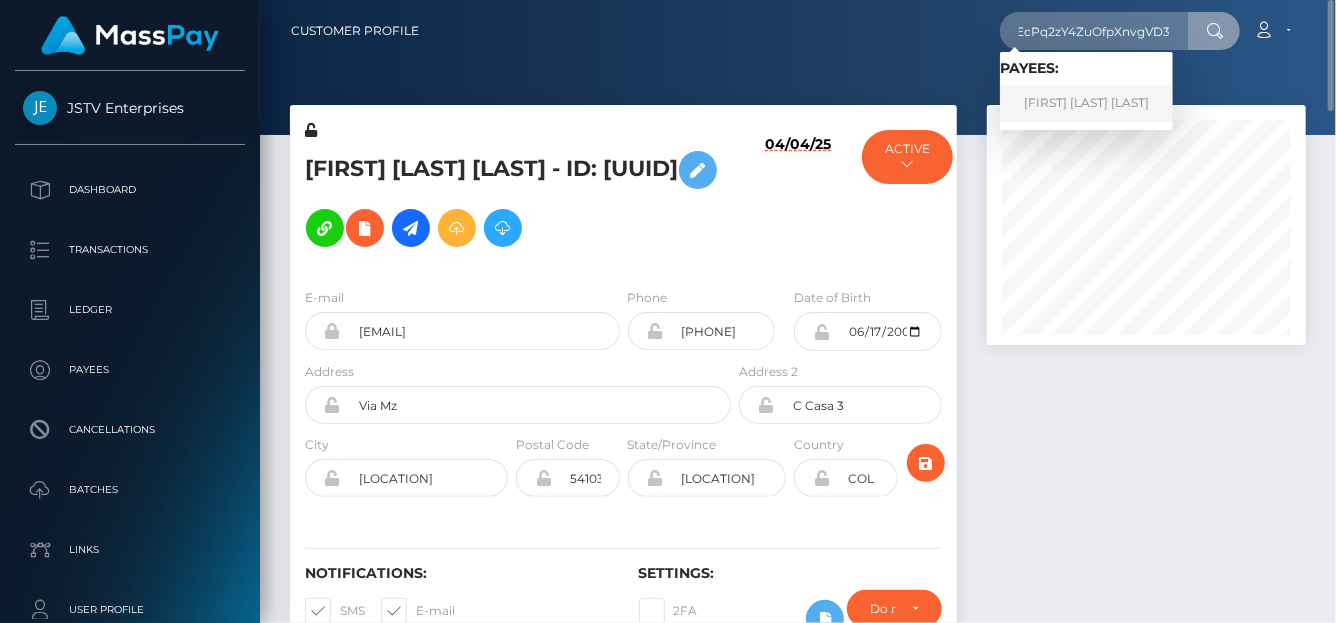 click on "ELLEN AMBER CLEMMONS" at bounding box center (1086, 103) 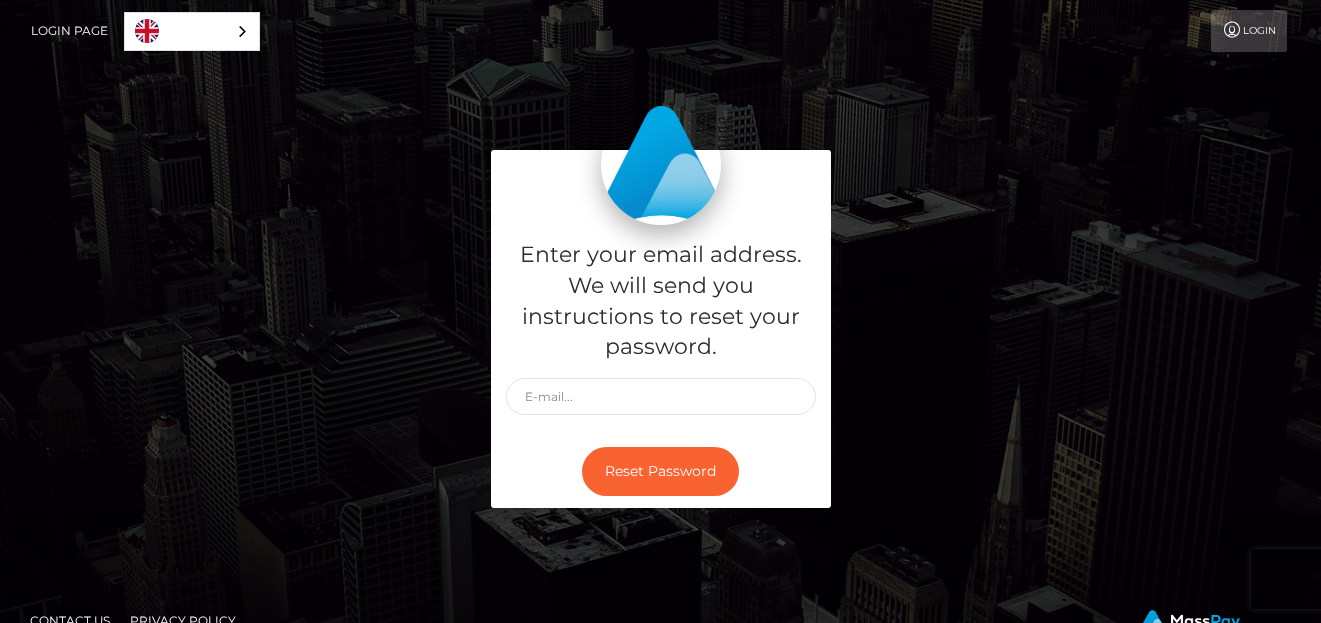 scroll, scrollTop: 0, scrollLeft: 0, axis: both 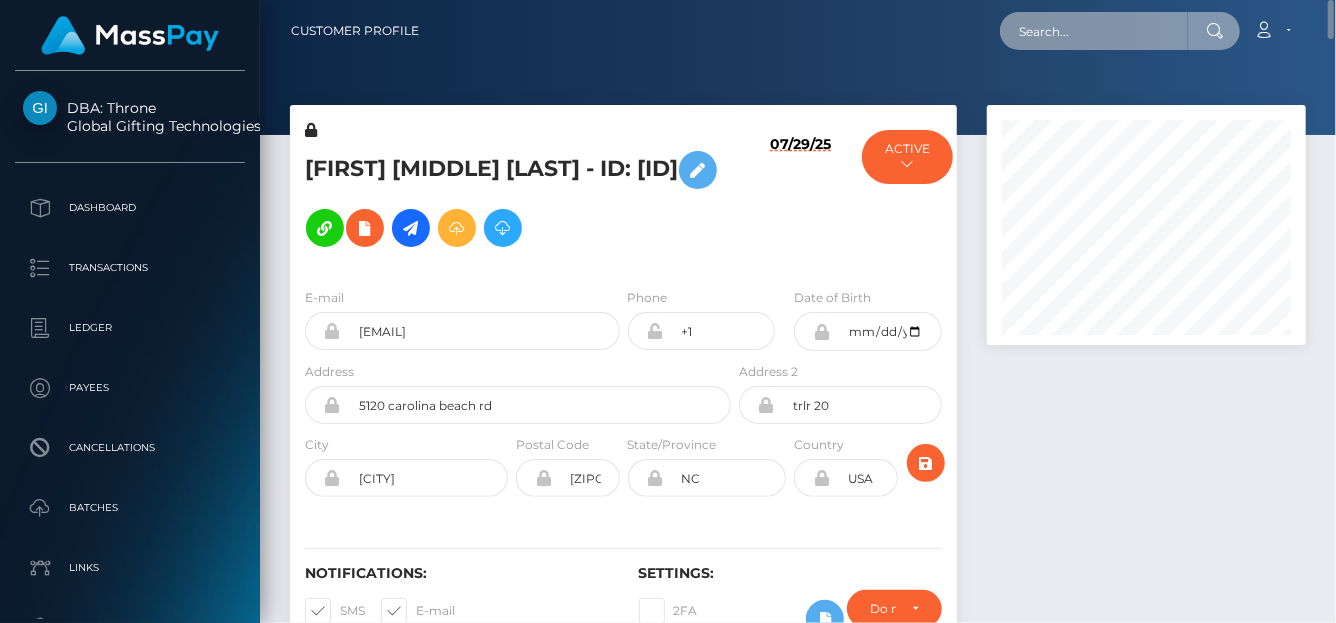 click at bounding box center [1094, 31] 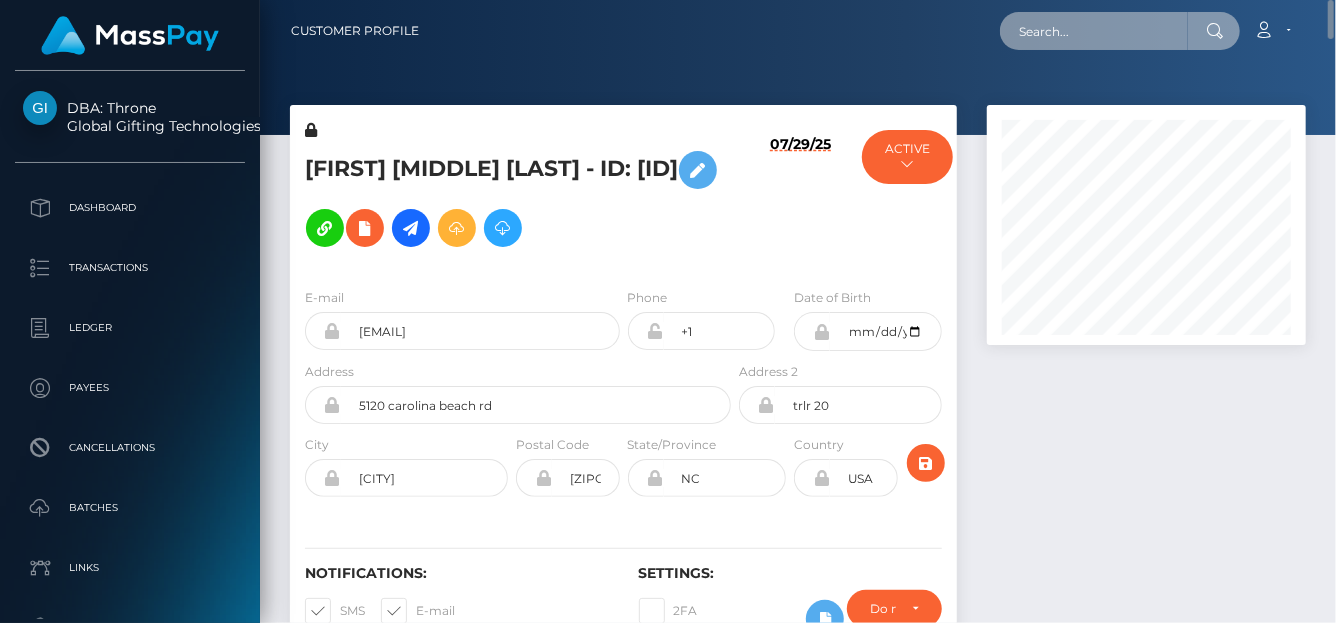 paste on "[EMAIL]" 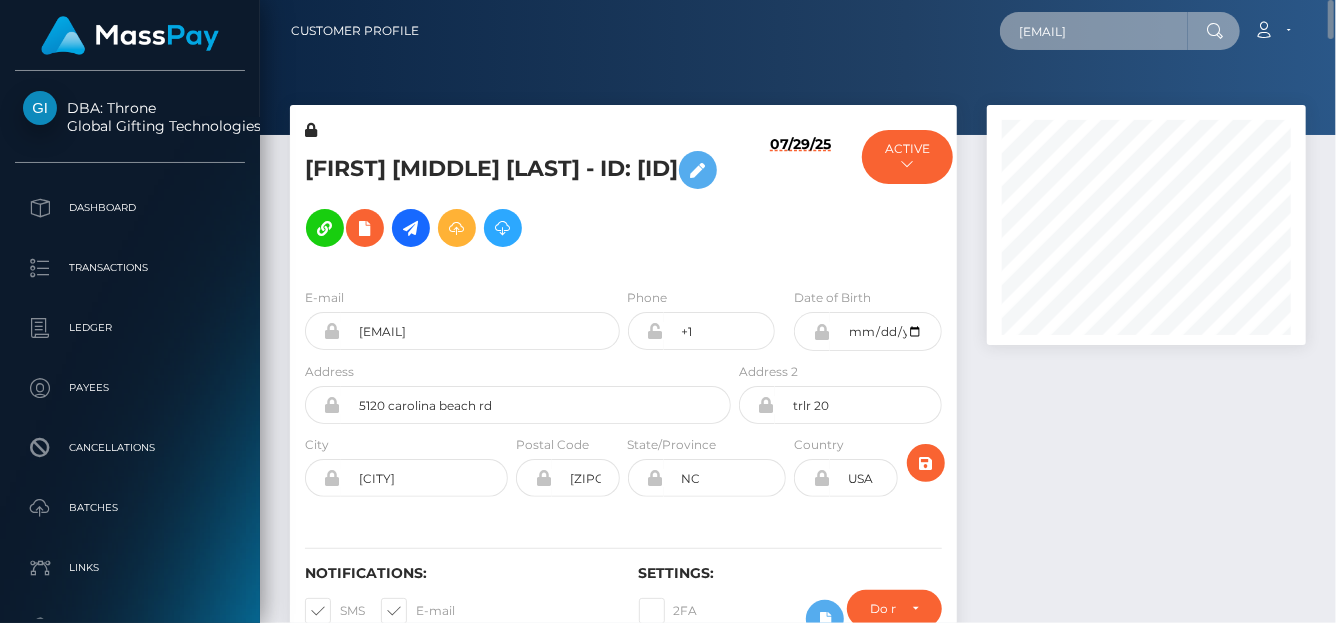 scroll, scrollTop: 0, scrollLeft: 30, axis: horizontal 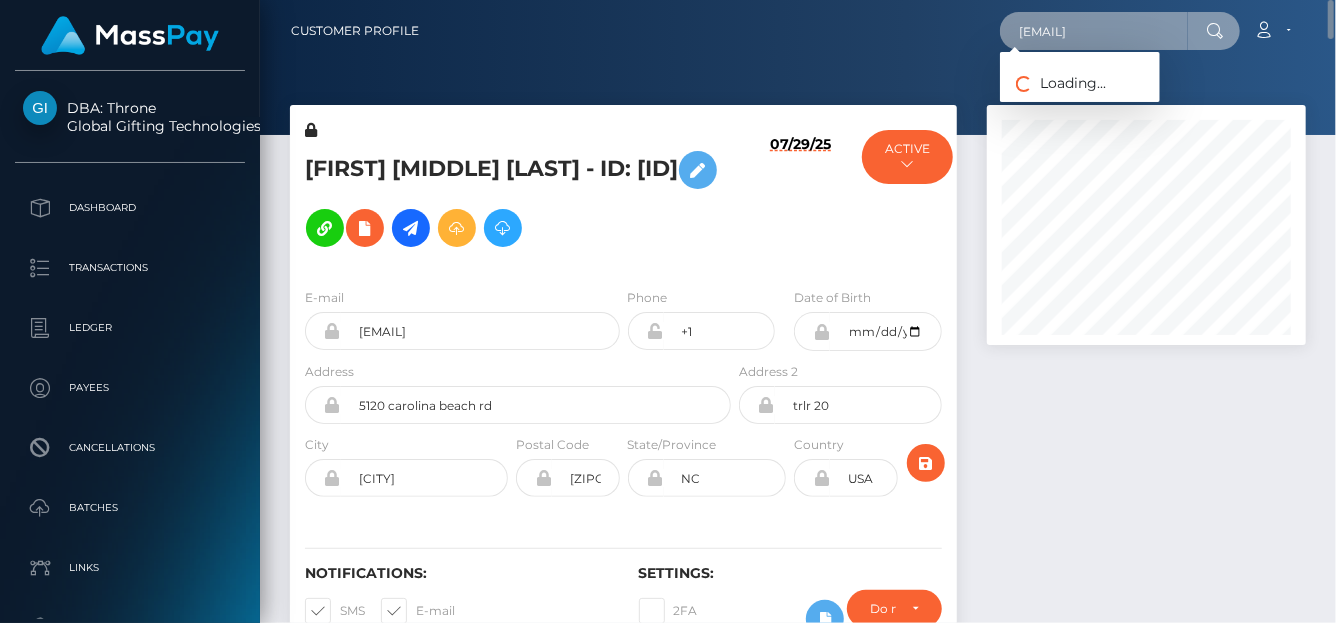 type on "[EMAIL]" 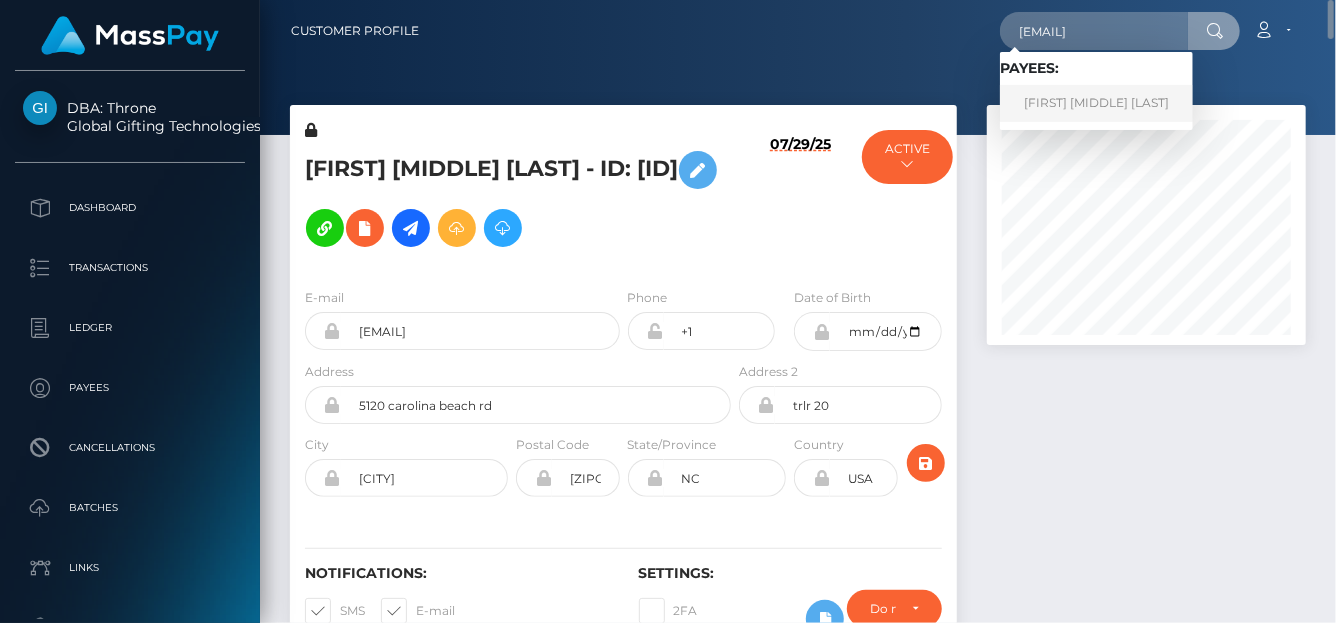 scroll, scrollTop: 0, scrollLeft: 0, axis: both 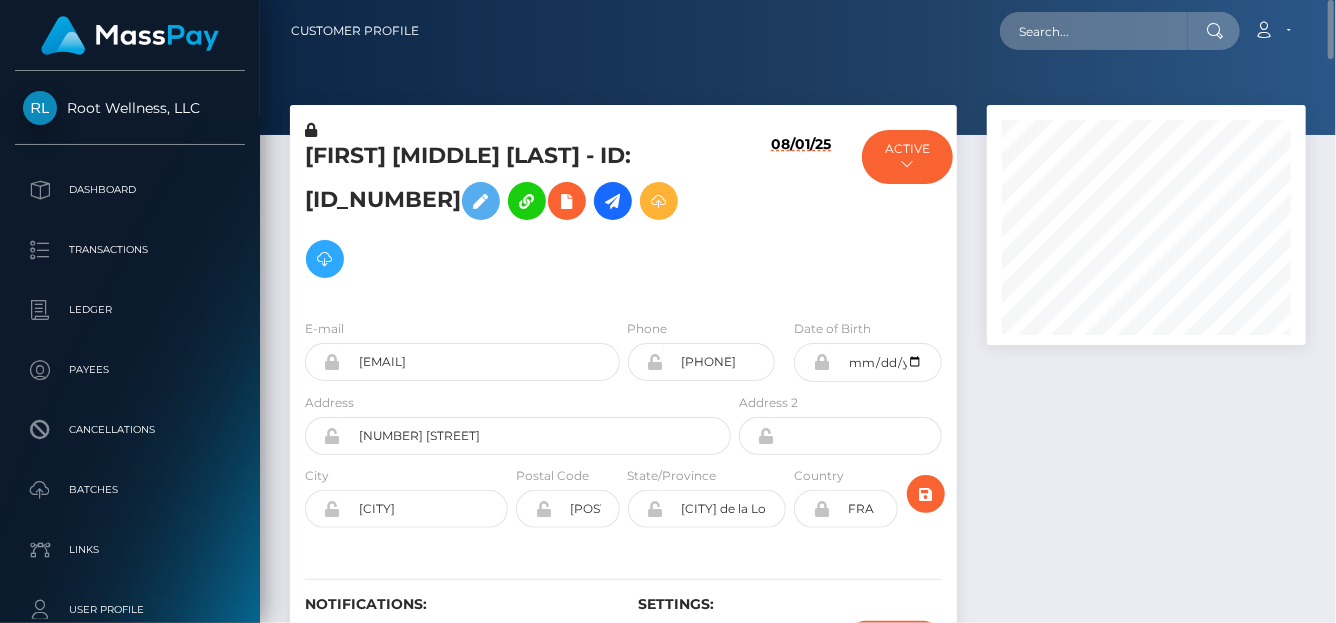 click on "Customer Profile
Loading...
Loading...
Account" at bounding box center [798, 31] 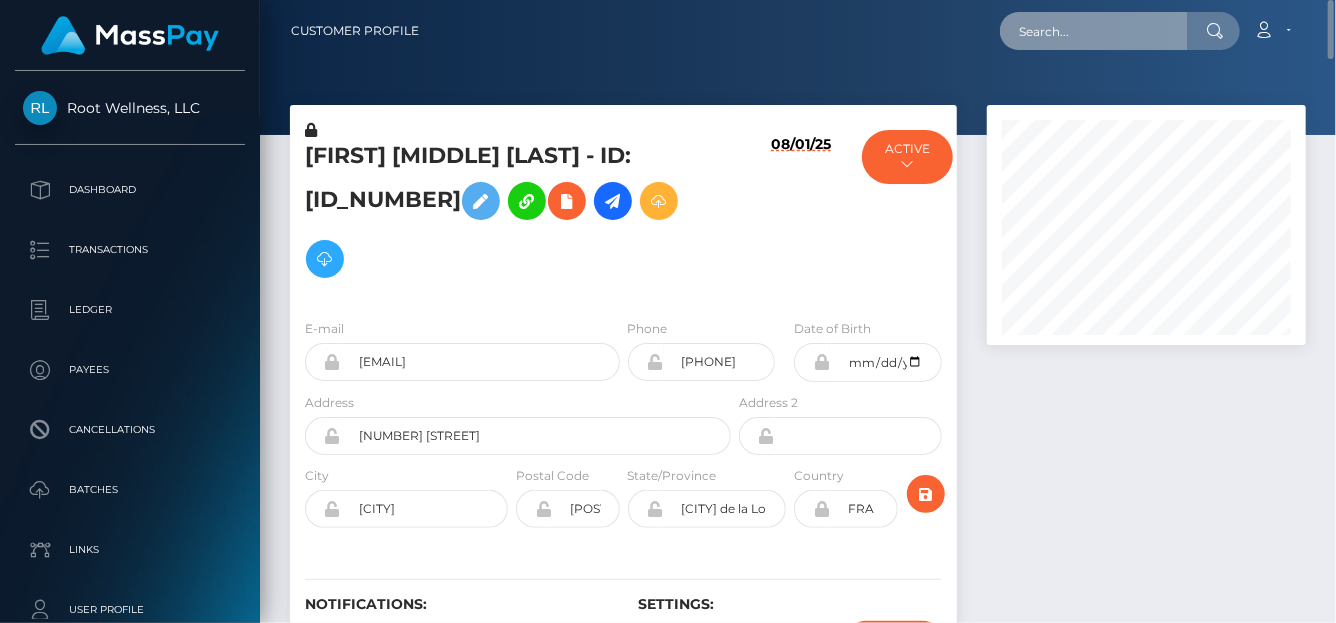 click at bounding box center (1094, 31) 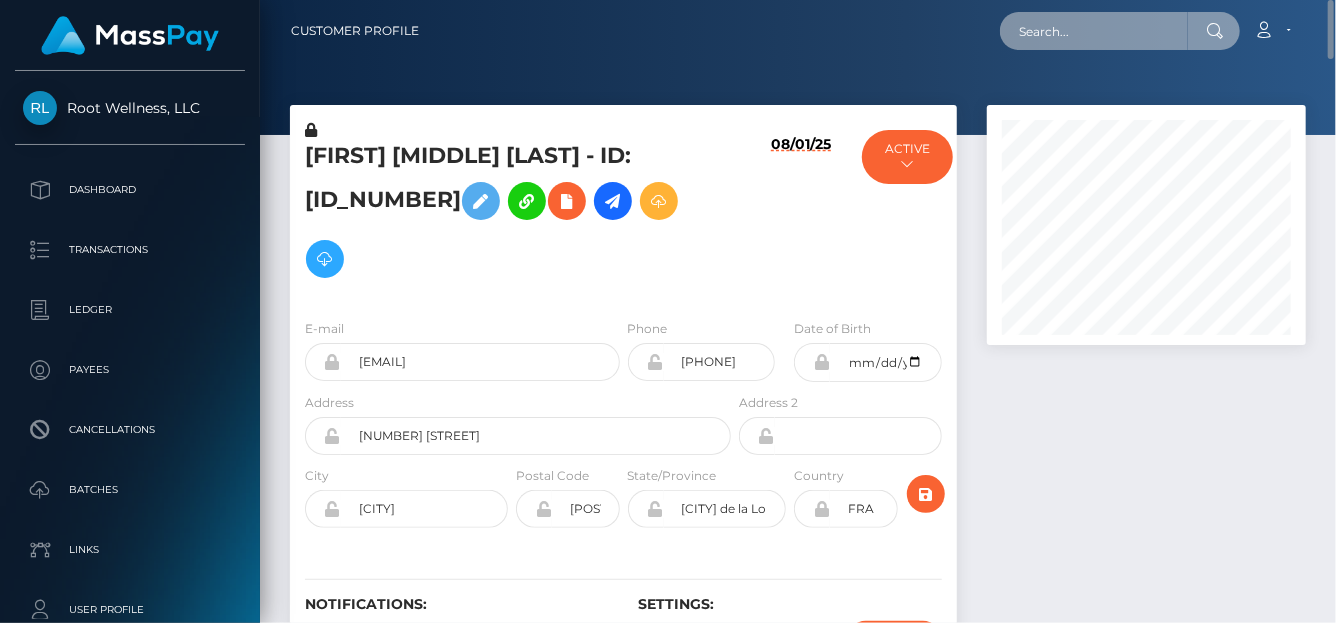 paste on "[USERNAME]@[EXAMPLE.COM]" 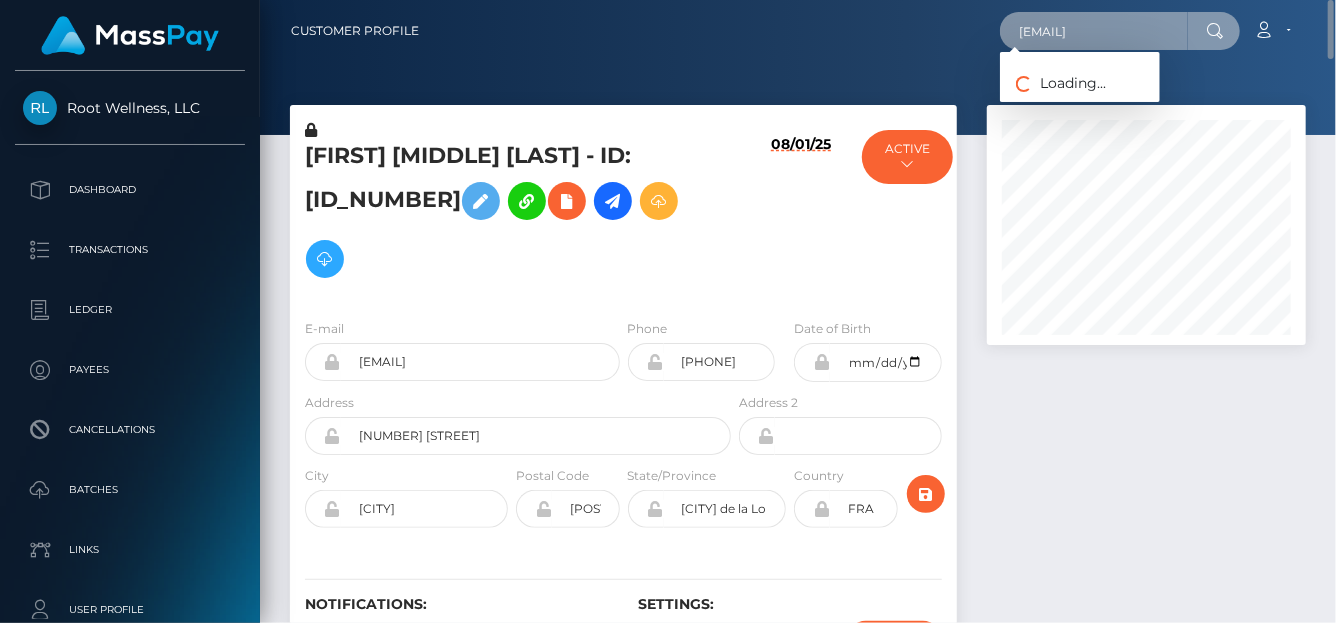 type on "[USERNAME]@[EXAMPLE.COM]" 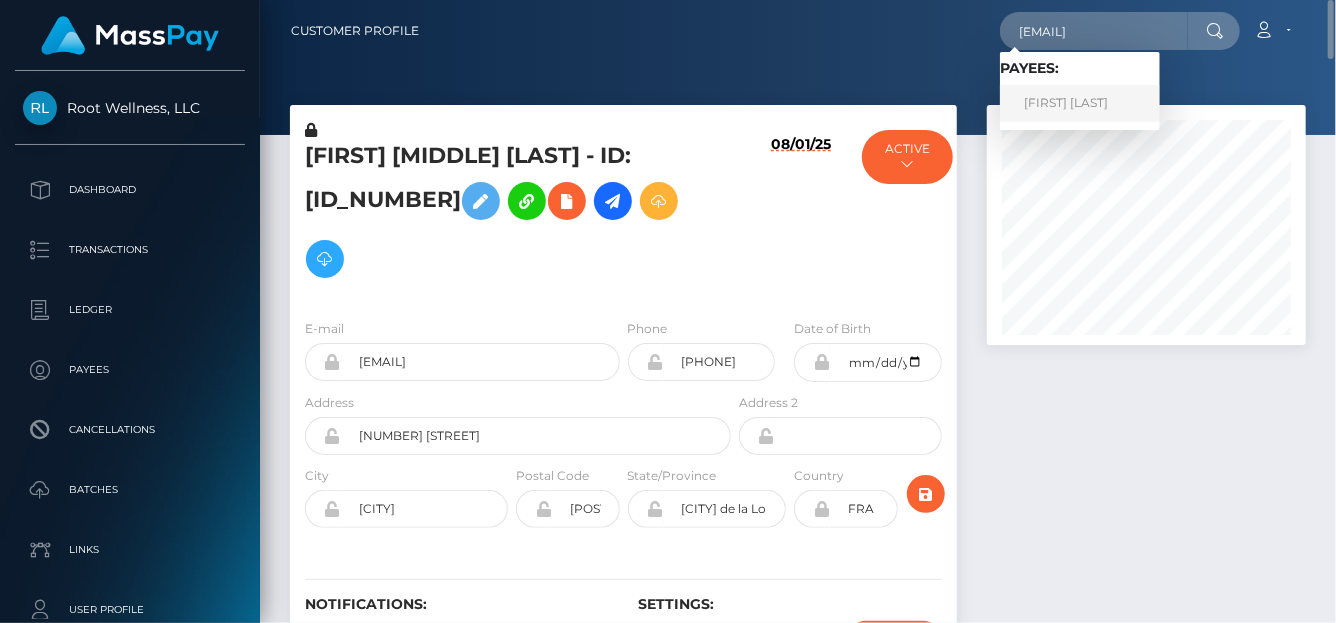 click on "[FIRST]  [LAST]" at bounding box center (1080, 103) 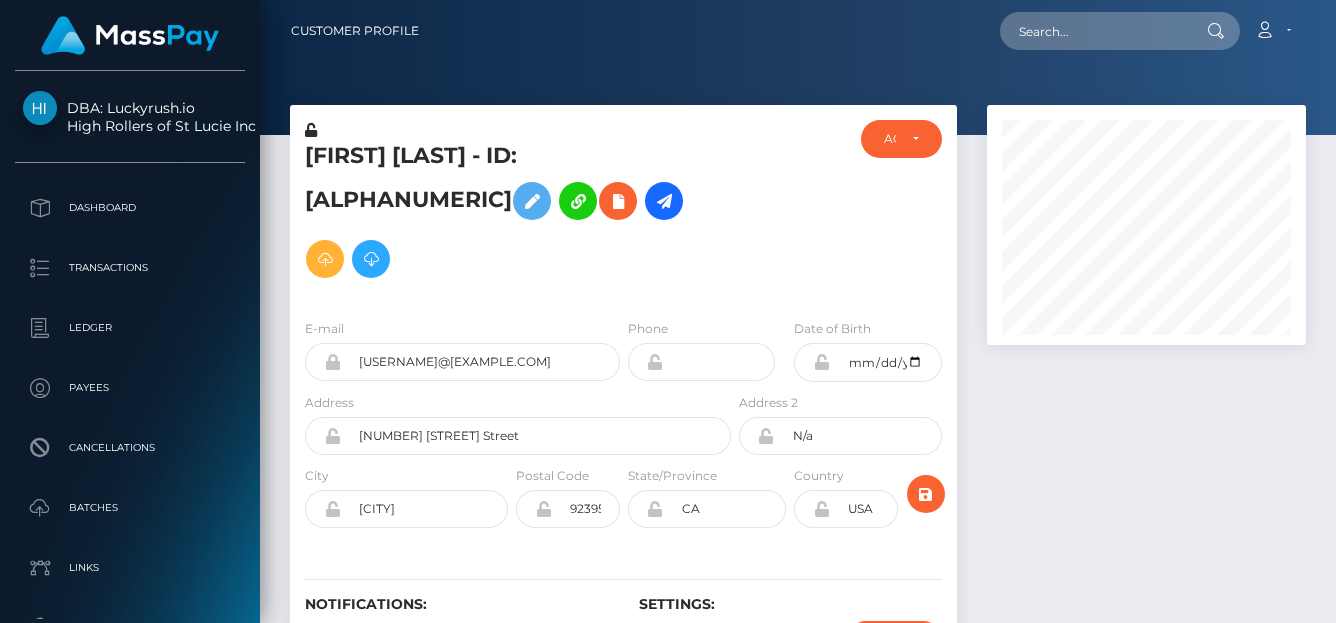 scroll, scrollTop: 0, scrollLeft: 0, axis: both 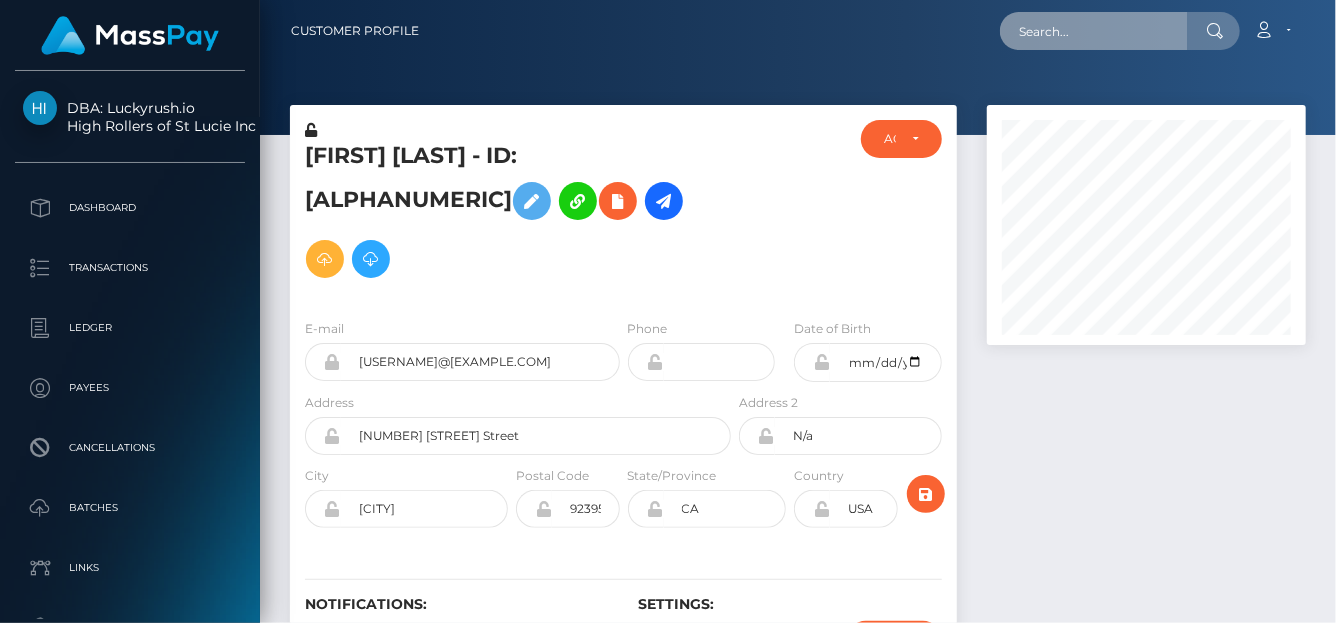 click at bounding box center (1094, 31) 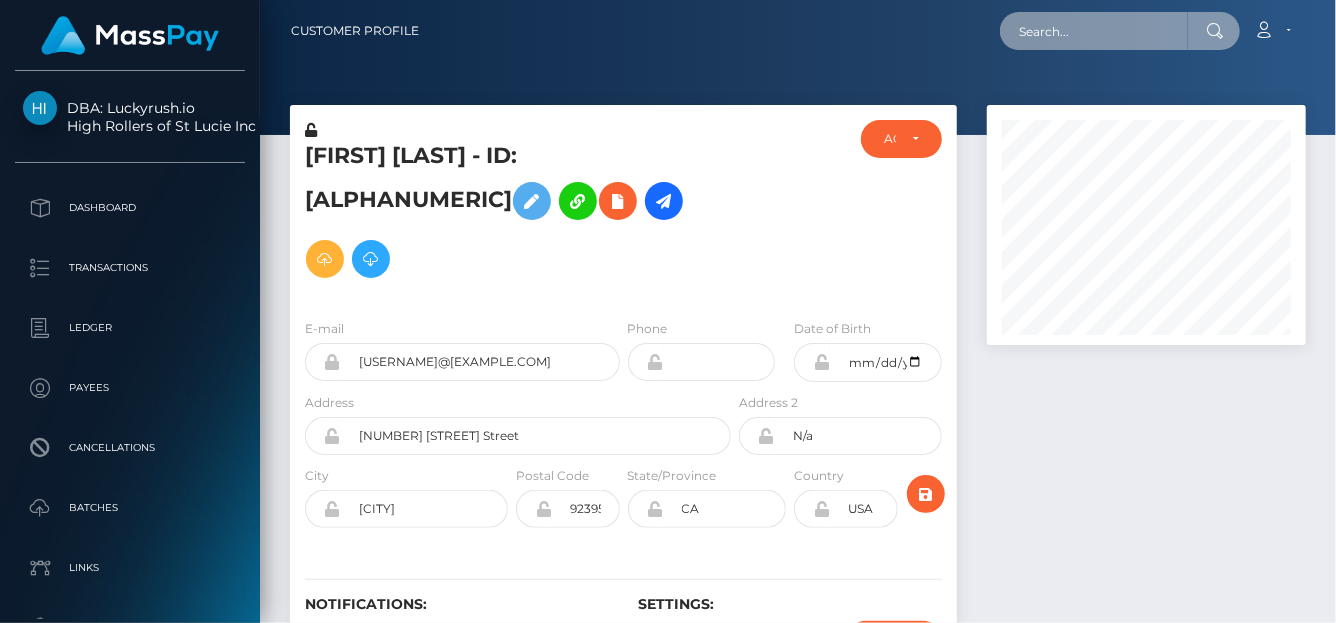 paste on "[USERNAME]@[EXAMPLE.COM]" 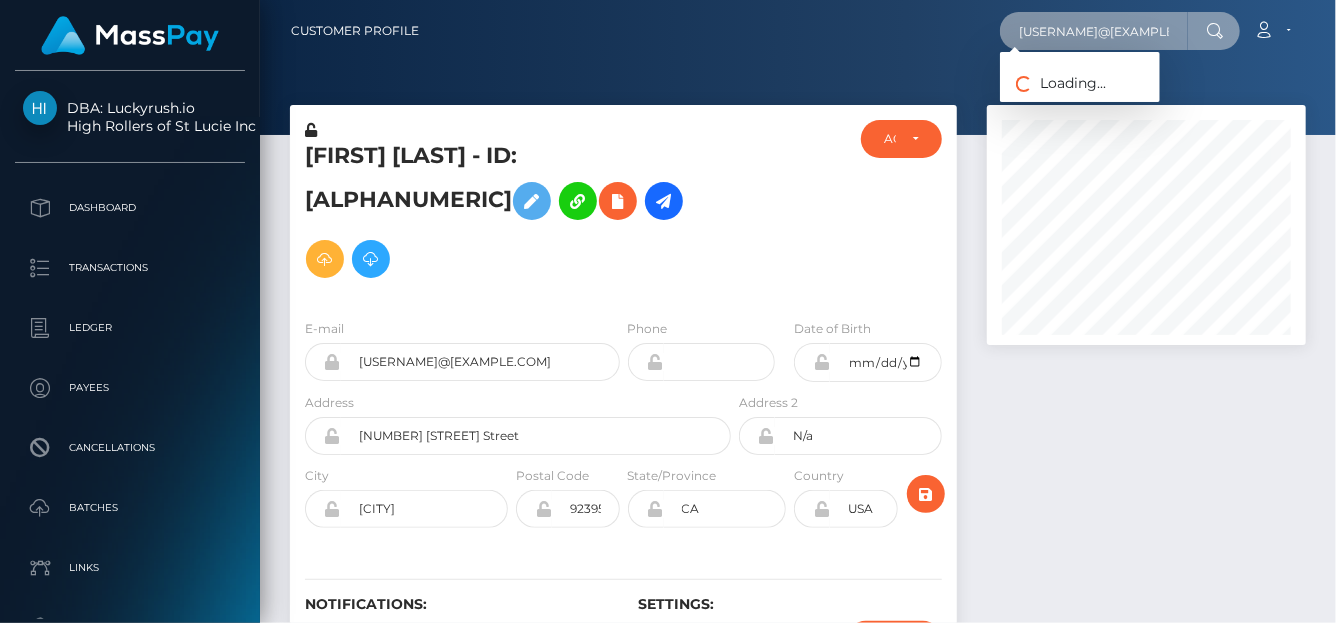 type on "[USERNAME]@[EXAMPLE.COM]" 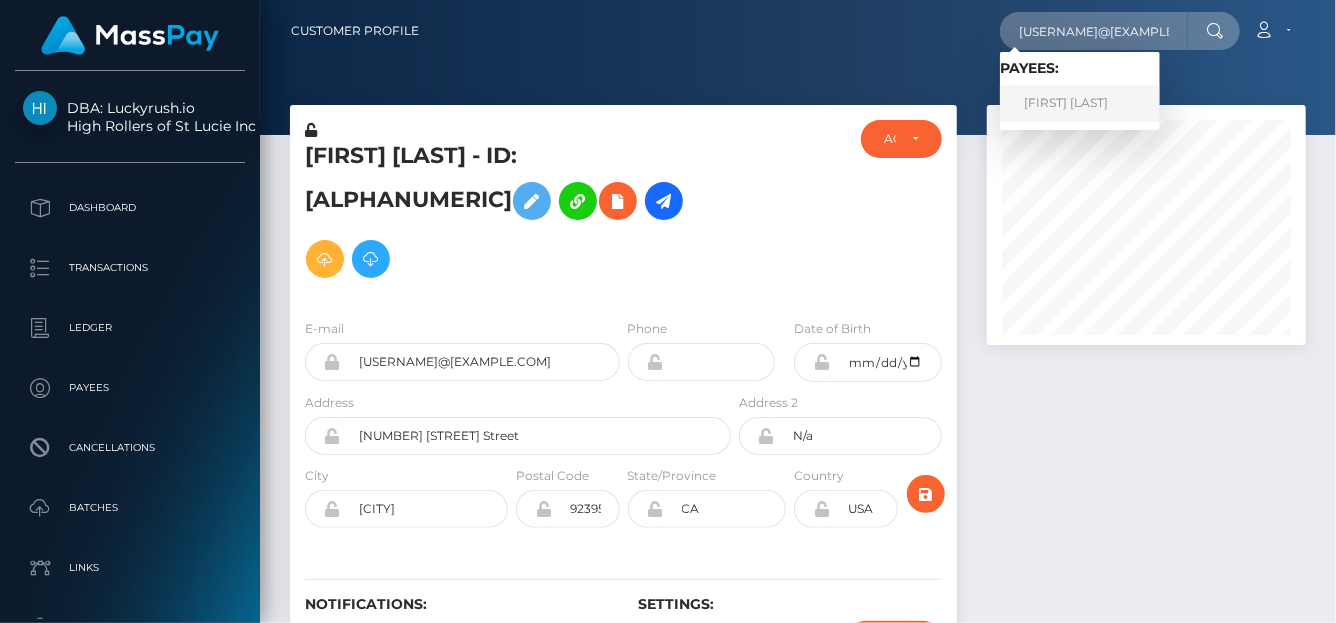 click on "[FIRST]  [LAST]" at bounding box center (1080, 103) 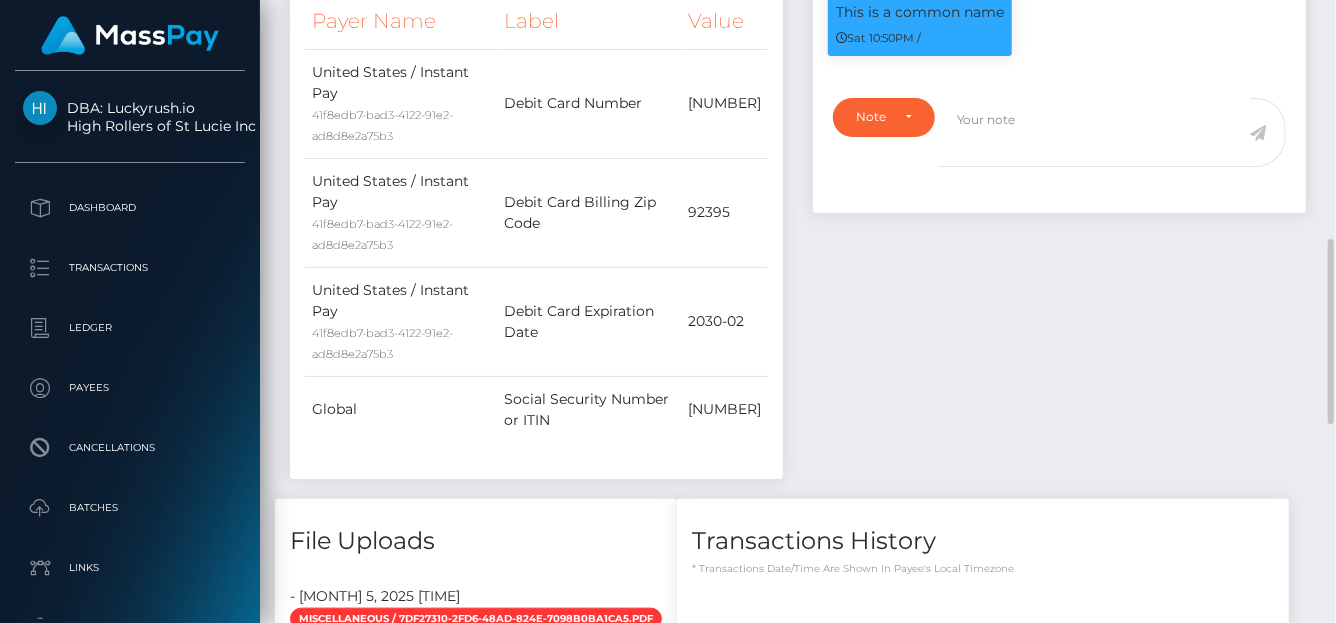 scroll, scrollTop: 1101, scrollLeft: 0, axis: vertical 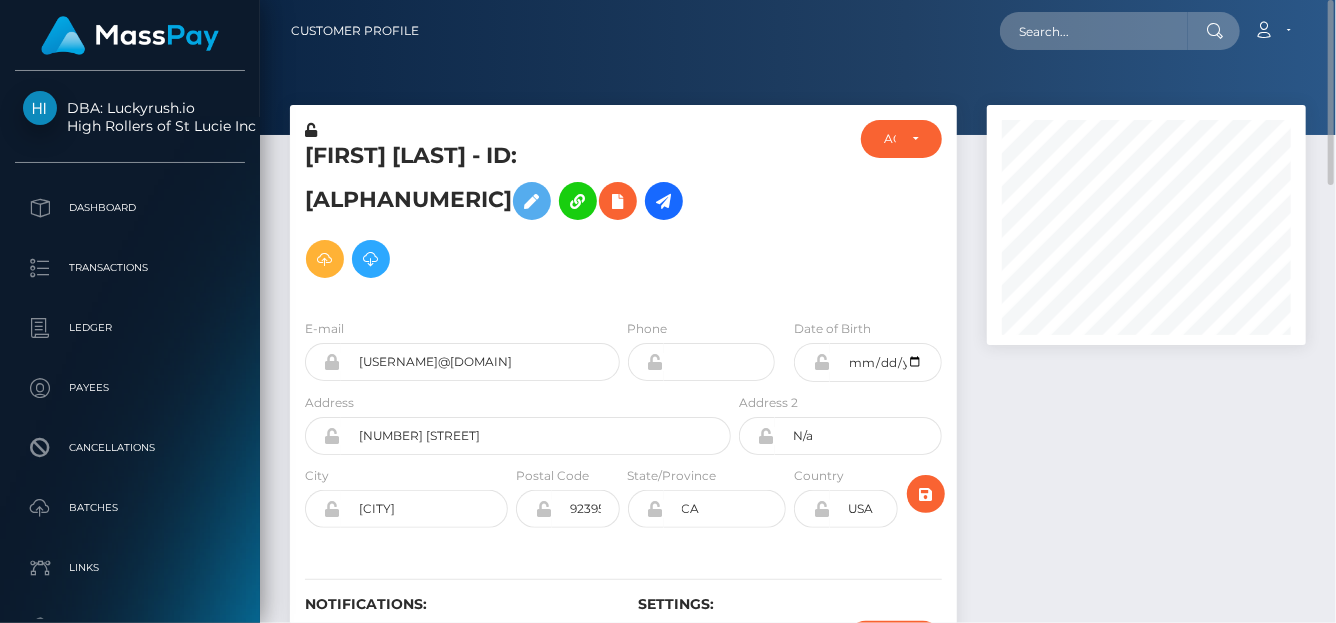 drag, startPoint x: 306, startPoint y: 196, endPoint x: 621, endPoint y: 207, distance: 315.19202 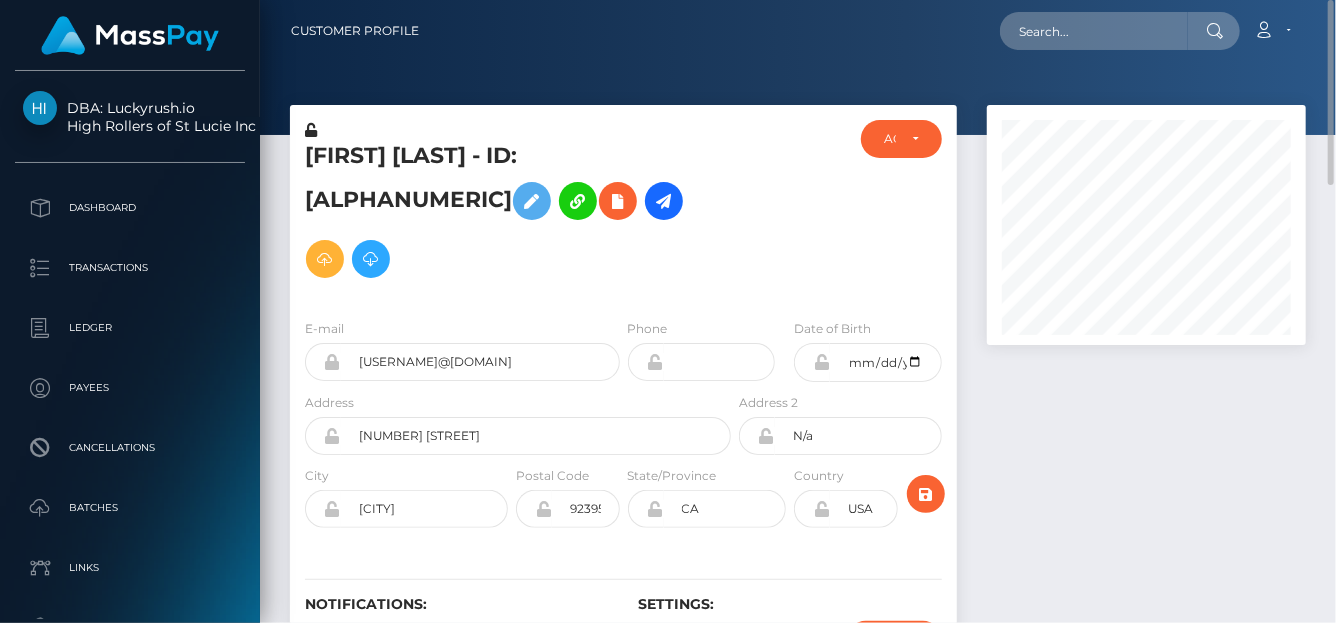 click on "[FIRST] [LAST]
- ID: [ALPHANUMERIC]" at bounding box center [512, 214] 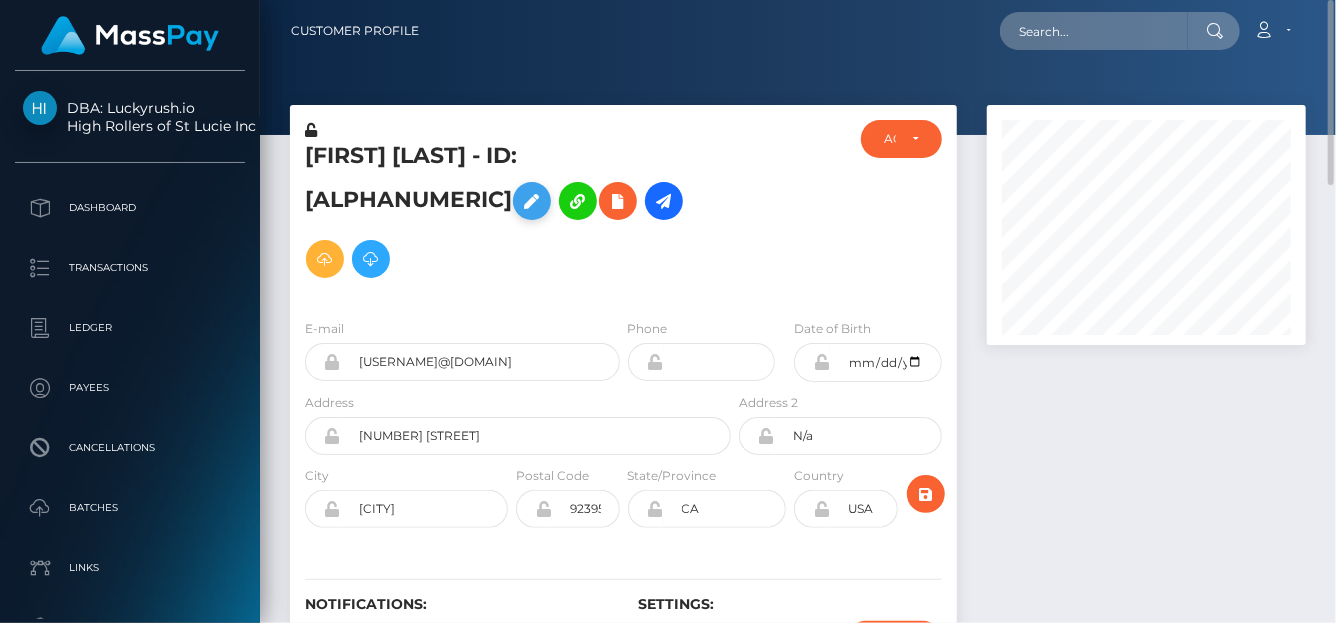 copy on "[ALPHANUMERIC]" 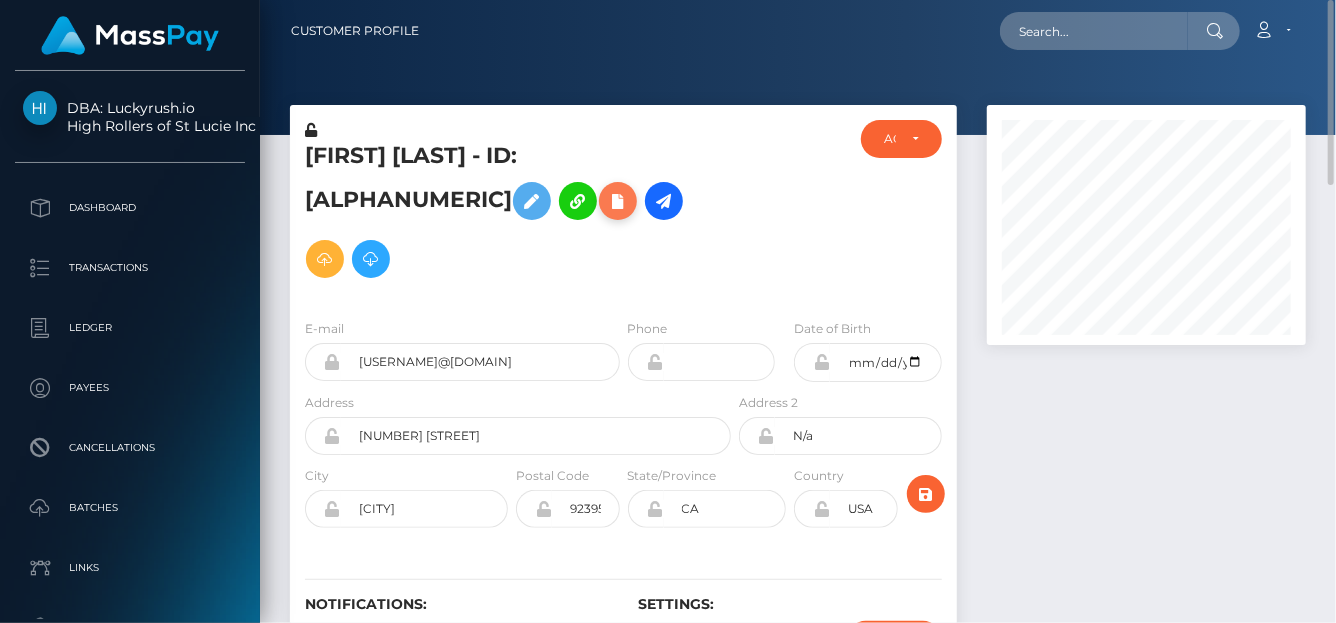 click at bounding box center (618, 201) 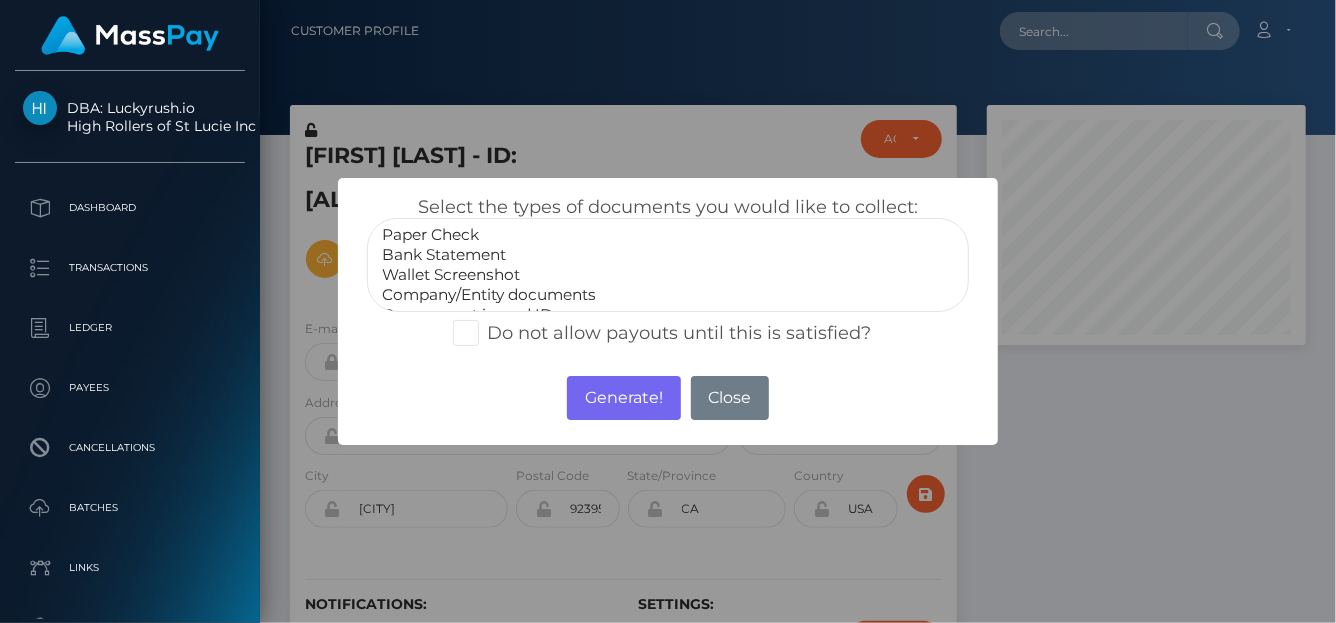 scroll, scrollTop: 39, scrollLeft: 0, axis: vertical 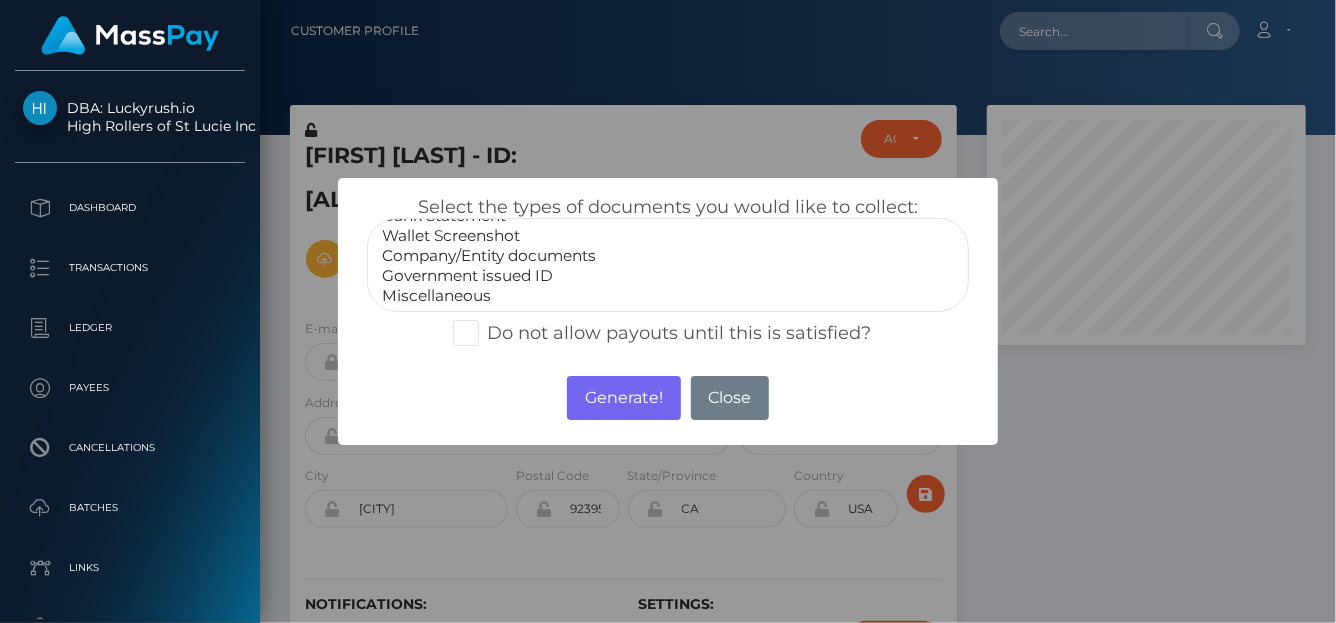 select on "Government issued ID" 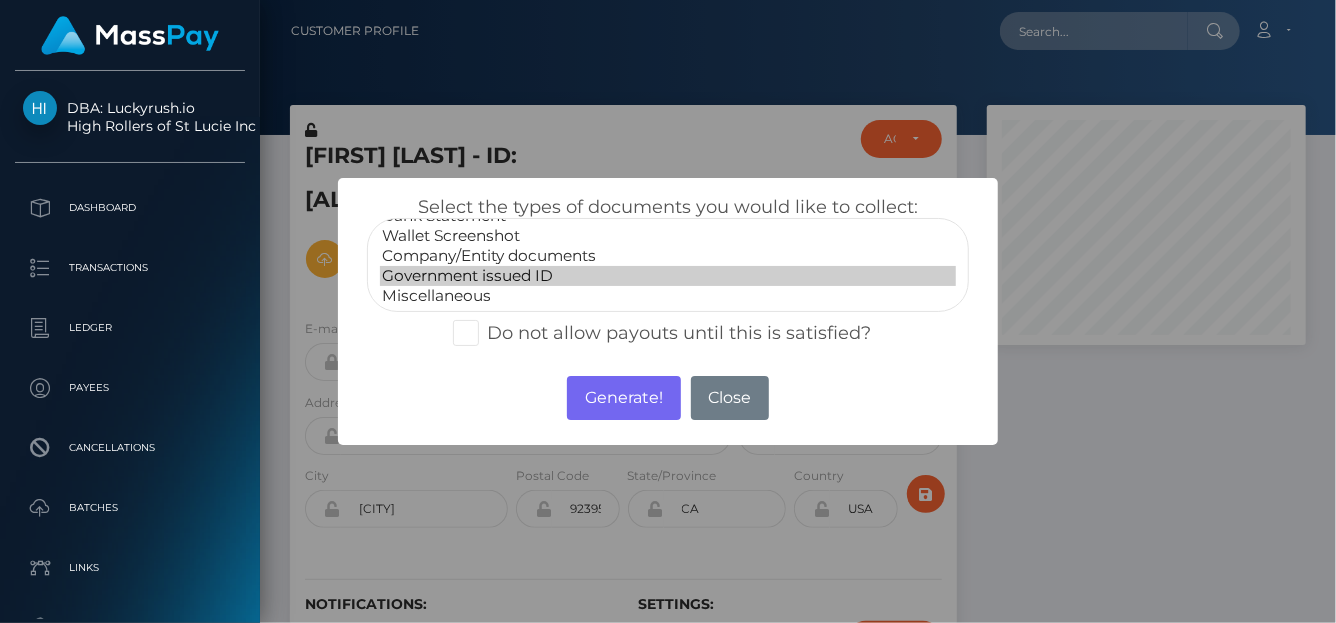 click on "Government issued ID" at bounding box center [668, 276] 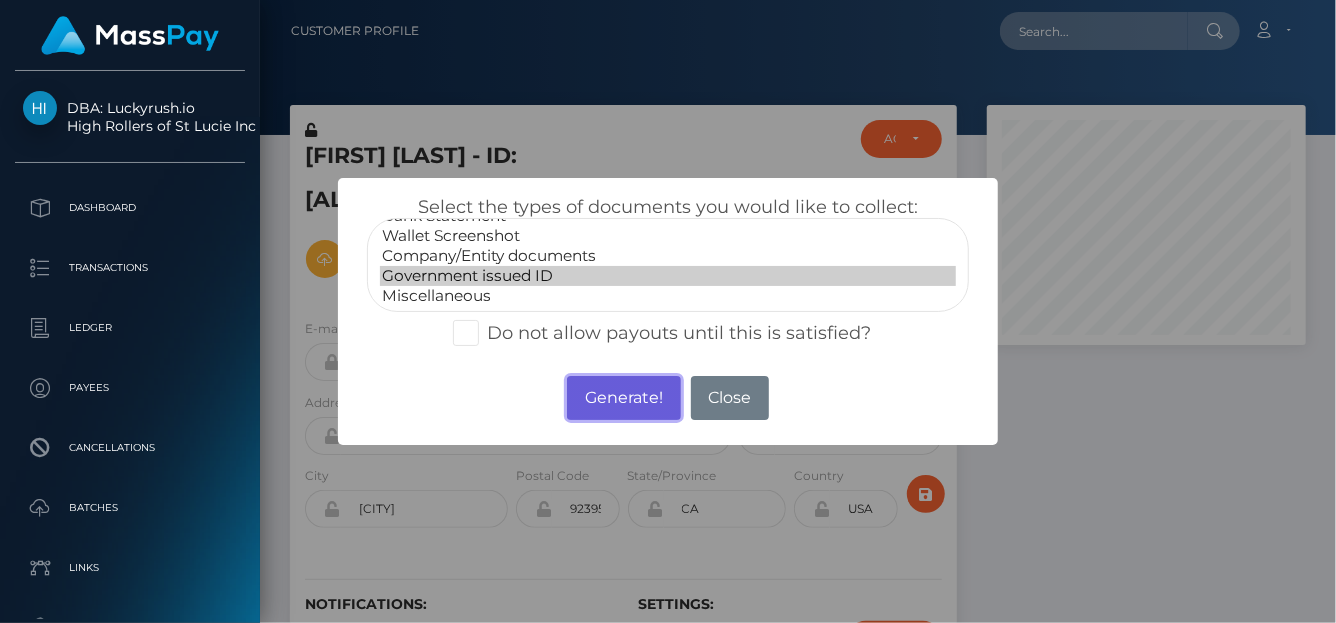 click on "Generate!" at bounding box center [623, 398] 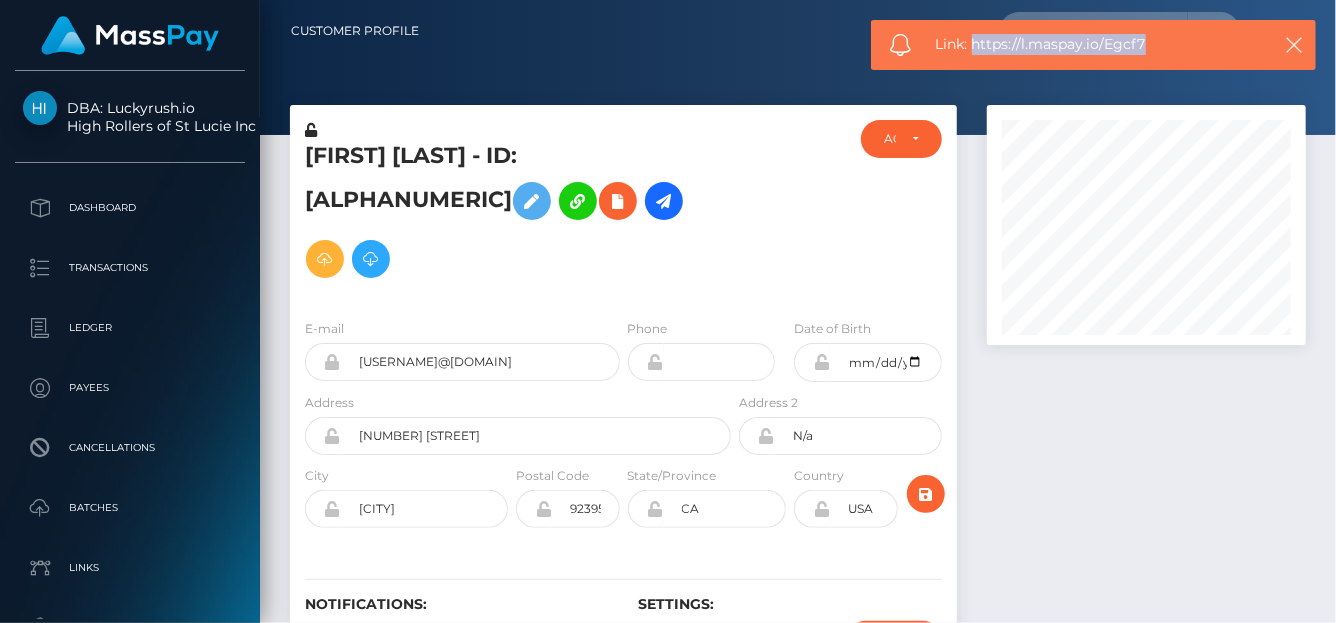 drag, startPoint x: 1185, startPoint y: 57, endPoint x: 974, endPoint y: 53, distance: 211.03792 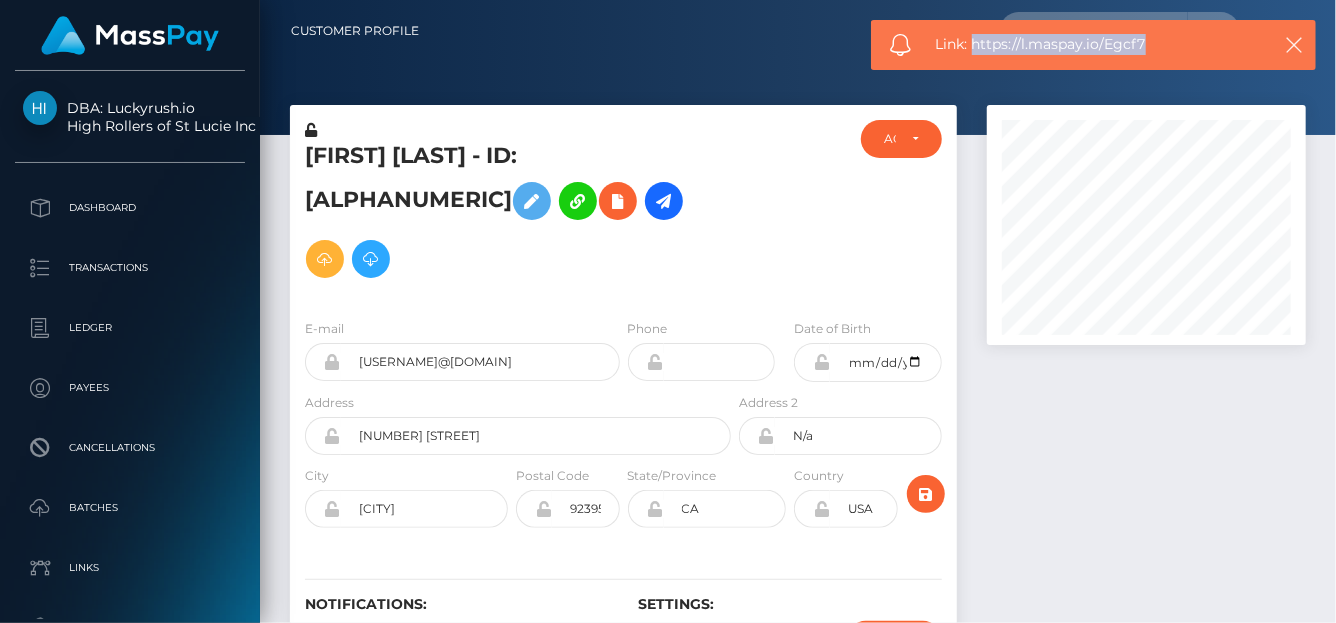 click on "Link: https://l.maspay.io/Egcf7" at bounding box center (1093, 45) 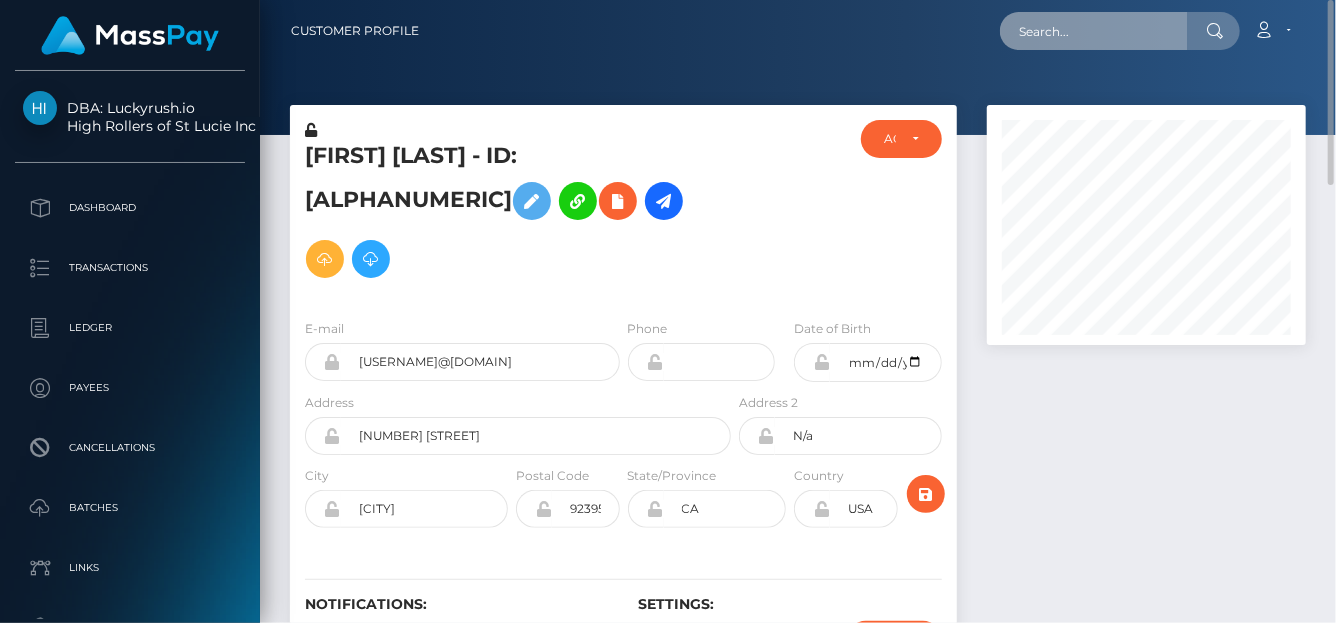 click at bounding box center (1094, 31) 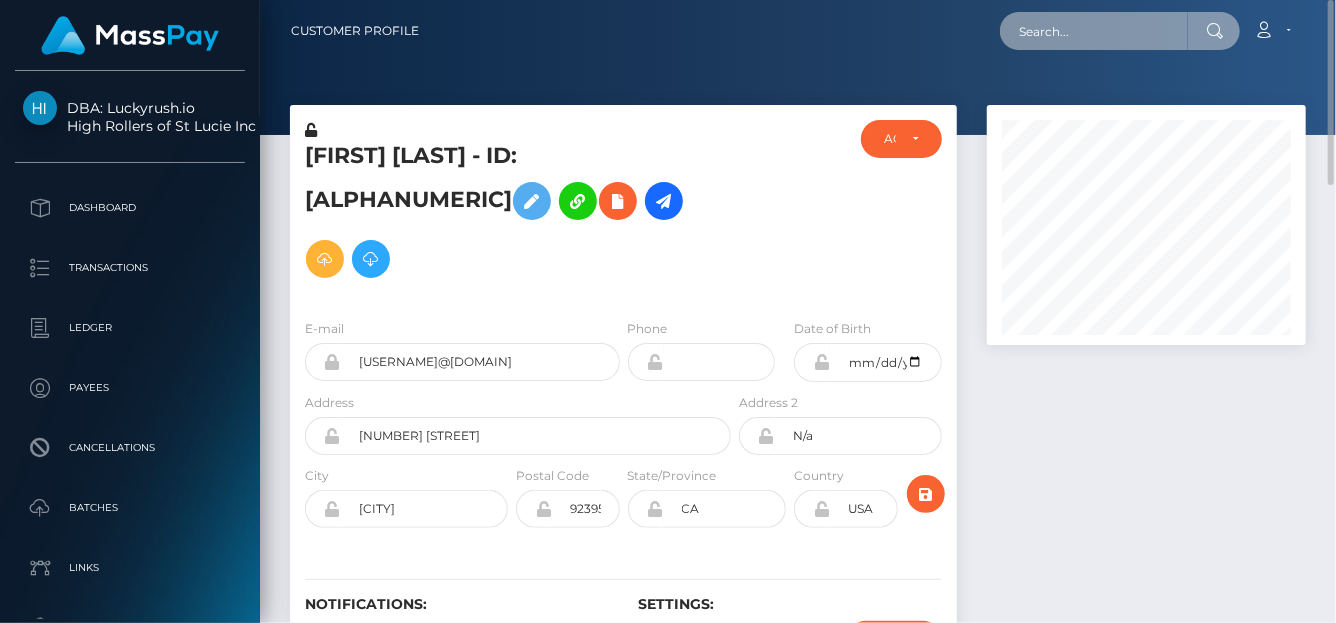 paste on "[EMAIL]" 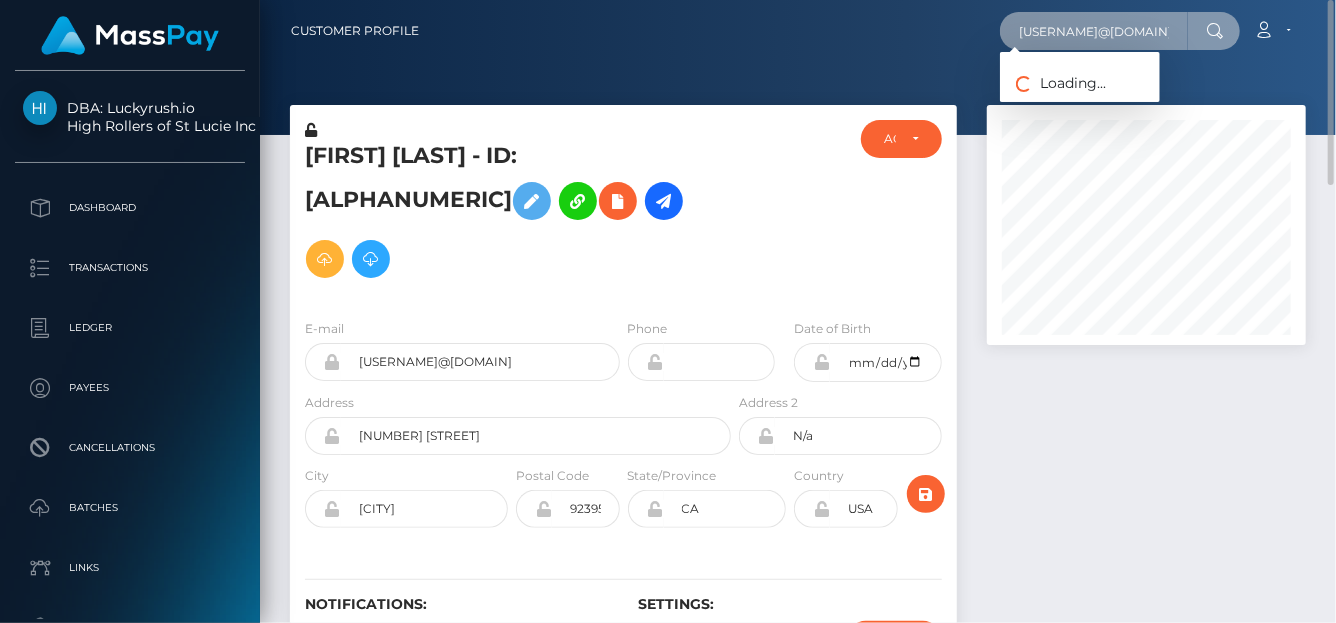 scroll, scrollTop: 0, scrollLeft: 12, axis: horizontal 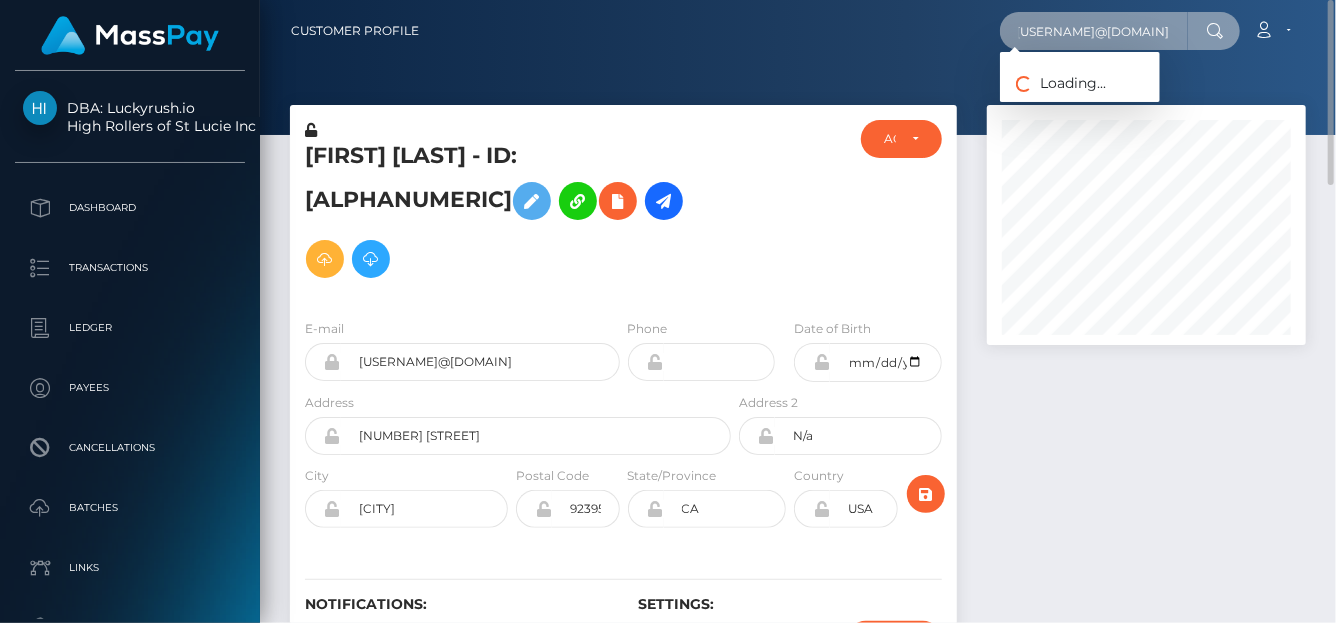 type on "[EMAIL]" 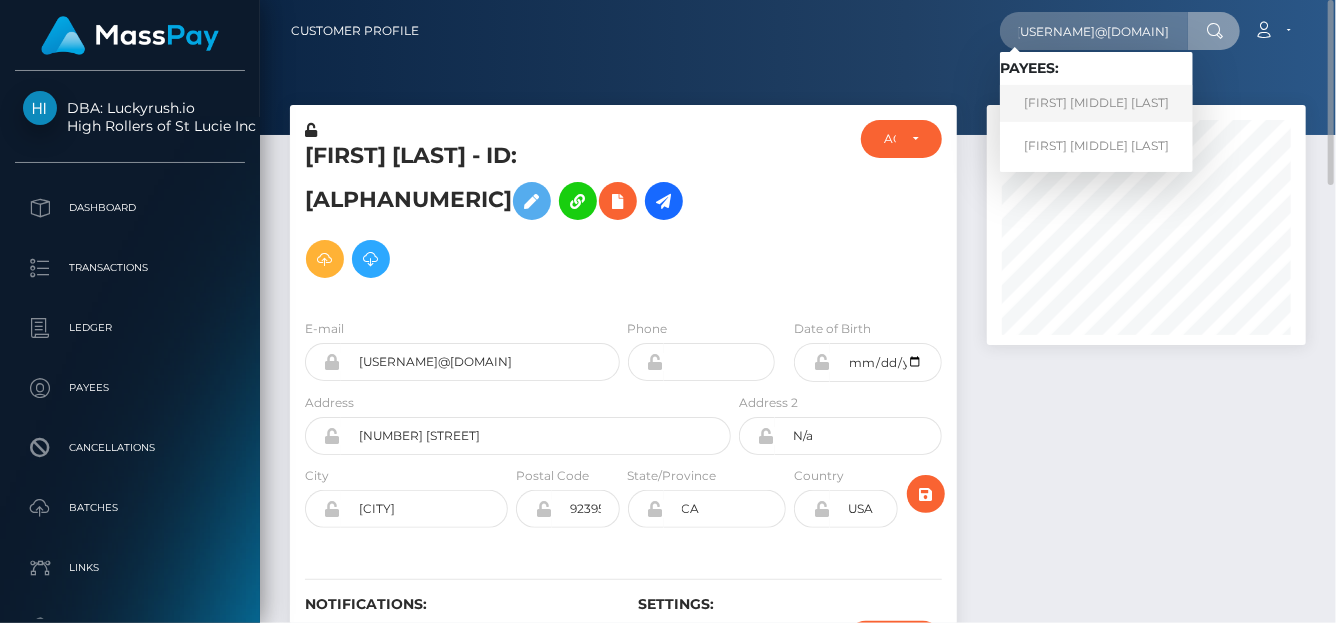 click on "AMANDA BRENDA NEILL" at bounding box center [1096, 103] 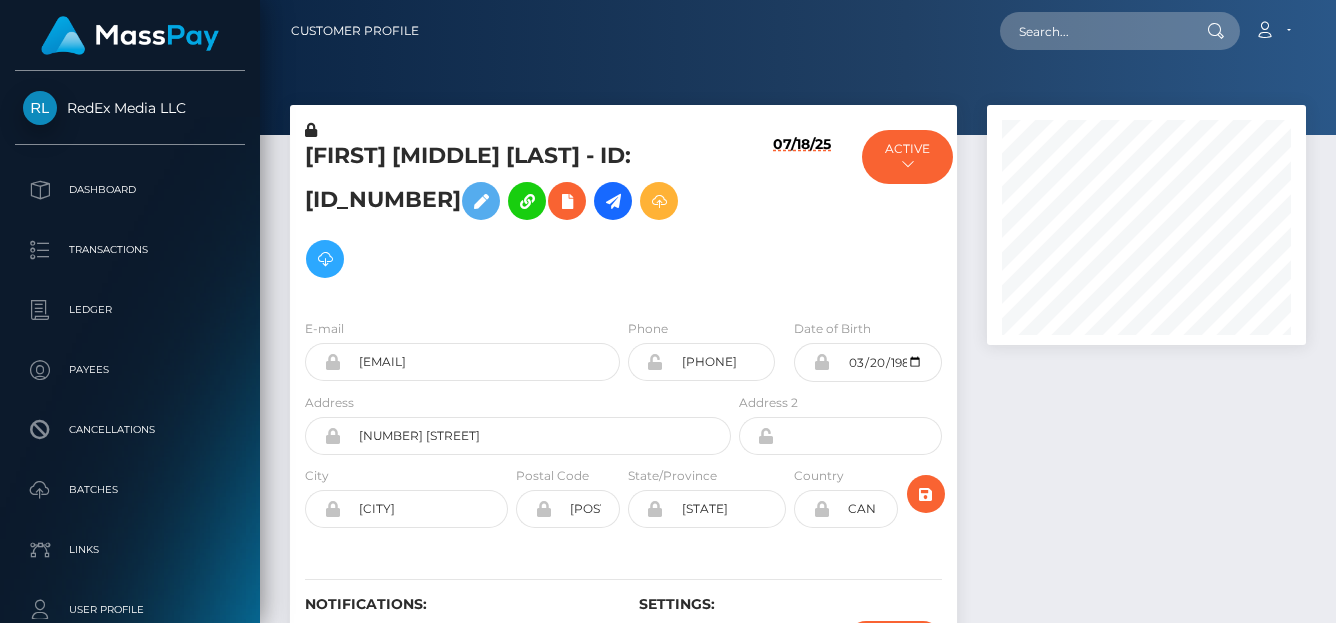 scroll, scrollTop: 0, scrollLeft: 0, axis: both 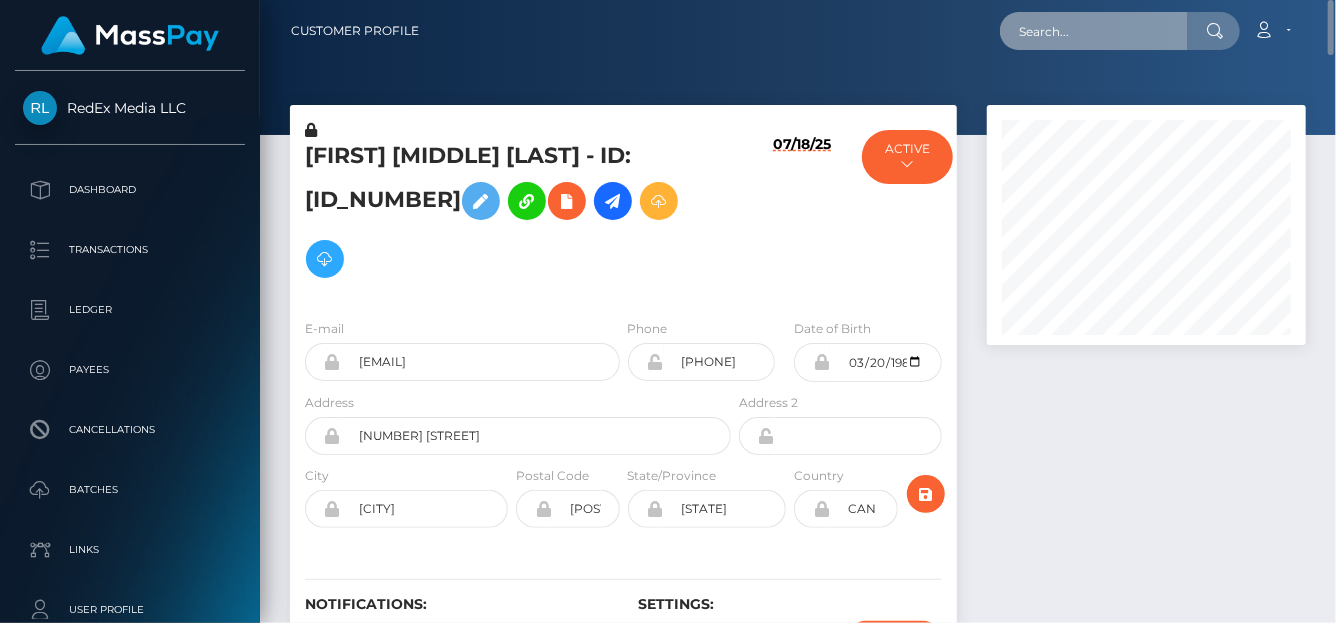 click at bounding box center (1094, 31) 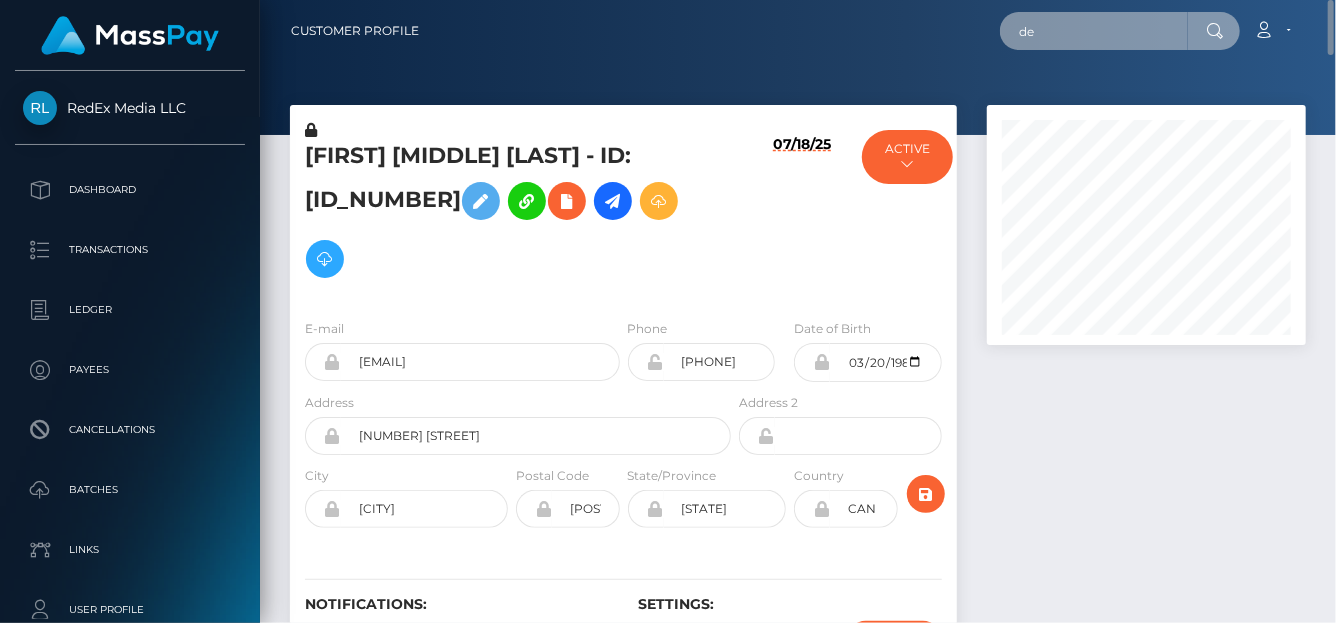 type on "[LAST]" 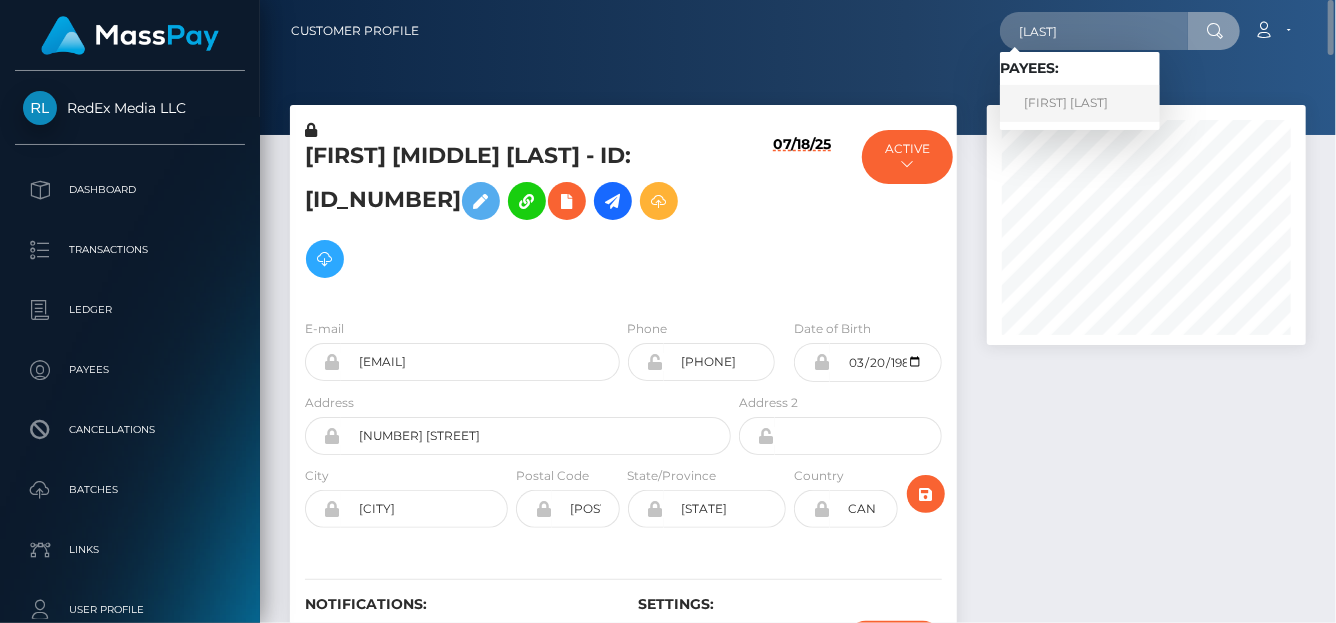 click on "[FIRST] [LAST]" at bounding box center [1080, 103] 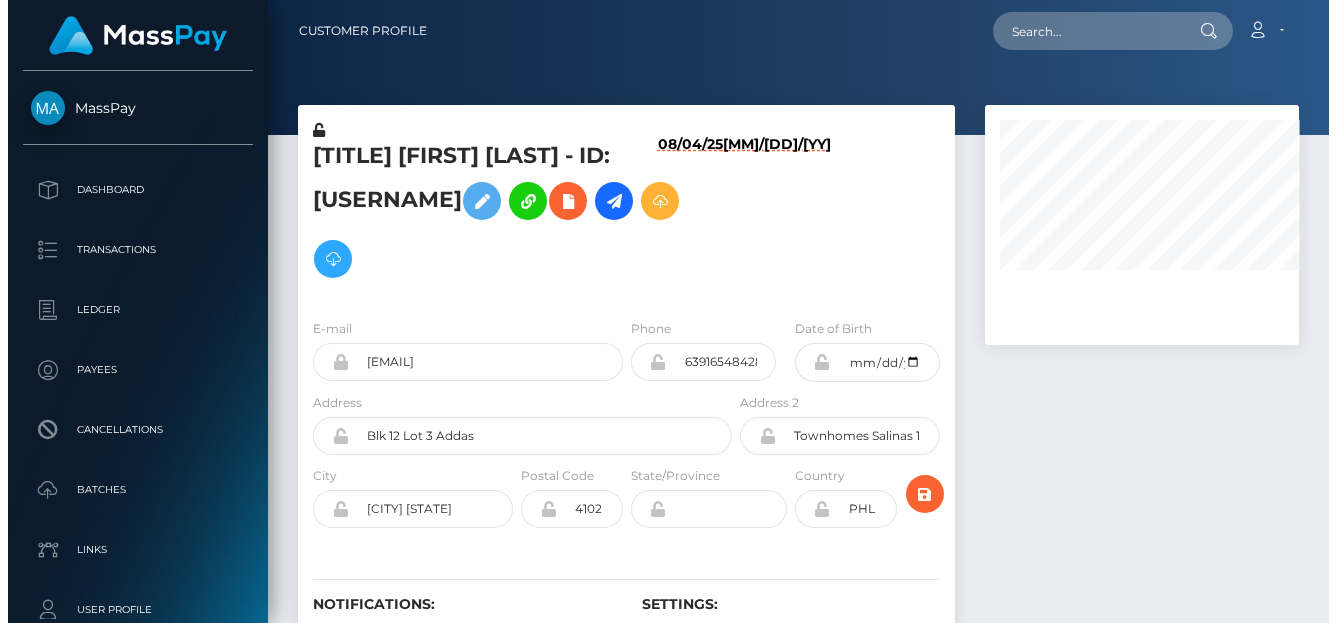 scroll, scrollTop: 0, scrollLeft: 0, axis: both 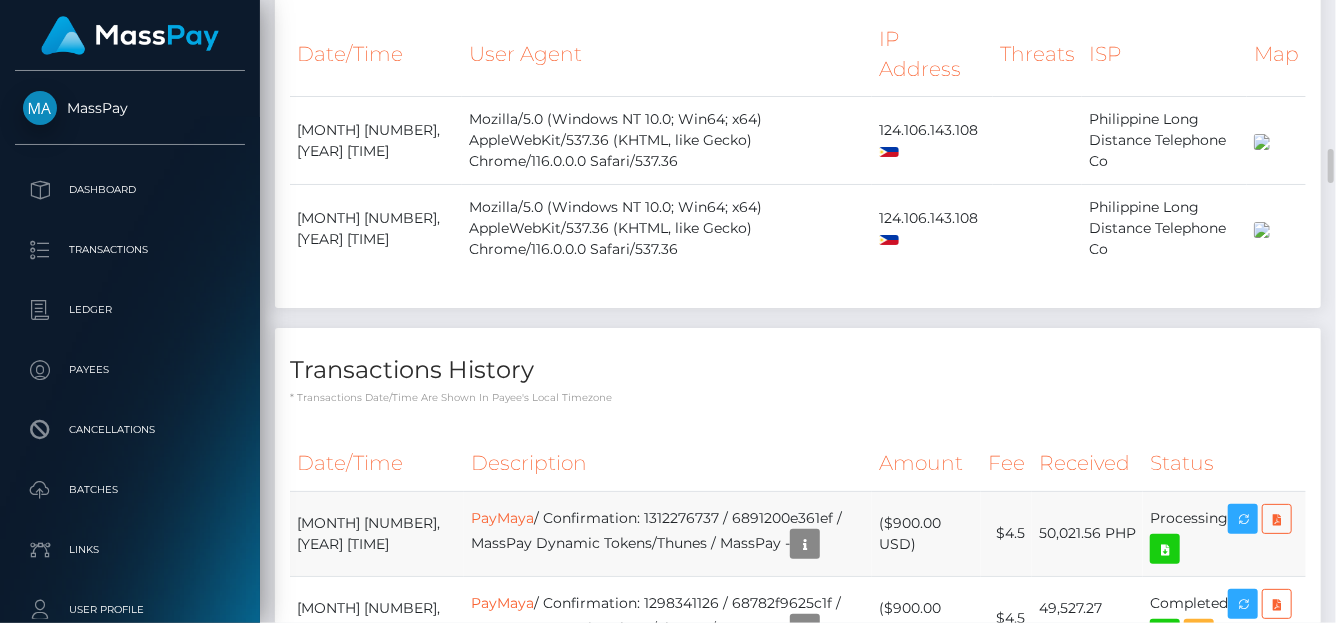 click on "PayMaya  / Confirmation: 1312276737 / 6891200e361ef  / MassPay Dynamic Tokens/Thunes / MassPay -" at bounding box center (668, 533) 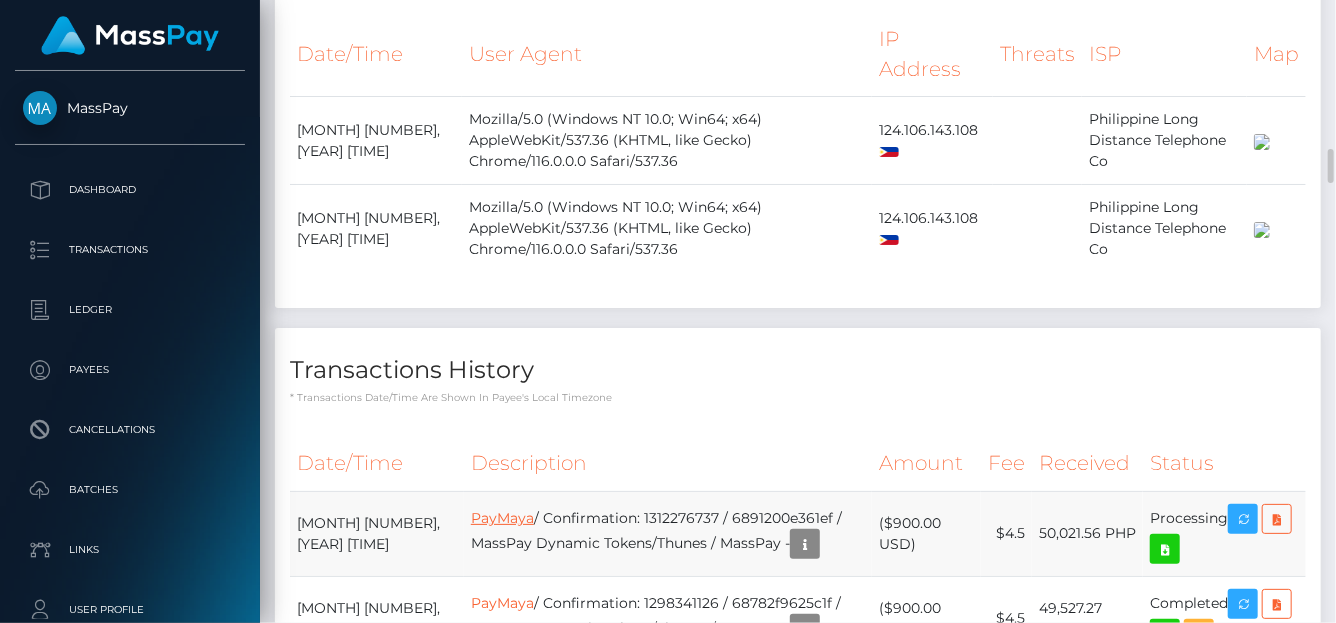 click on "PayMaya" at bounding box center (502, 518) 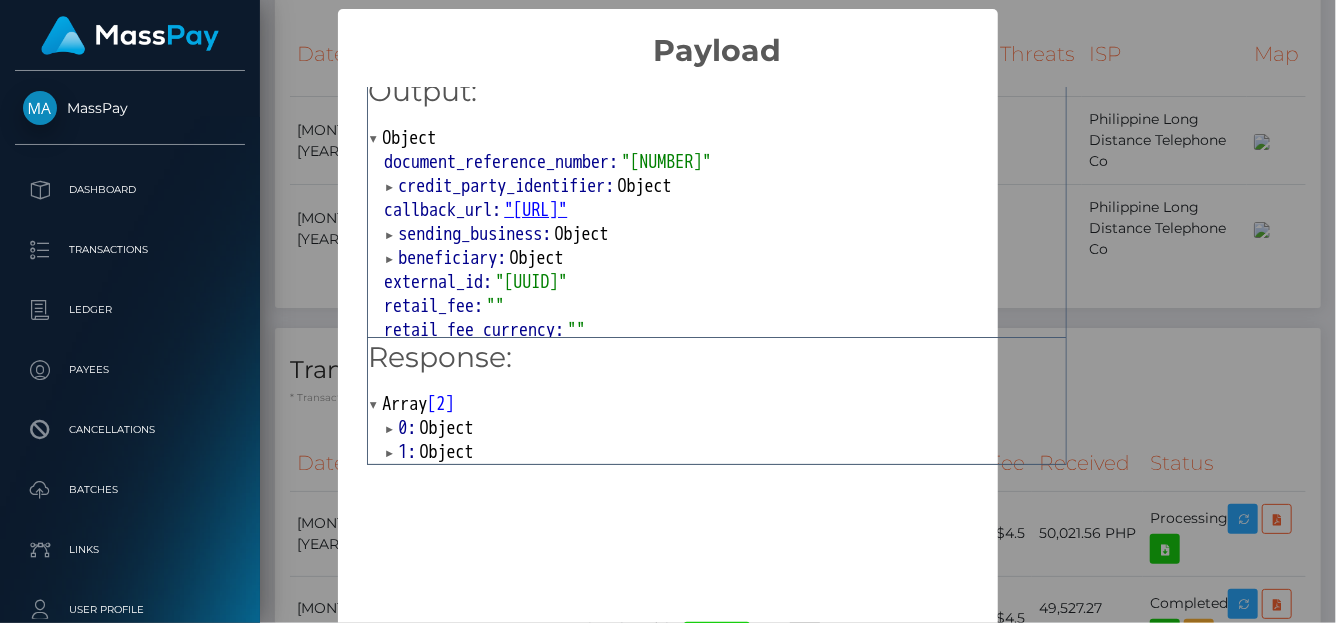 scroll, scrollTop: 18, scrollLeft: 0, axis: vertical 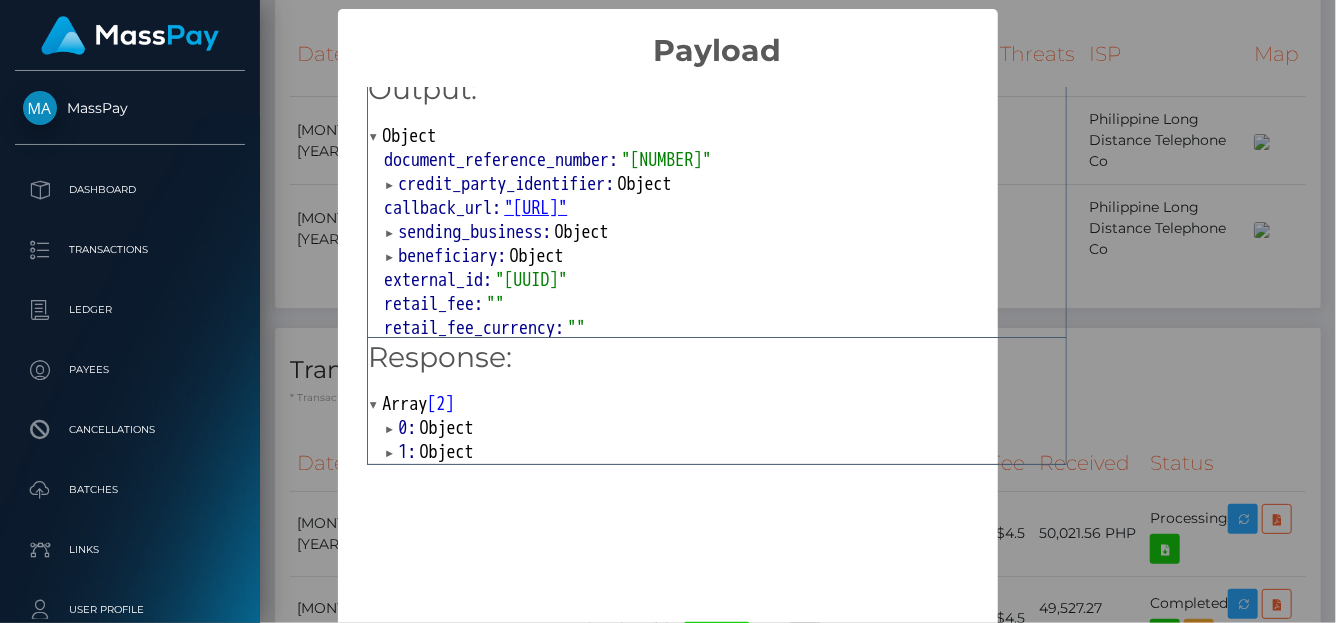 click on "1:" at bounding box center (408, 452) 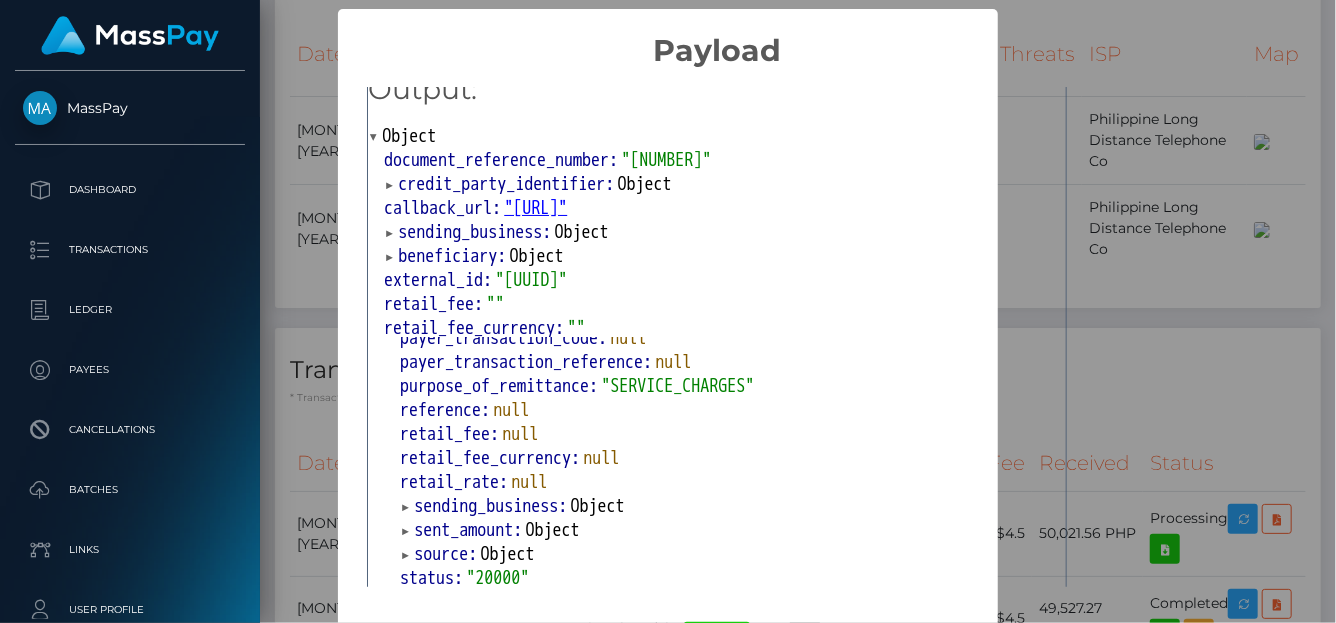 scroll, scrollTop: 547, scrollLeft: 0, axis: vertical 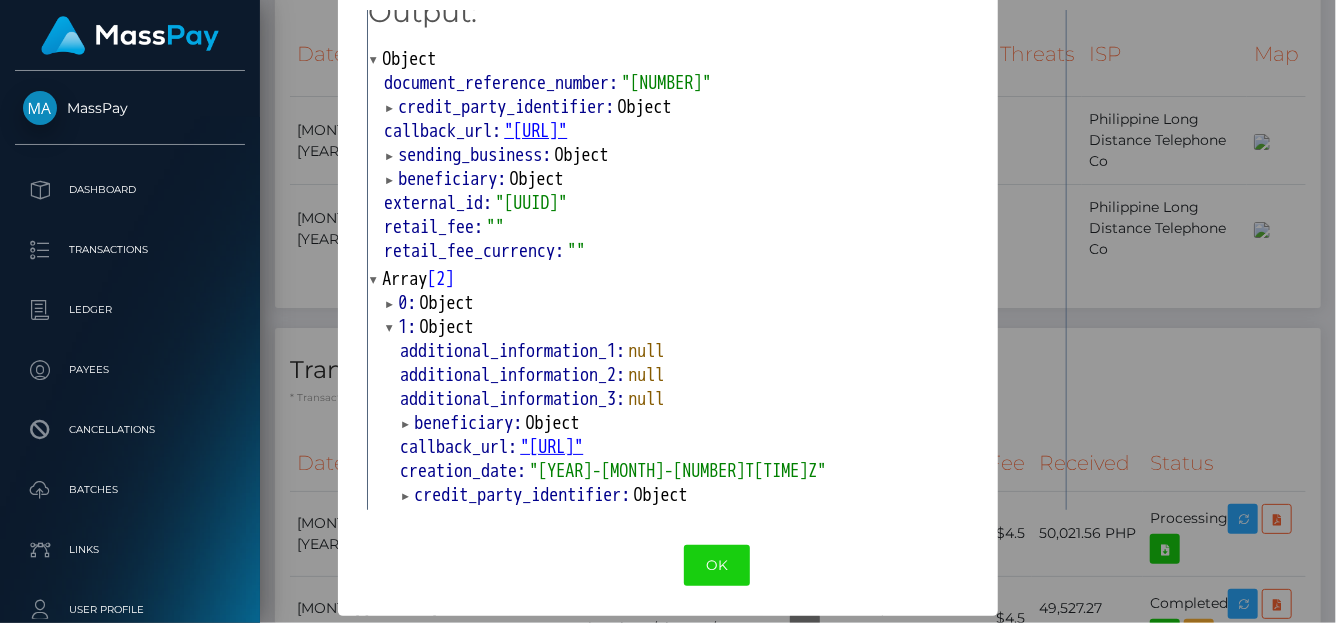 click on "× Payload Output: Object document_reference_number: "71677954" credit_party_identifier: Object callback_url: "https://api.masspay.io/v1.0.0/payout/callback/thunes" sending_business: Object beneficiary: Object external_id: "6e9441e3-7176-11f0-87f1-0266f44cc279" retail_fee: "" retail_fee_currency: "" purpose_of_remittance: "SERVICE_CHARGES" Response: Array [ 2 ] 0: Object 1: Object additional_information_1: null additional_information_2: null additional_information_3: null beneficiary: Object callback_url: "https://api.masspay.io/v1.0.0/payout/callback/thunes" creation_date: "2025-08-04T21:03:19Z" credit_party_identifier: Object destination: Object document_reference_number: "71677954" expiration_date: "2025-08-04T22:03:12Z" external_code: null external_id: "6e9441e3-7176-11f0-87f1-0266f44cc279" fee: Object id: 1312276737 payer: Object payer_transaction_code: null payer_transaction_reference: null purpose_of_remittance: "SERVICE_CHARGES" reference: null retail_fee: null retail_fee_currency: null retail_rate:" at bounding box center [668, 311] 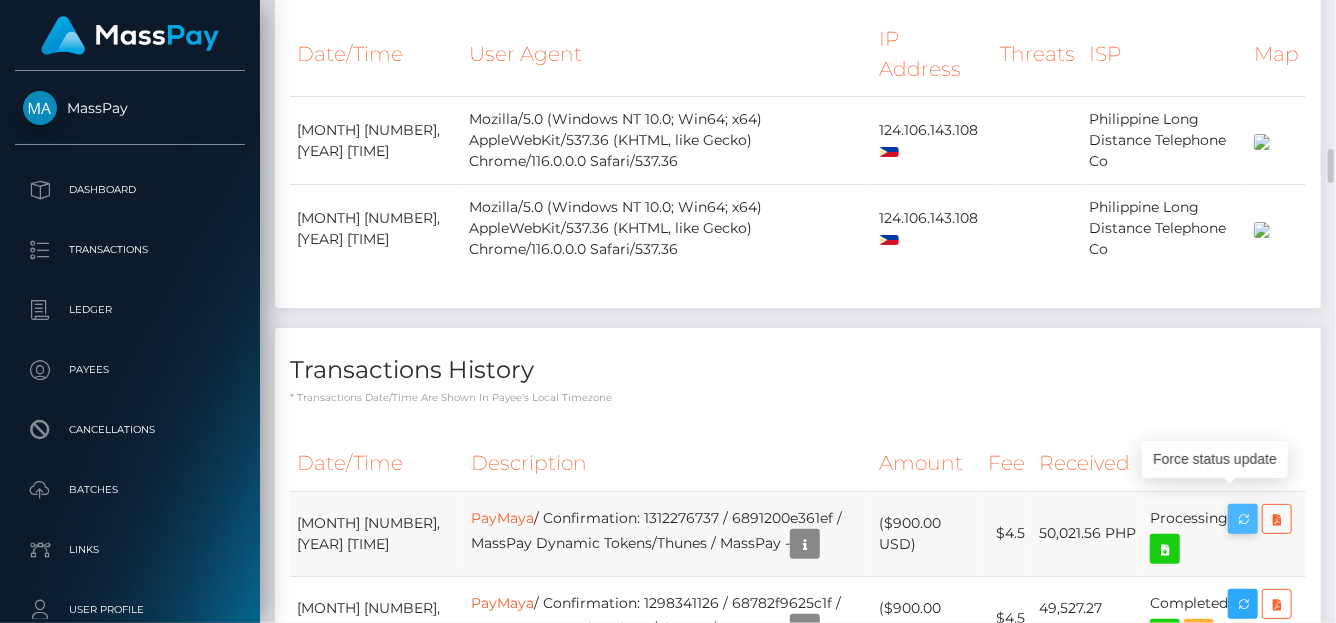 scroll, scrollTop: 240, scrollLeft: 319, axis: both 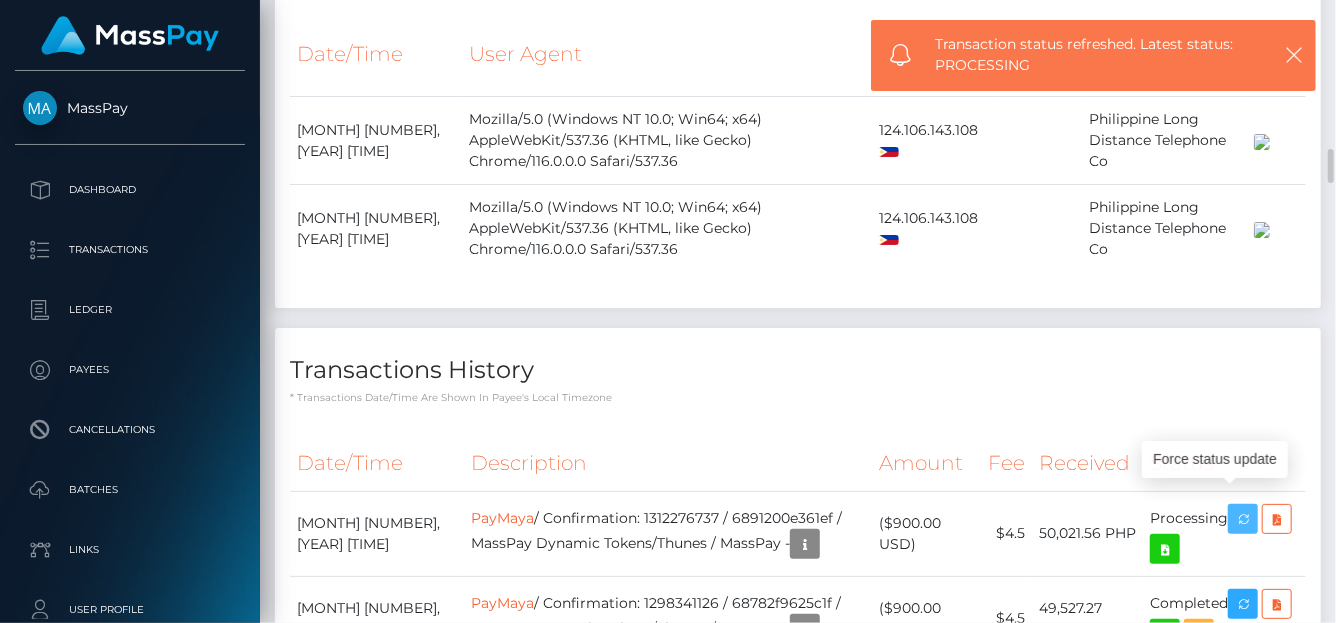 type 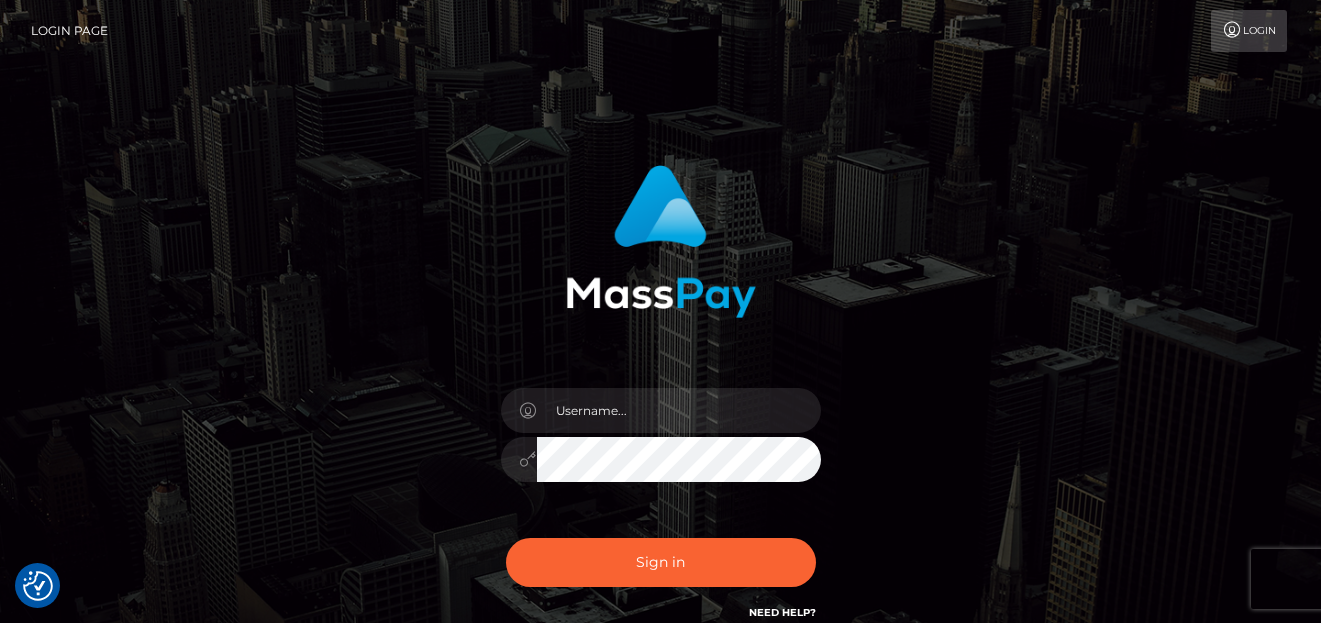 scroll, scrollTop: 0, scrollLeft: 0, axis: both 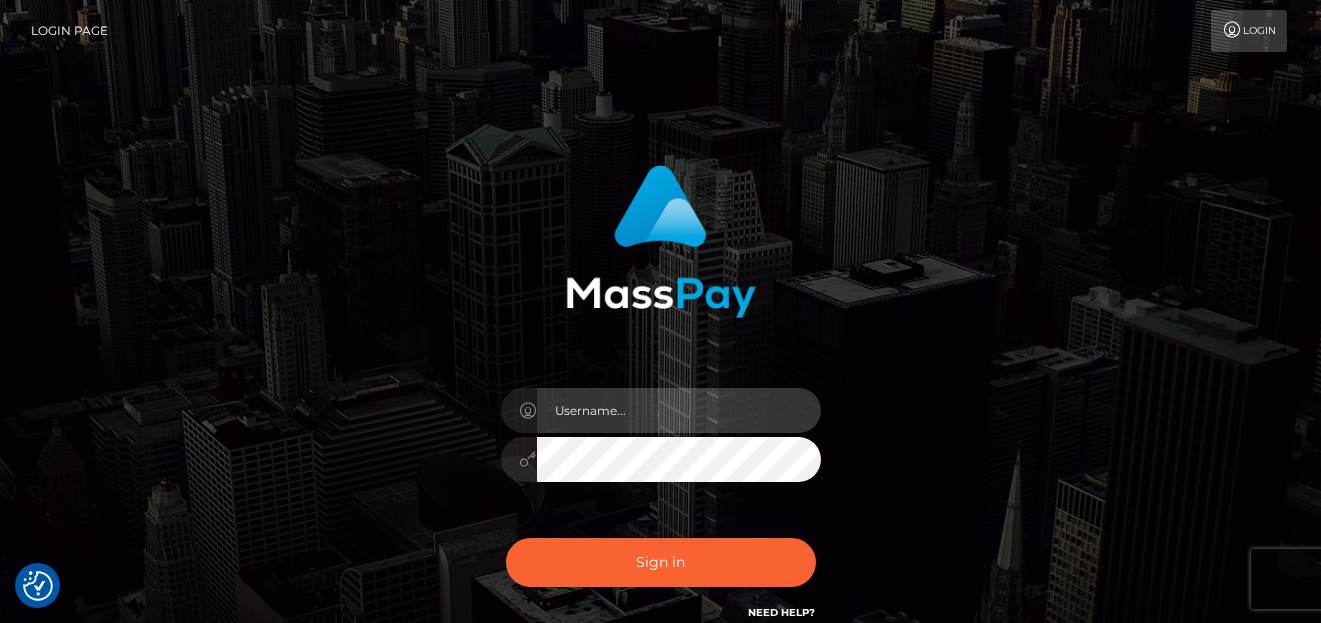 type on "denise" 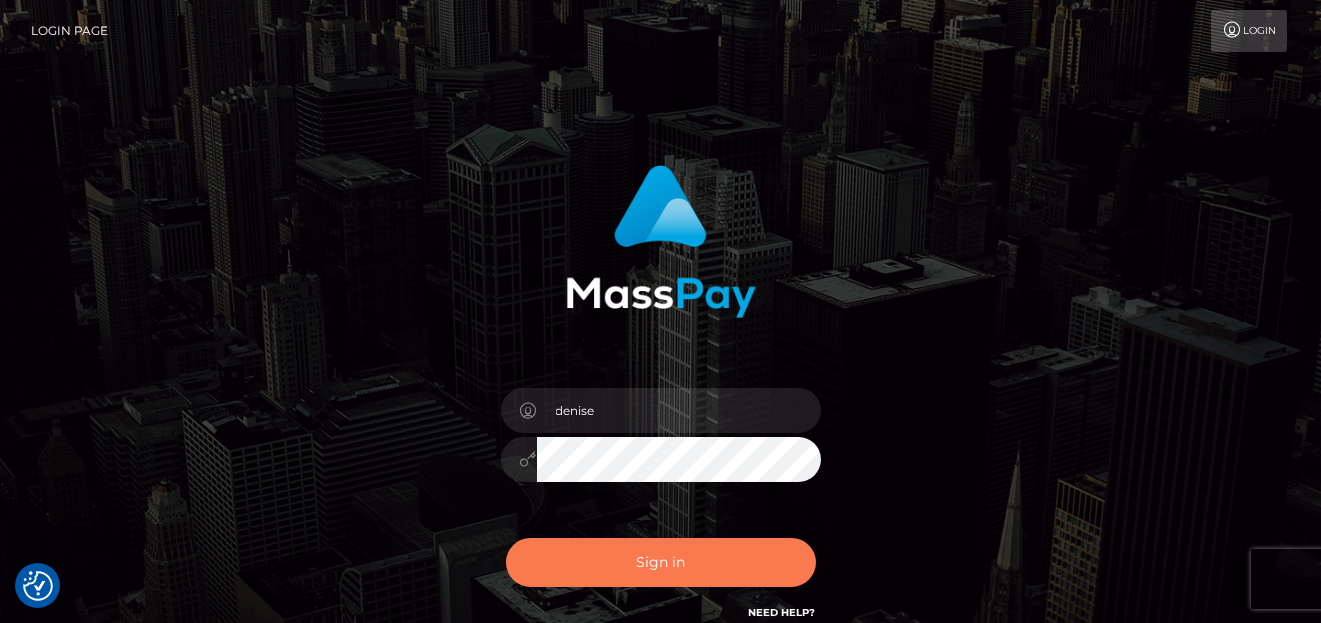 click on "Sign in" at bounding box center (661, 562) 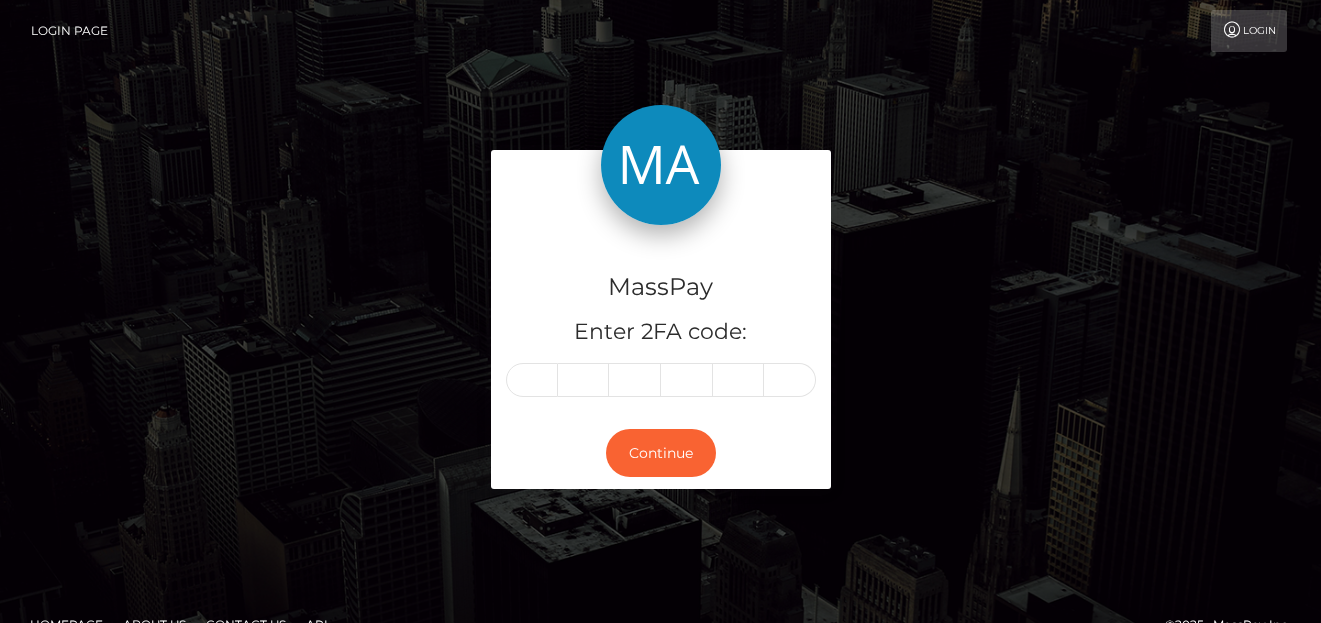 scroll, scrollTop: 0, scrollLeft: 0, axis: both 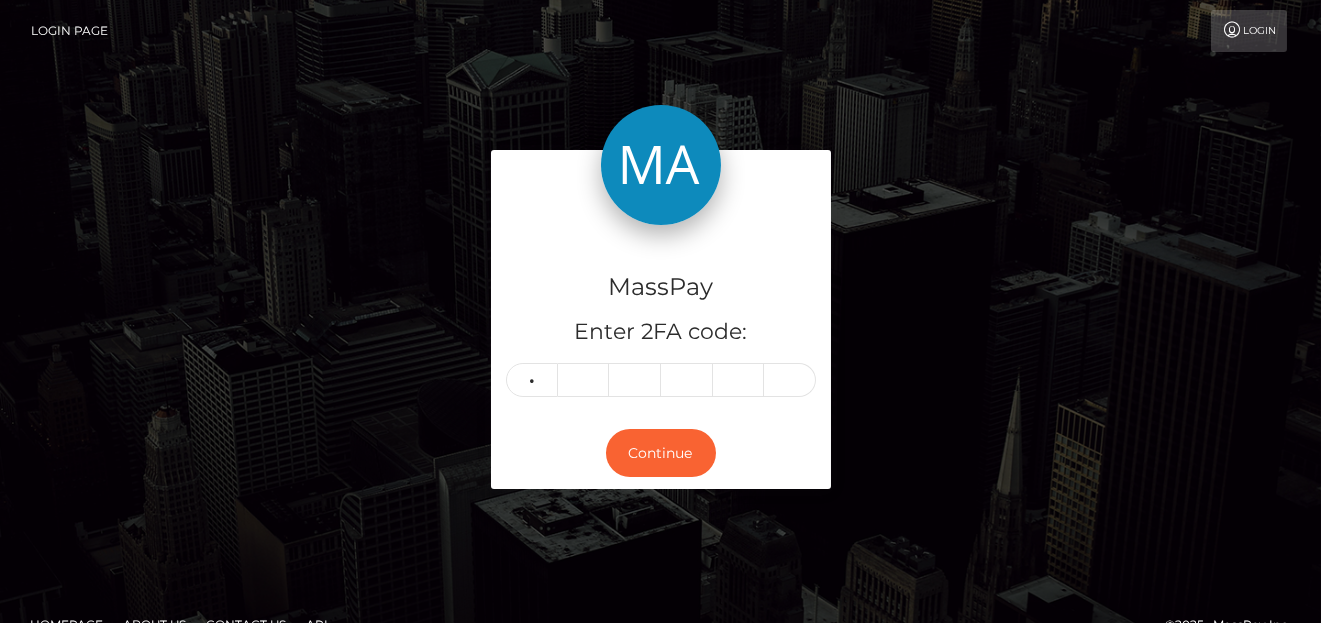 type on "1" 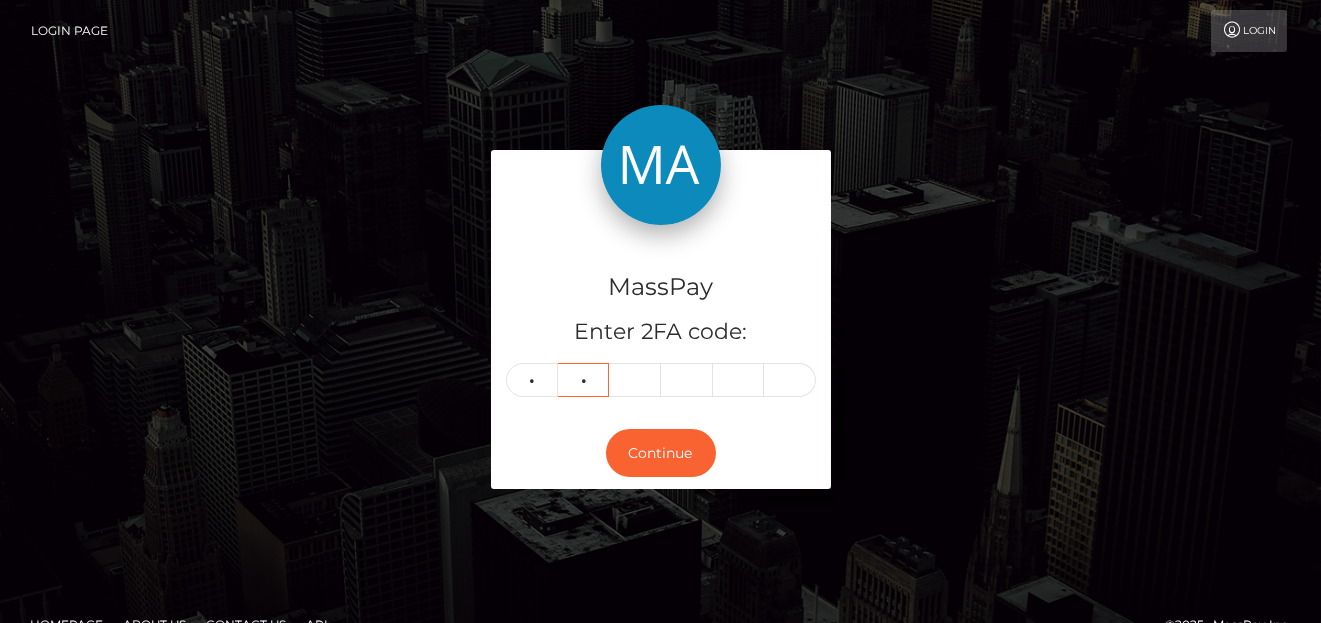 type on "6" 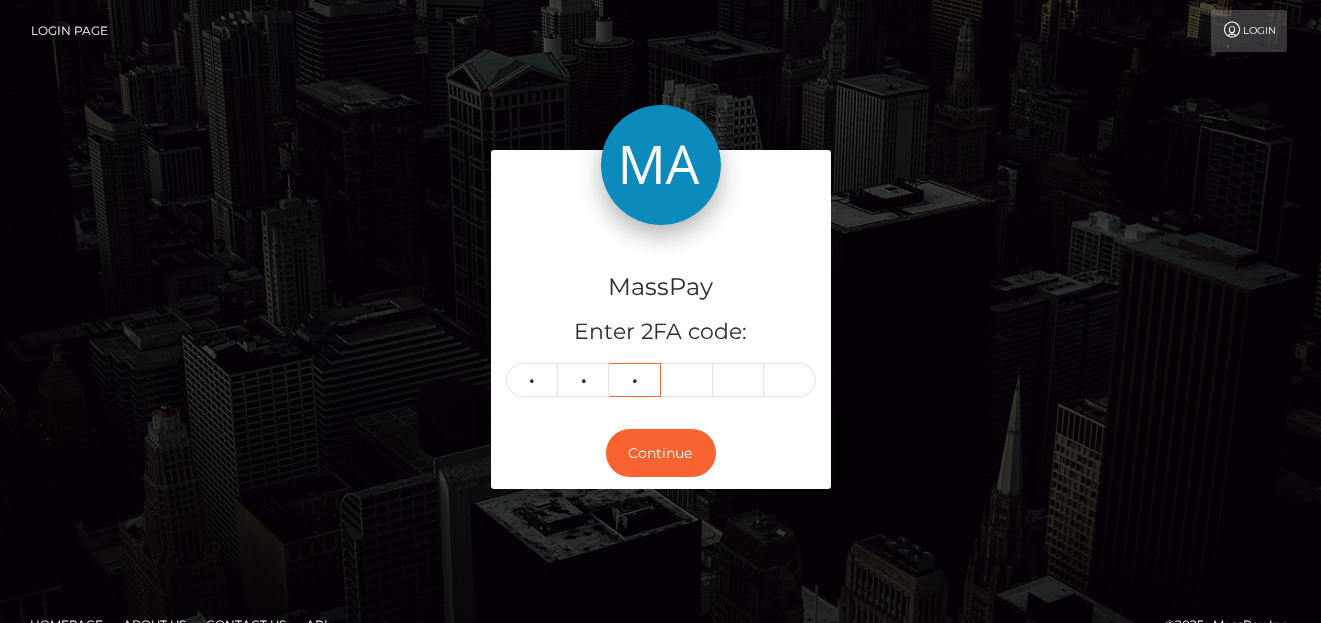 type on "7" 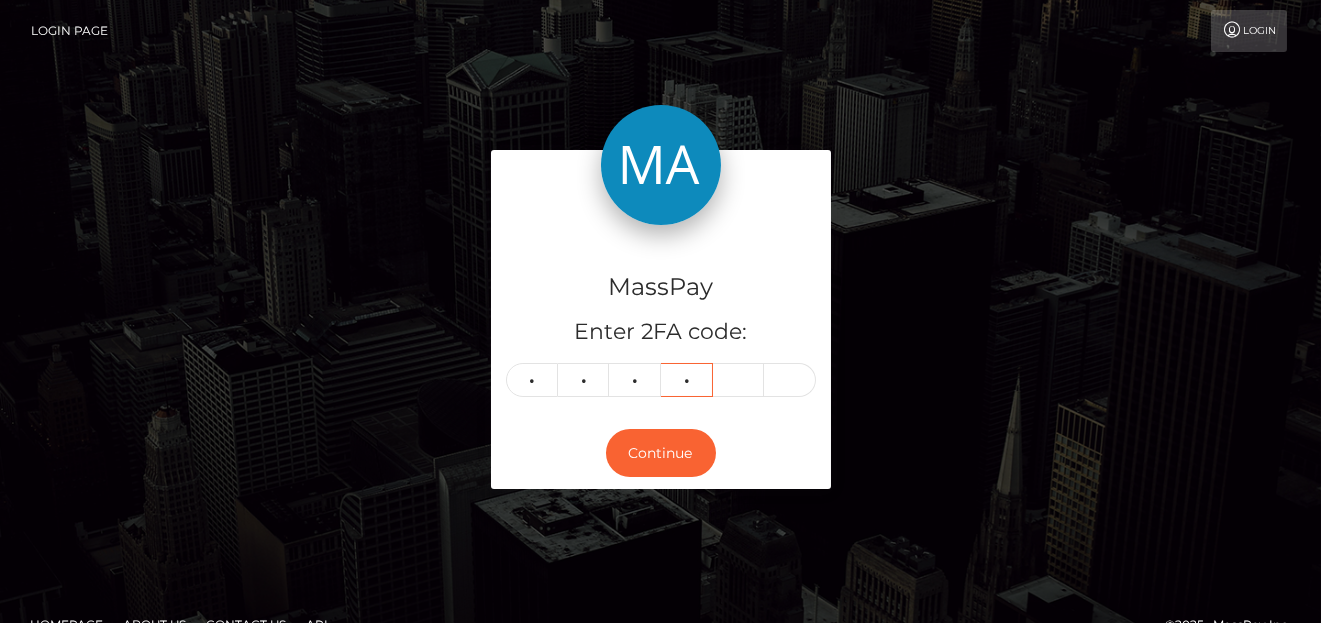 type on "1" 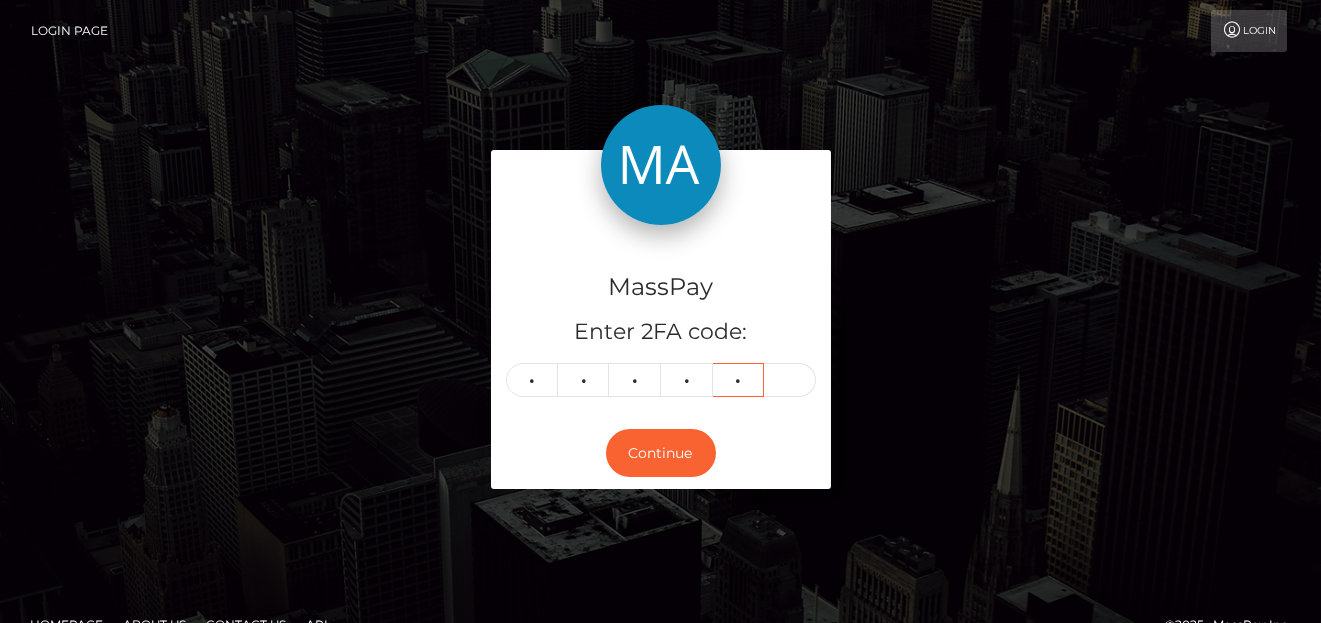 type on "0" 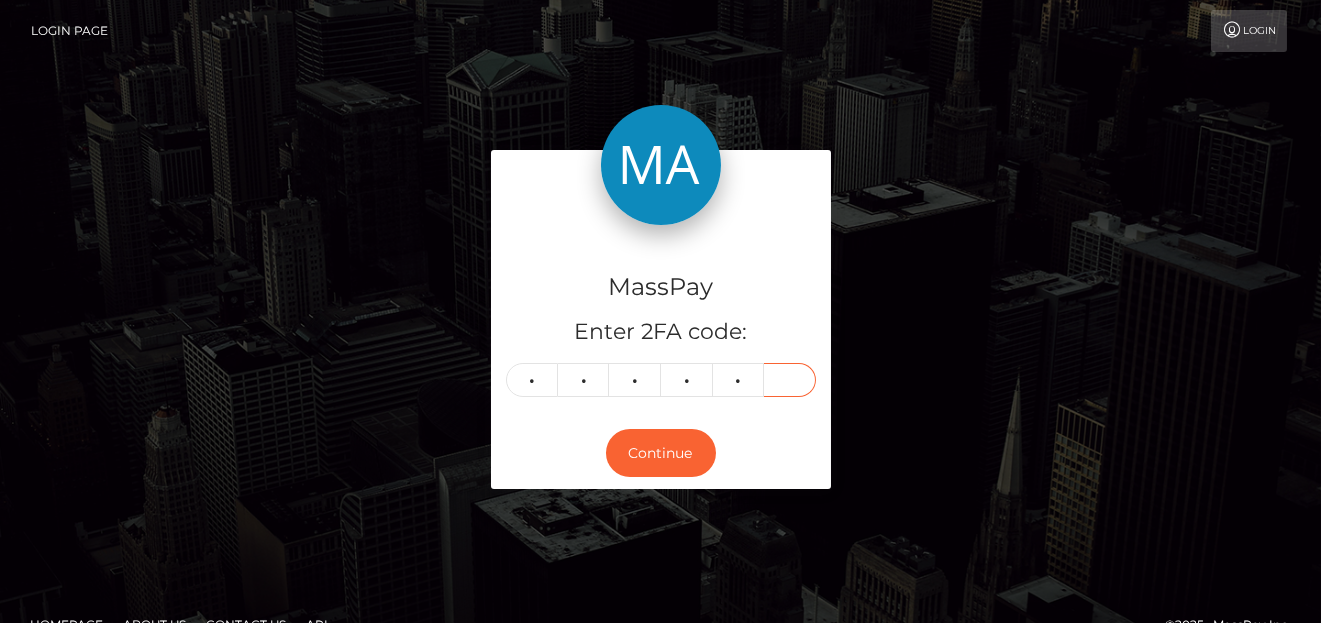 type on "8" 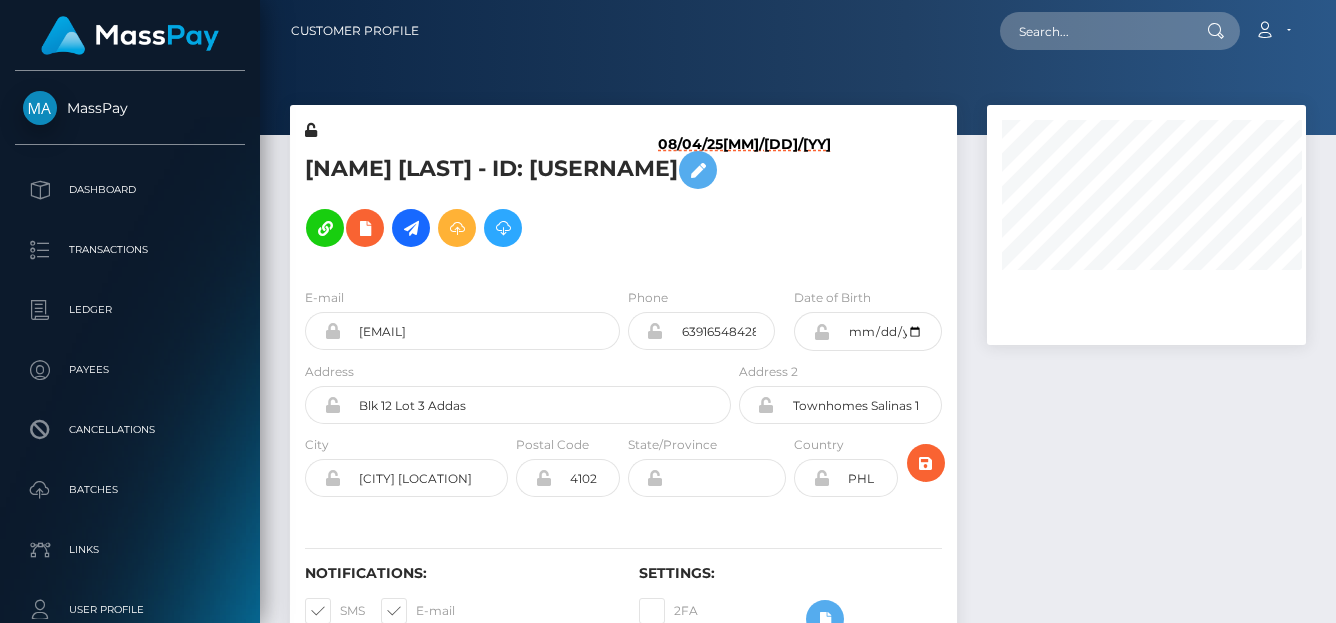 scroll, scrollTop: 0, scrollLeft: 0, axis: both 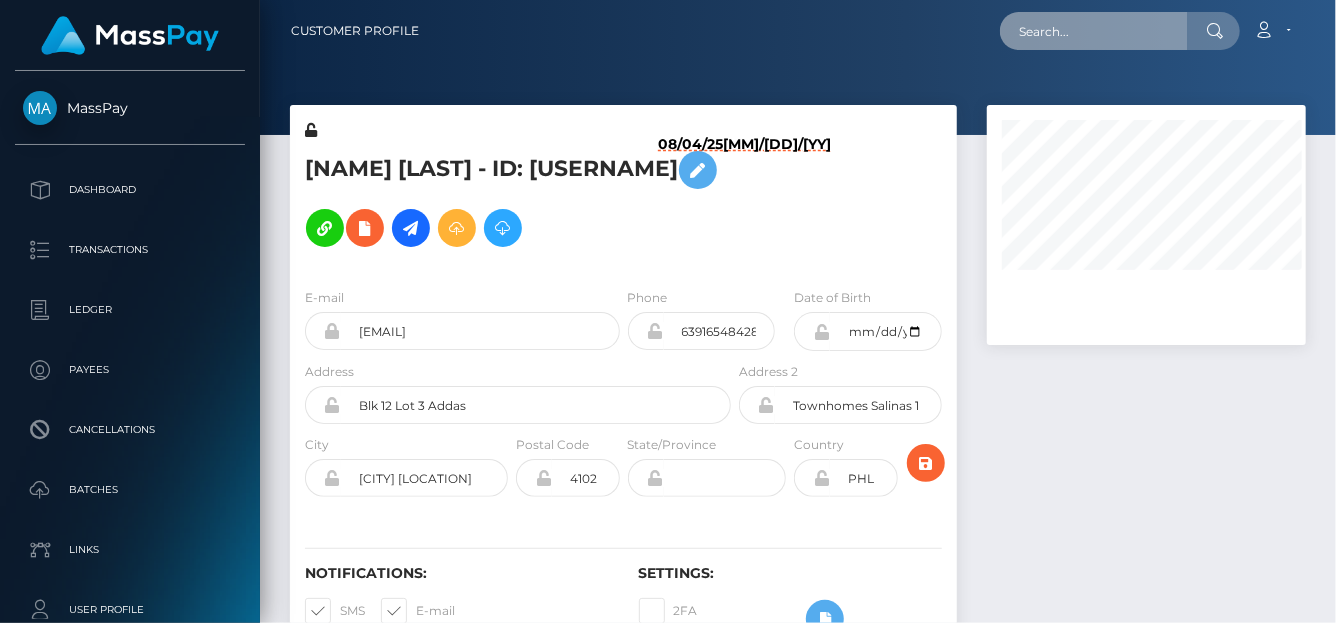 drag, startPoint x: 1018, startPoint y: 18, endPoint x: 1049, endPoint y: 31, distance: 33.61547 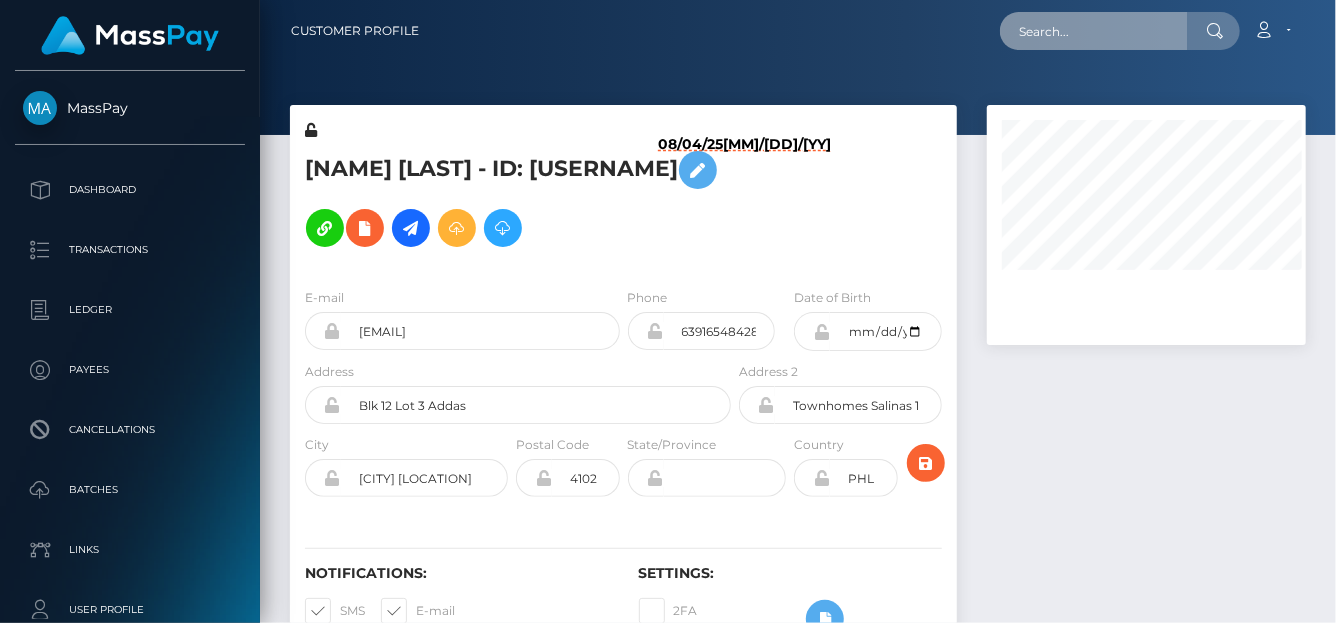 click at bounding box center (1094, 31) 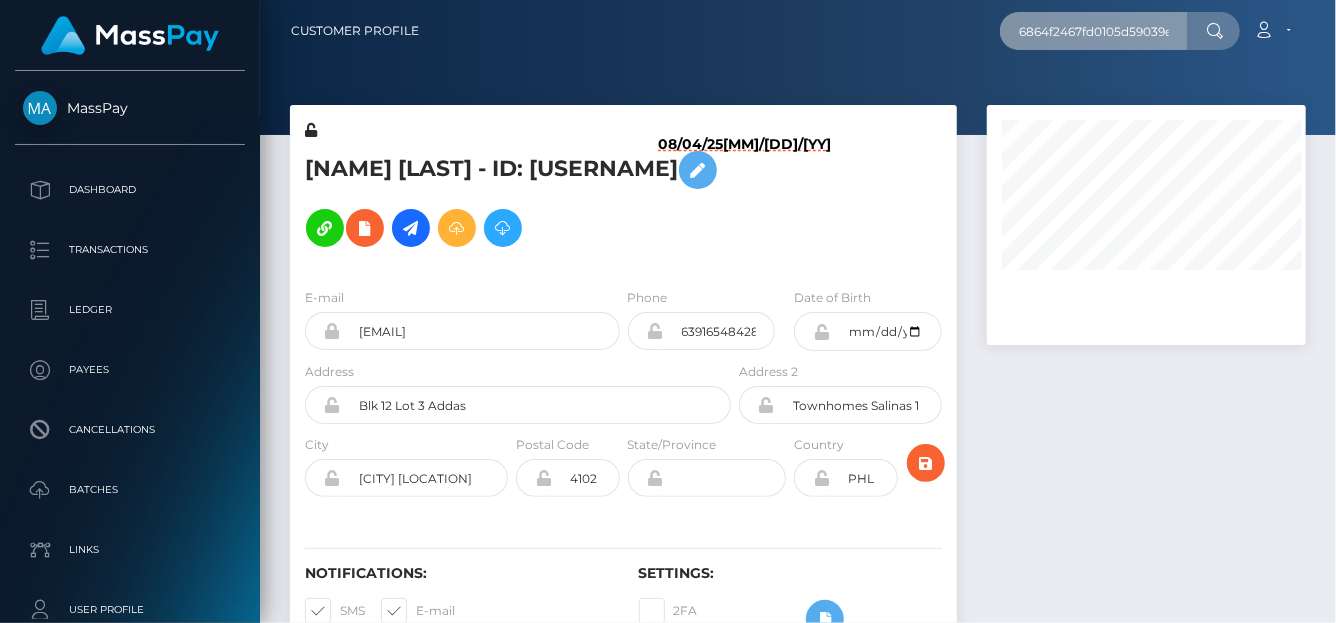 scroll, scrollTop: 0, scrollLeft: 22, axis: horizontal 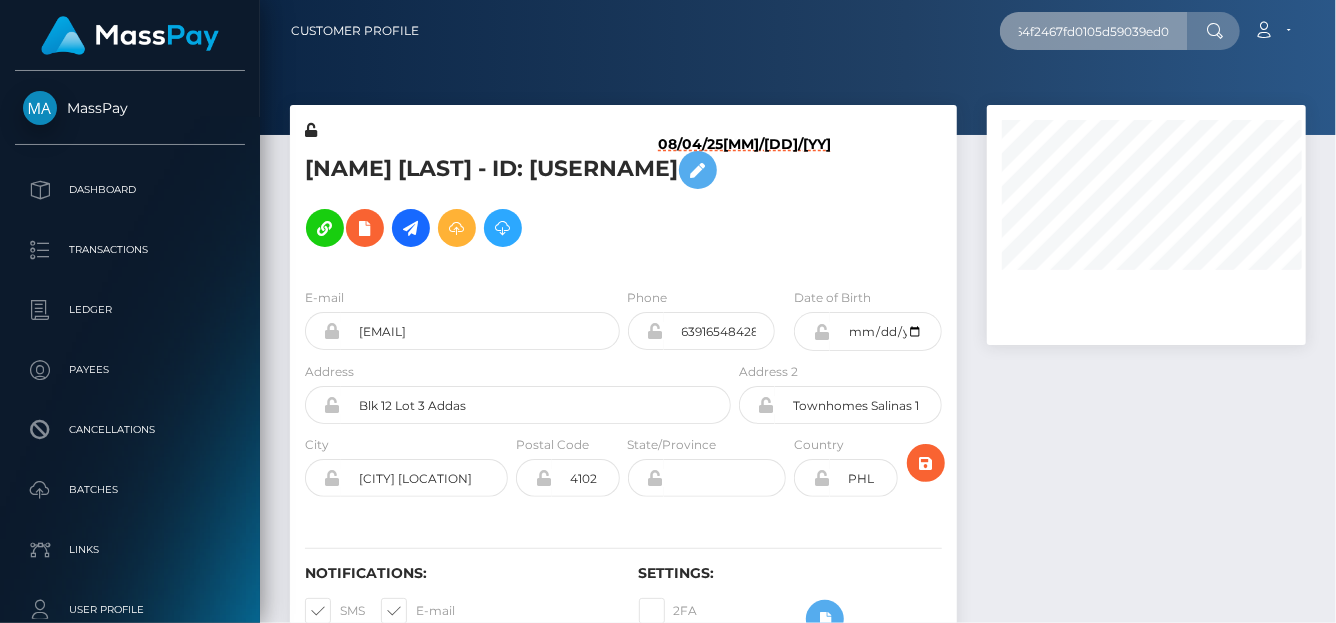 type on "[UUID]" 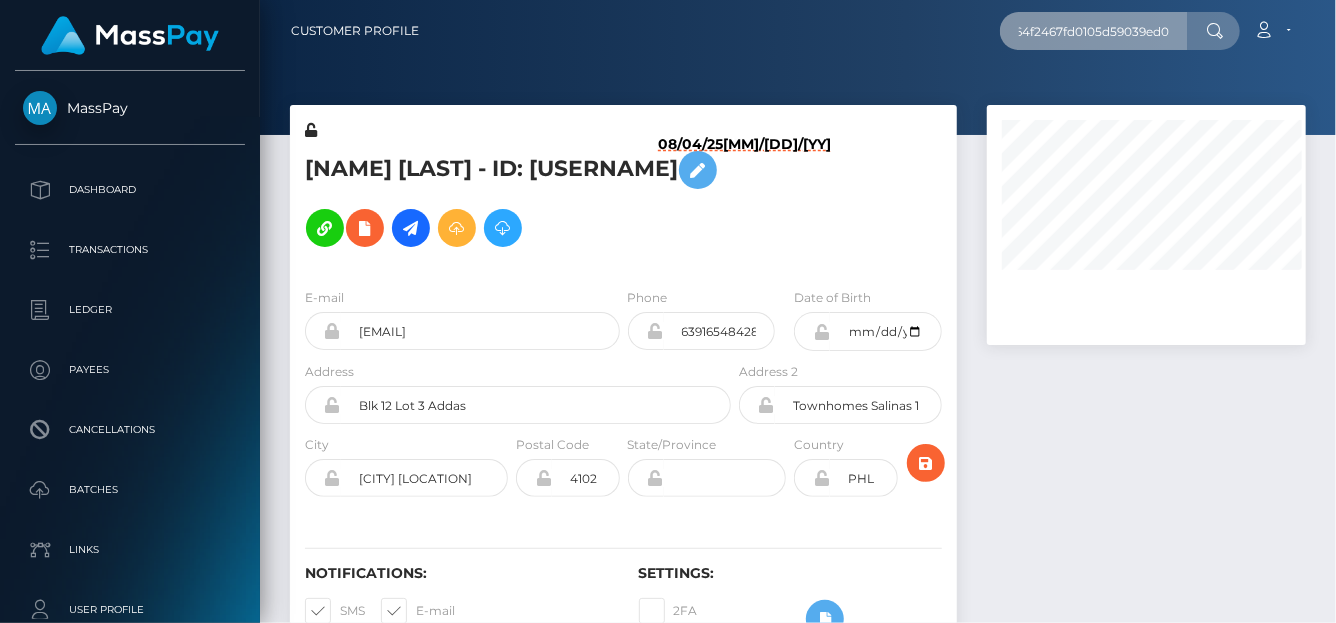 click on "6864f2467fd0105d59039ed0" at bounding box center (1094, 31) 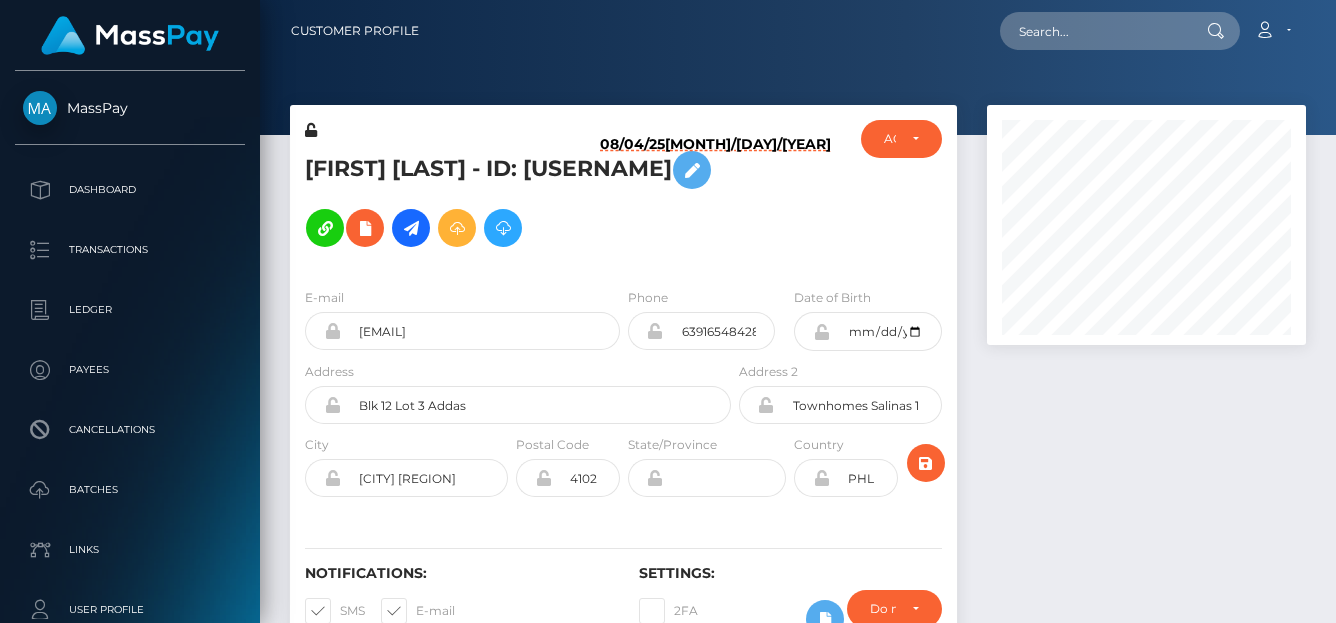 scroll, scrollTop: 0, scrollLeft: 0, axis: both 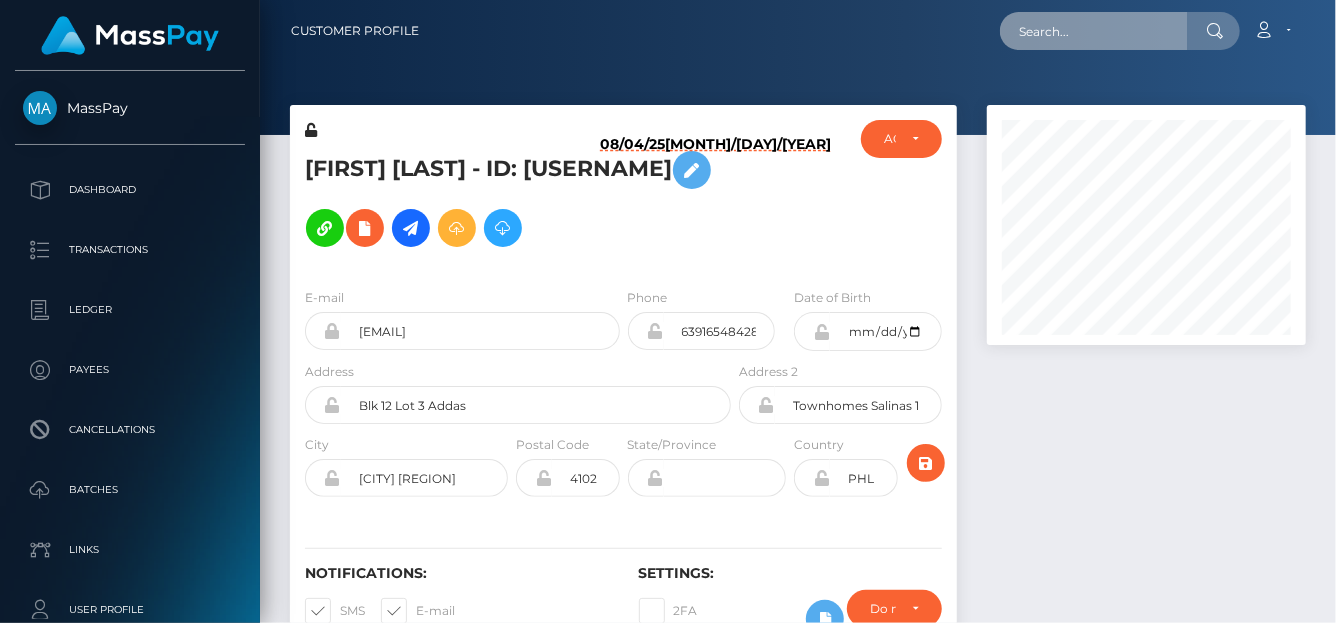 click at bounding box center (1094, 31) 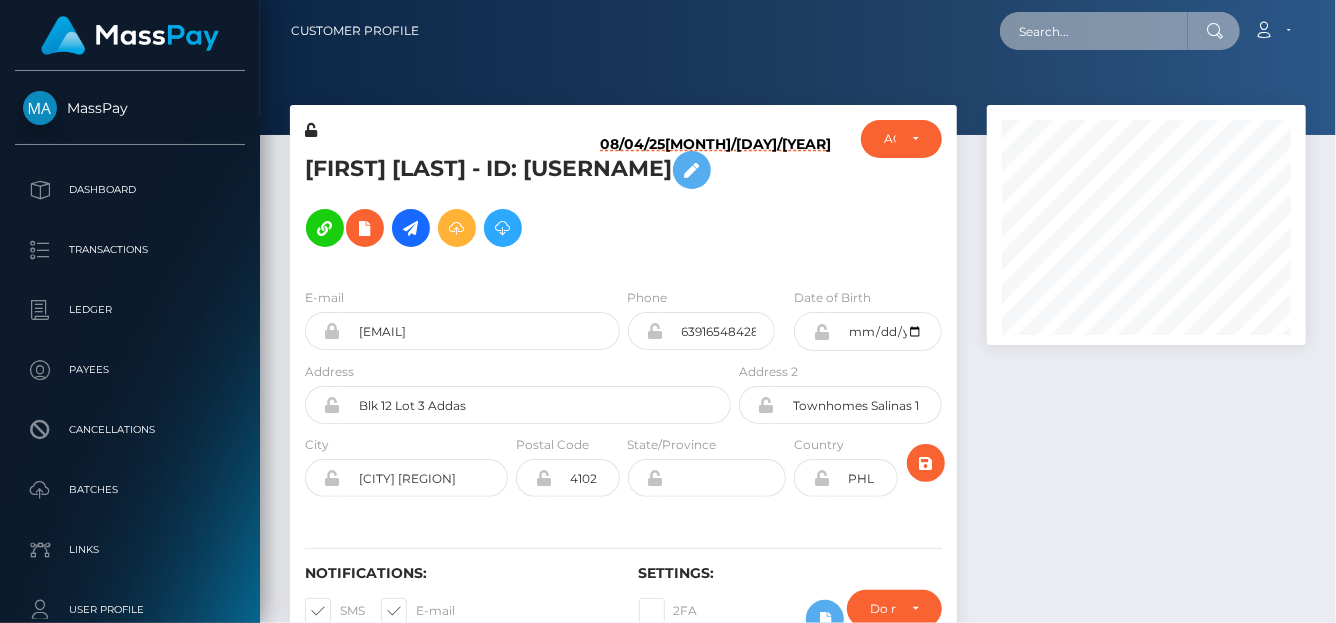 click at bounding box center (1094, 31) 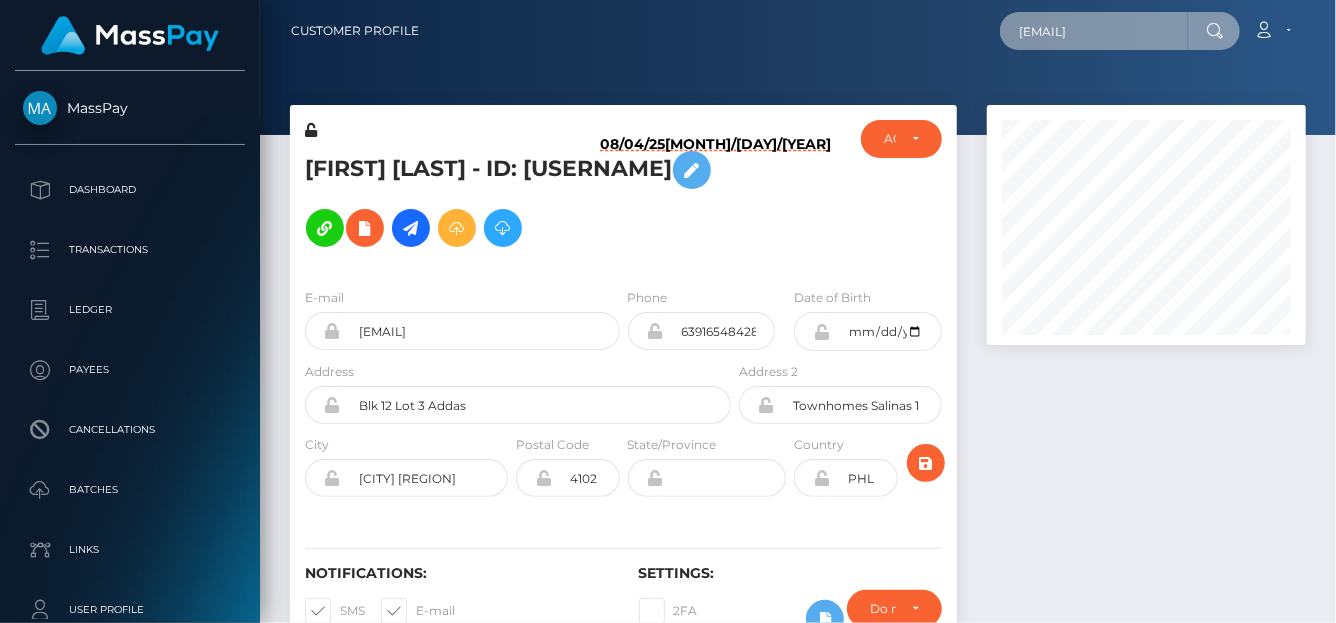 scroll, scrollTop: 0, scrollLeft: 73, axis: horizontal 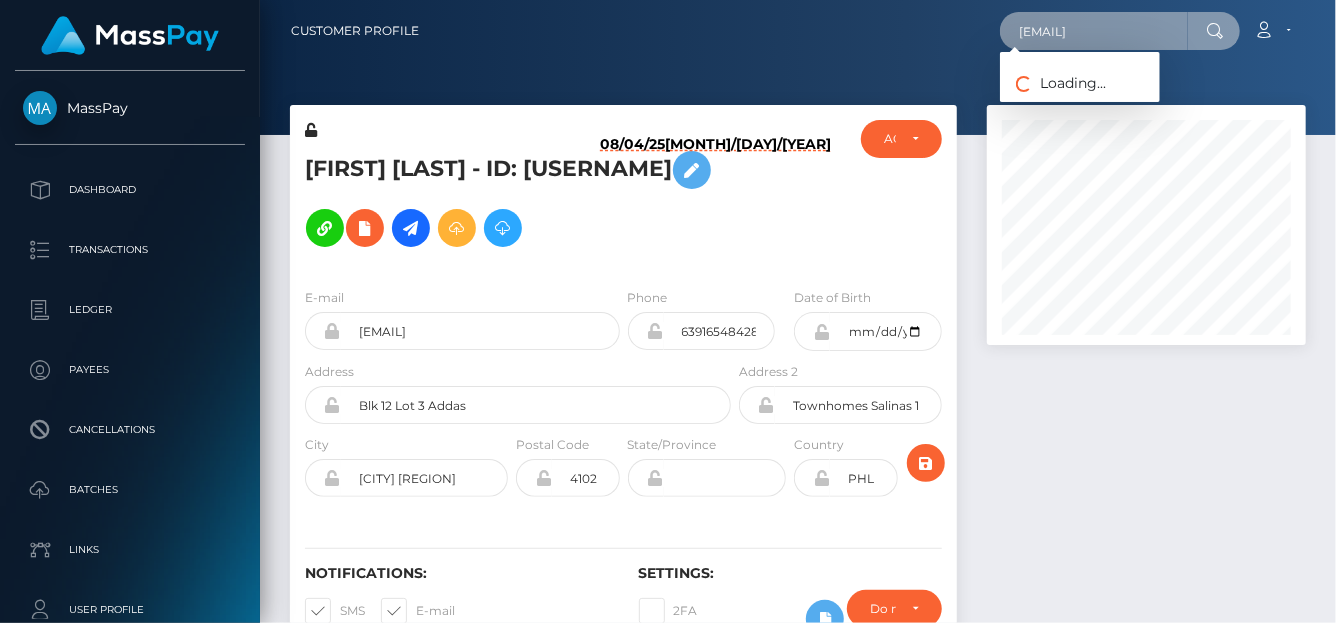 type on "altheadesamparado049@gmail.com" 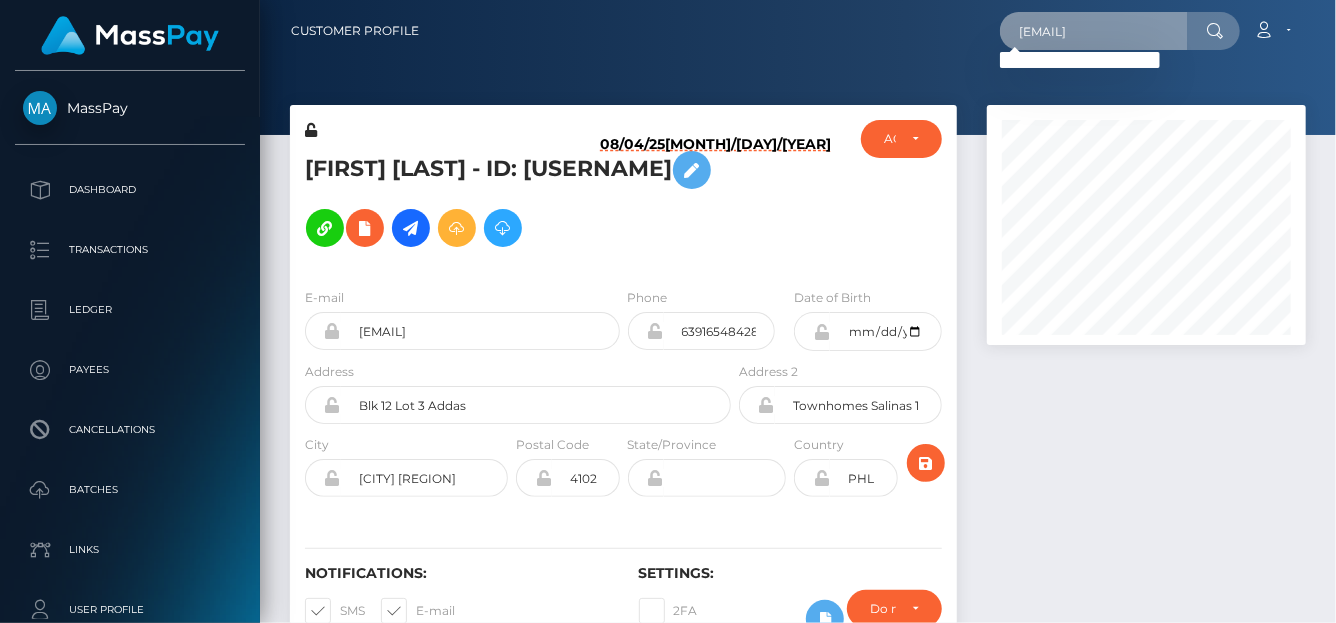scroll, scrollTop: 0, scrollLeft: 0, axis: both 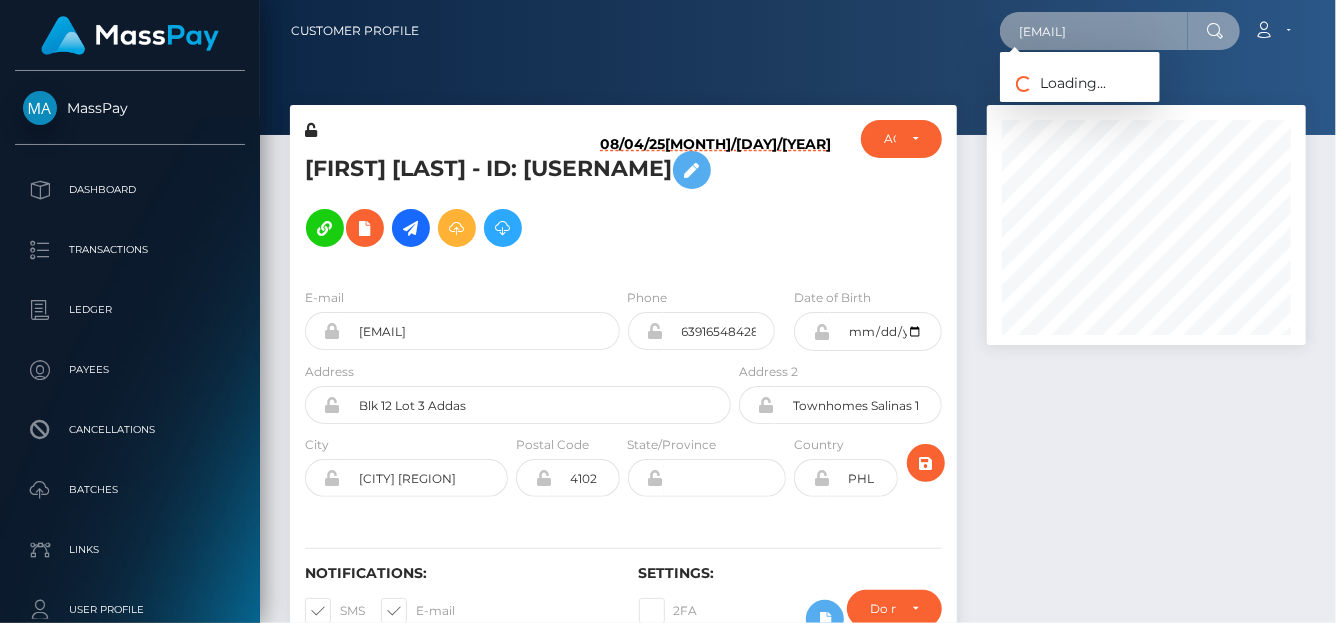 drag, startPoint x: 1043, startPoint y: 33, endPoint x: 1332, endPoint y: 43, distance: 289.17297 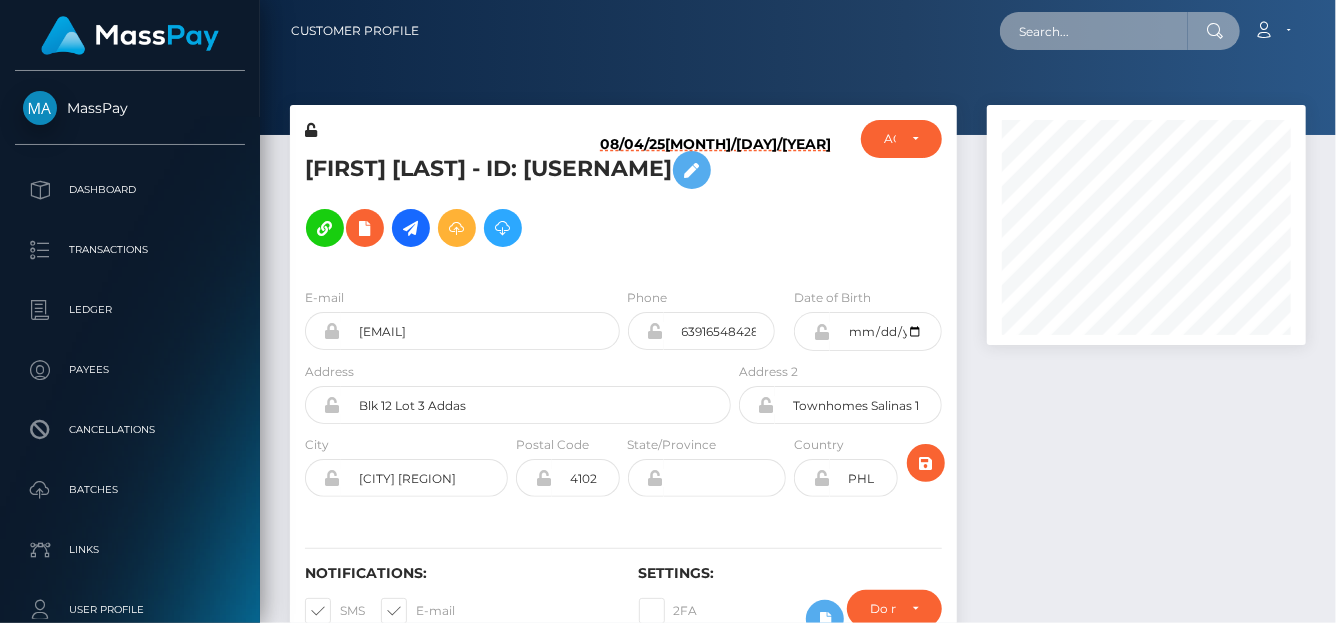 scroll, scrollTop: 0, scrollLeft: 0, axis: both 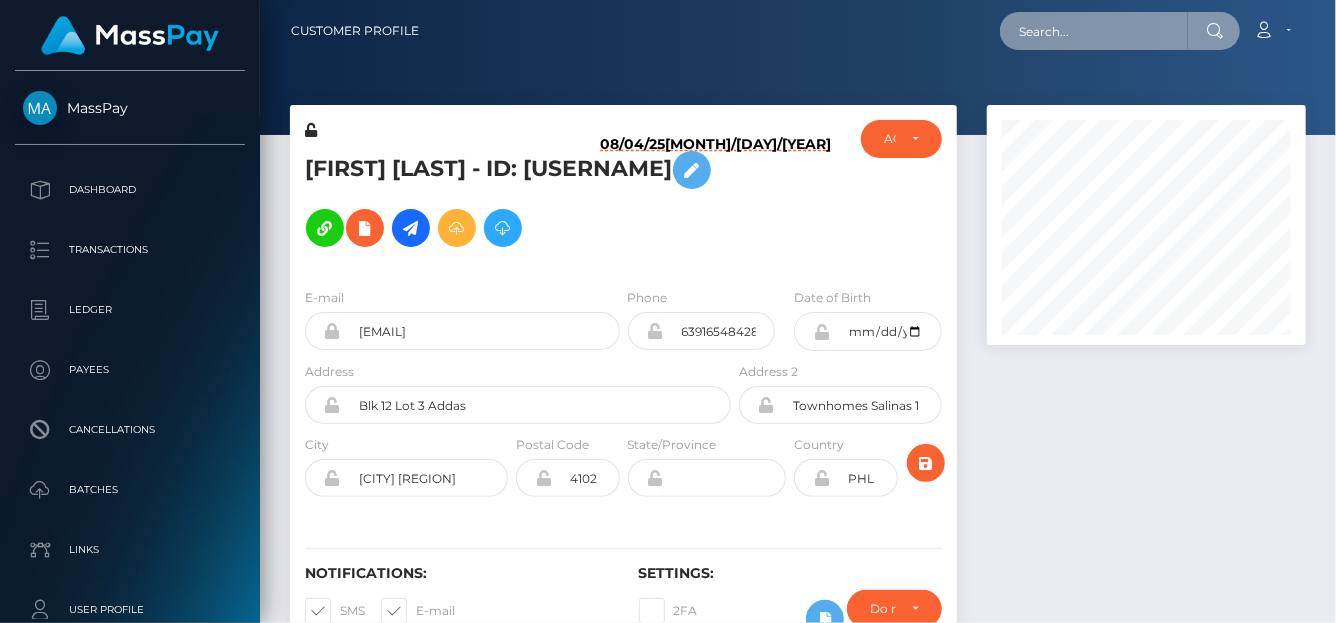 paste on "6864f2467fd0105d59039ed0" 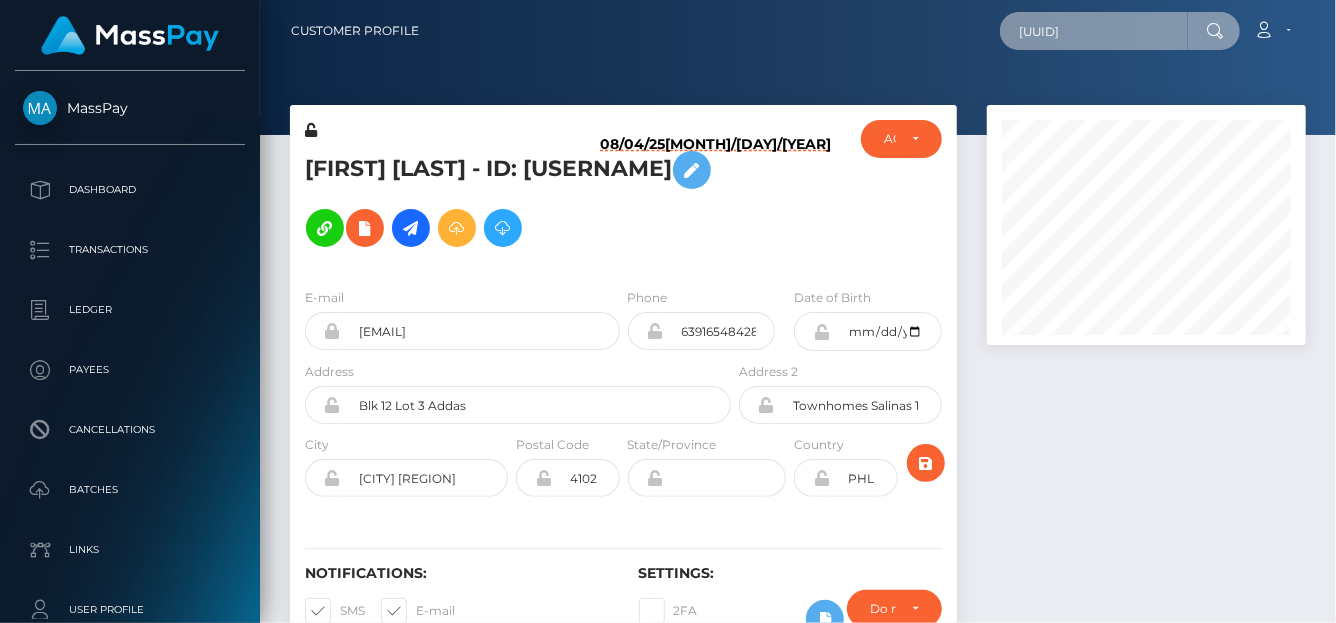 scroll, scrollTop: 0, scrollLeft: 22, axis: horizontal 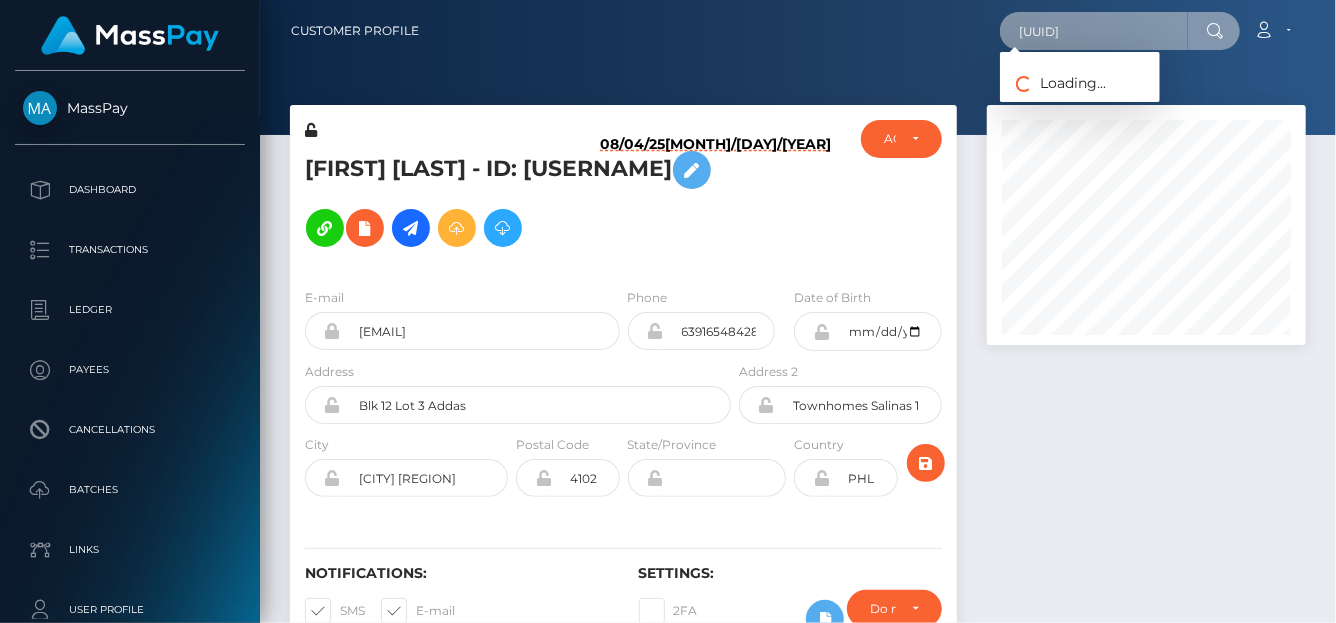 drag, startPoint x: 1028, startPoint y: 24, endPoint x: 1334, endPoint y: 30, distance: 306.0588 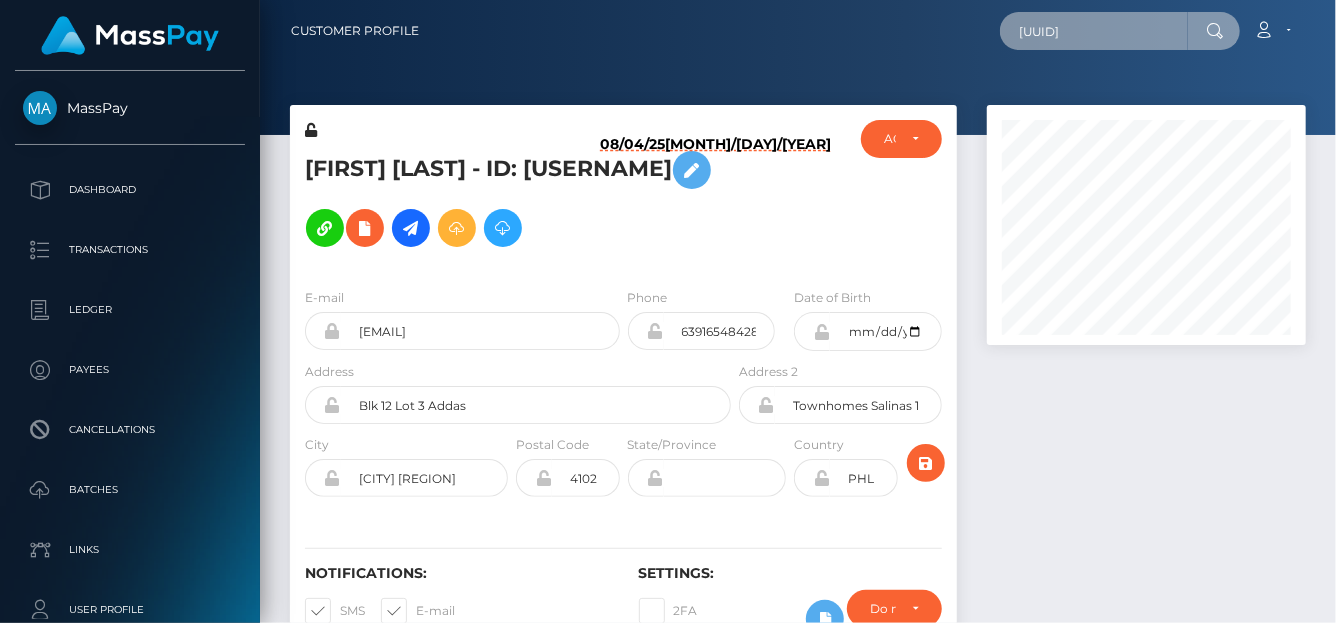 type on "6" 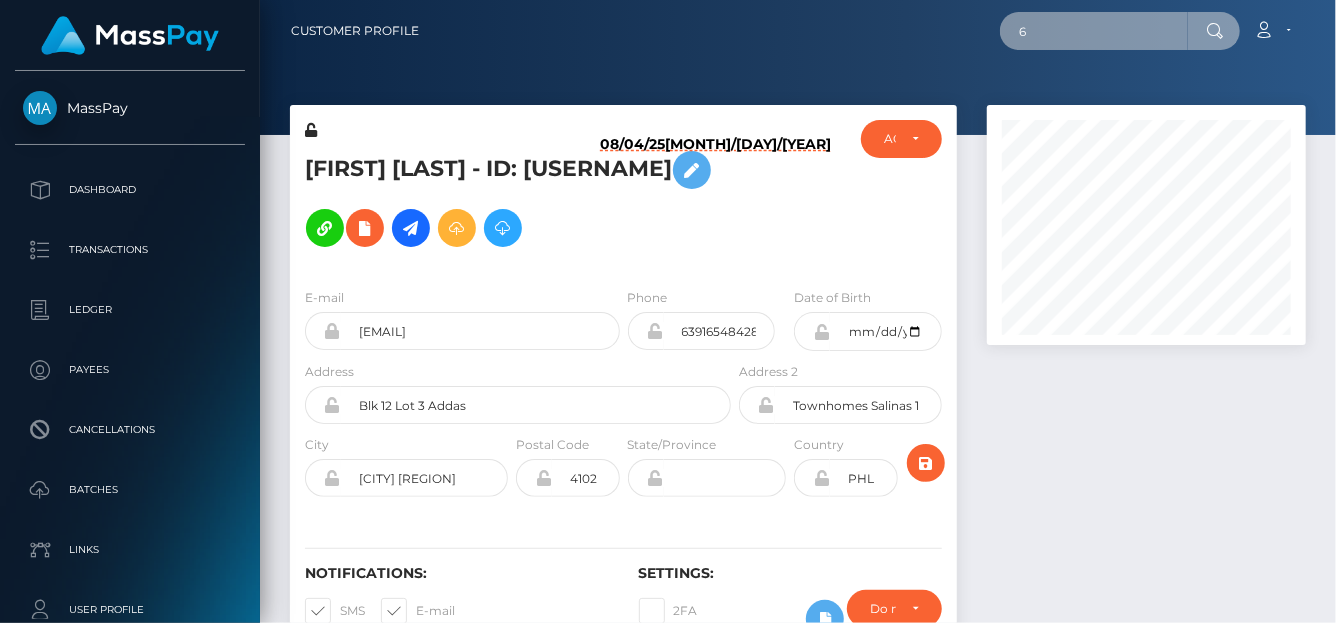scroll, scrollTop: 0, scrollLeft: 0, axis: both 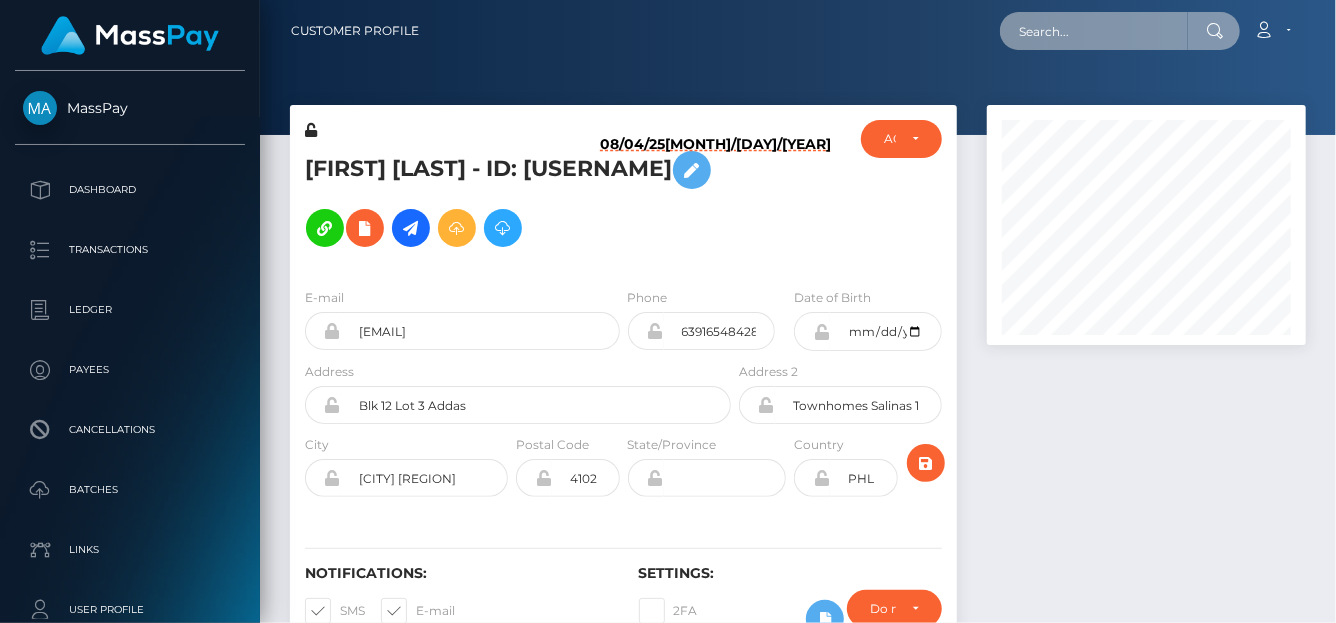 paste on "Althea Desamparado" 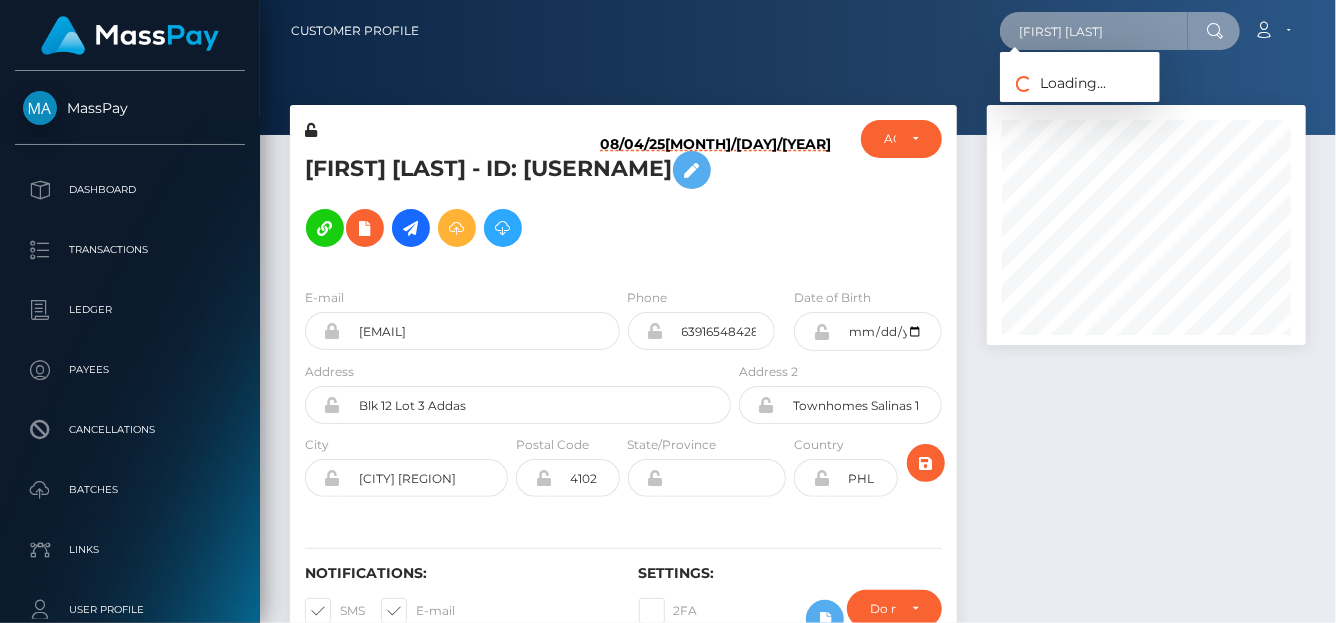 drag, startPoint x: 1031, startPoint y: 29, endPoint x: 1334, endPoint y: 24, distance: 303.04126 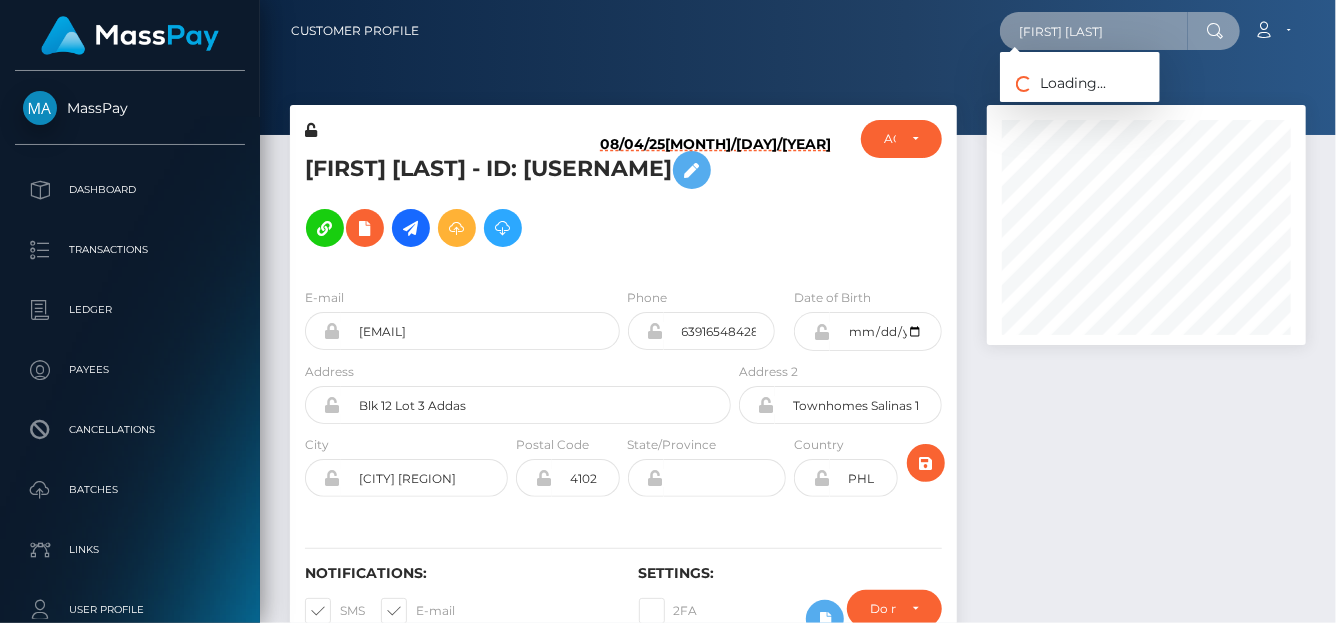 click on "Customer Profile
Althea Desamparado
Loading...
Loading..." at bounding box center [798, 31] 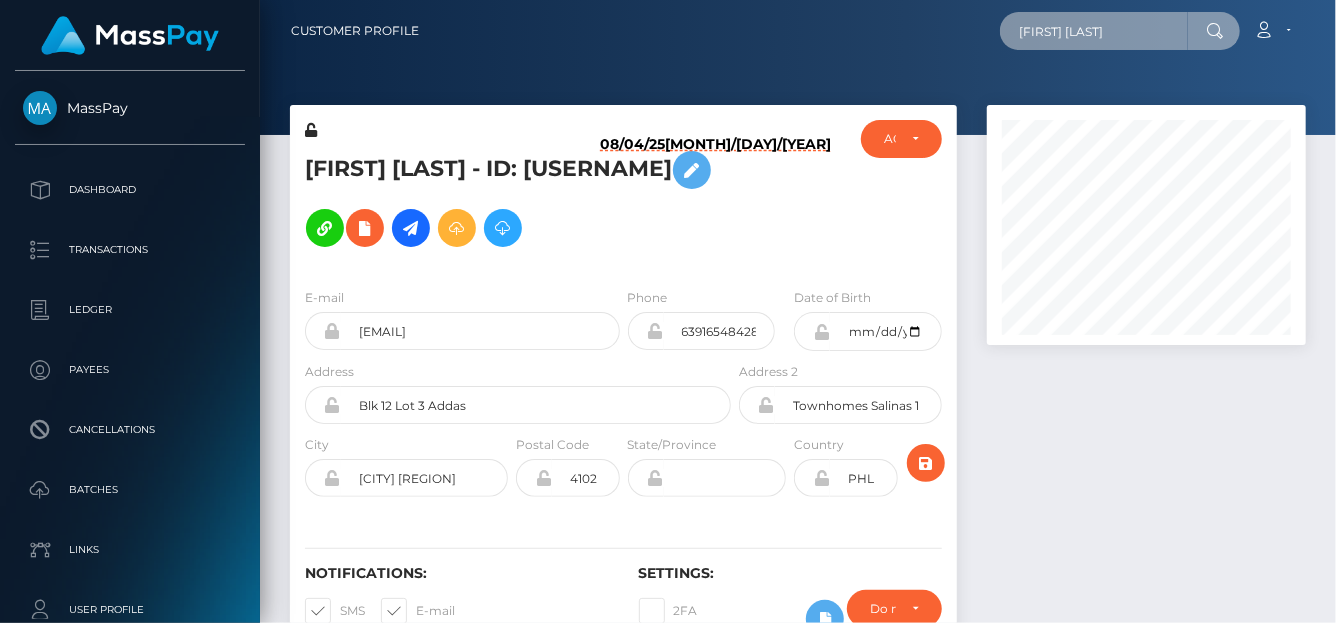 type on "A" 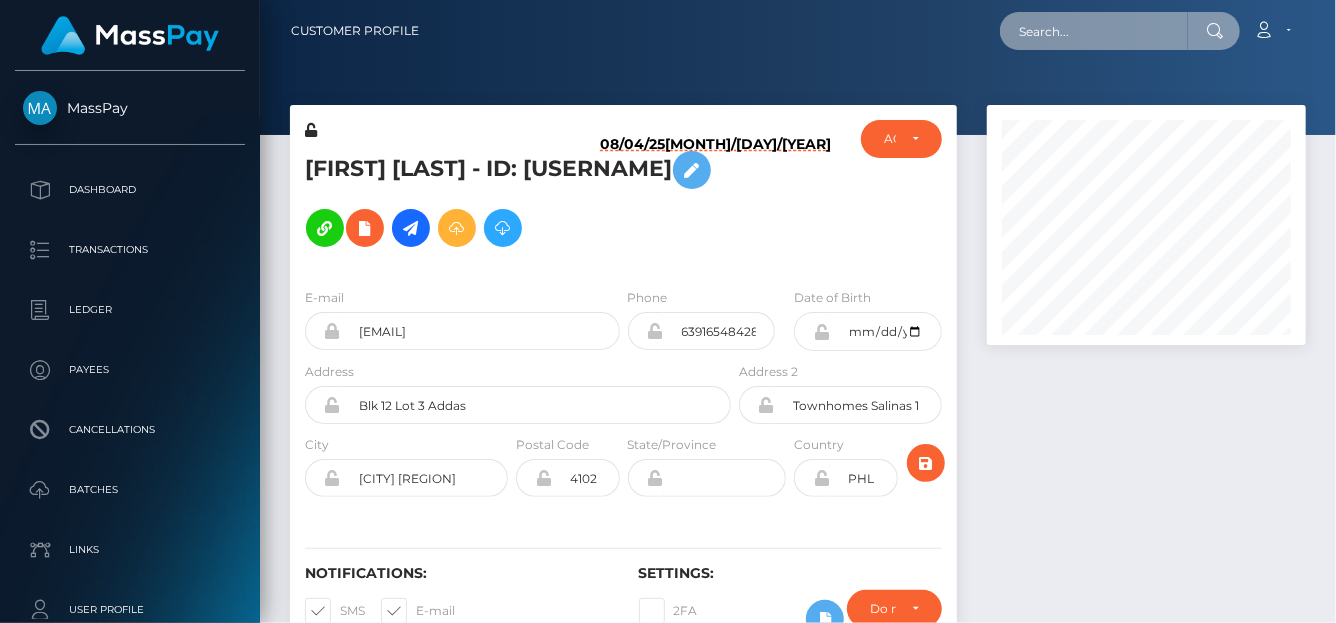 paste on "6864f2467fd0105d59039ed0" 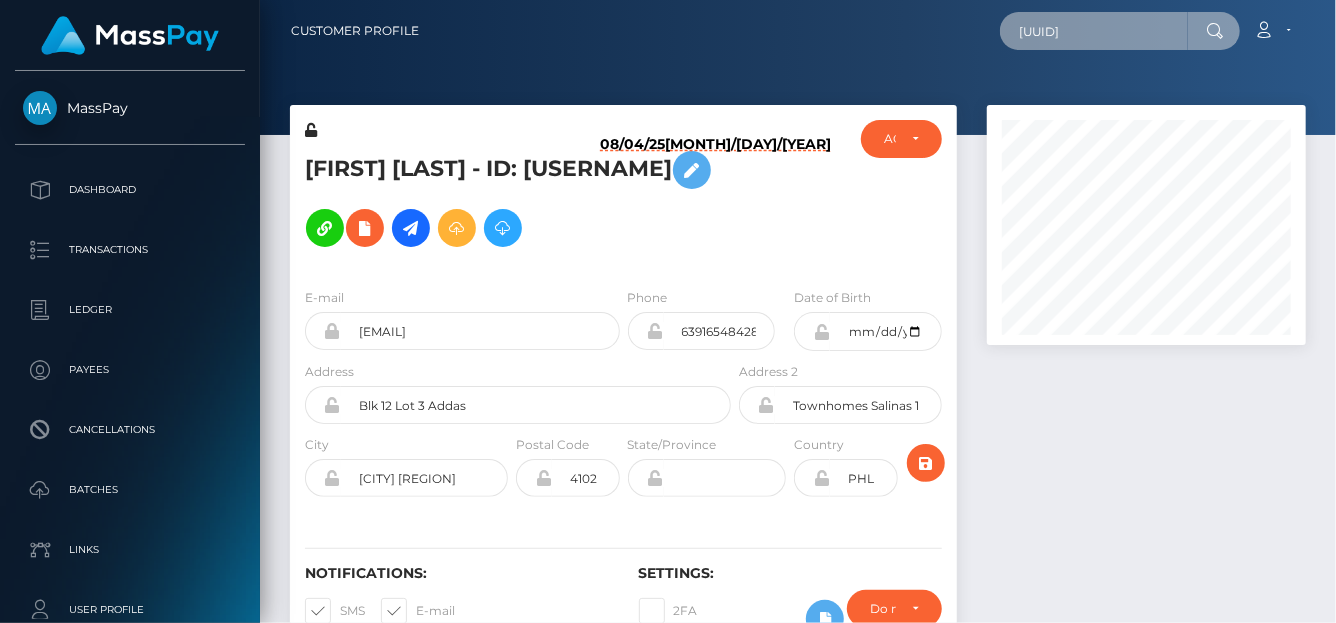 scroll, scrollTop: 0, scrollLeft: 22, axis: horizontal 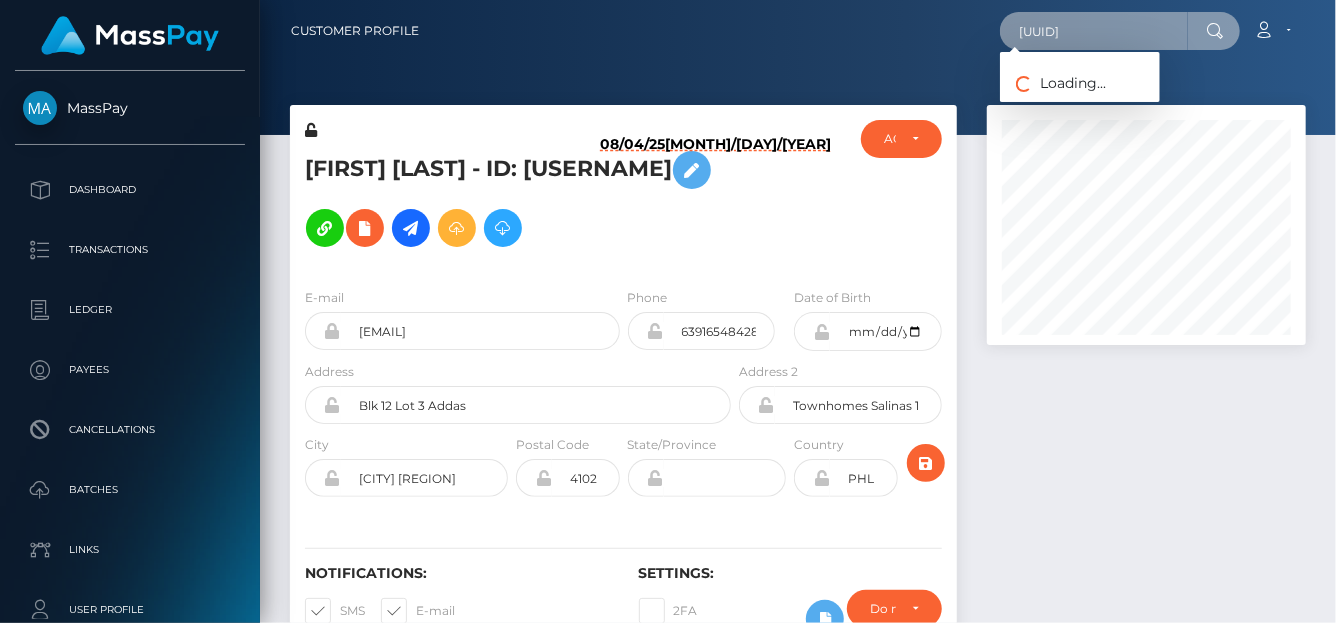 drag, startPoint x: 1012, startPoint y: 27, endPoint x: 1334, endPoint y: 67, distance: 324.47498 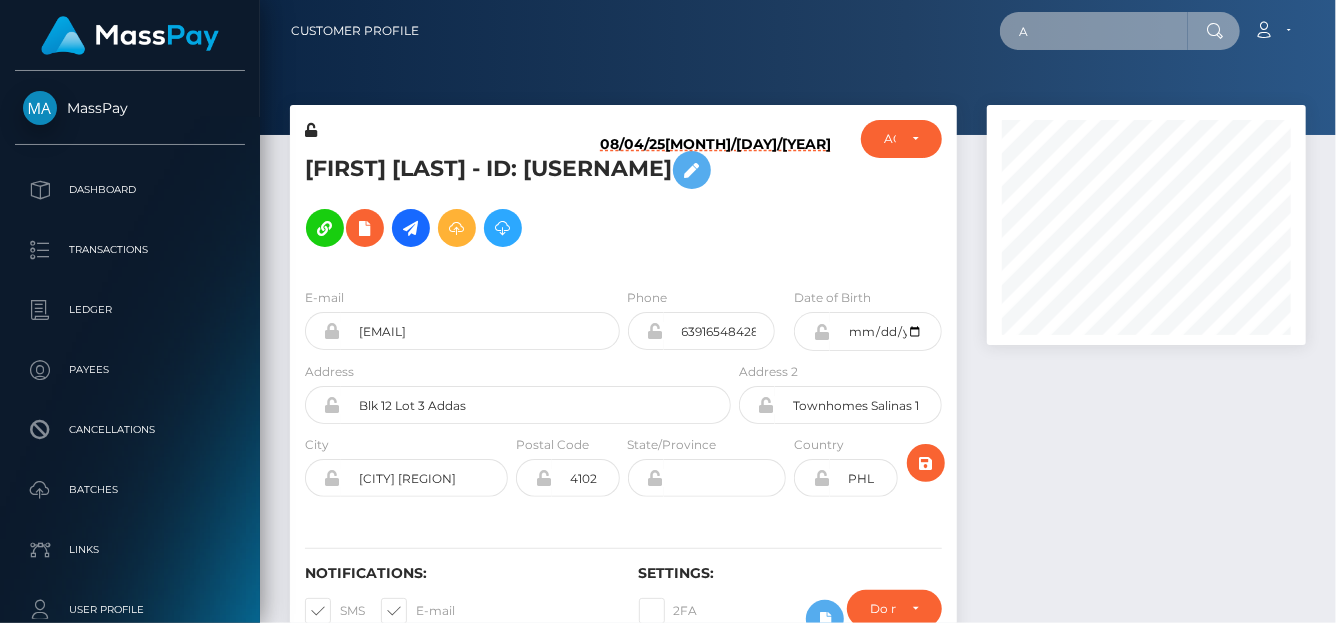 scroll, scrollTop: 0, scrollLeft: 0, axis: both 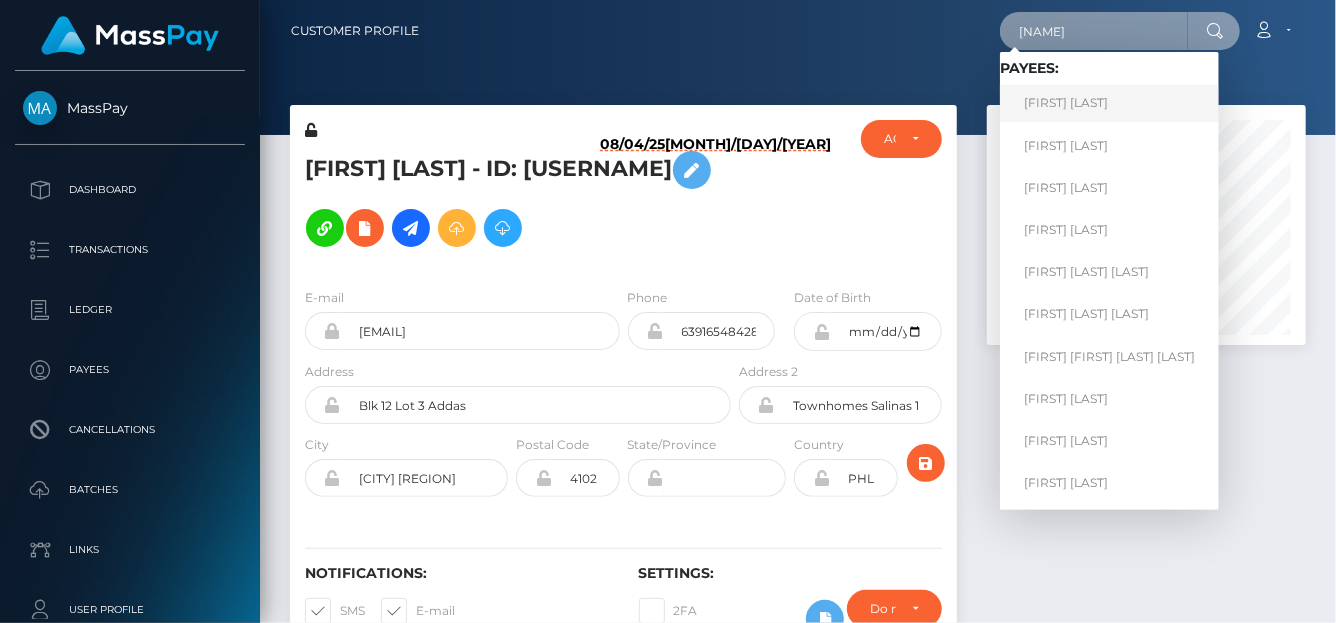 type on "Althea" 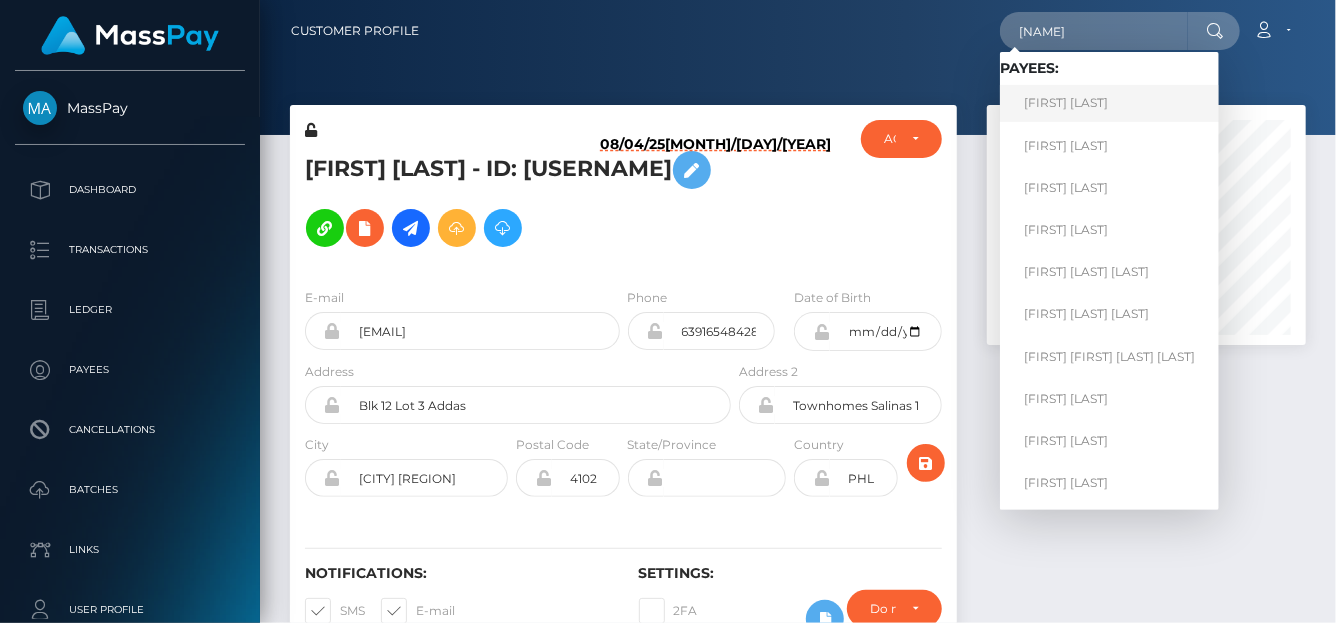 click on "Althea  Desamparado" at bounding box center [1109, 103] 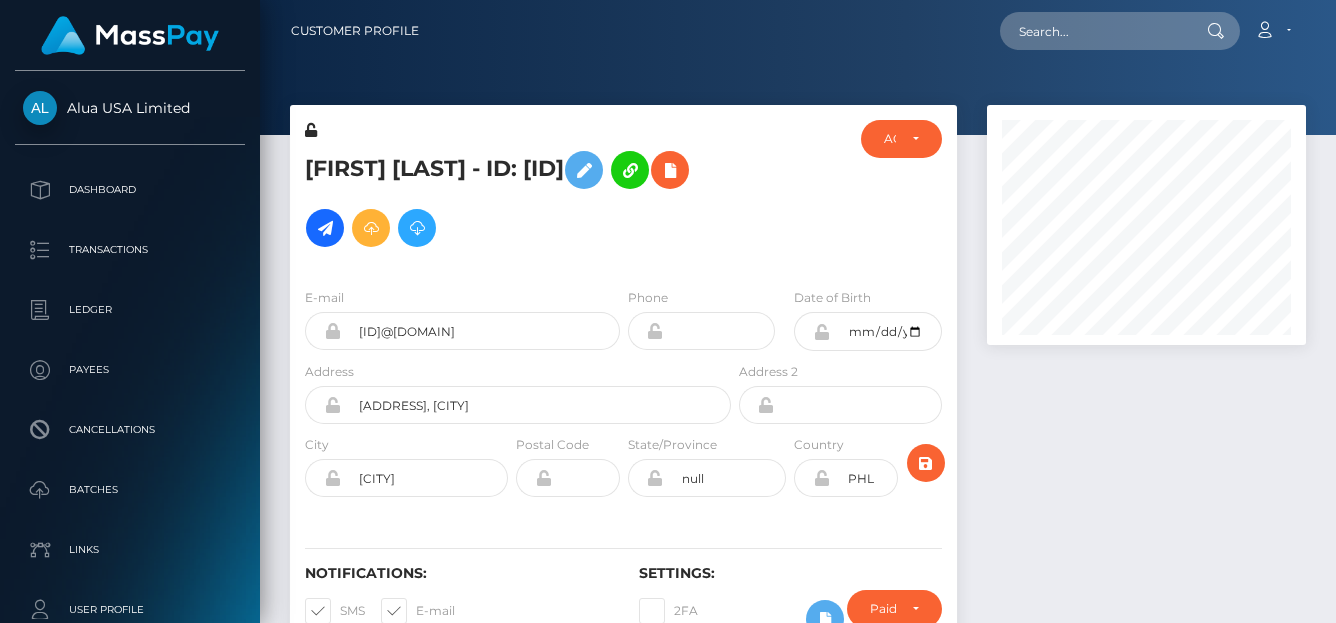 scroll, scrollTop: 0, scrollLeft: 0, axis: both 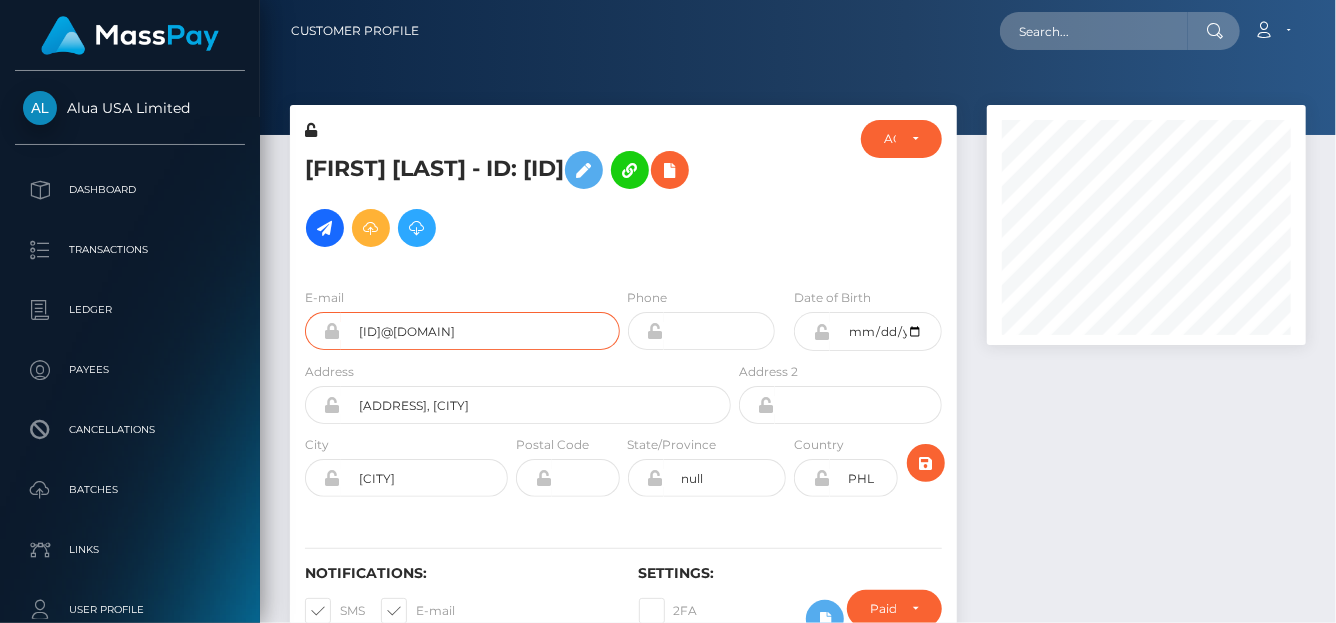 drag, startPoint x: 617, startPoint y: 354, endPoint x: 314, endPoint y: 355, distance: 303.00165 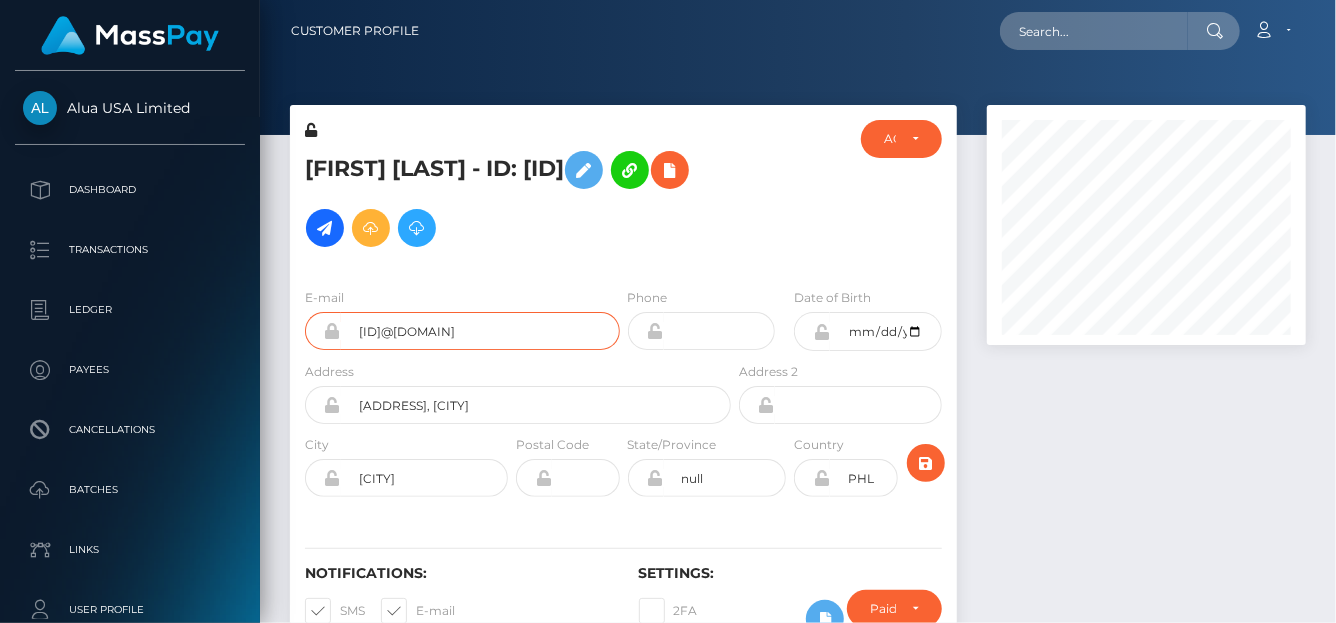 click on "[EMAIL]" at bounding box center (462, 331) 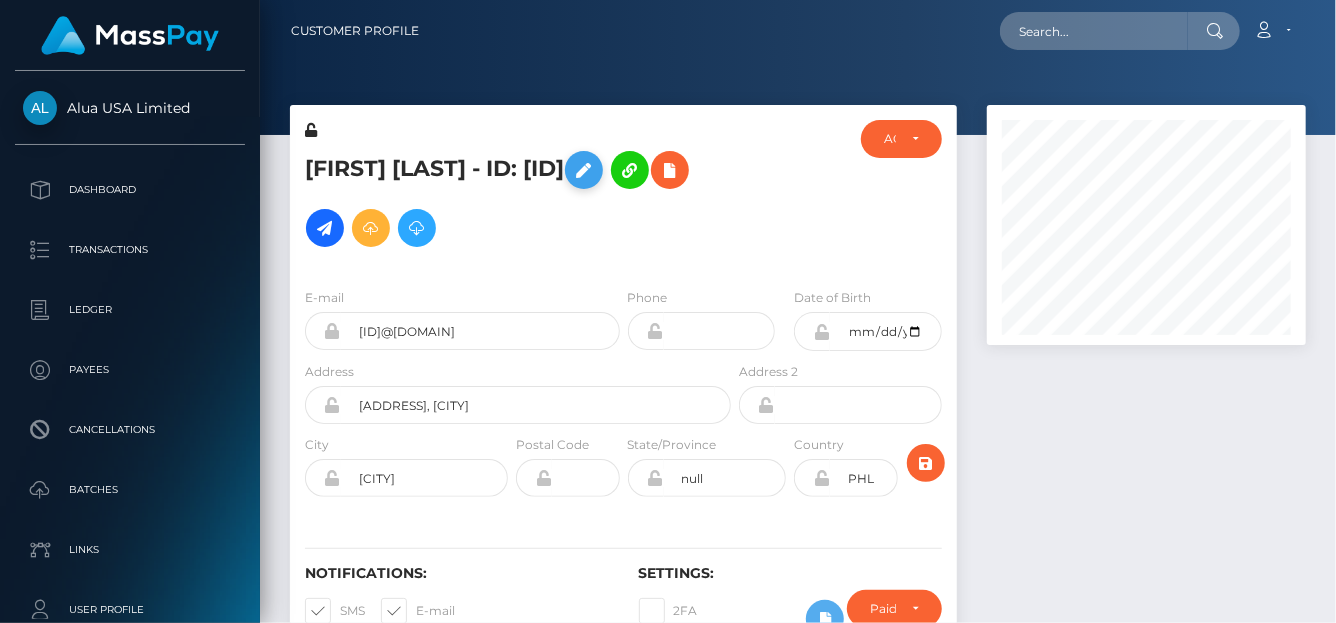 drag, startPoint x: 303, startPoint y: 196, endPoint x: 653, endPoint y: 188, distance: 350.09143 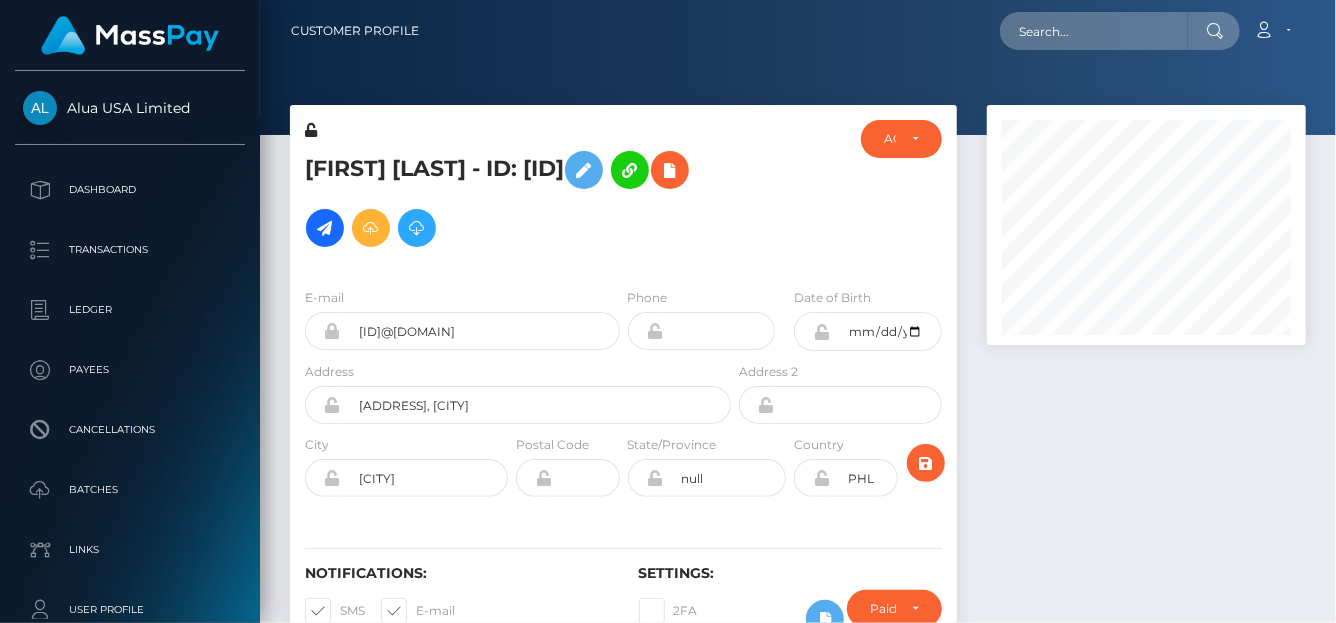 drag, startPoint x: 305, startPoint y: 157, endPoint x: 621, endPoint y: 211, distance: 320.58072 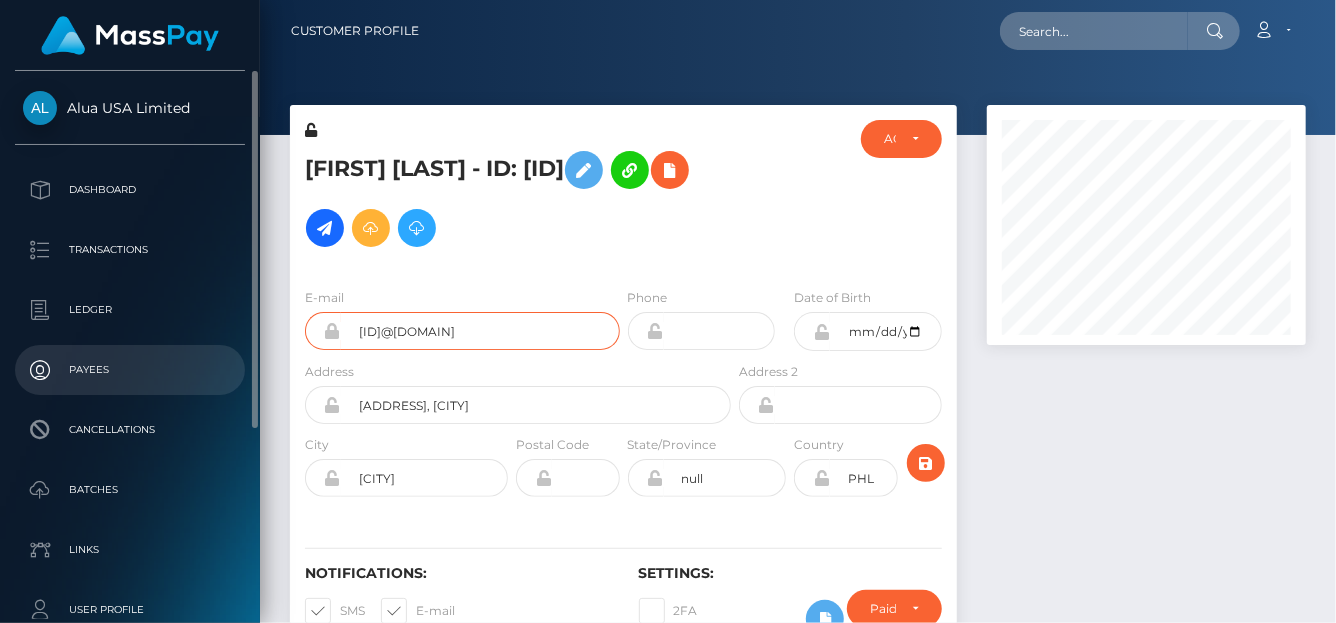 drag, startPoint x: 617, startPoint y: 360, endPoint x: 123, endPoint y: 359, distance: 494.001 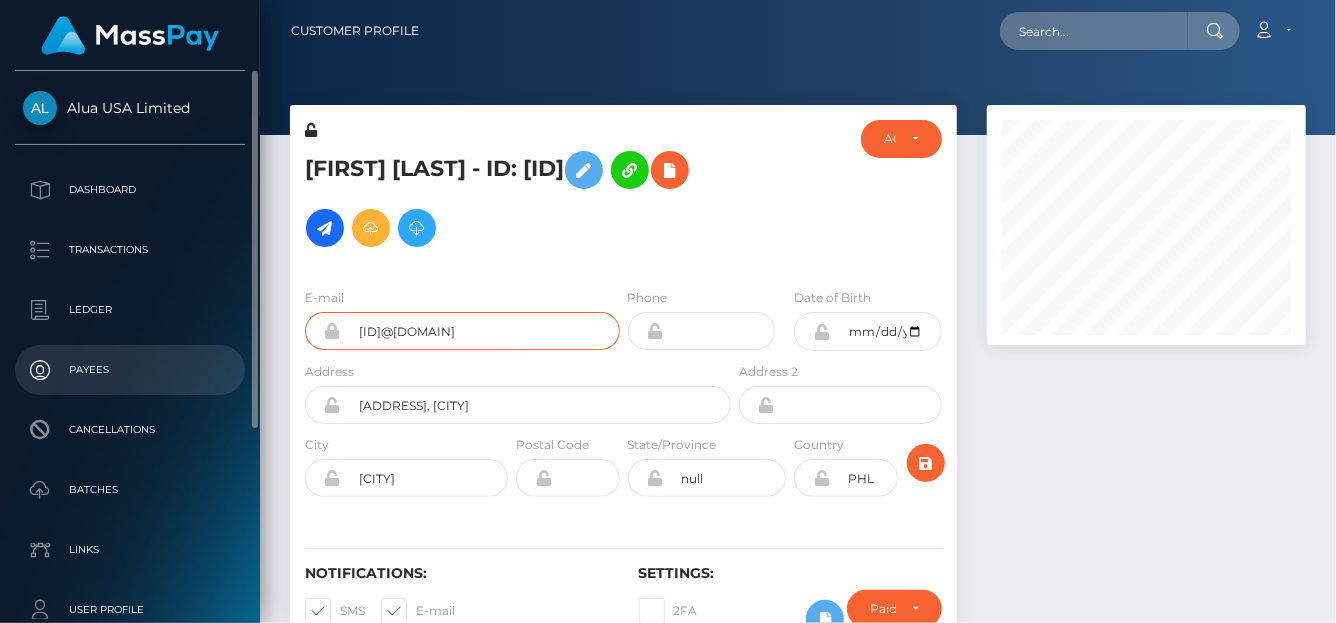 click on "Alua USA Limited
Dashboard
Transactions
Ledger
Payees
Cancellations" at bounding box center [668, 311] 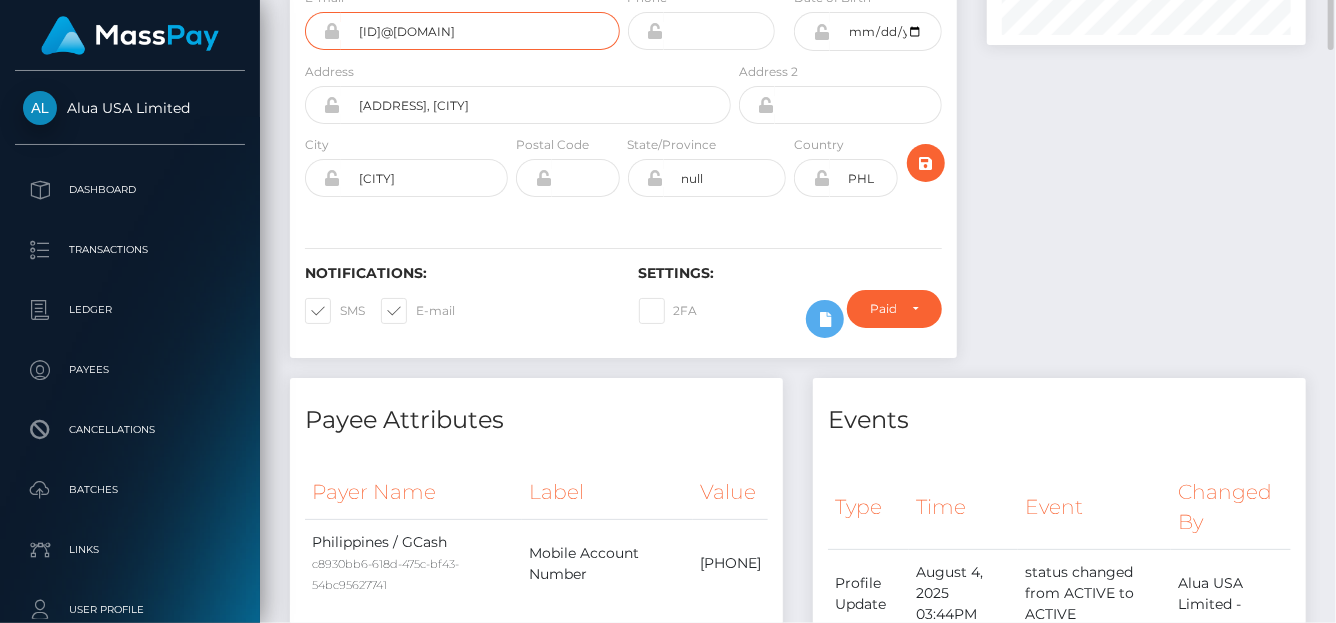 scroll, scrollTop: 200, scrollLeft: 0, axis: vertical 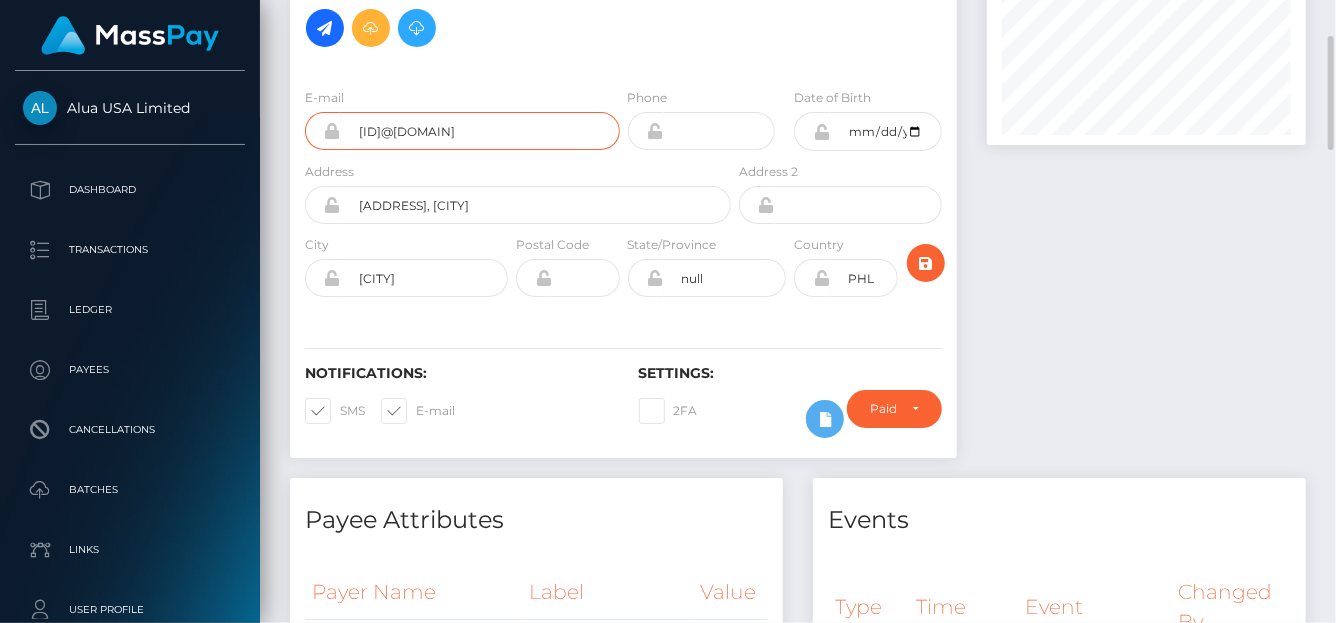 drag, startPoint x: 598, startPoint y: 158, endPoint x: 298, endPoint y: 148, distance: 300.16663 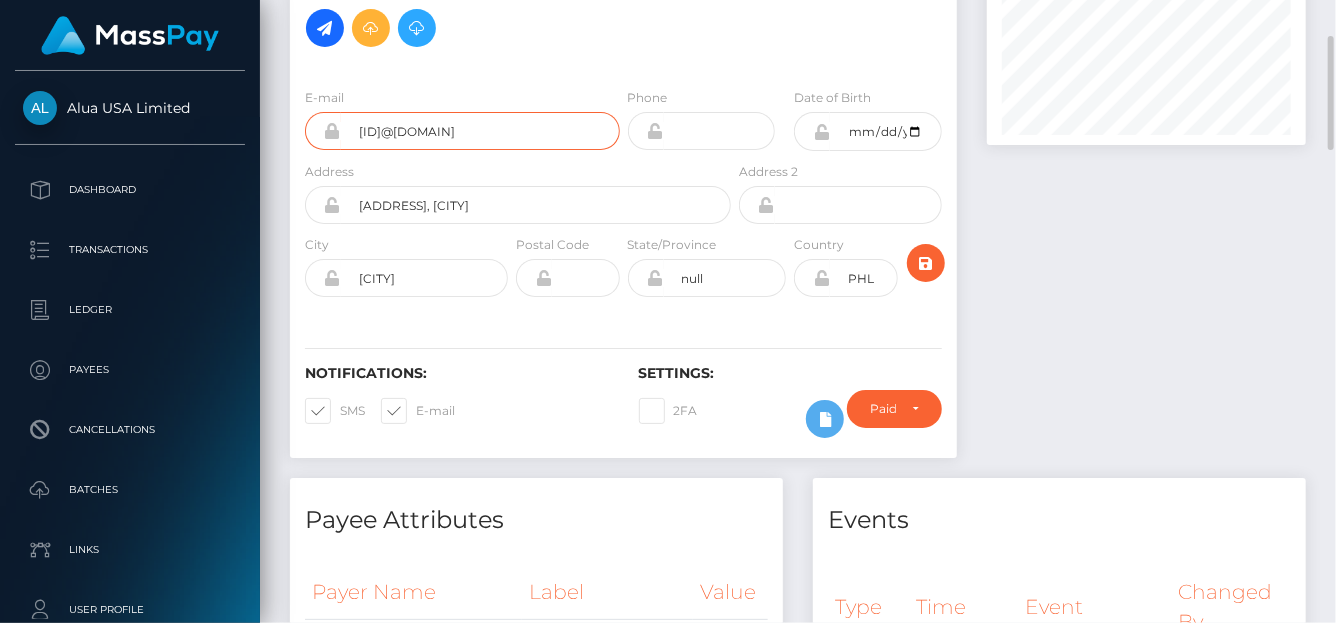 scroll, scrollTop: 0, scrollLeft: 0, axis: both 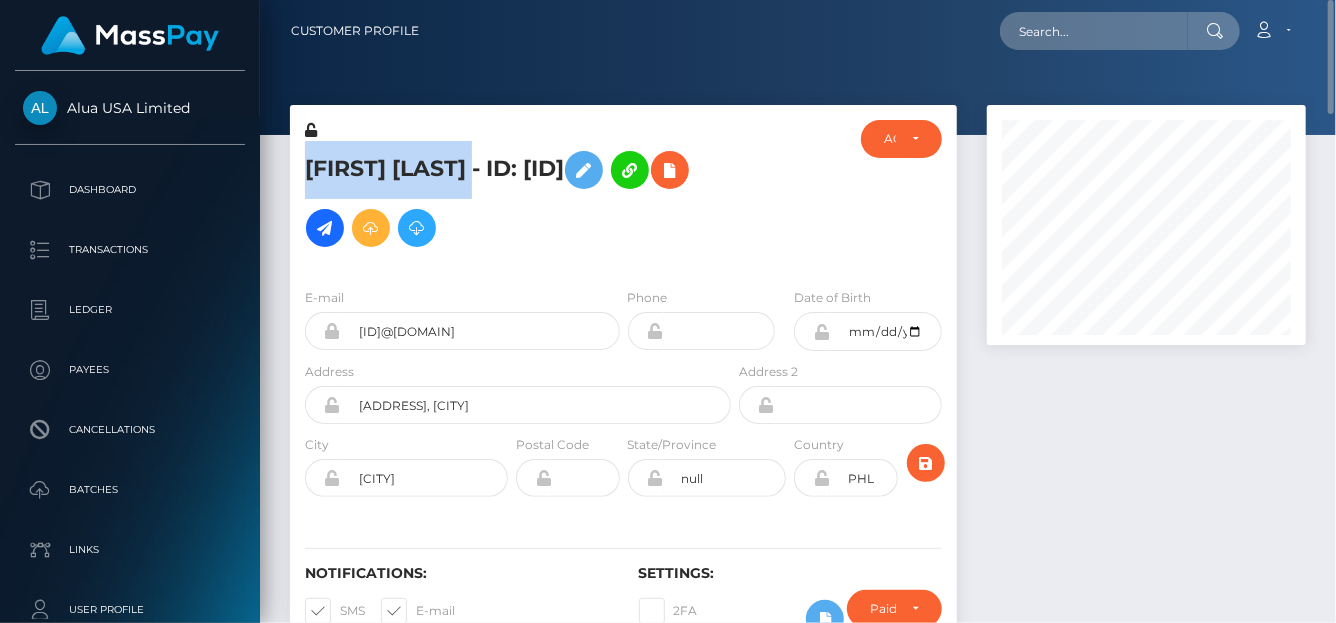 drag, startPoint x: 297, startPoint y: 159, endPoint x: 546, endPoint y: 157, distance: 249.00803 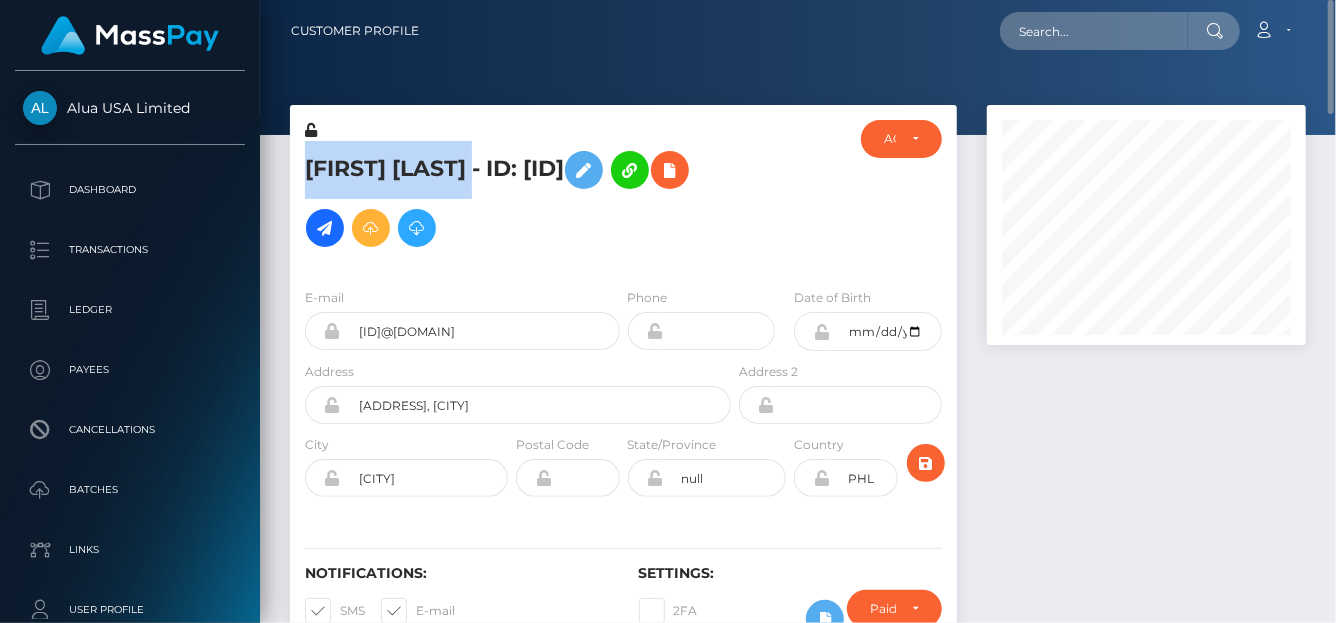 click on "Althea  Desamparado
- ID: 6864f2467fd0105d59039ef0" at bounding box center [512, 196] 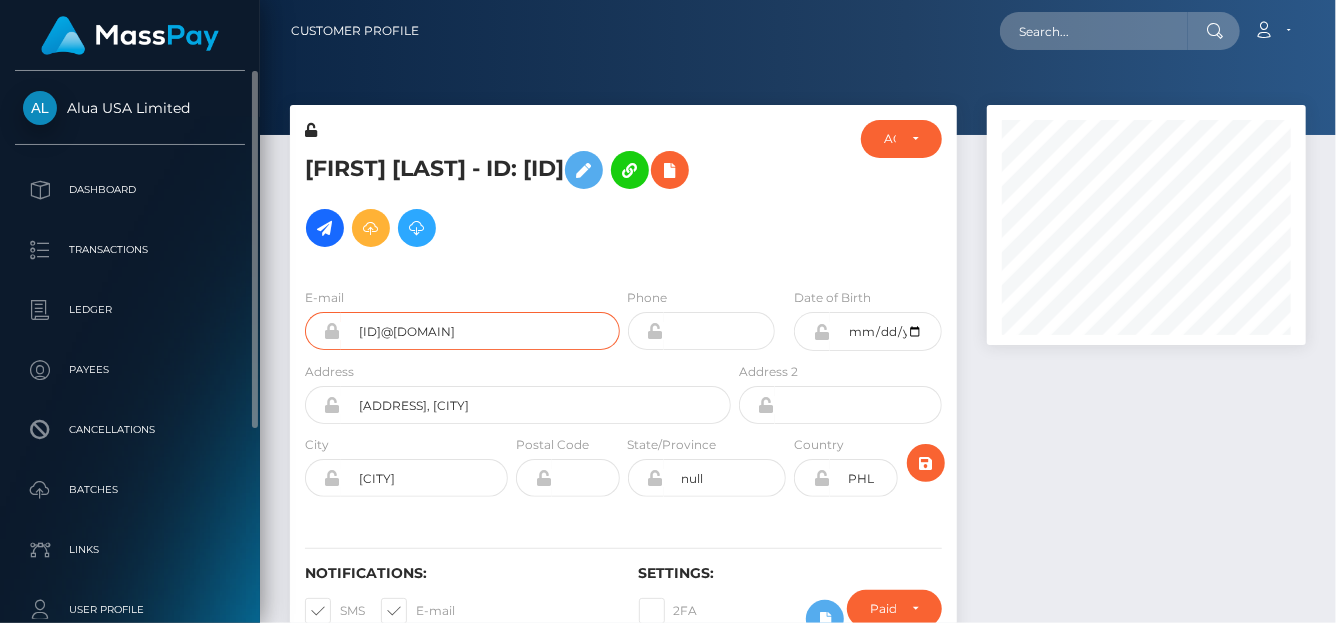 drag, startPoint x: 606, startPoint y: 362, endPoint x: 213, endPoint y: 342, distance: 393.50858 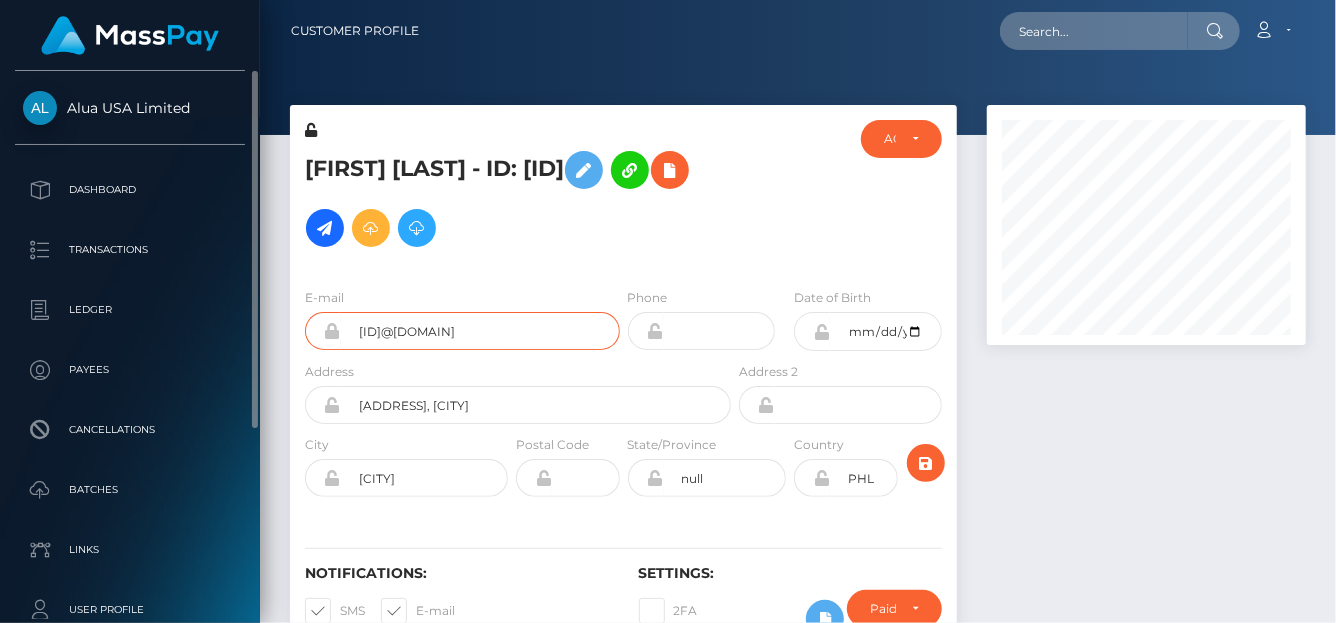 click on "Alua USA Limited
Dashboard
Transactions
Ledger
Payees
Cancellations" at bounding box center [668, 311] 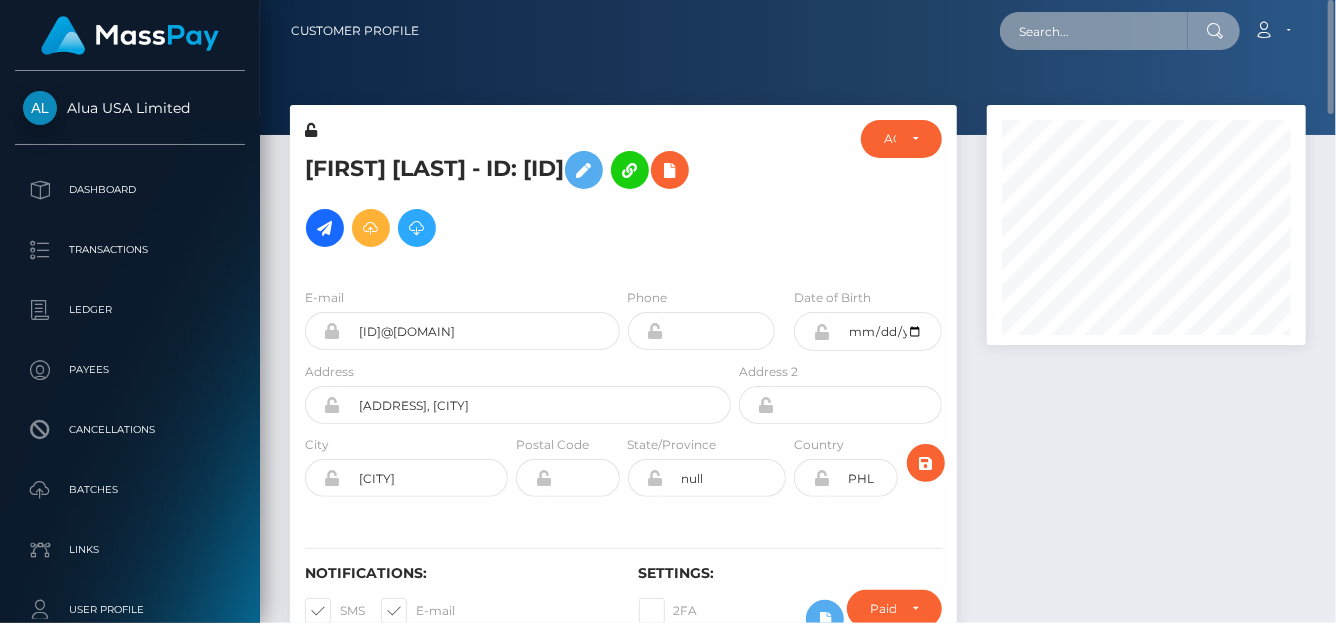 click at bounding box center (1094, 31) 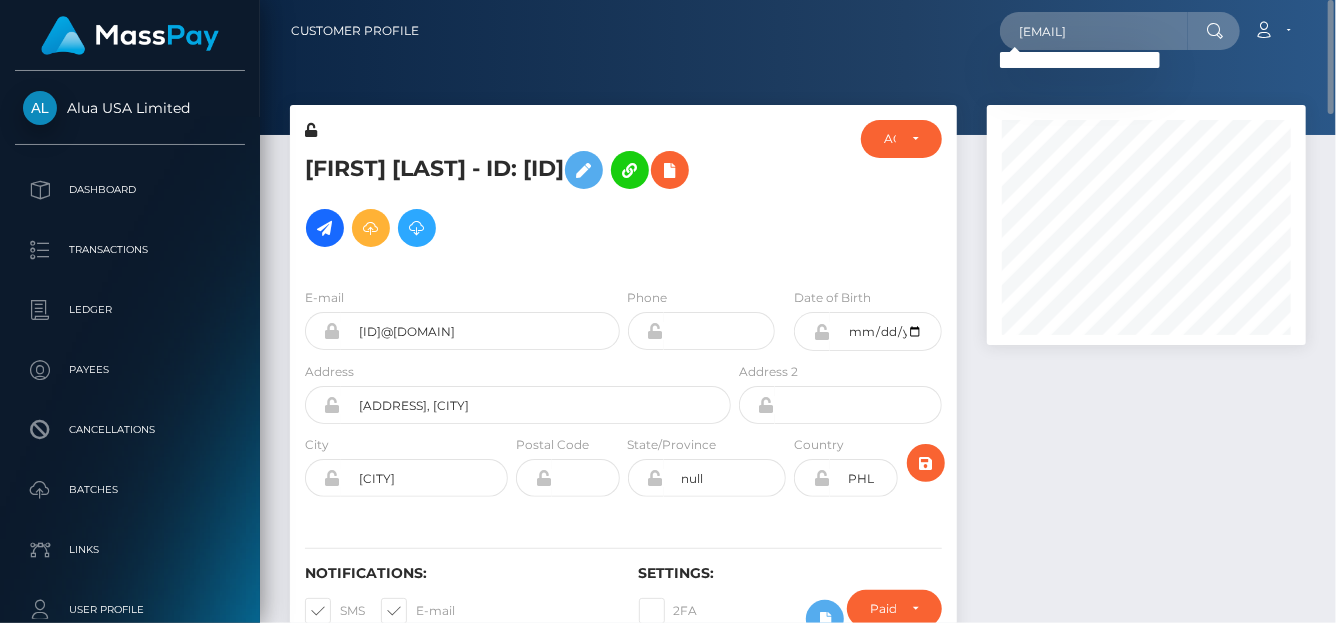 scroll, scrollTop: 0, scrollLeft: 0, axis: both 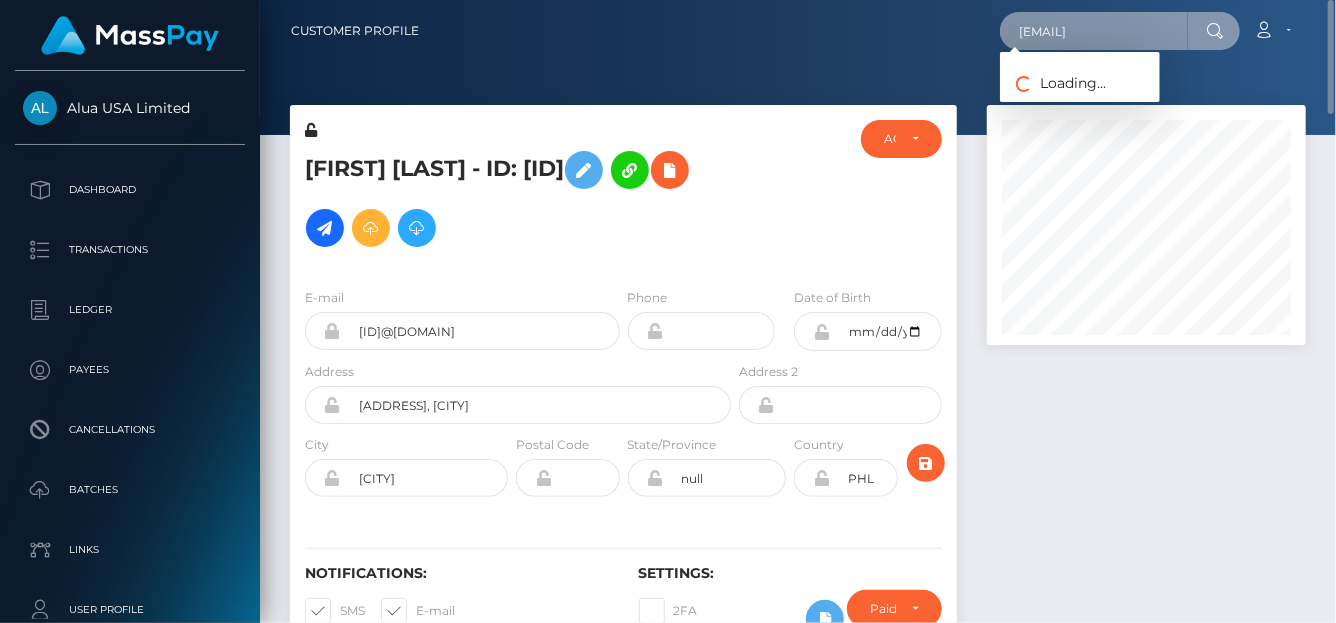 click on "theadesamparado@gmail.com" at bounding box center (1094, 31) 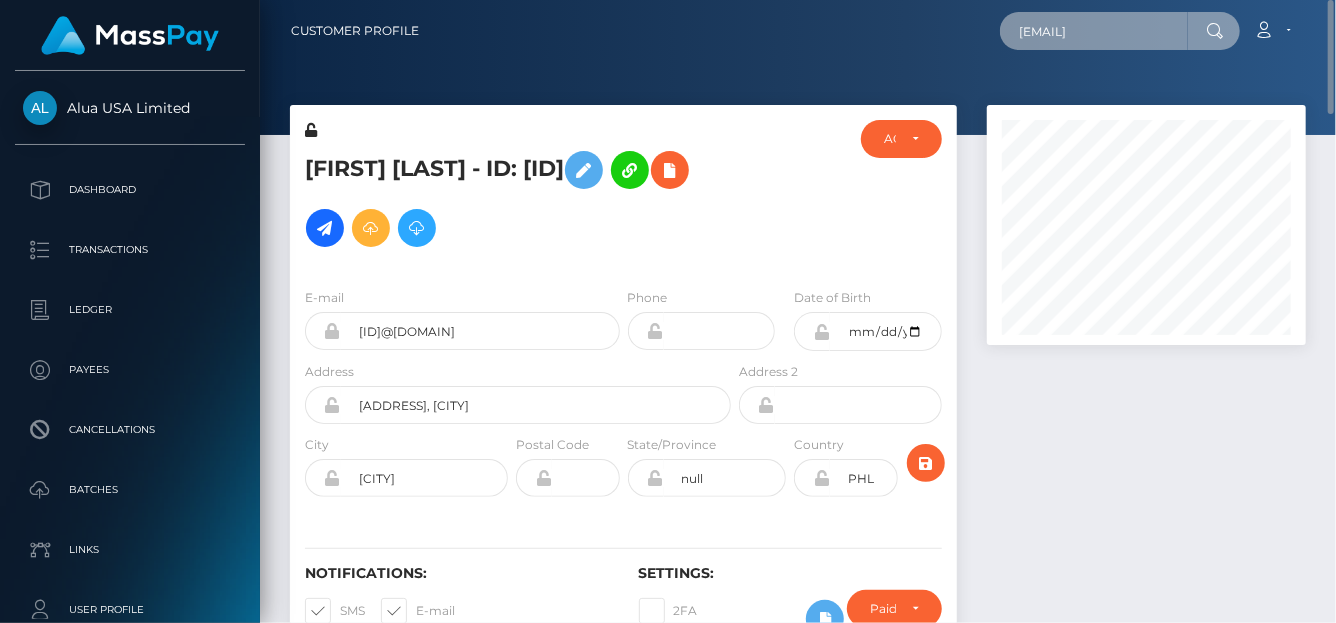 drag, startPoint x: 1015, startPoint y: 29, endPoint x: 1334, endPoint y: 41, distance: 319.22562 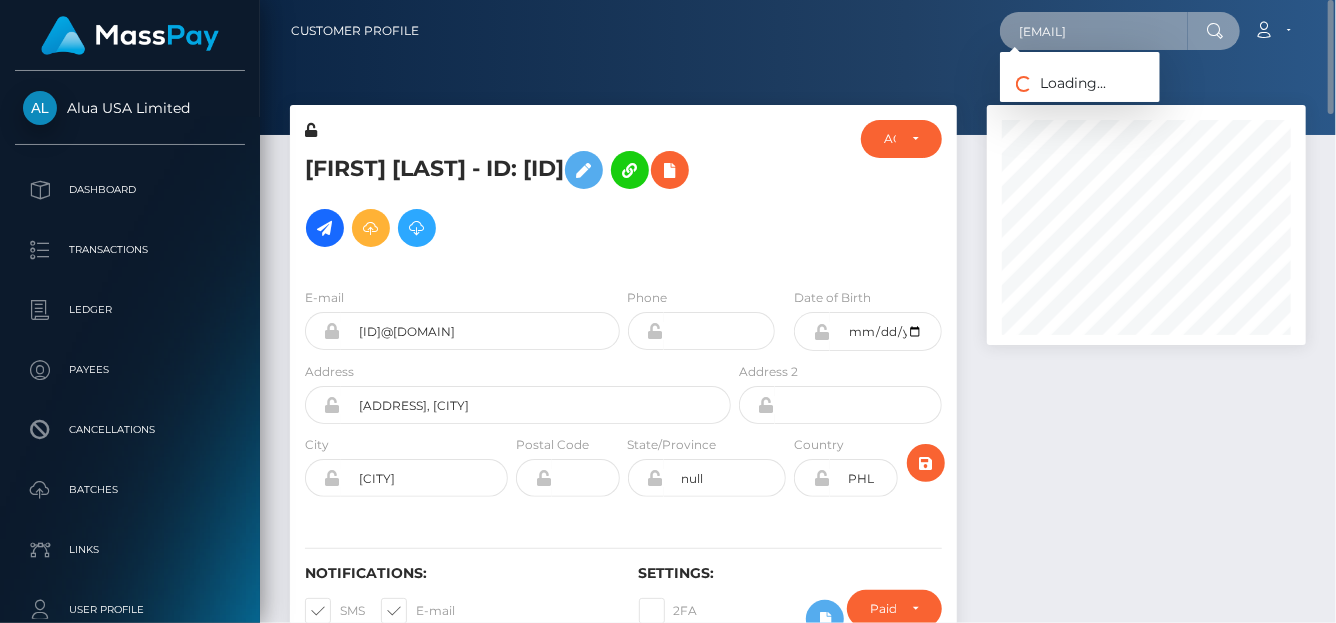 type on "0513vhernandez@gmail.com" 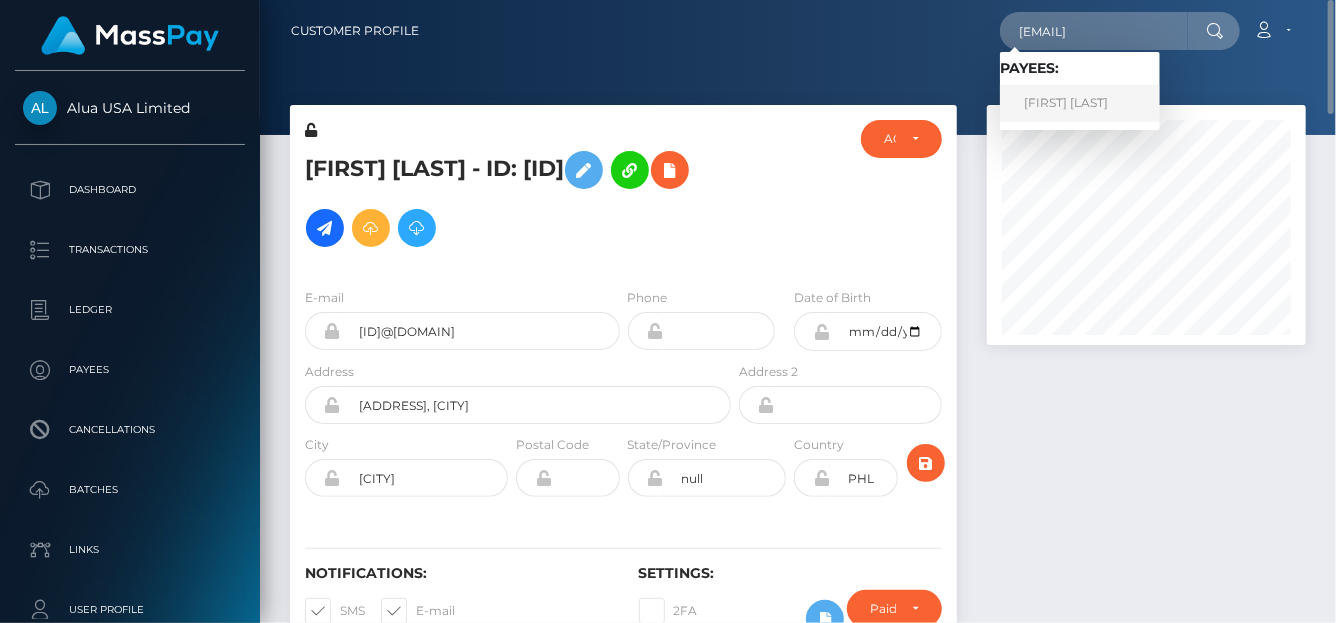 scroll, scrollTop: 0, scrollLeft: 0, axis: both 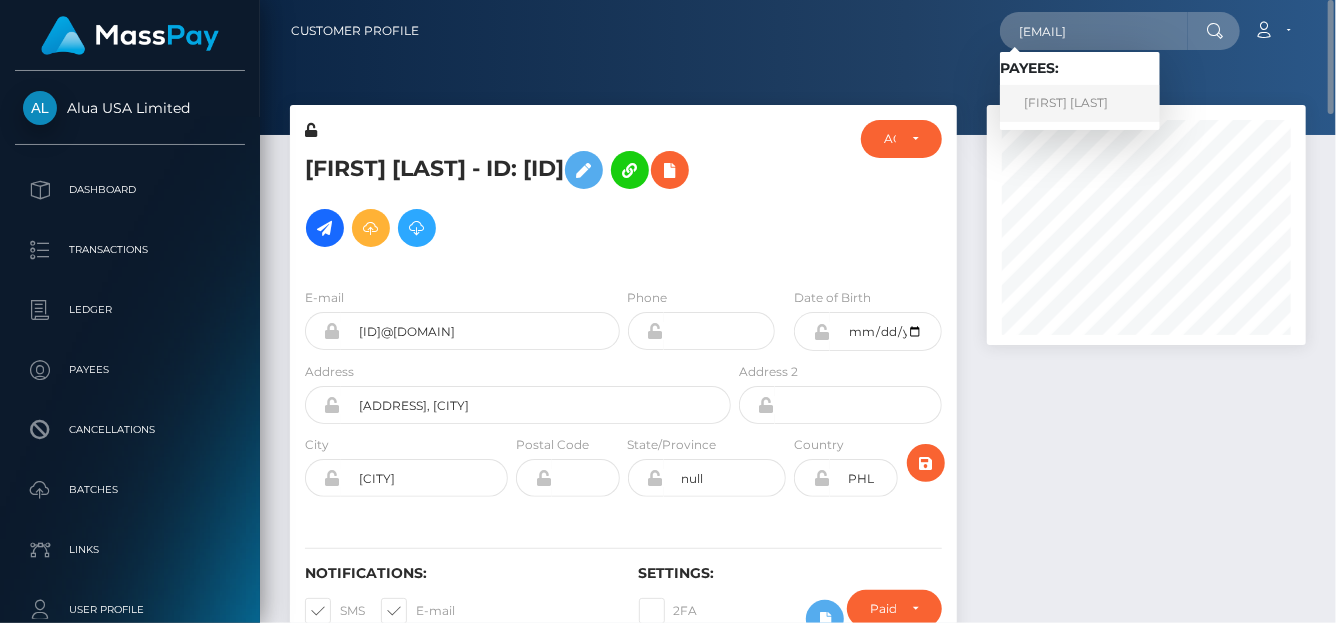 click on "Christopher  Clark" at bounding box center [1080, 103] 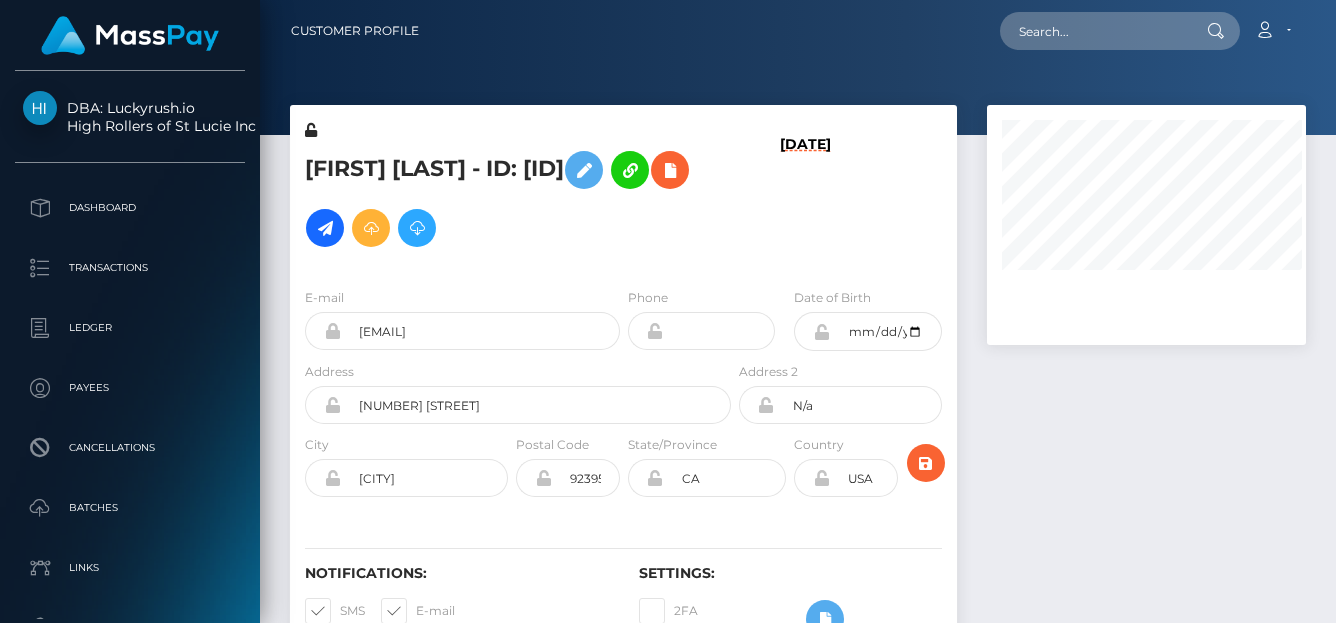 scroll, scrollTop: 0, scrollLeft: 0, axis: both 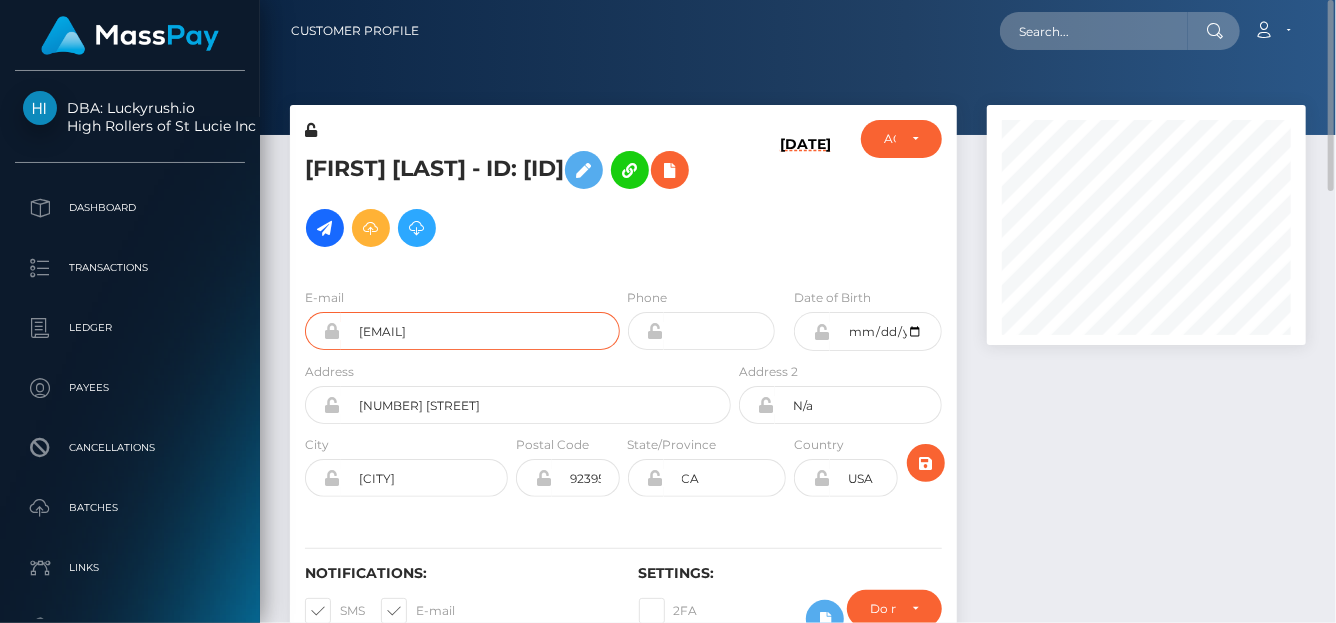 drag, startPoint x: 577, startPoint y: 373, endPoint x: 338, endPoint y: 371, distance: 239.00836 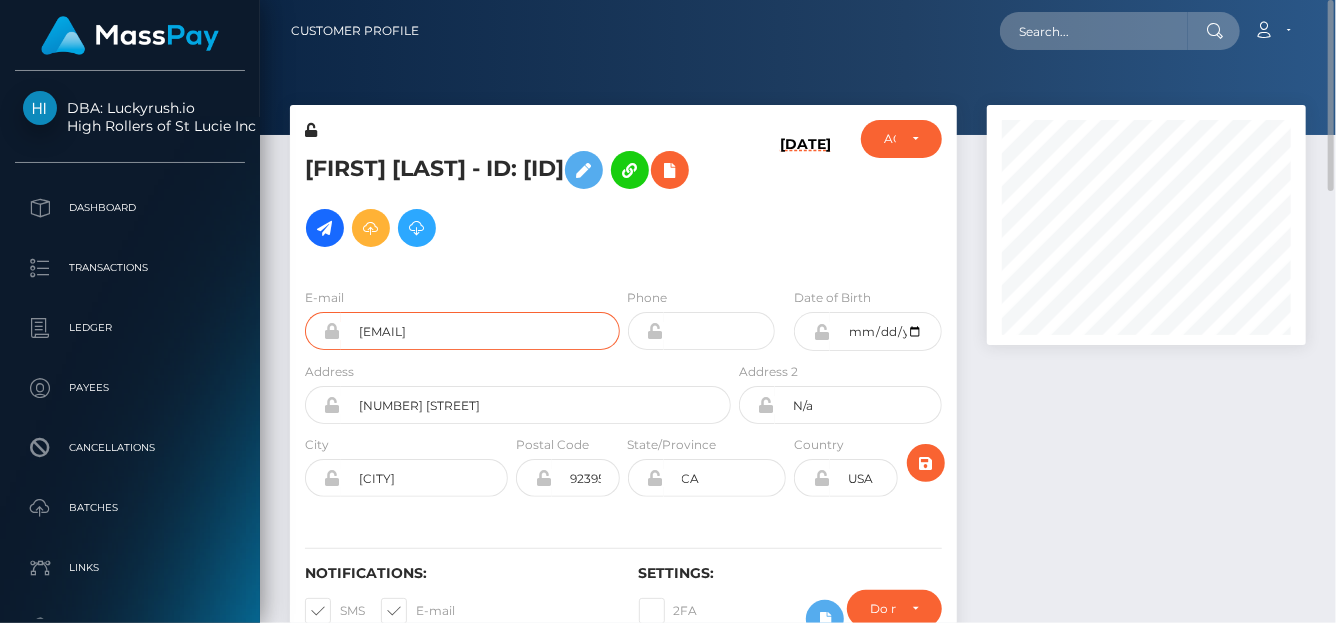 click on "[EMAIL]" at bounding box center [462, 331] 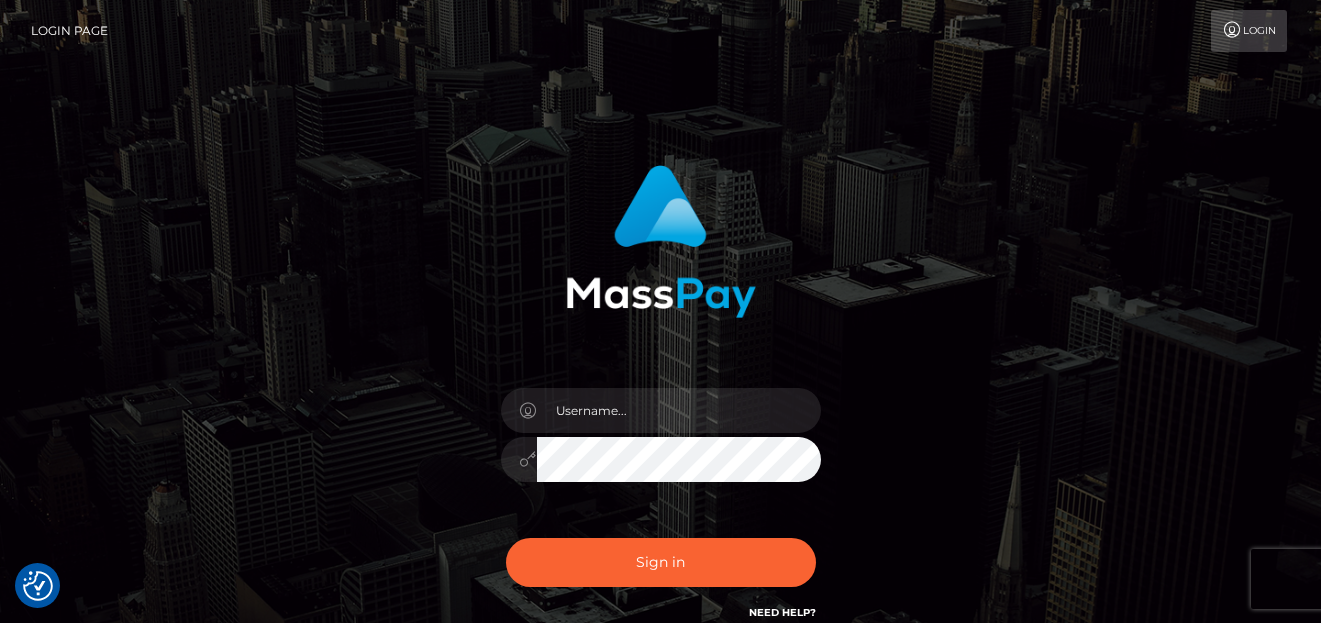 scroll, scrollTop: 0, scrollLeft: 0, axis: both 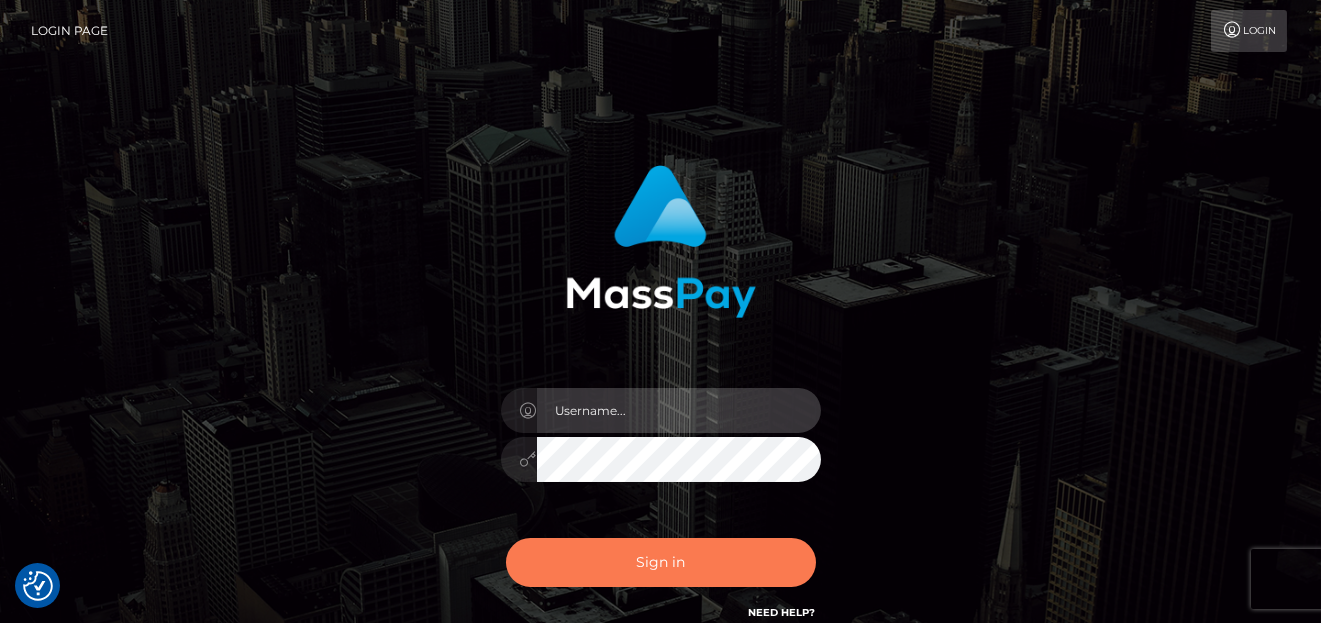 type on "denise" 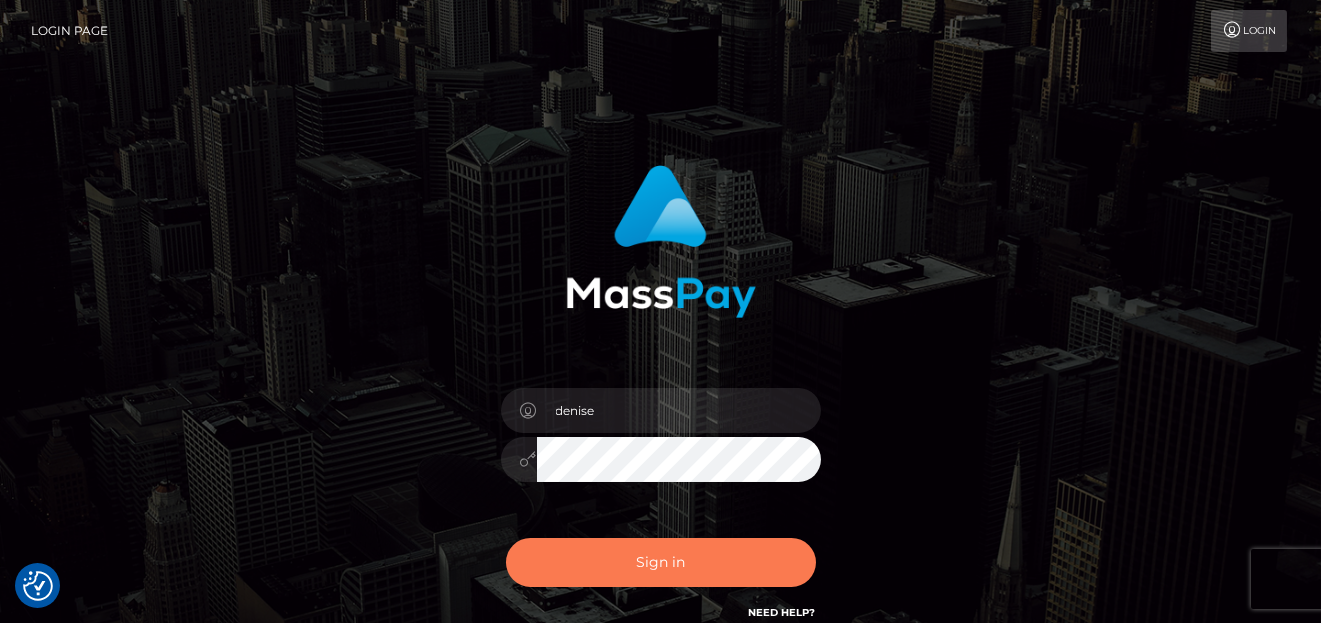 click on "Sign in" at bounding box center [661, 562] 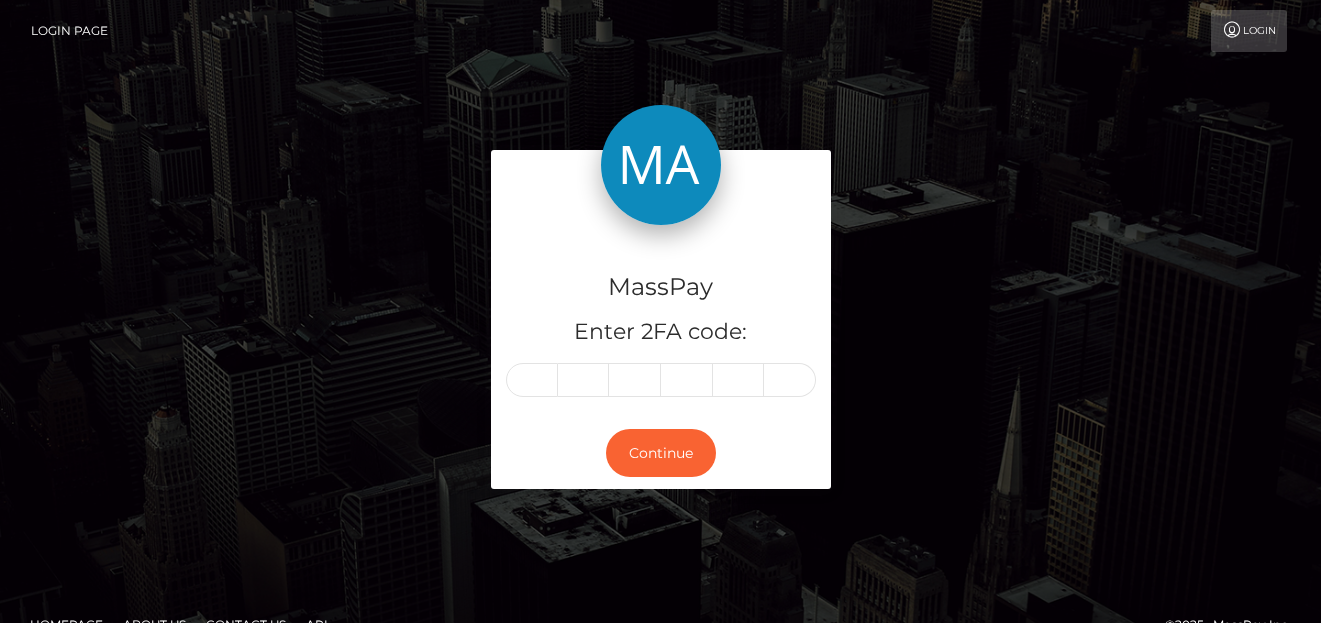 scroll, scrollTop: 0, scrollLeft: 0, axis: both 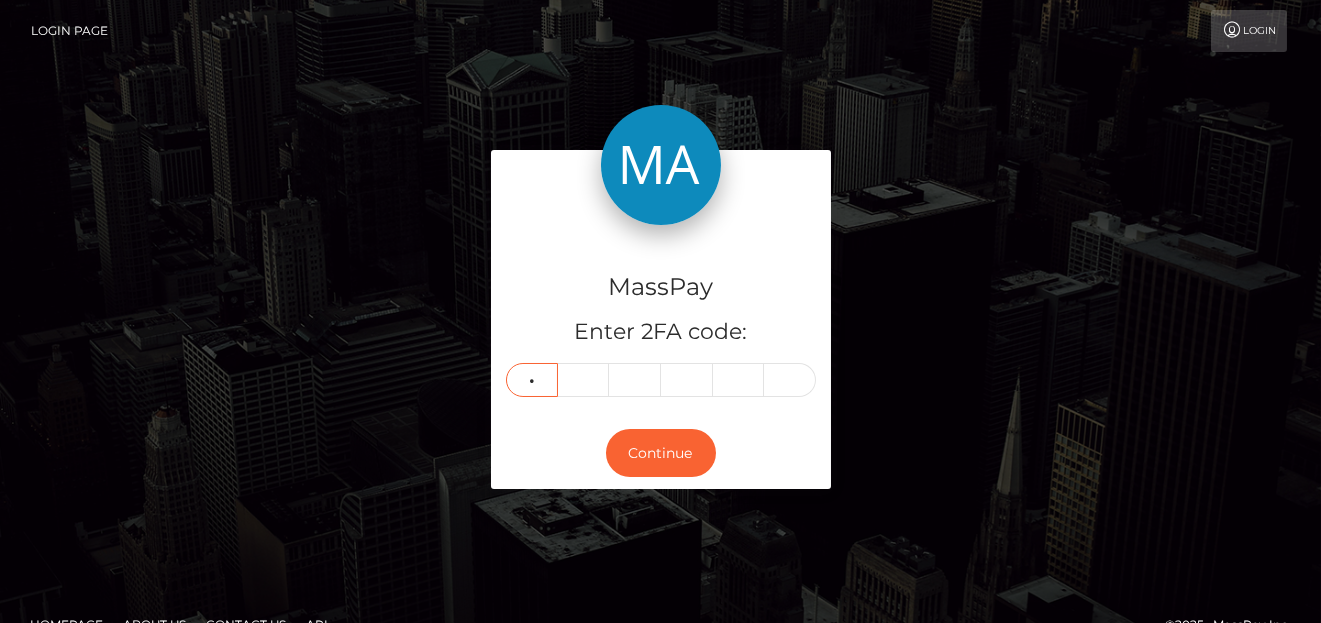 type on "3" 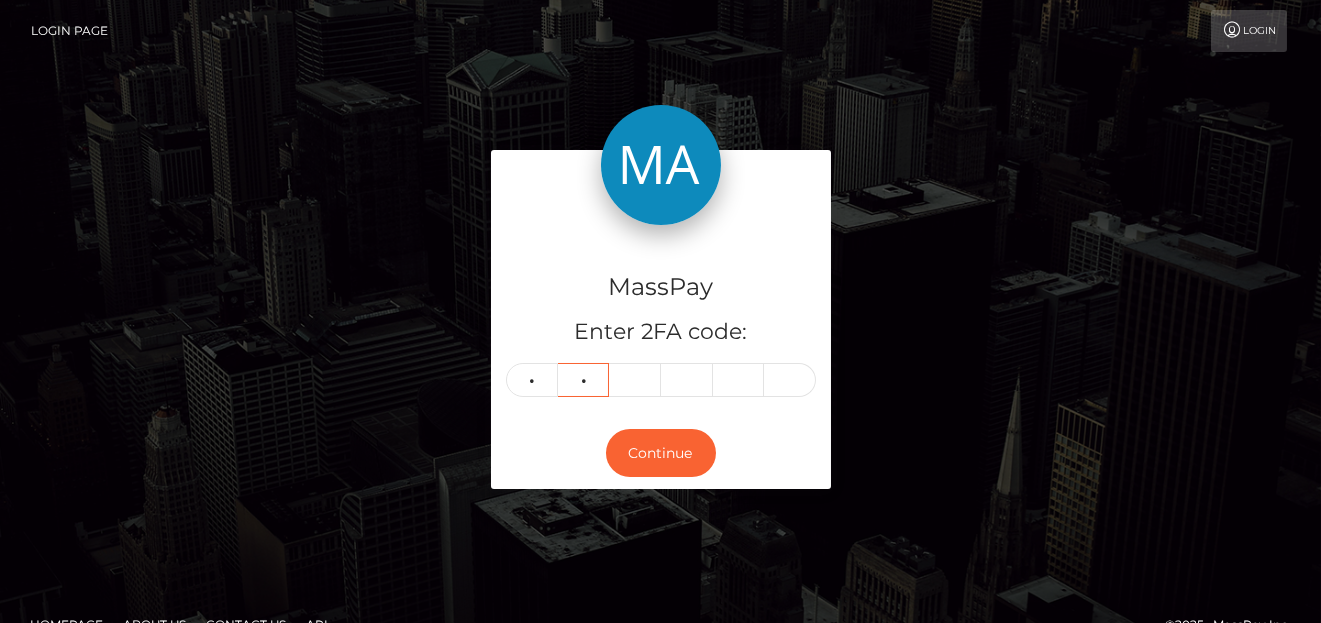 type on "2" 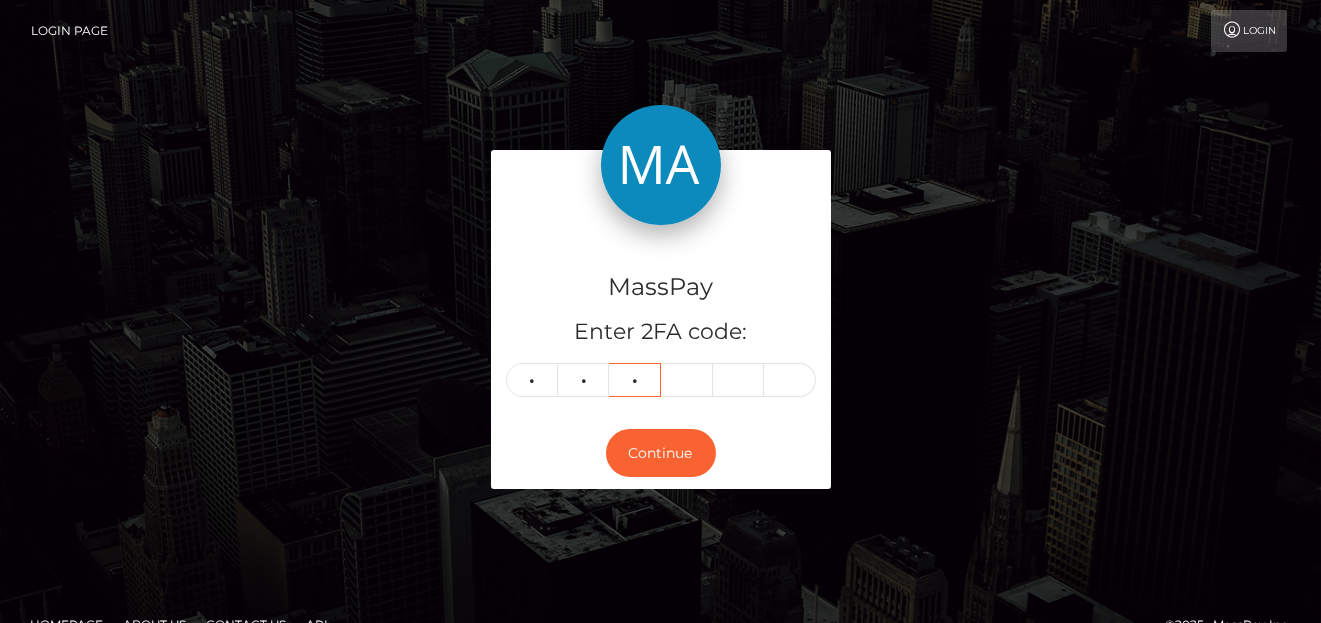 type on "3" 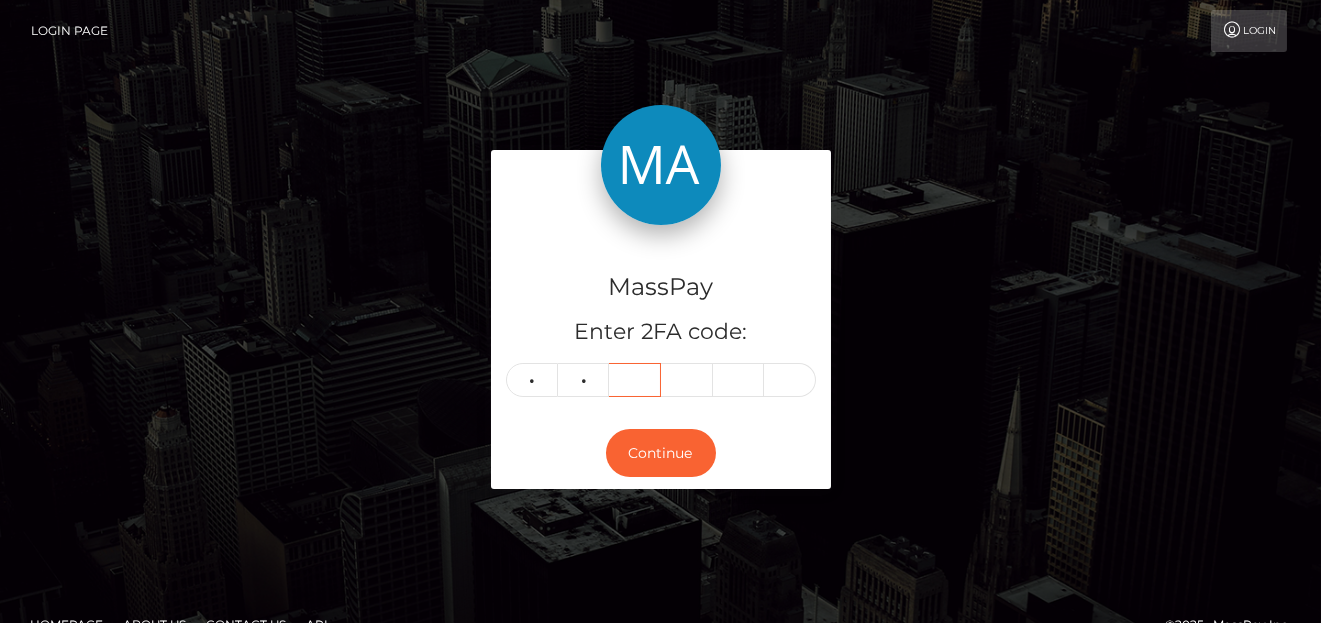 type 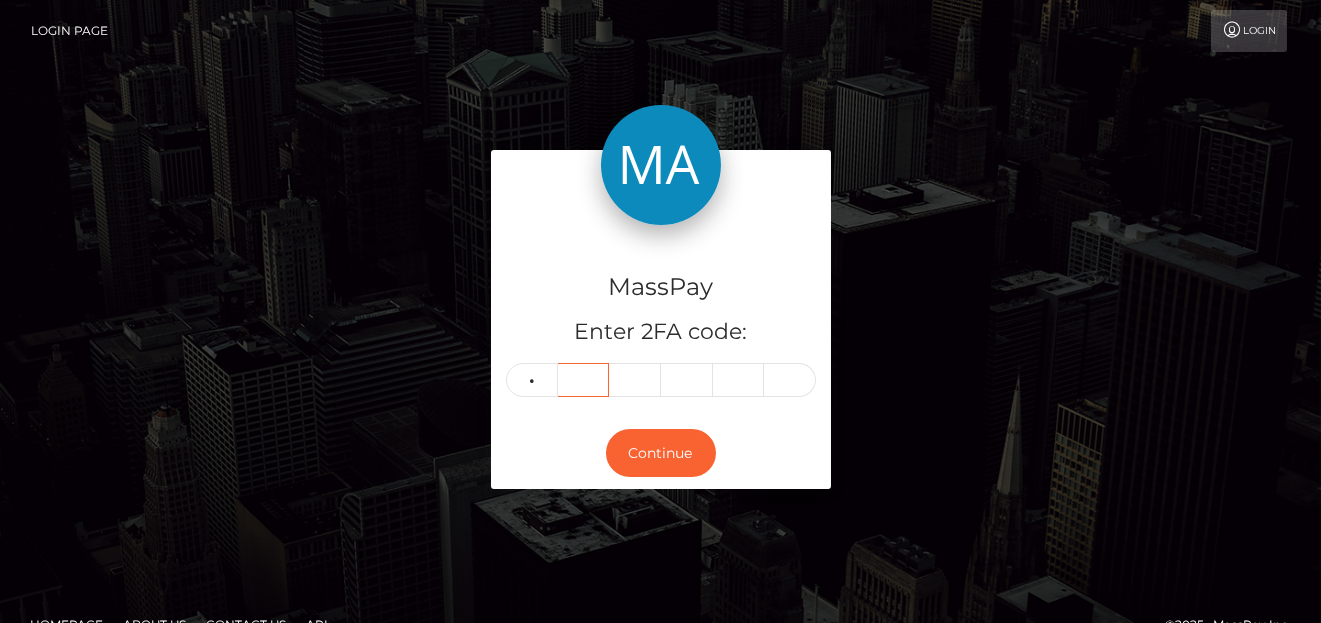 type 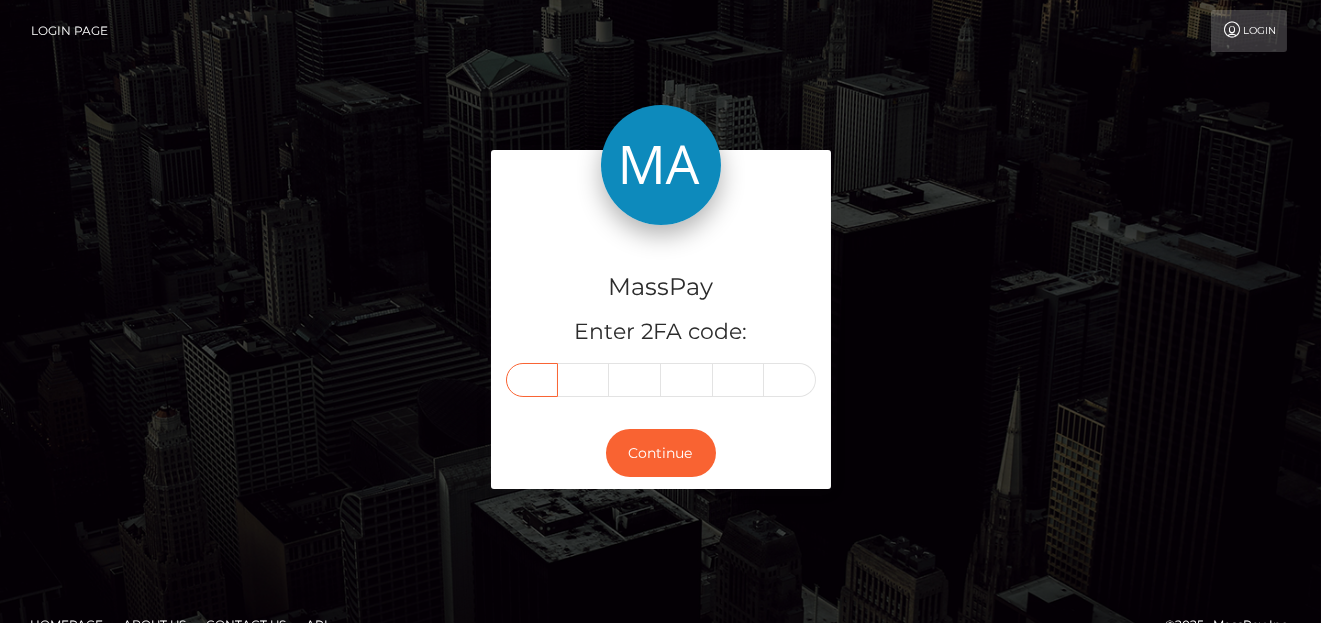 type on "3" 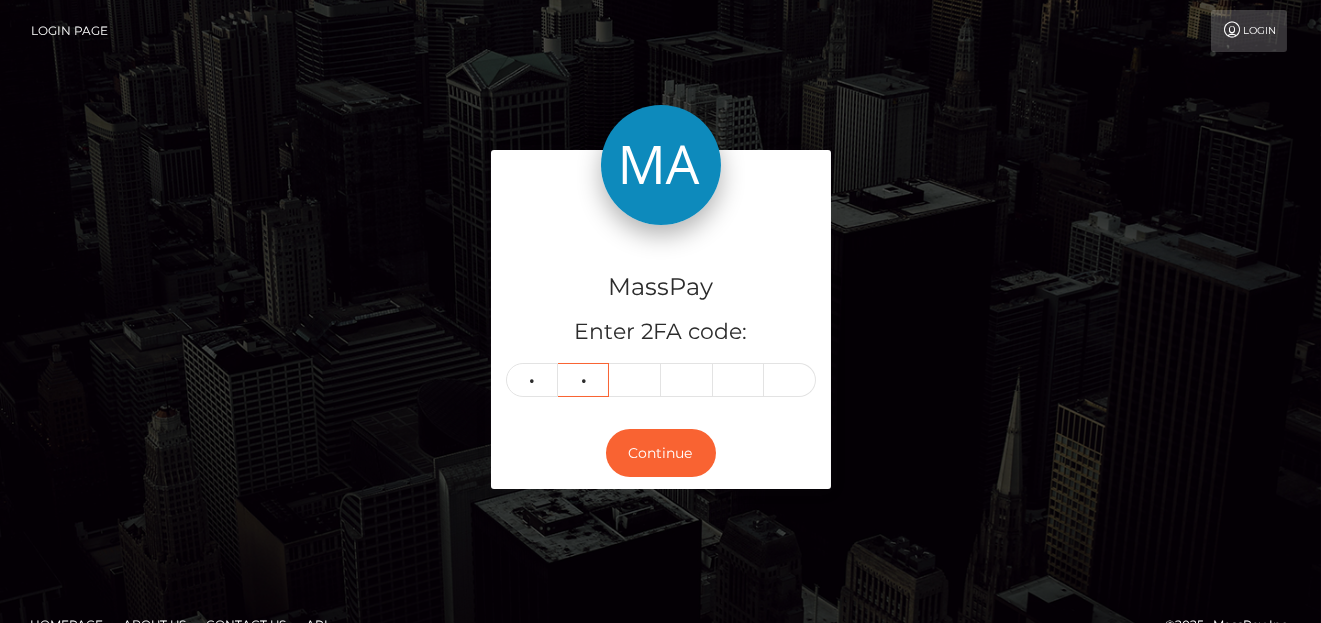 type on "2" 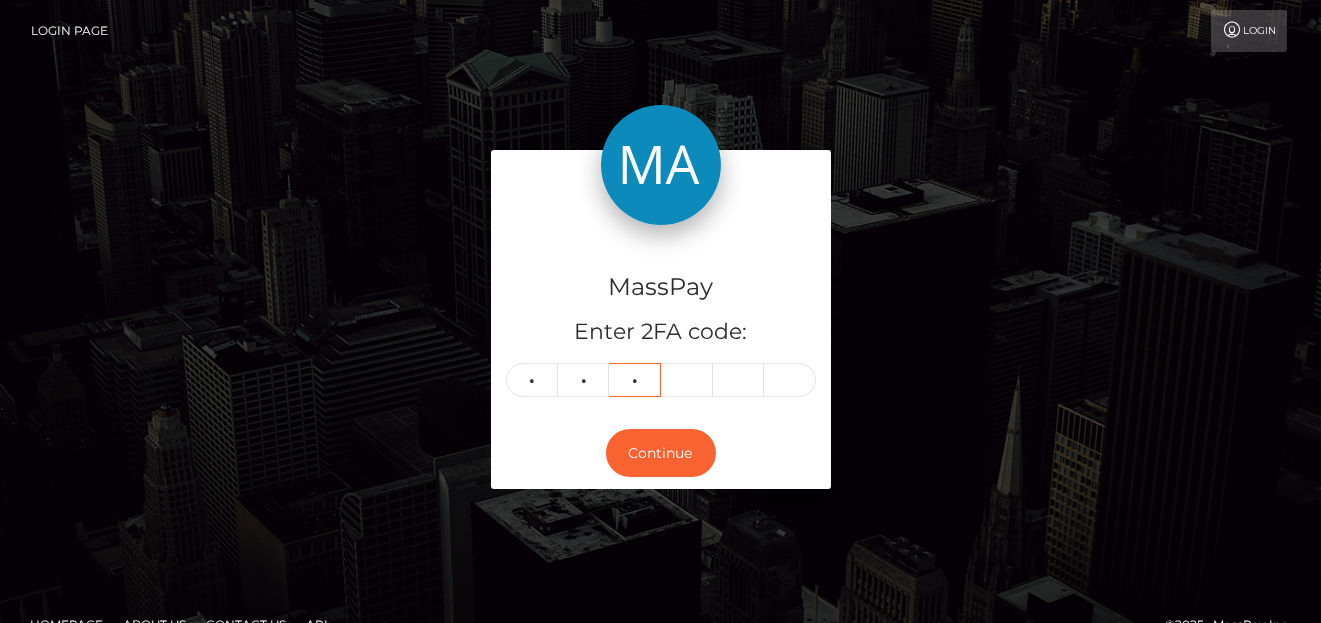 type on "3" 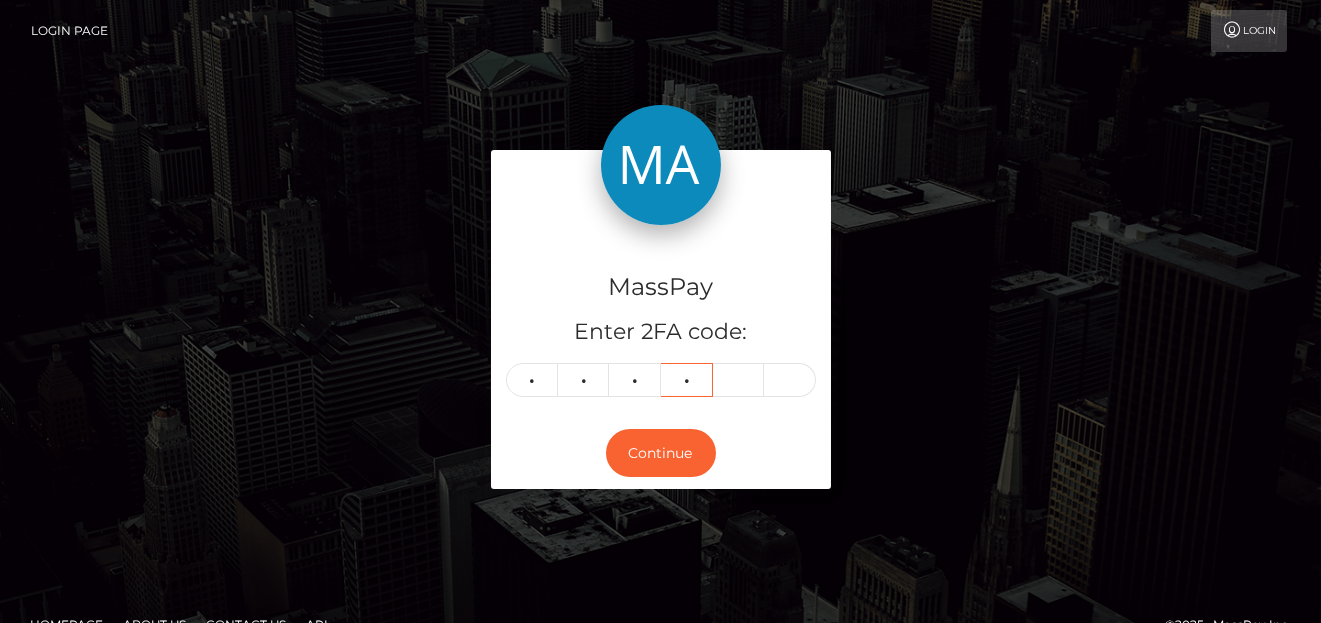 type on "7" 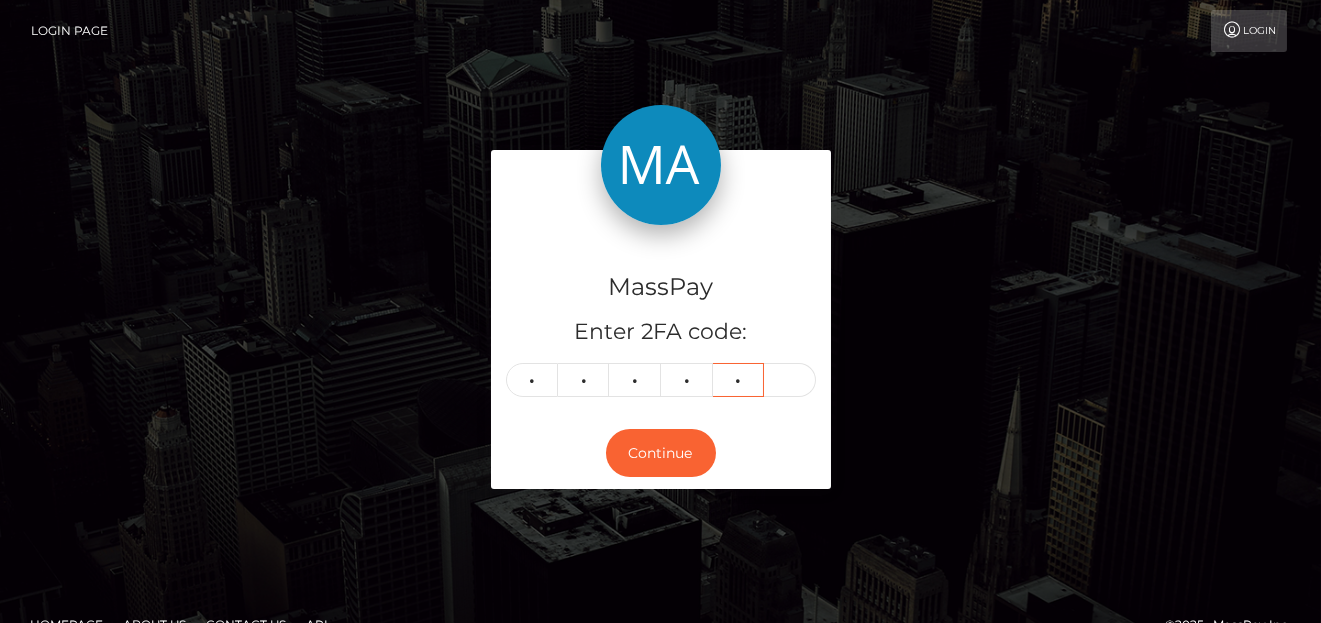 type on "2" 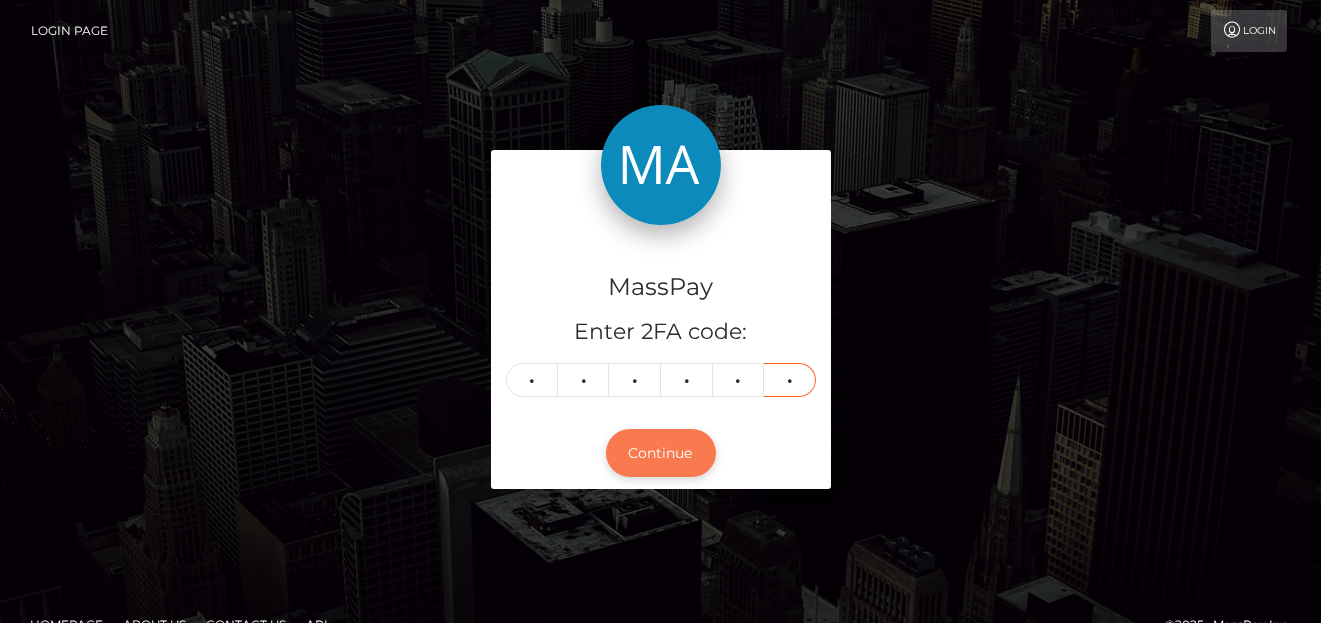 type on "0" 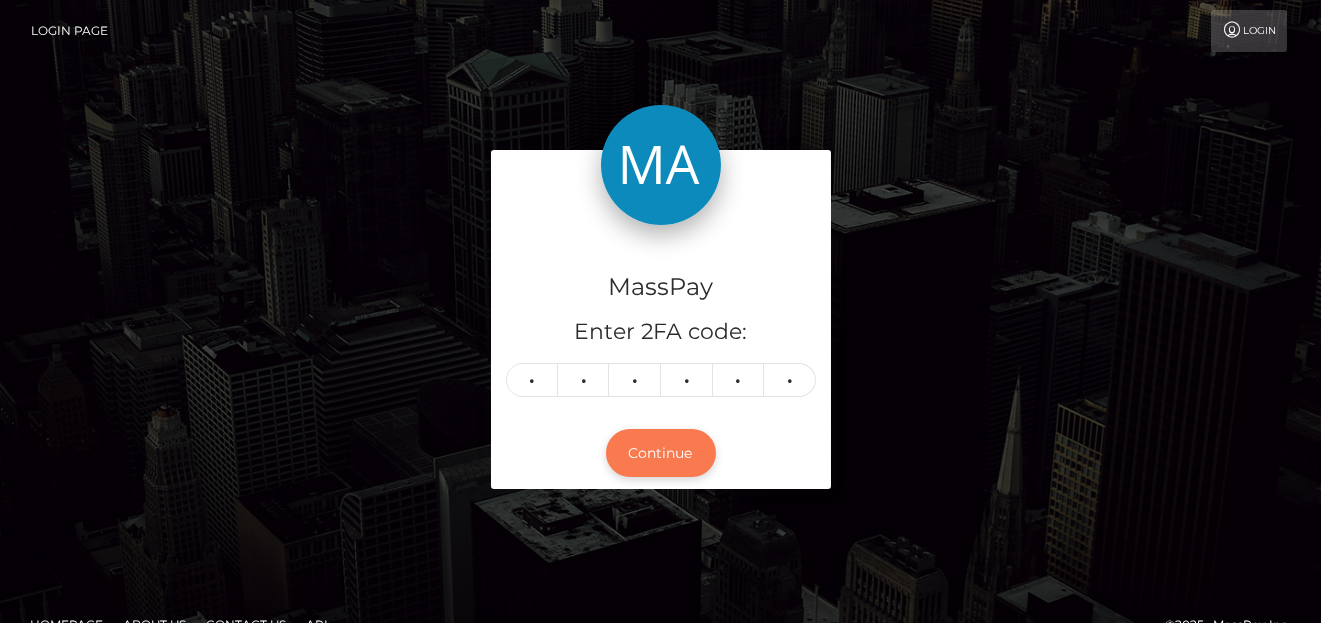 click on "Continue" at bounding box center (661, 453) 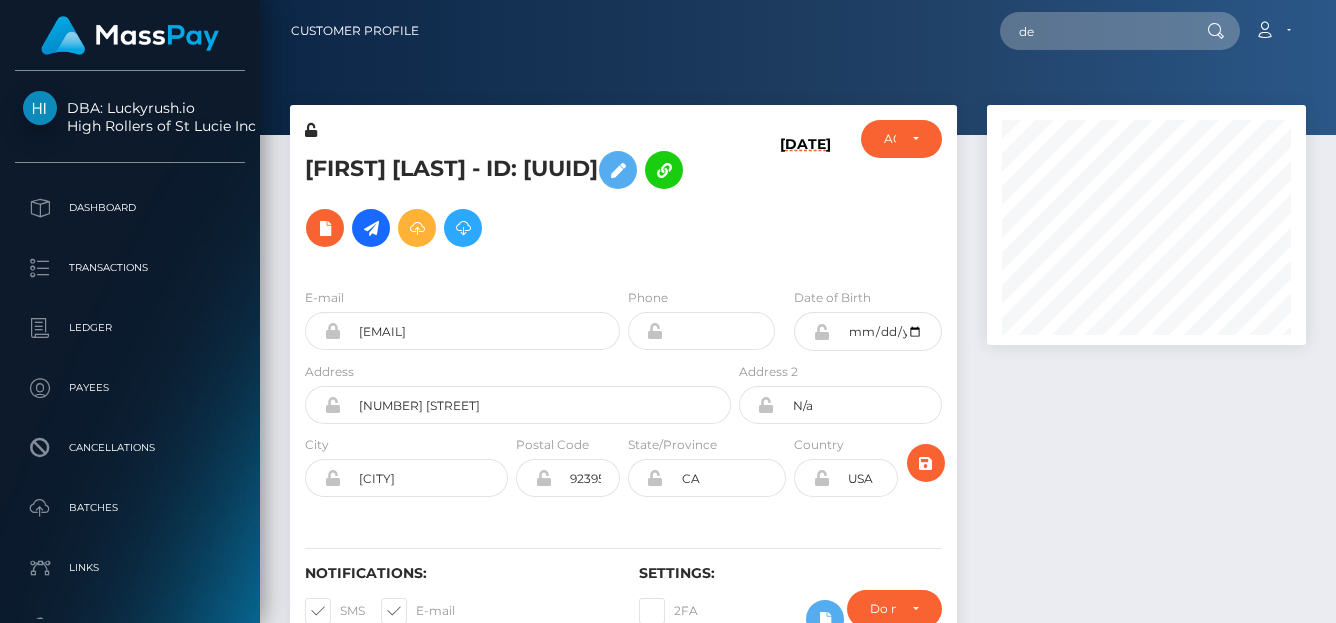 scroll, scrollTop: 0, scrollLeft: 0, axis: both 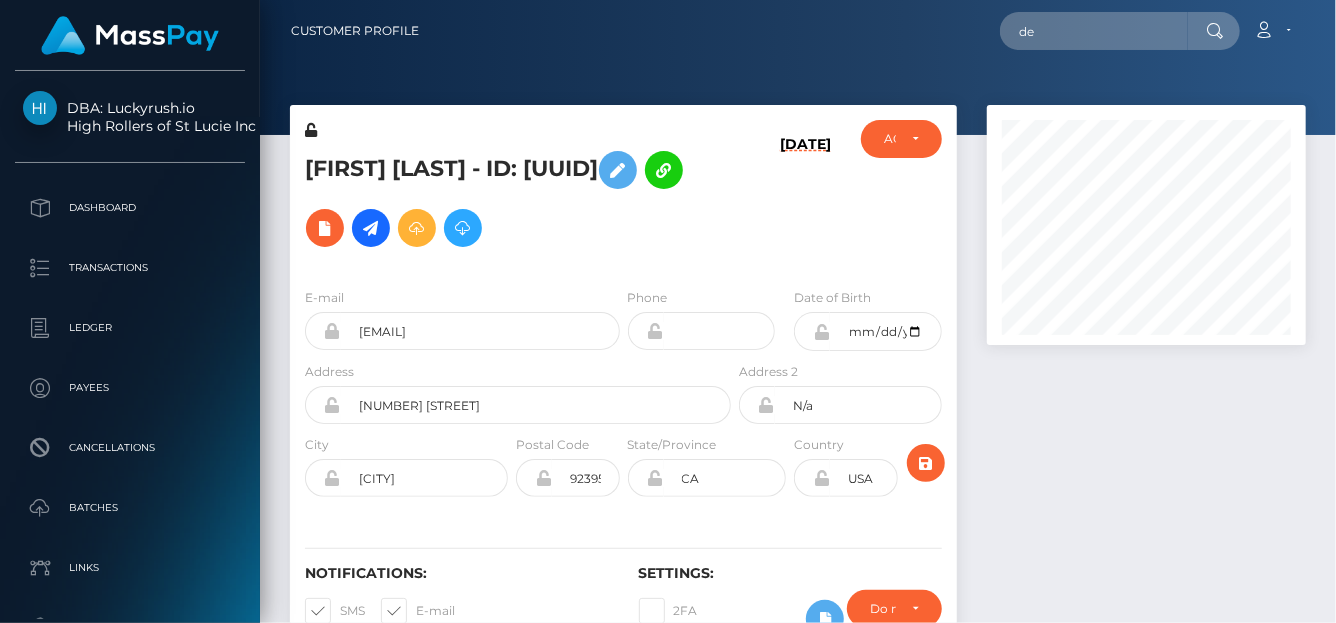 type on "[USERNAME]" 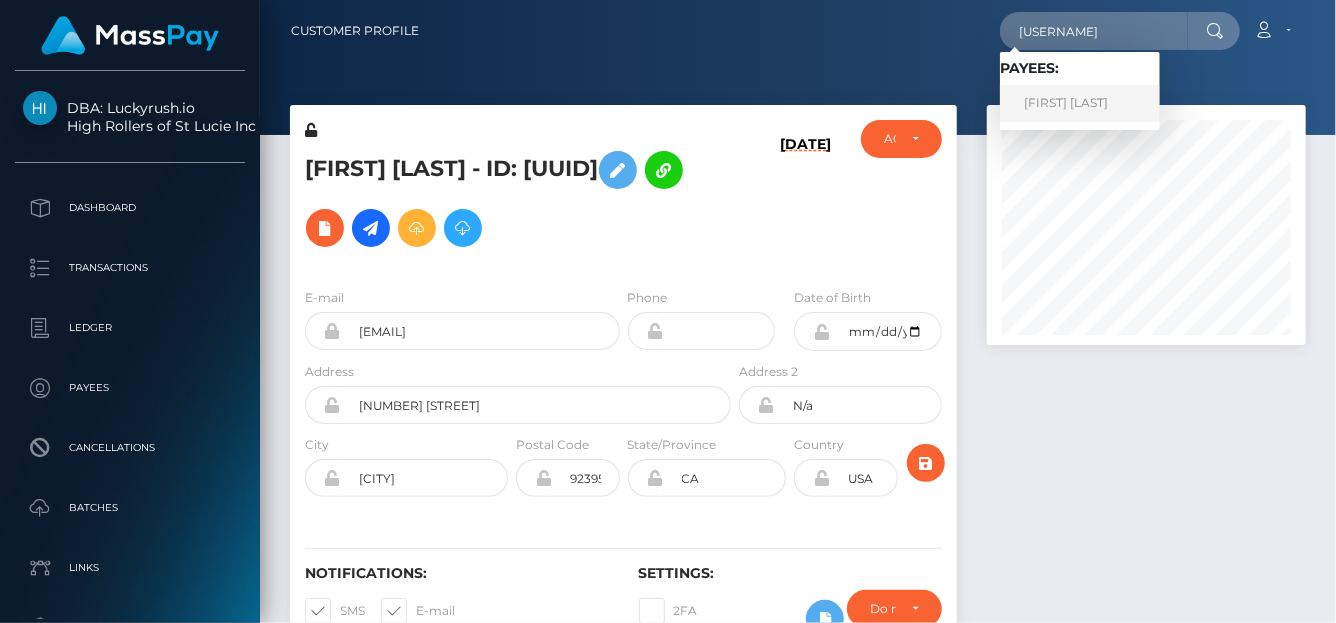 click on "[FIRST]  [LAST]" at bounding box center [1080, 103] 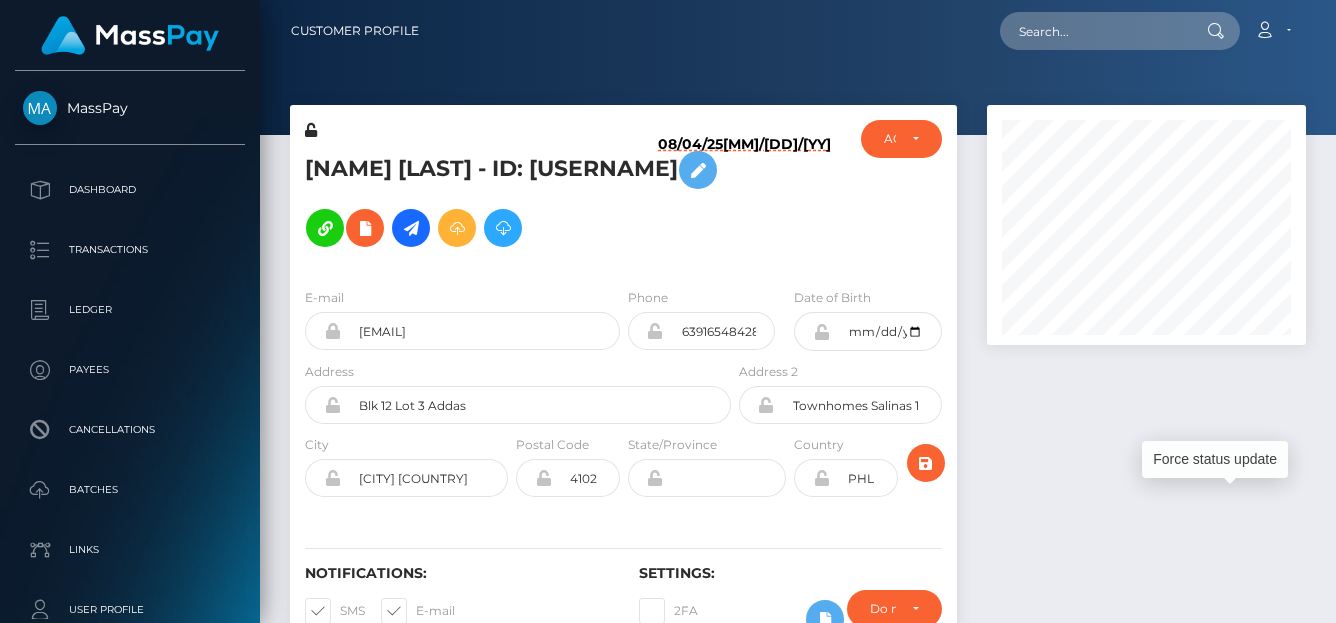 click at bounding box center [1240, 3241] 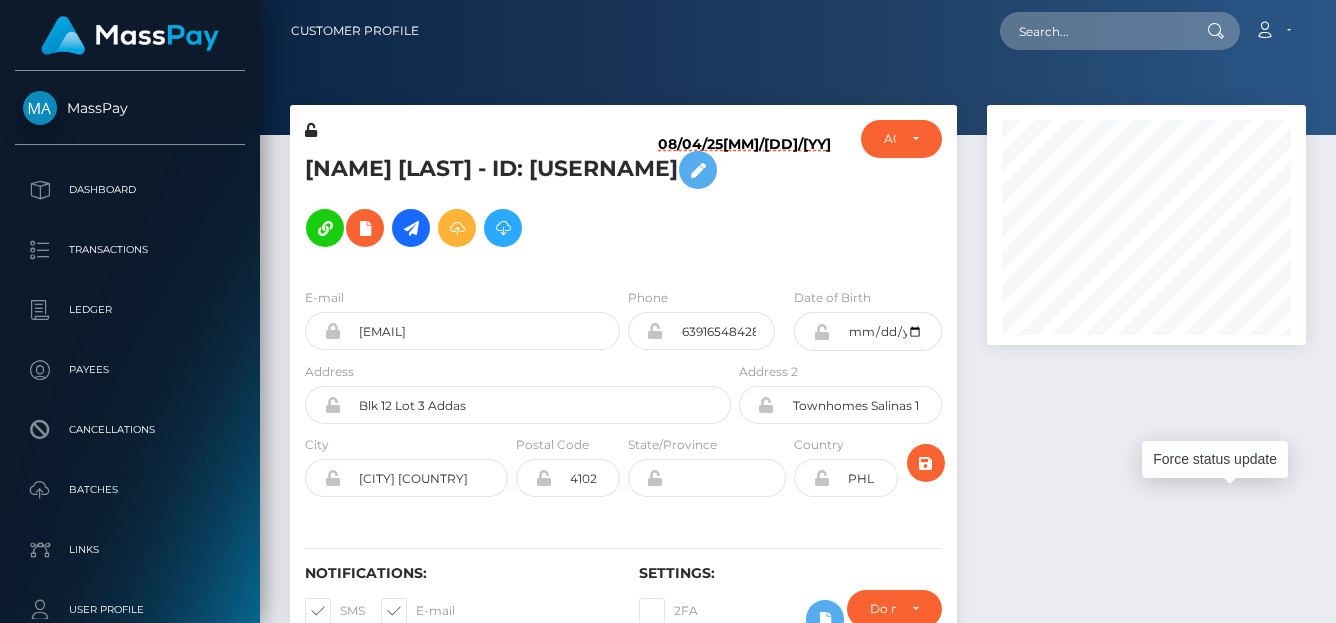 scroll, scrollTop: 0, scrollLeft: 0, axis: both 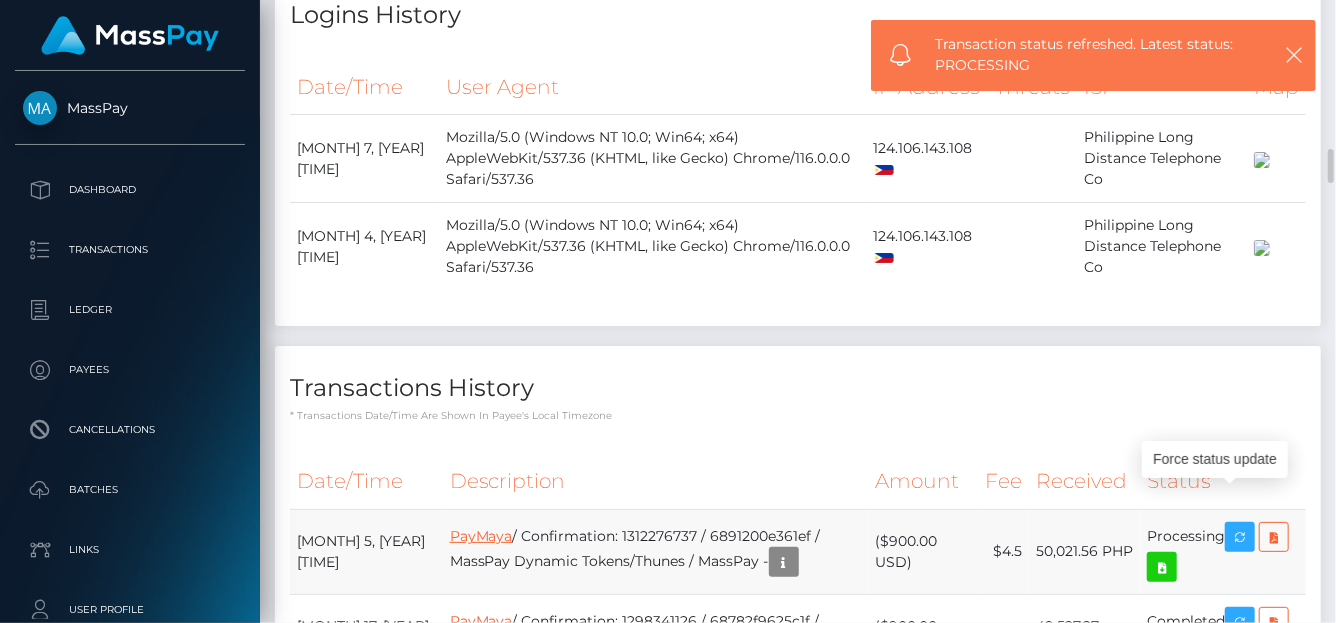 click on "PayMaya" at bounding box center (481, 536) 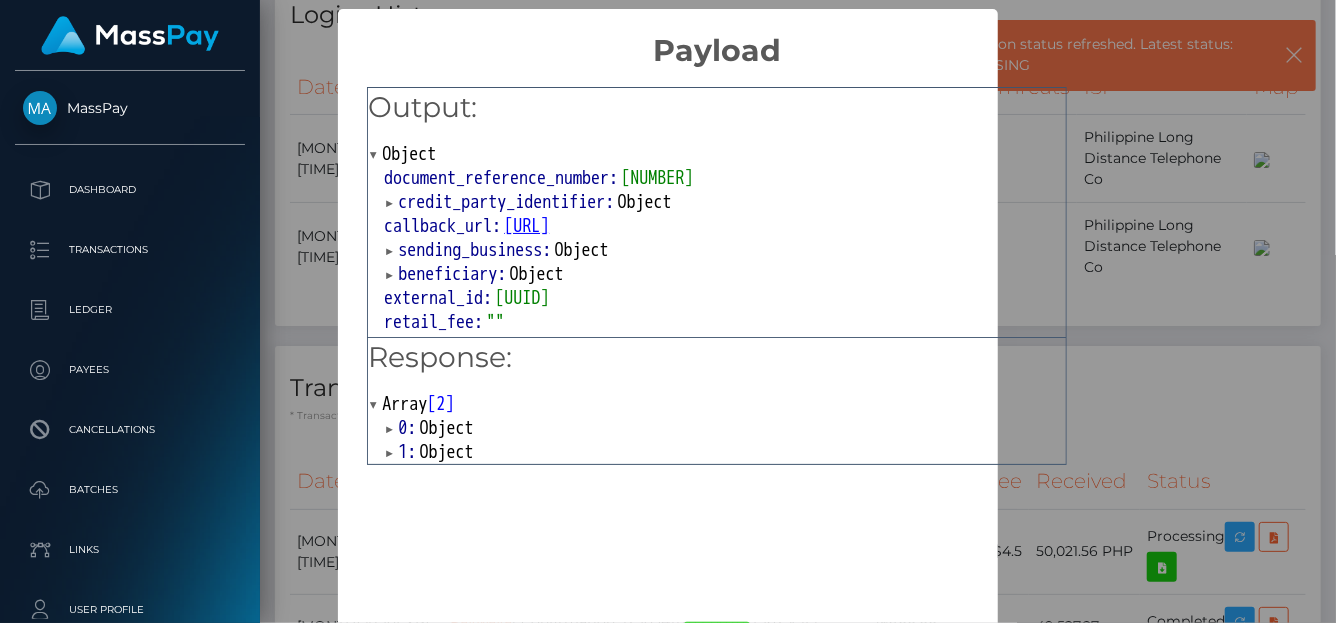 click on "1:" at bounding box center (408, 452) 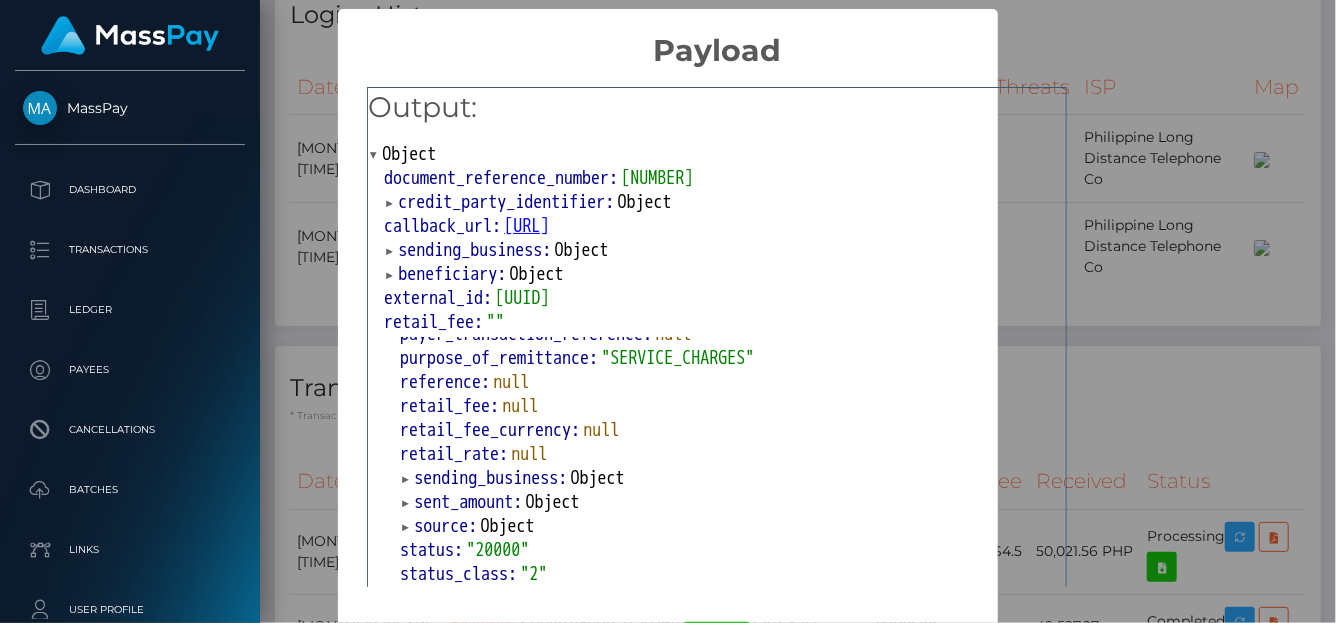 scroll, scrollTop: 547, scrollLeft: 0, axis: vertical 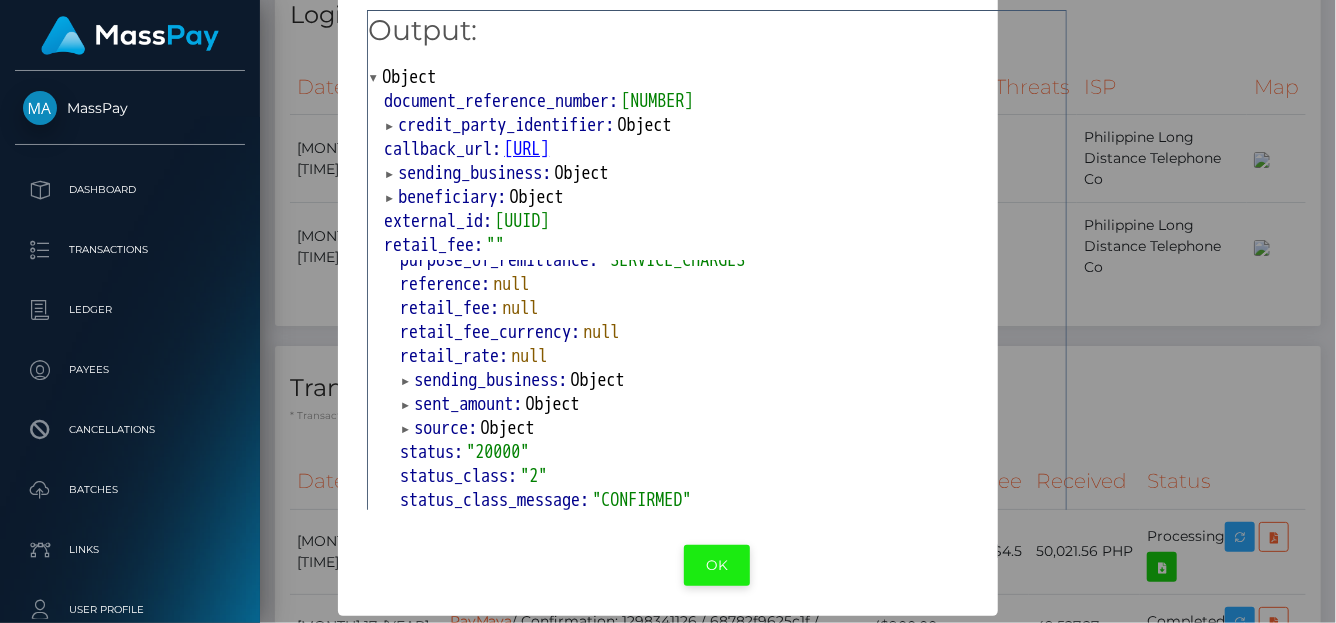 click on "OK" at bounding box center (717, 565) 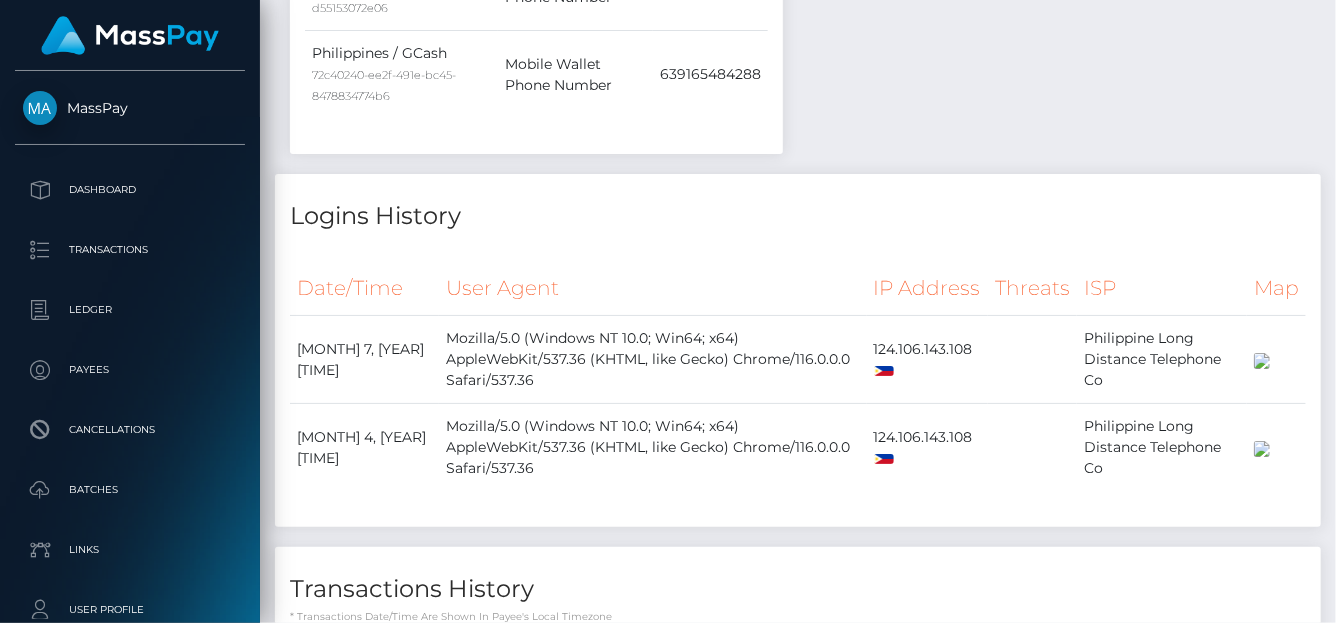 scroll, scrollTop: 2203, scrollLeft: 0, axis: vertical 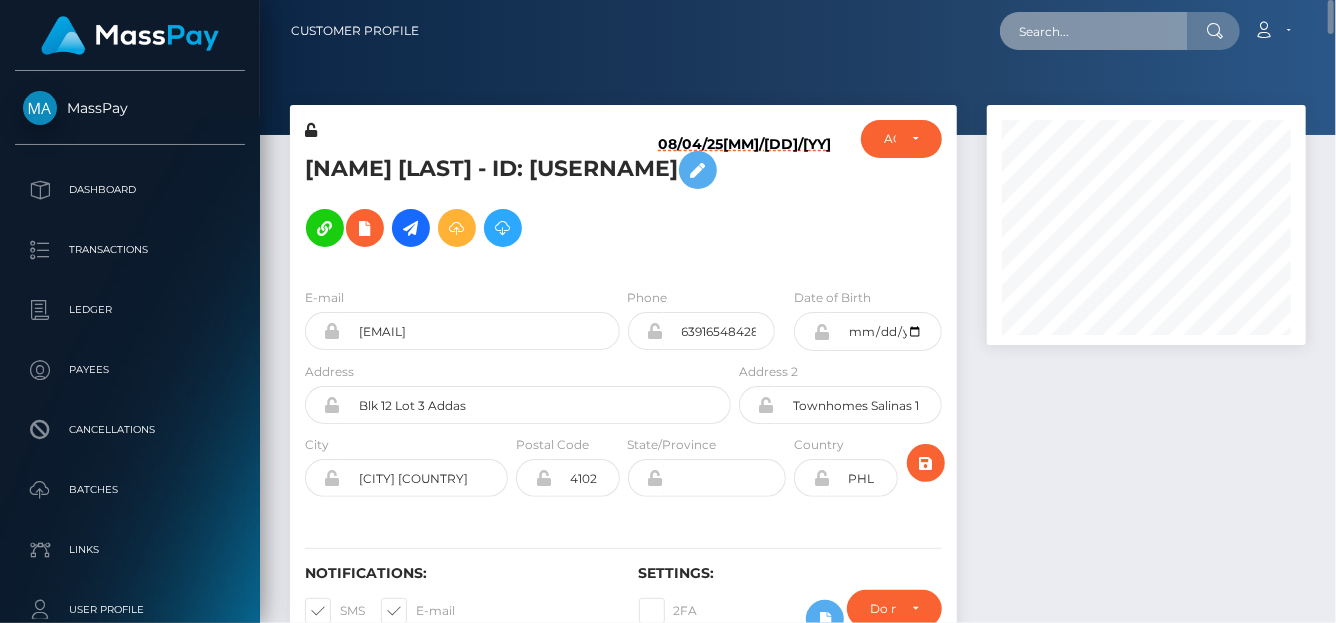 click at bounding box center (1094, 31) 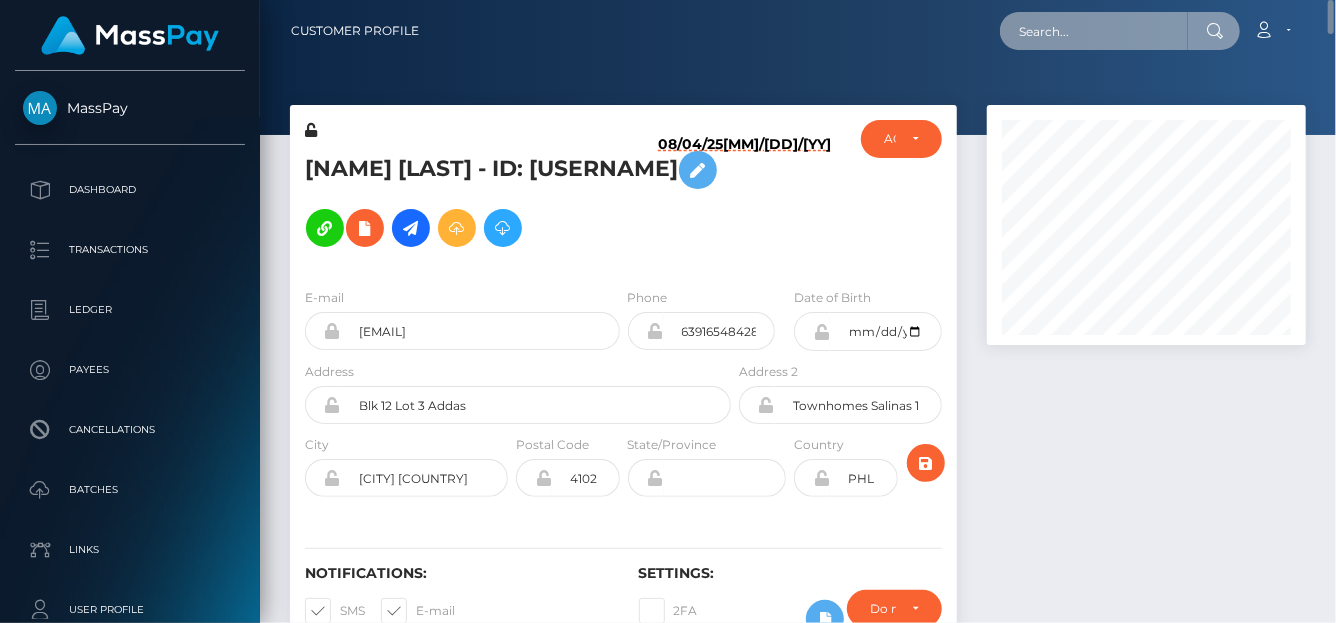 paste on "[EMAIL]" 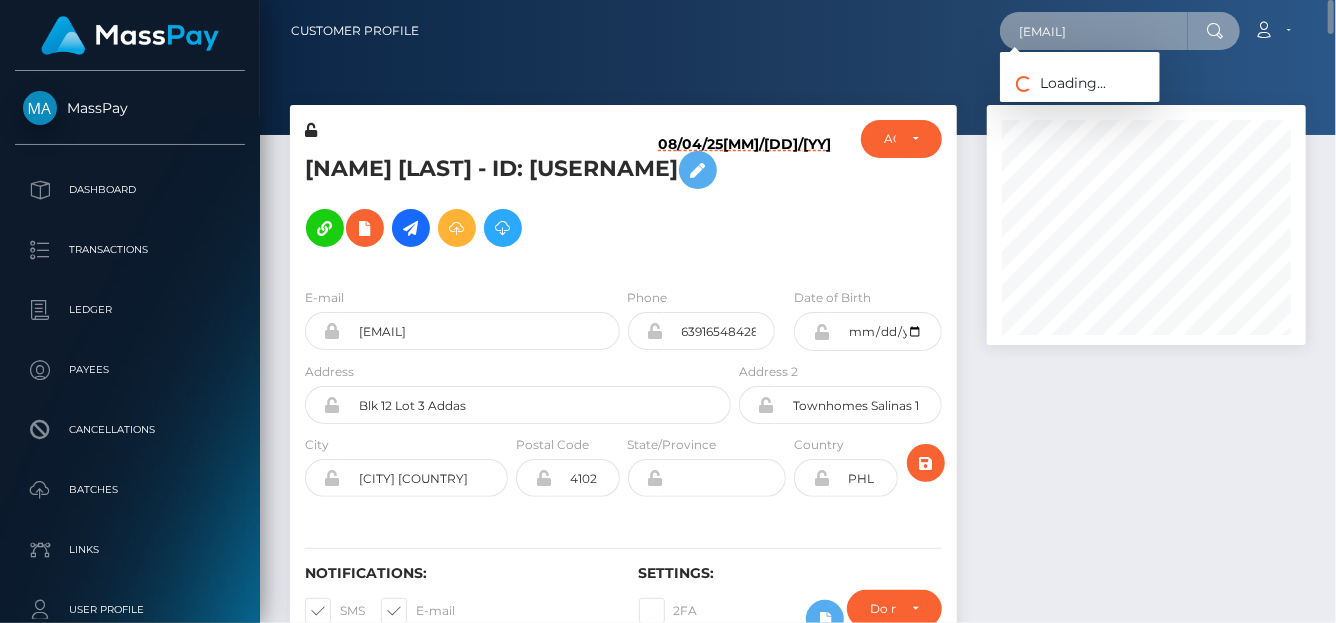 type on "[EMAIL]" 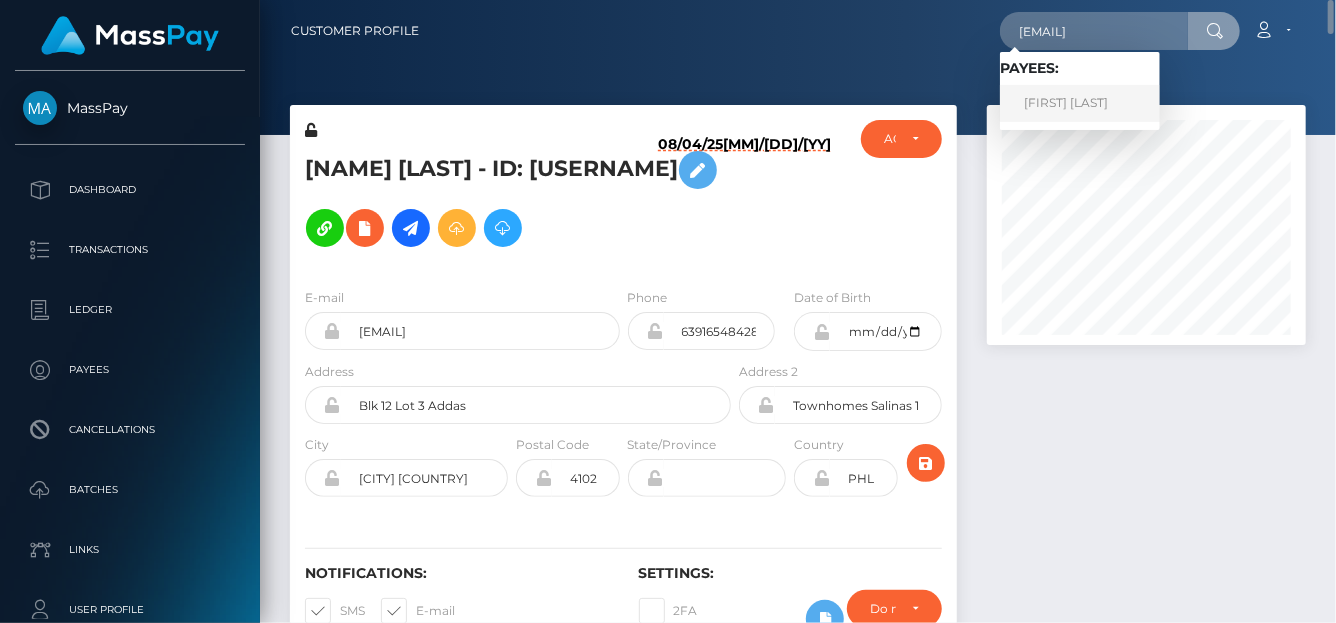 click on "Victoria  Hernandez" at bounding box center [1080, 103] 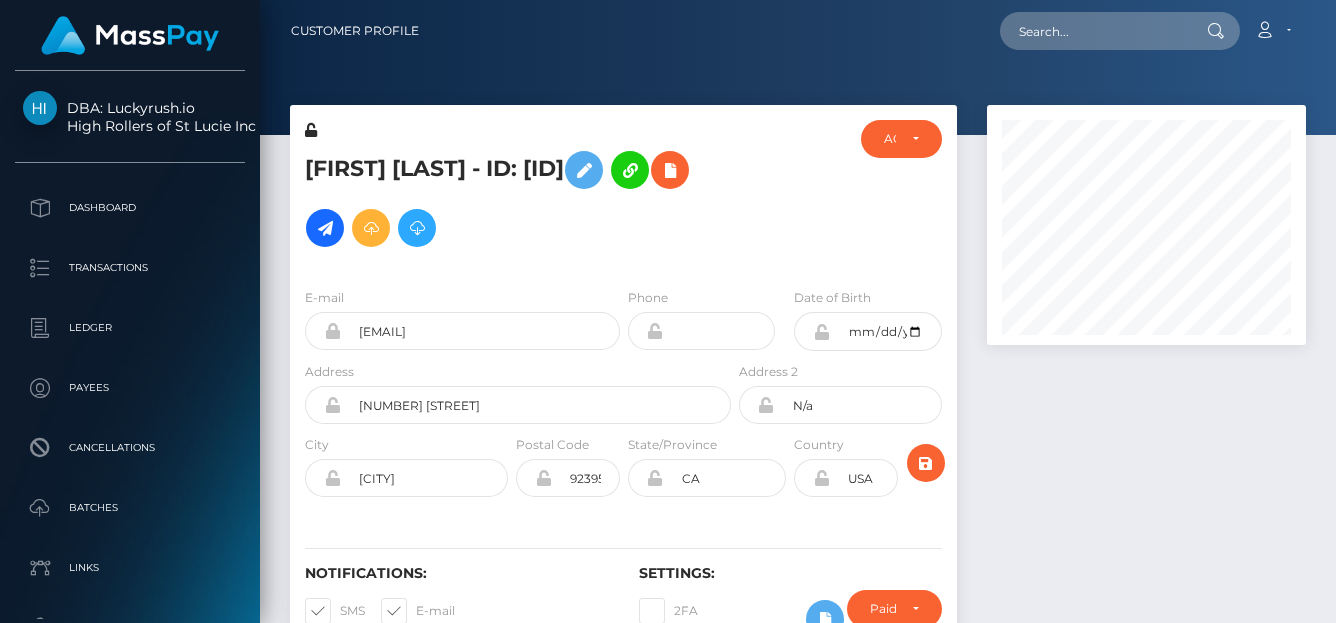 scroll, scrollTop: 0, scrollLeft: 0, axis: both 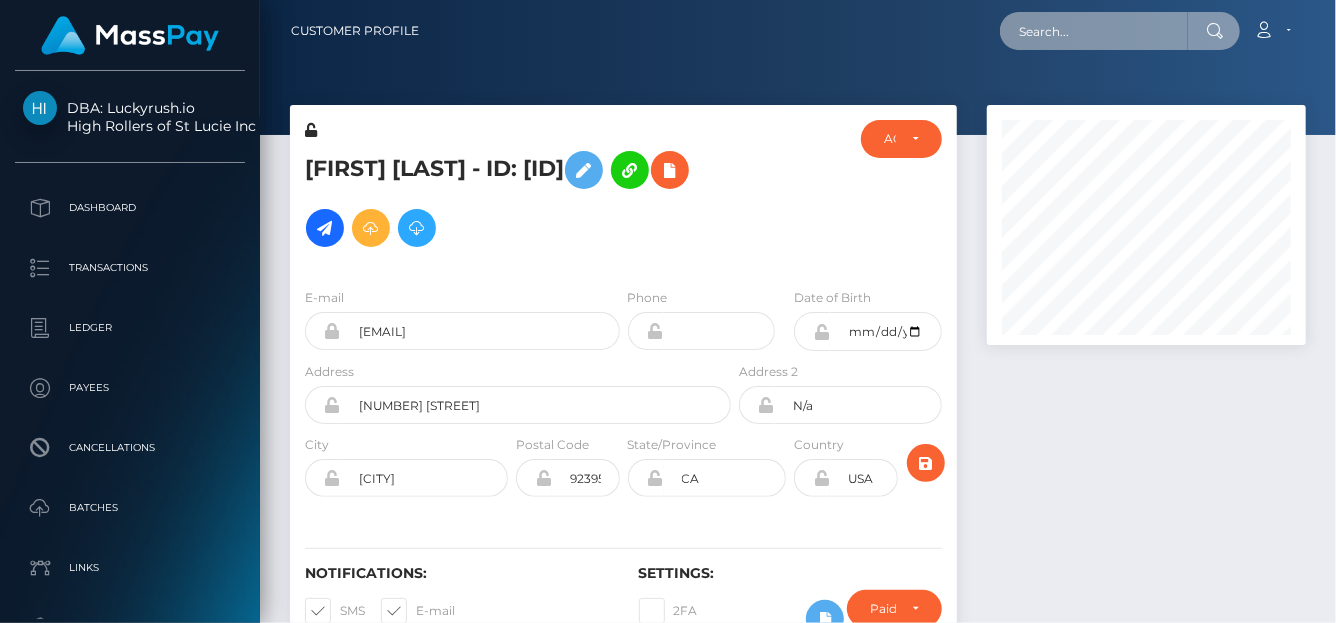 click at bounding box center [1094, 31] 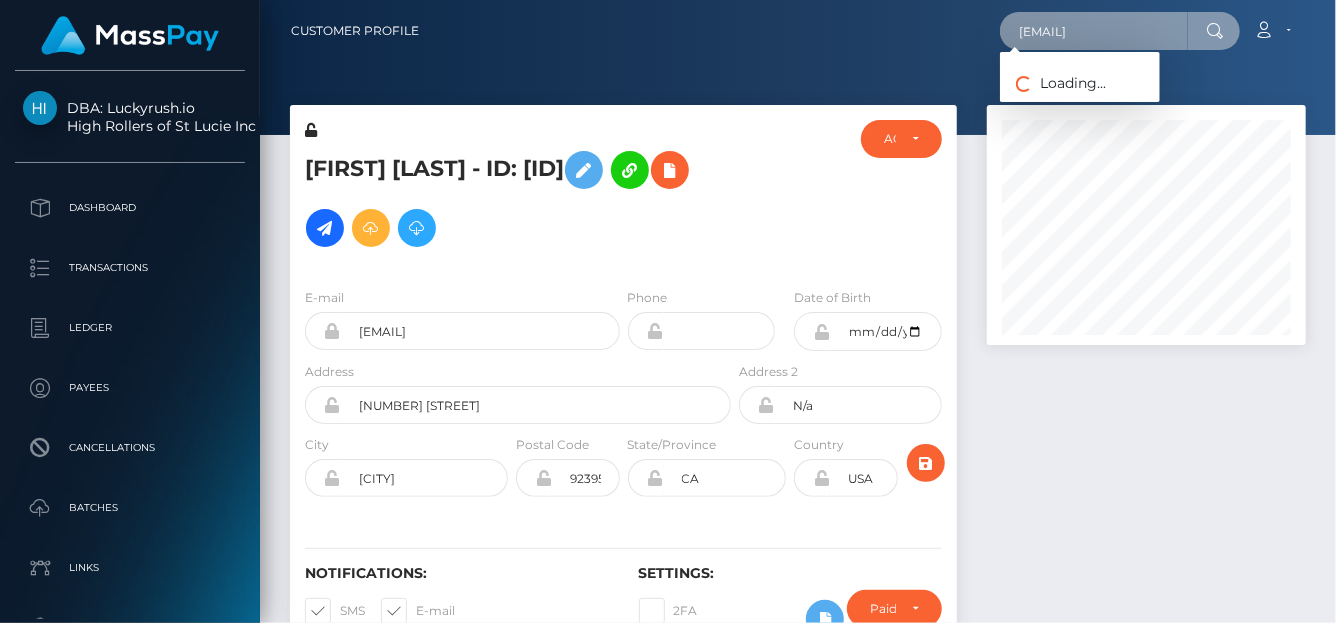 scroll, scrollTop: 0, scrollLeft: 73, axis: horizontal 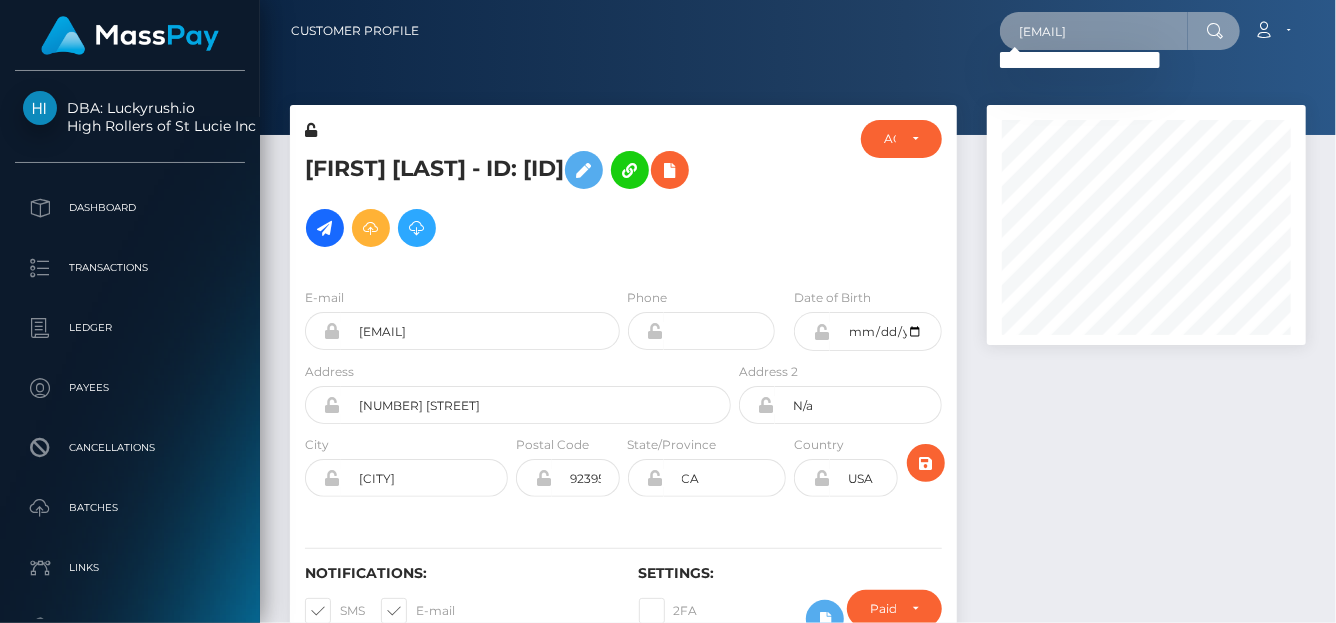 drag, startPoint x: 1021, startPoint y: 36, endPoint x: 1308, endPoint y: 15, distance: 287.76727 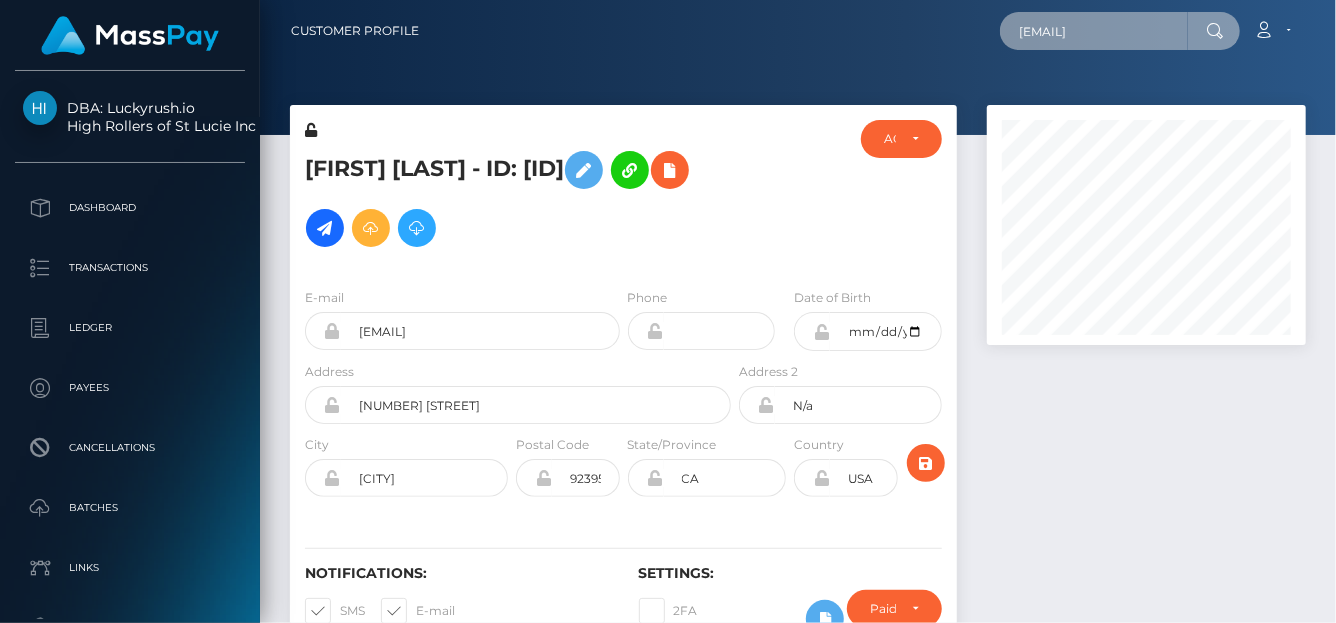 paste on "6864f2467fd0105d59039ef0@alua" 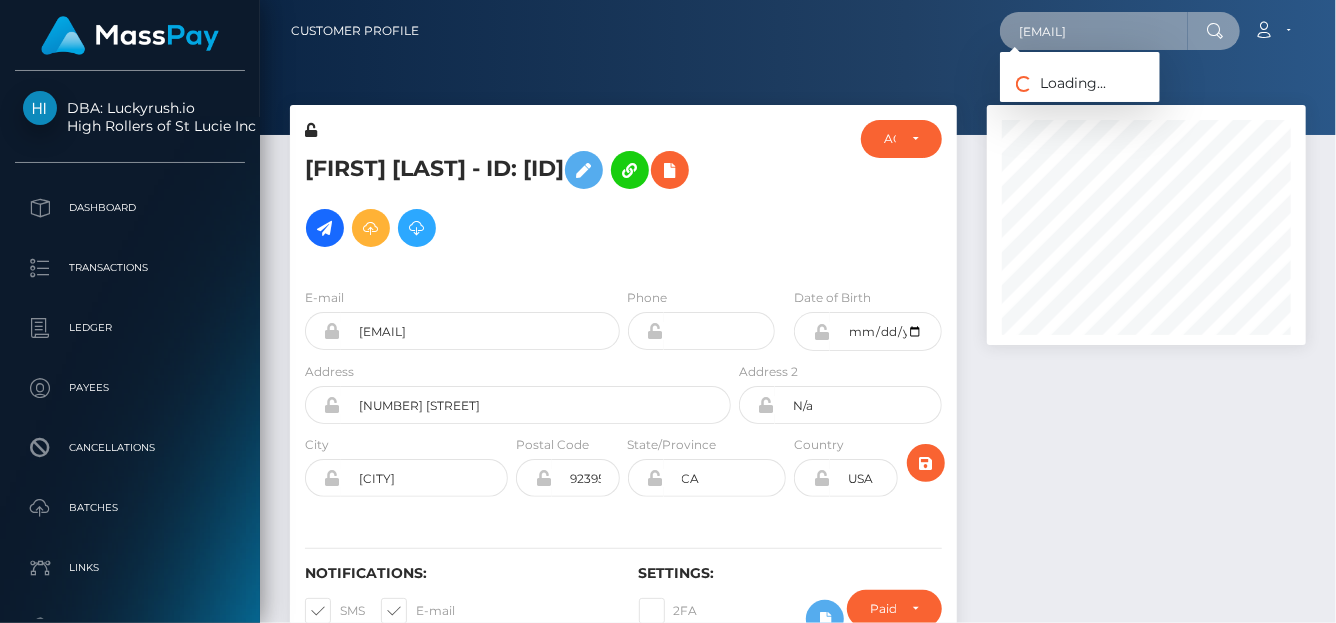 scroll, scrollTop: 0, scrollLeft: 86, axis: horizontal 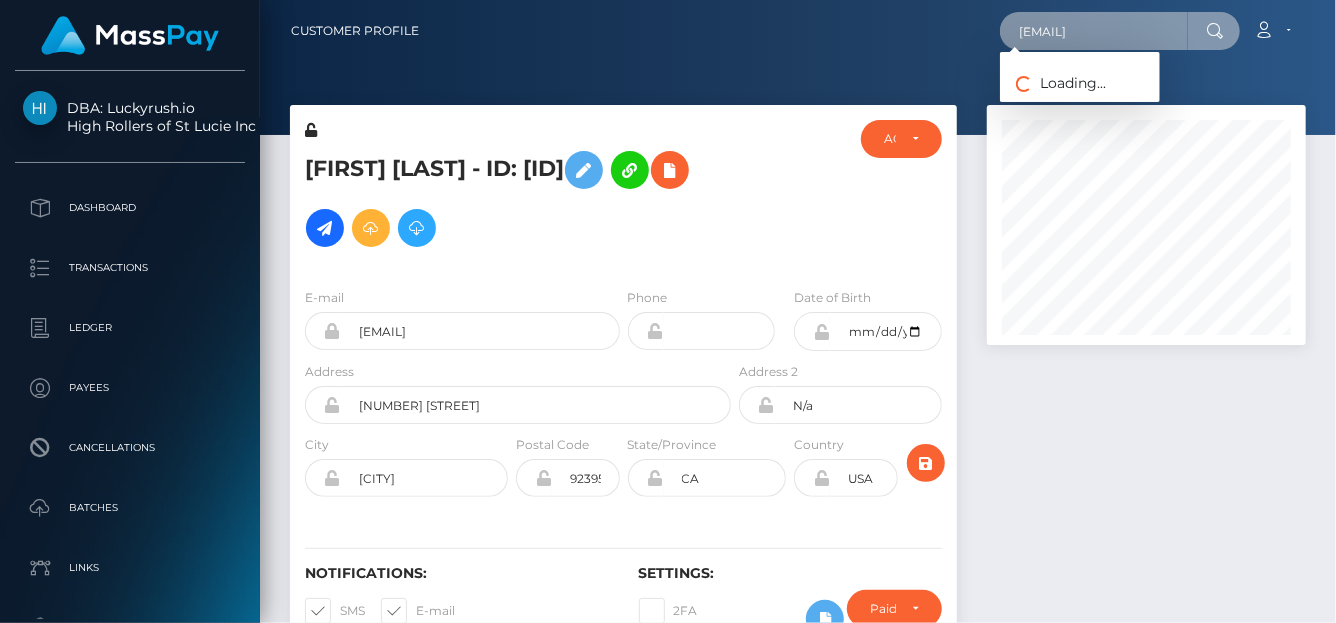 type on "6864f2467fd0105d59039ef0@alua.com" 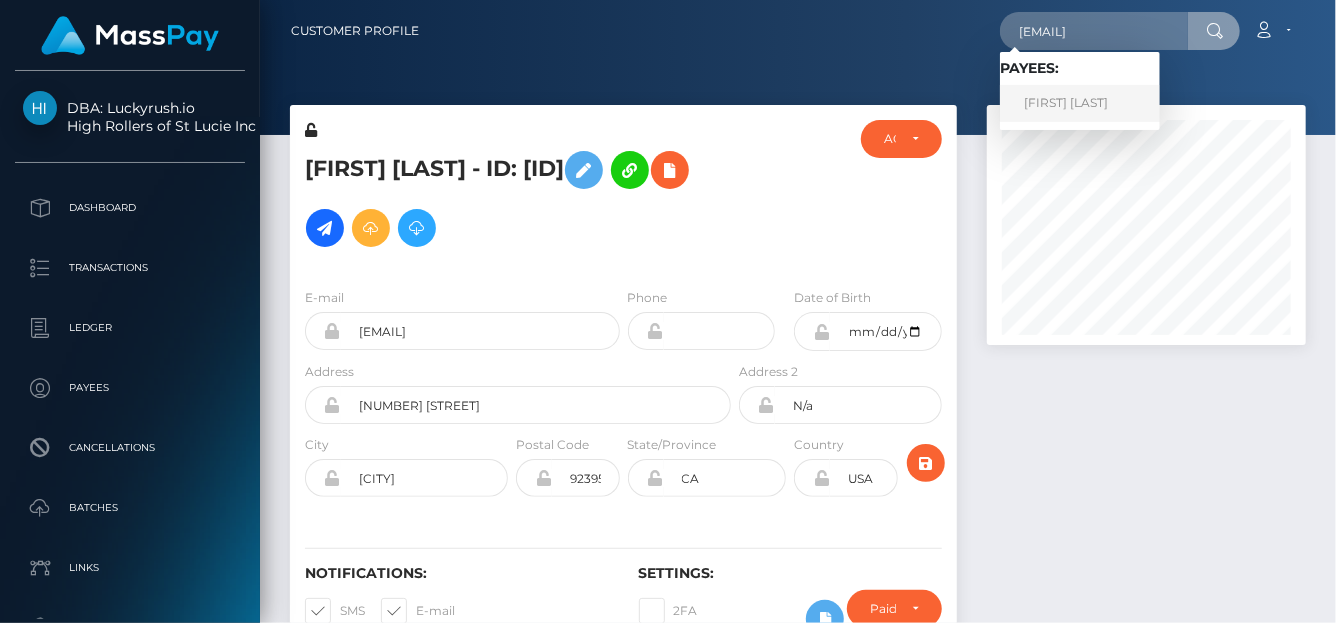 click on "Althea  Desamparado" at bounding box center (1080, 103) 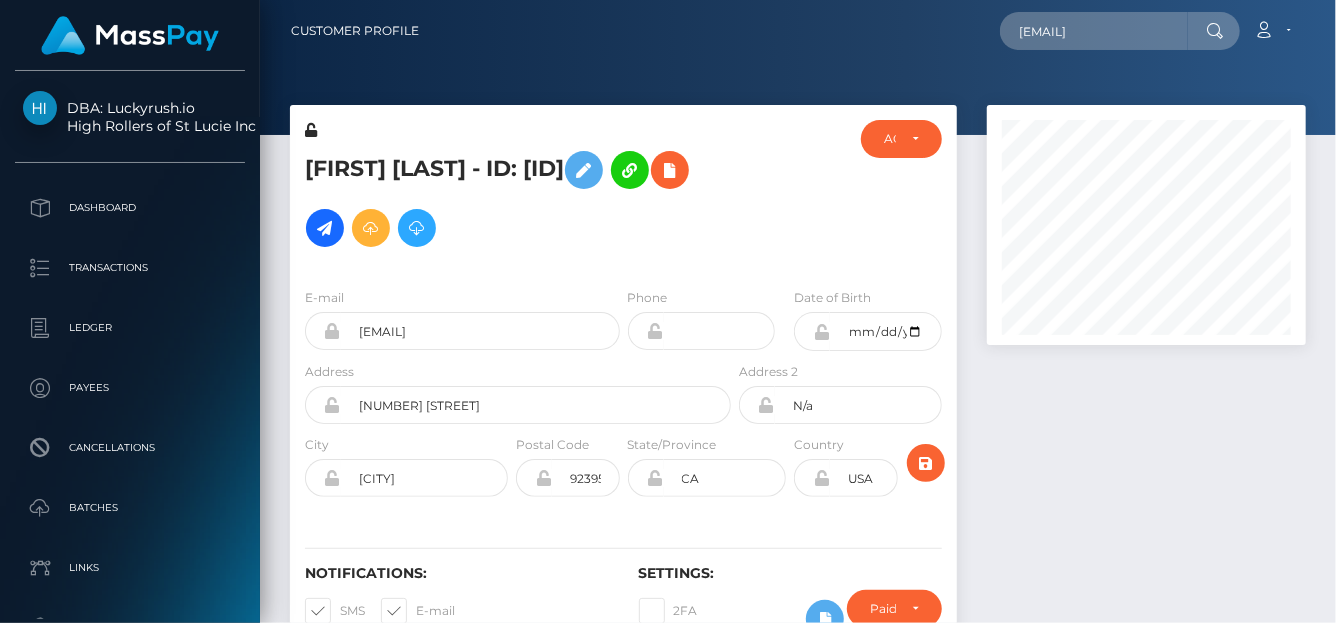 scroll, scrollTop: 0, scrollLeft: 0, axis: both 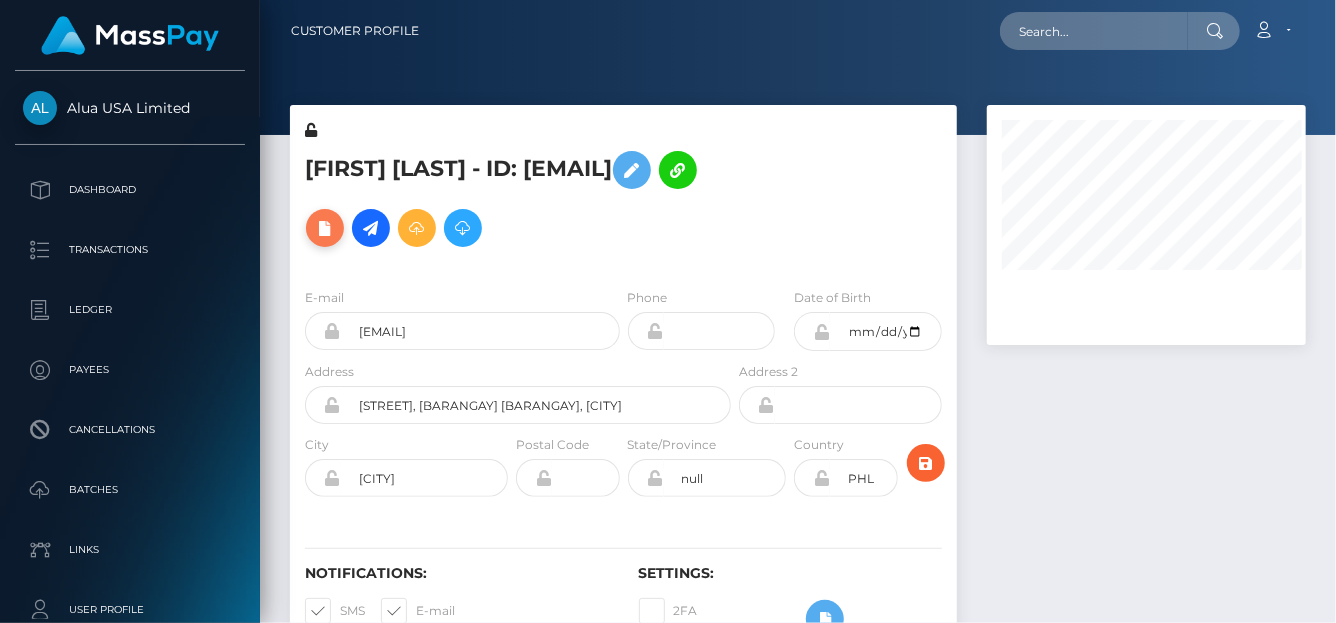 click at bounding box center (325, 228) 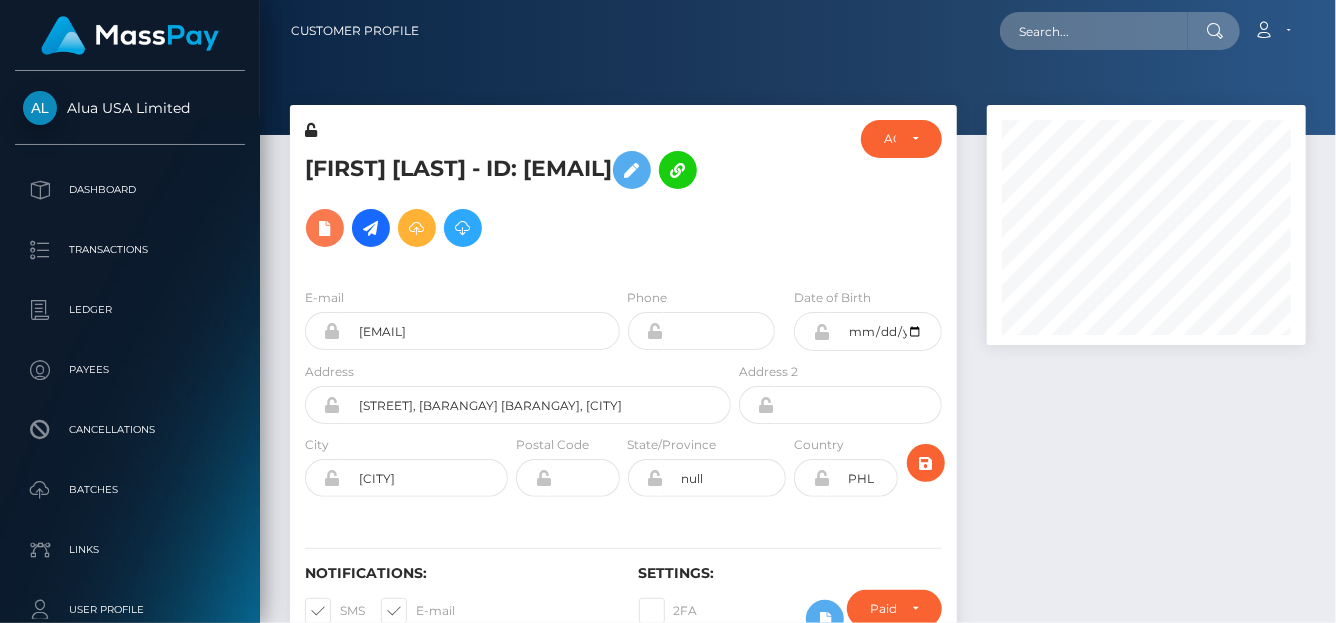 scroll, scrollTop: 999760, scrollLeft: 999681, axis: both 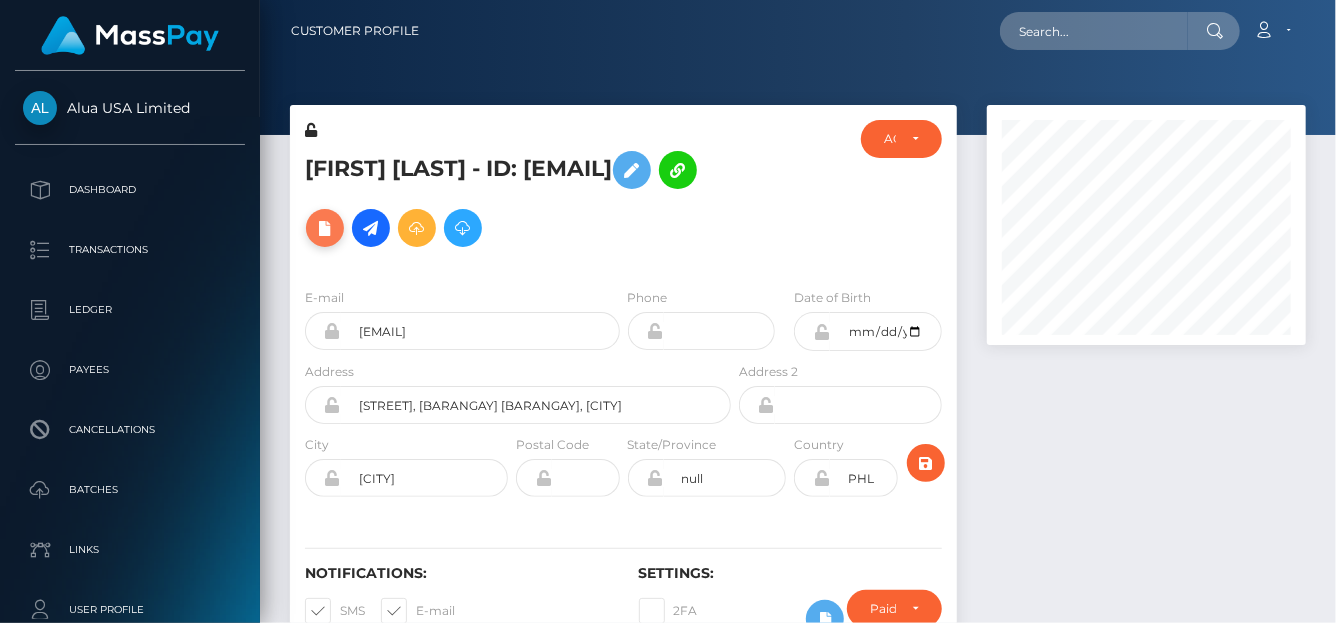 click at bounding box center [325, 228] 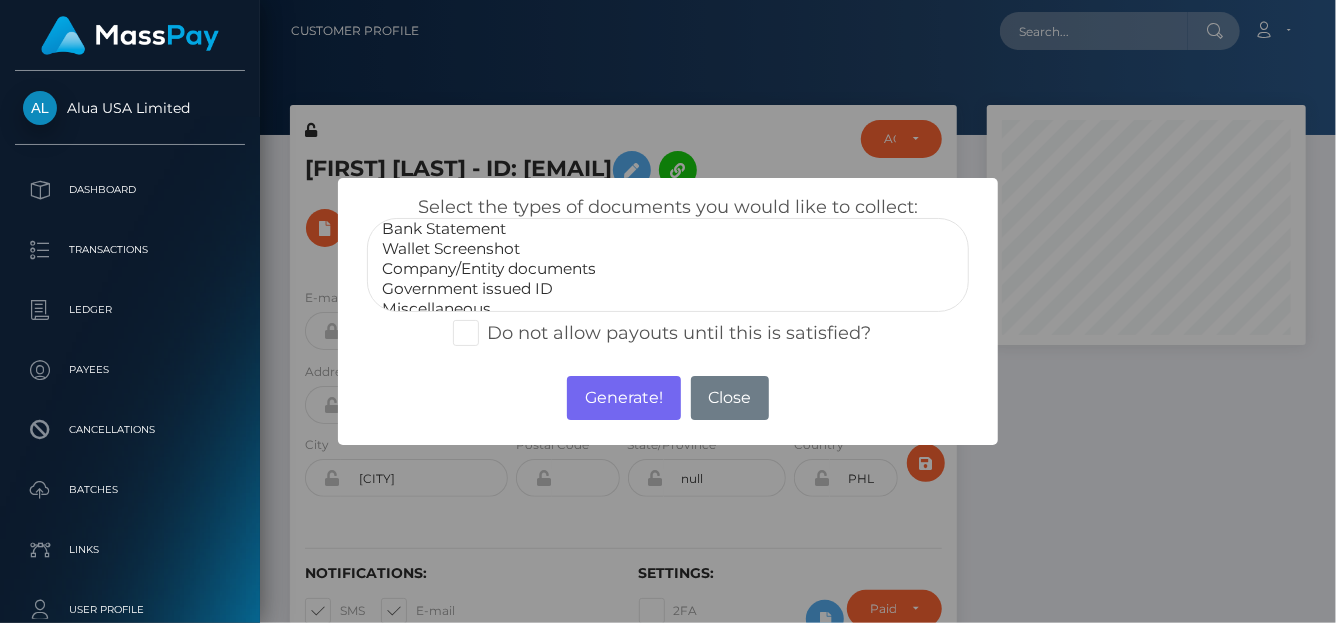 scroll, scrollTop: 39, scrollLeft: 0, axis: vertical 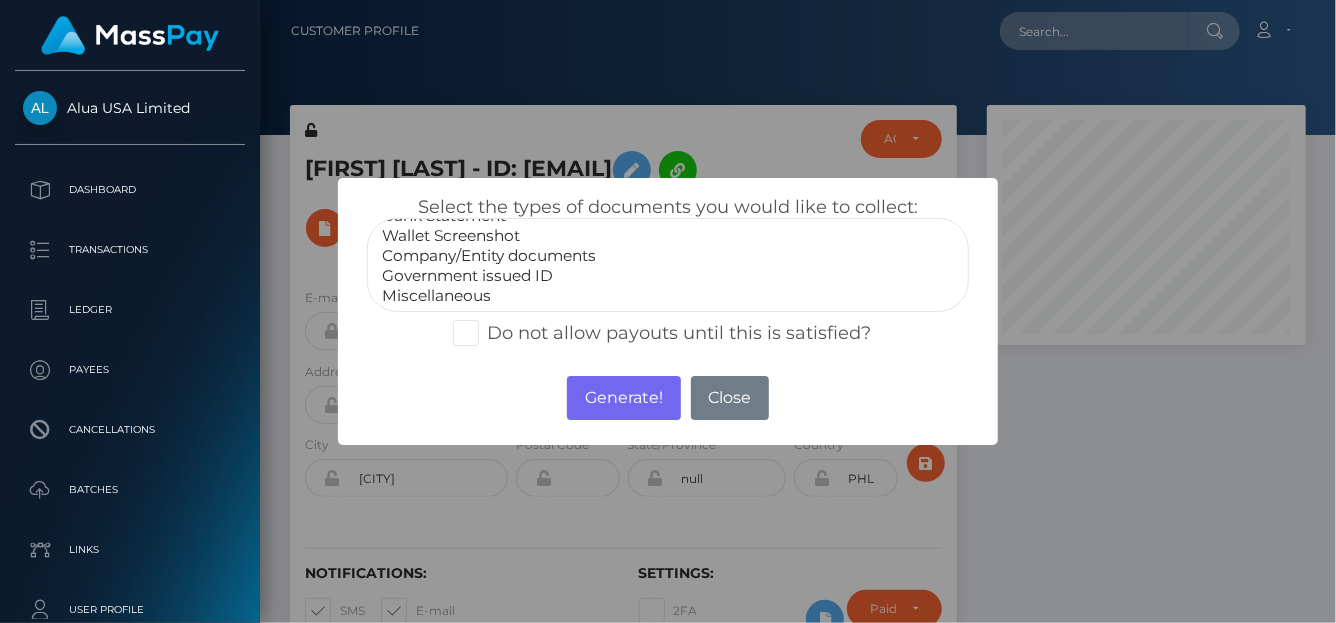 select on "Government issued ID" 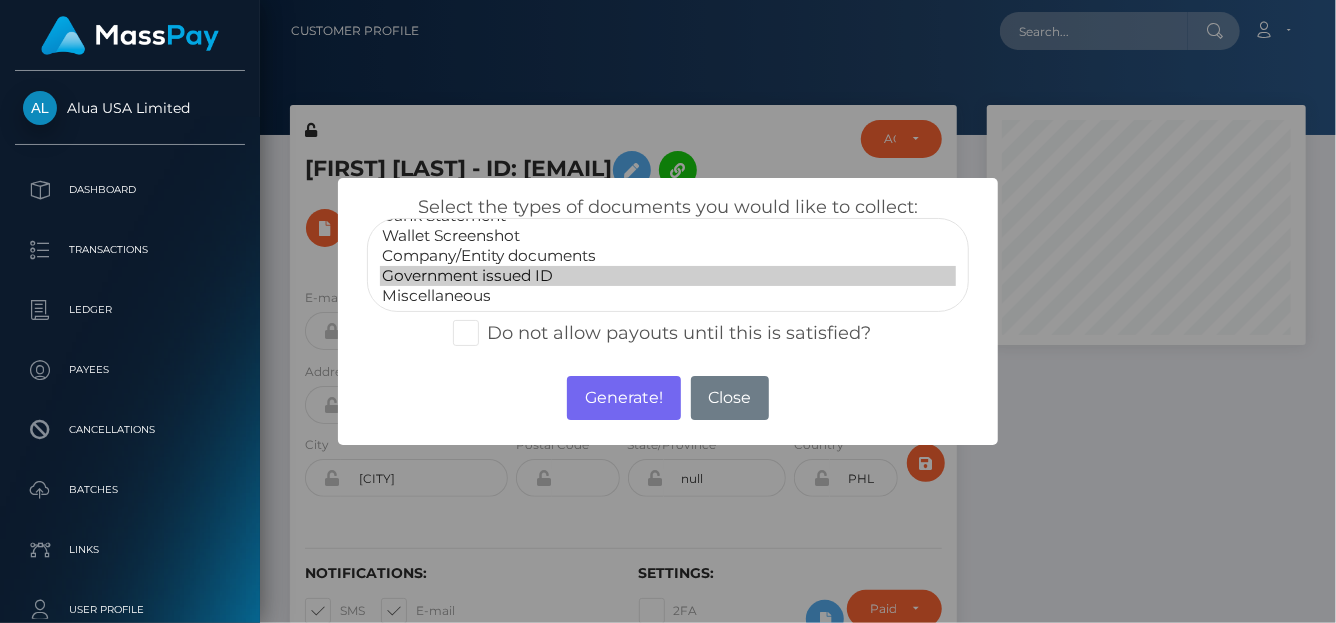 click on "Government issued ID" at bounding box center [668, 276] 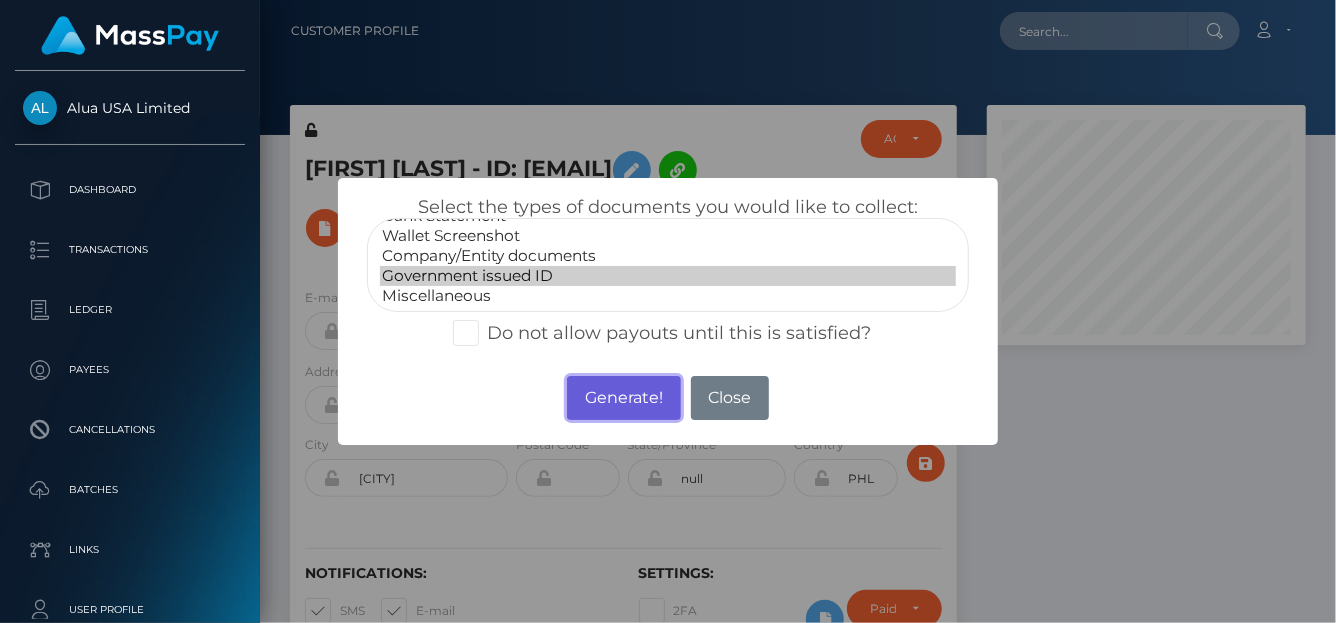 click on "Generate!" at bounding box center (623, 398) 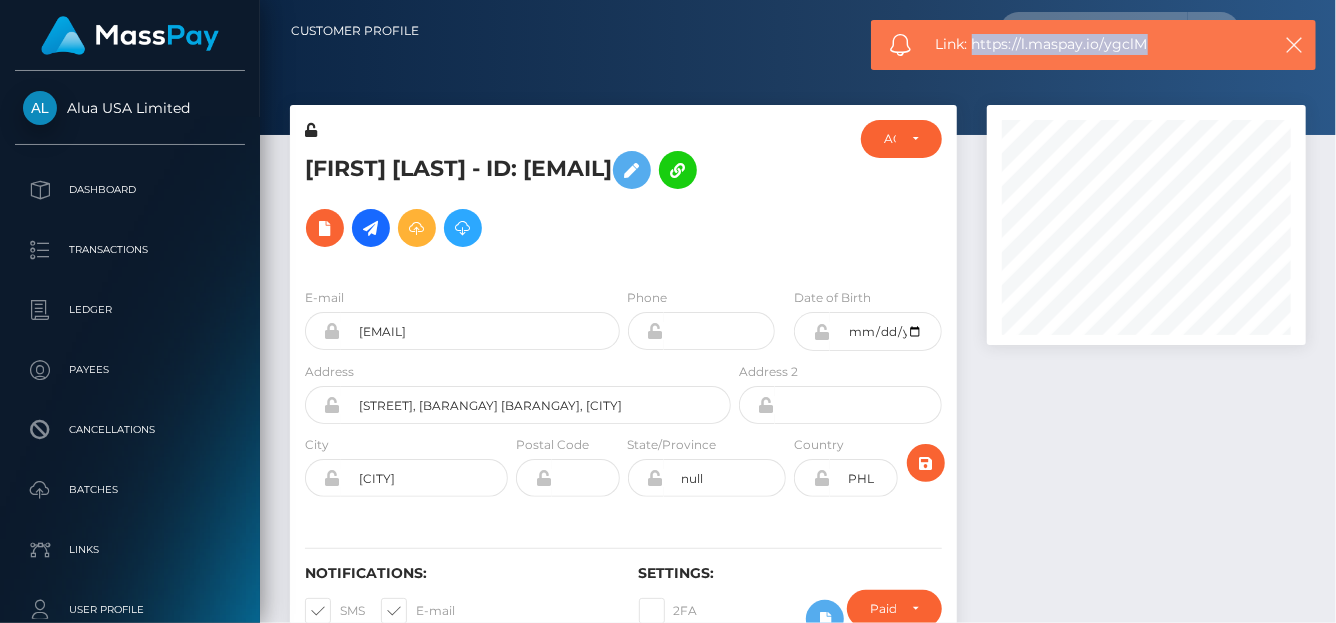 drag, startPoint x: 1078, startPoint y: 43, endPoint x: 971, endPoint y: 45, distance: 107.01869 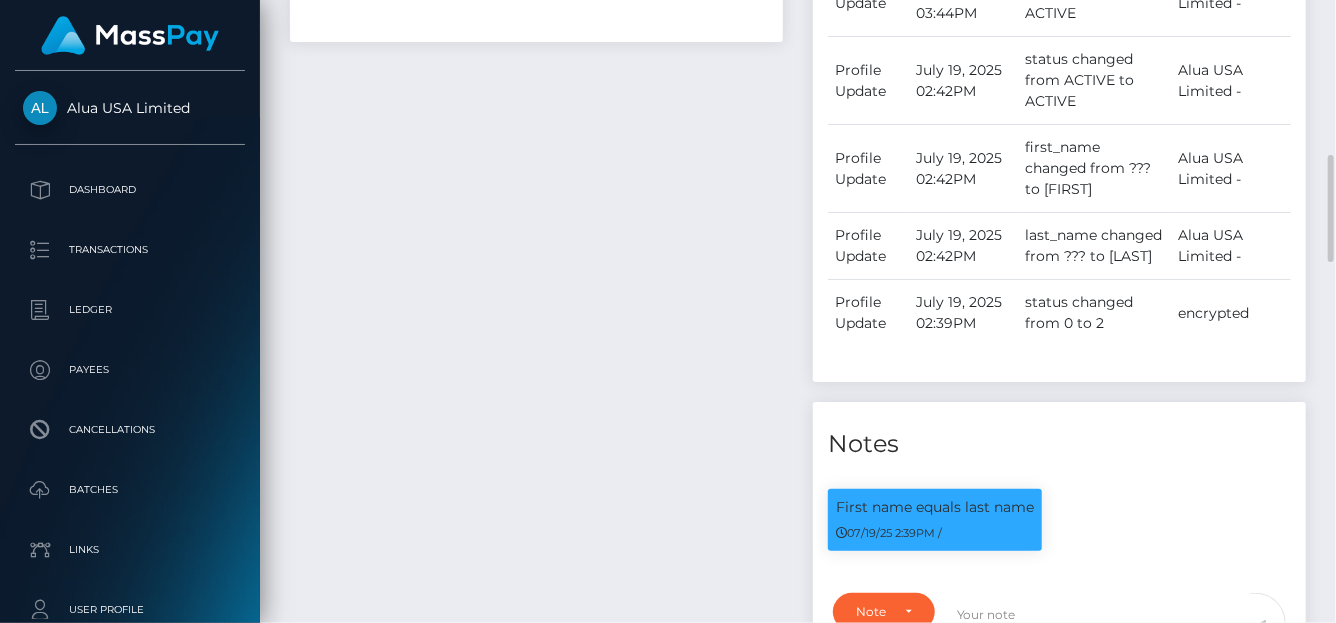 scroll, scrollTop: 1001, scrollLeft: 0, axis: vertical 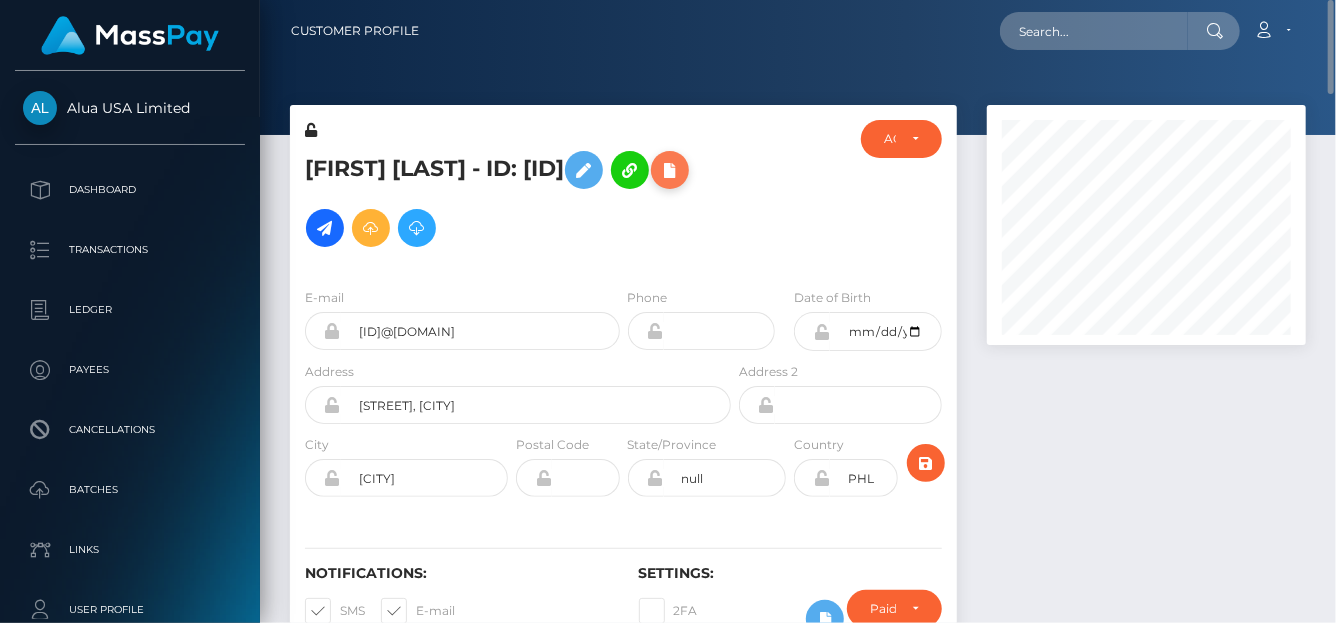 click at bounding box center (670, 170) 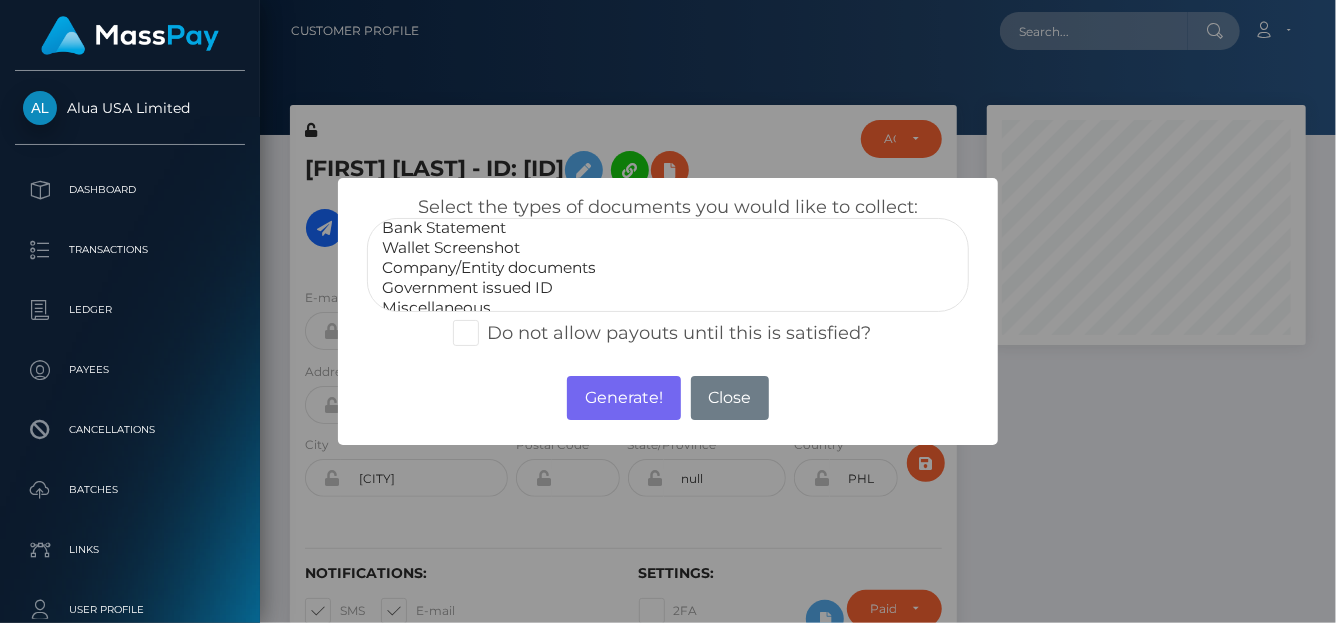 scroll, scrollTop: 39, scrollLeft: 0, axis: vertical 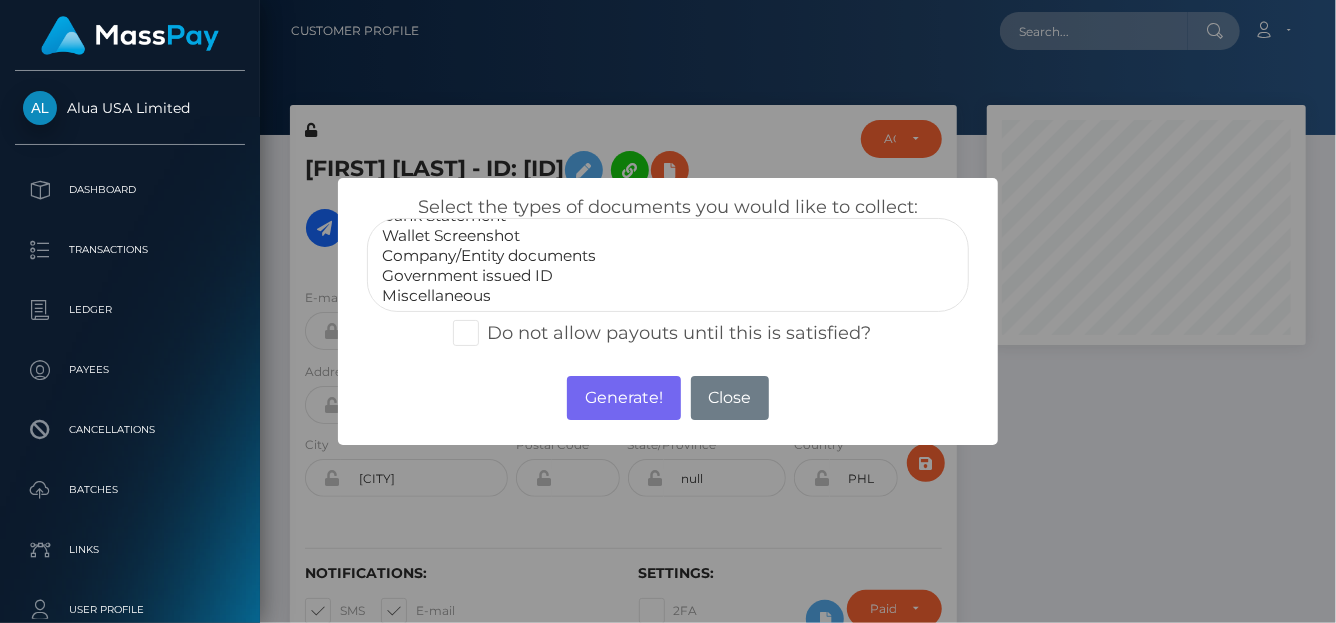 select on "Government issued ID" 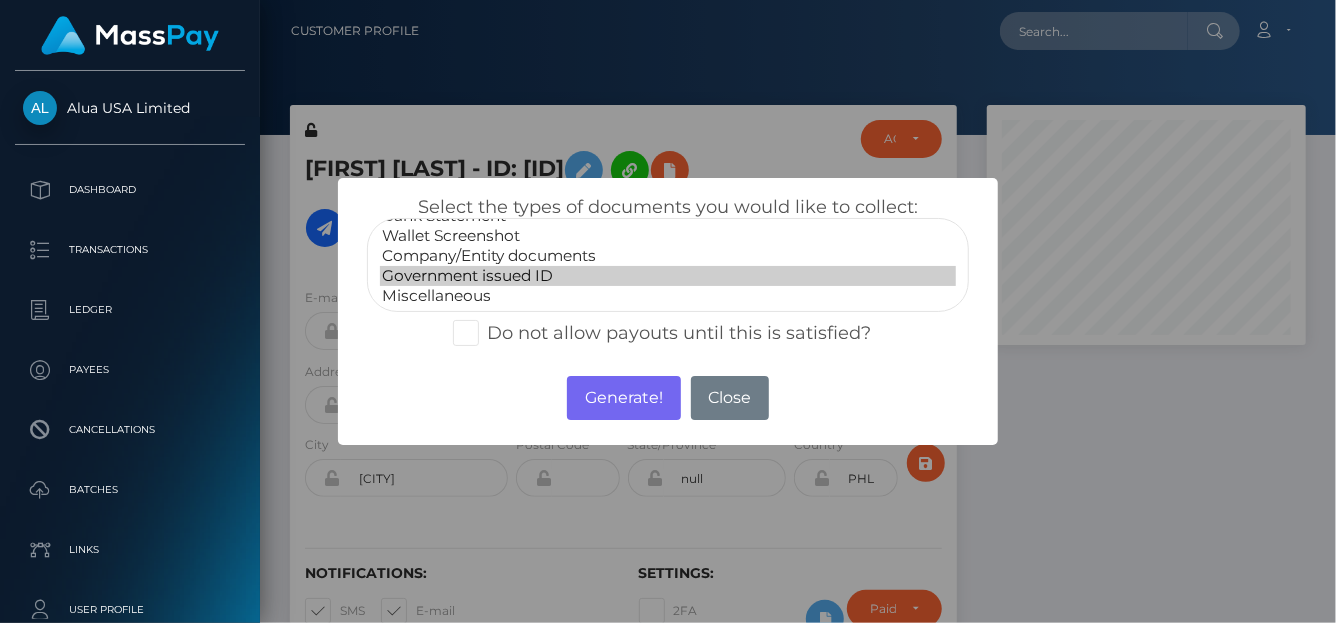 click on "Government issued ID" at bounding box center (668, 276) 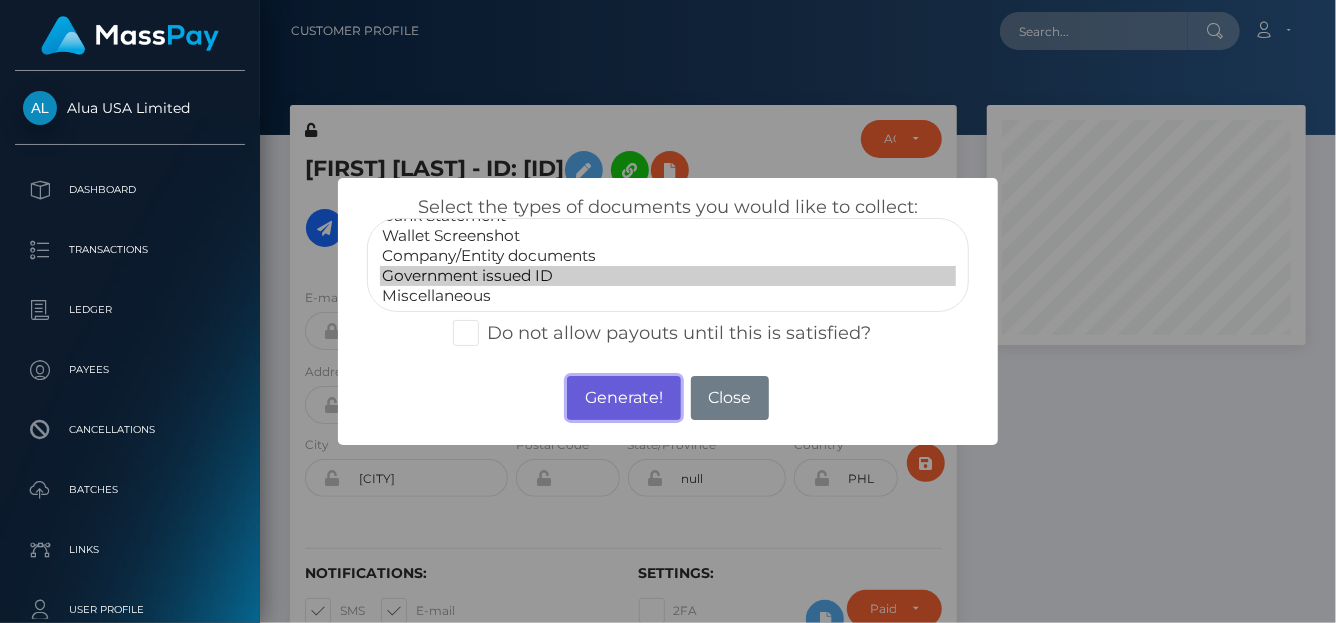 click on "Generate!" at bounding box center (623, 398) 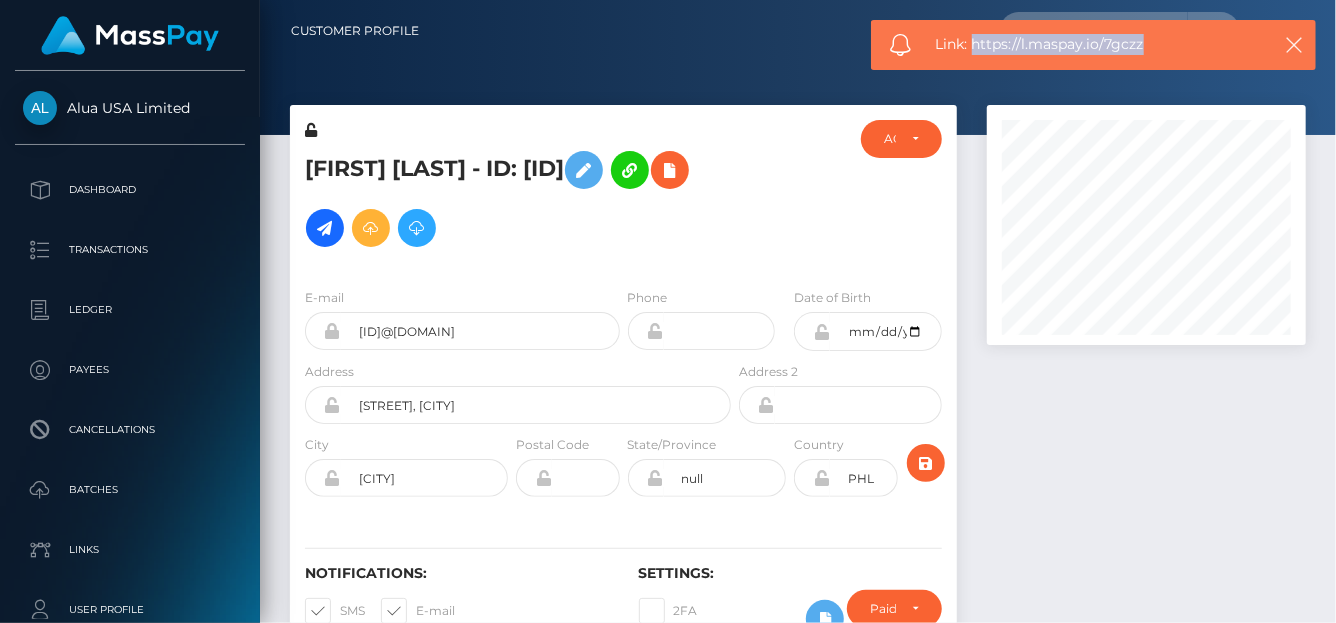 drag, startPoint x: 1153, startPoint y: 49, endPoint x: 973, endPoint y: 45, distance: 180.04443 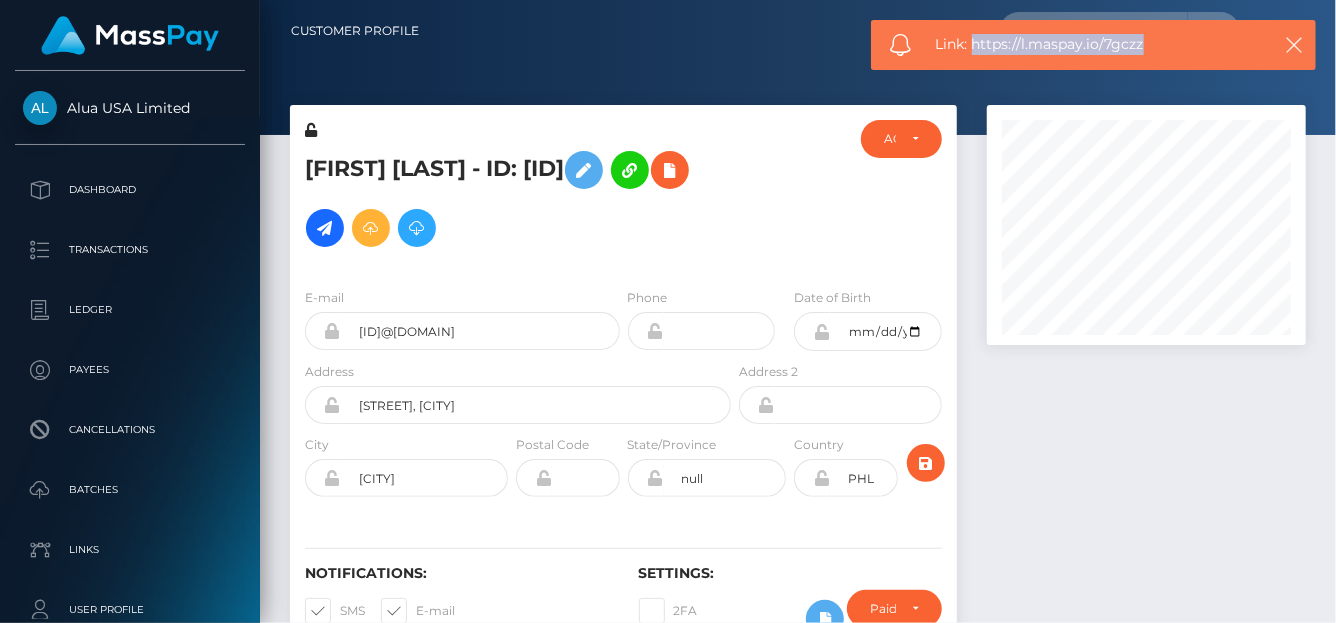 click on "Link: https://l.maspay.io/7gczz" at bounding box center [1096, 44] 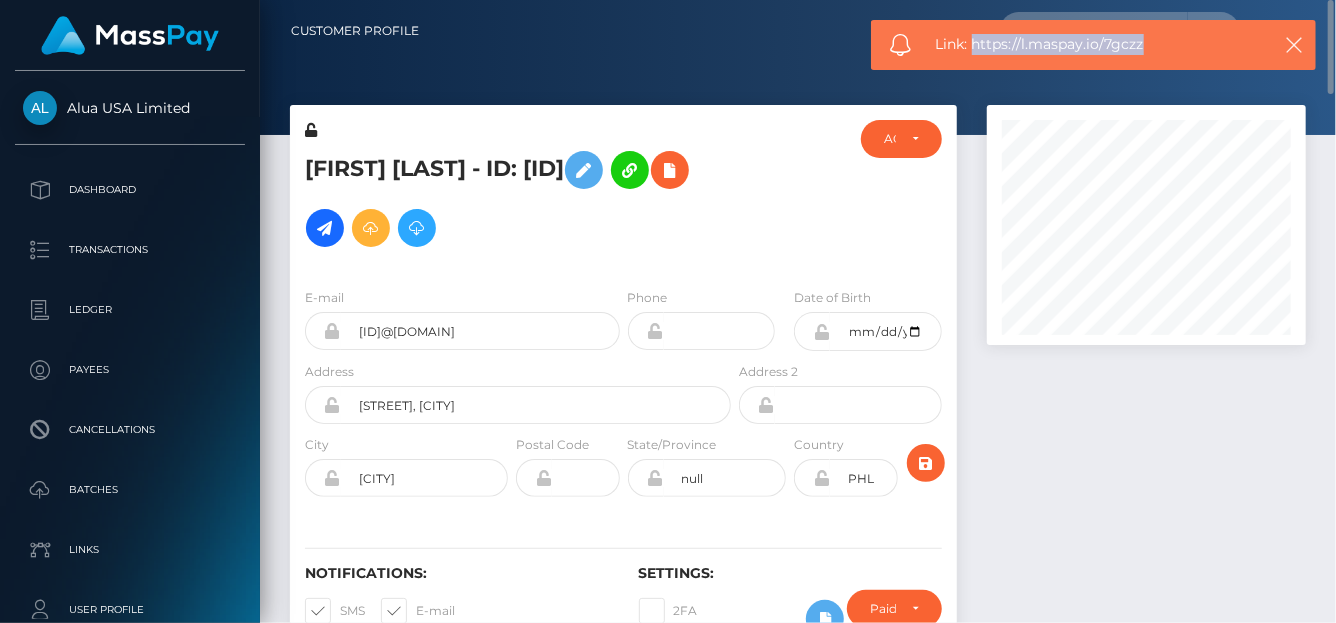 copy on "https://l.maspay.io/7gczz" 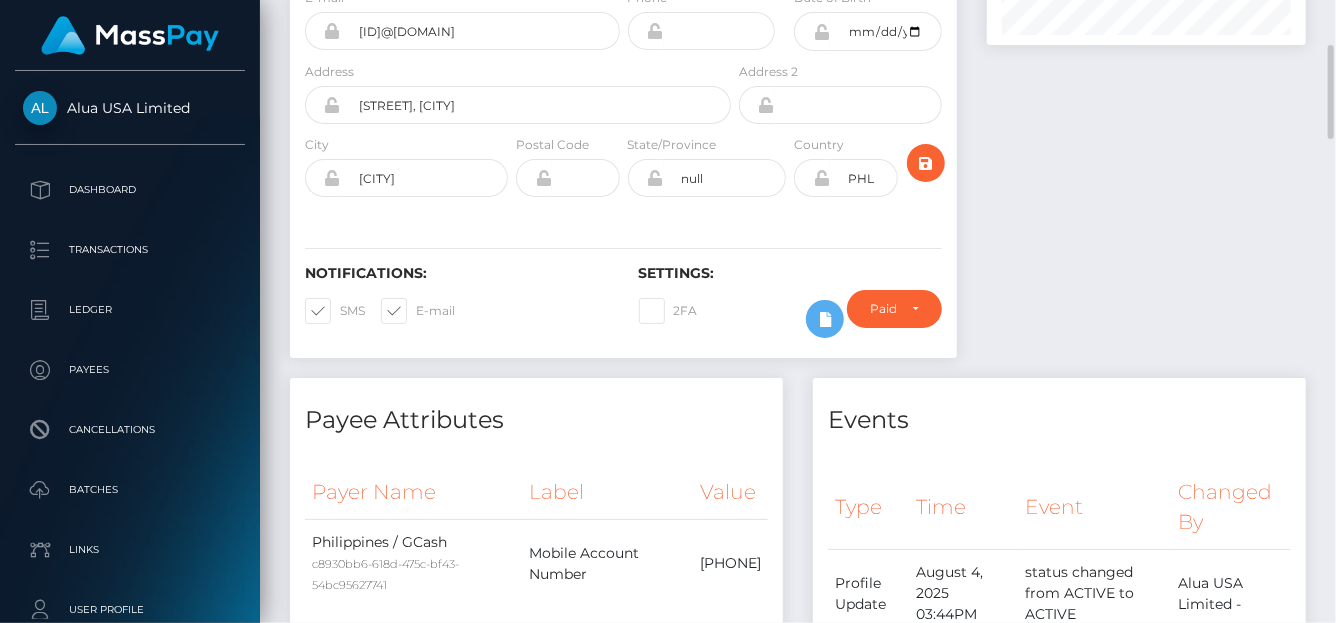 scroll, scrollTop: 0, scrollLeft: 0, axis: both 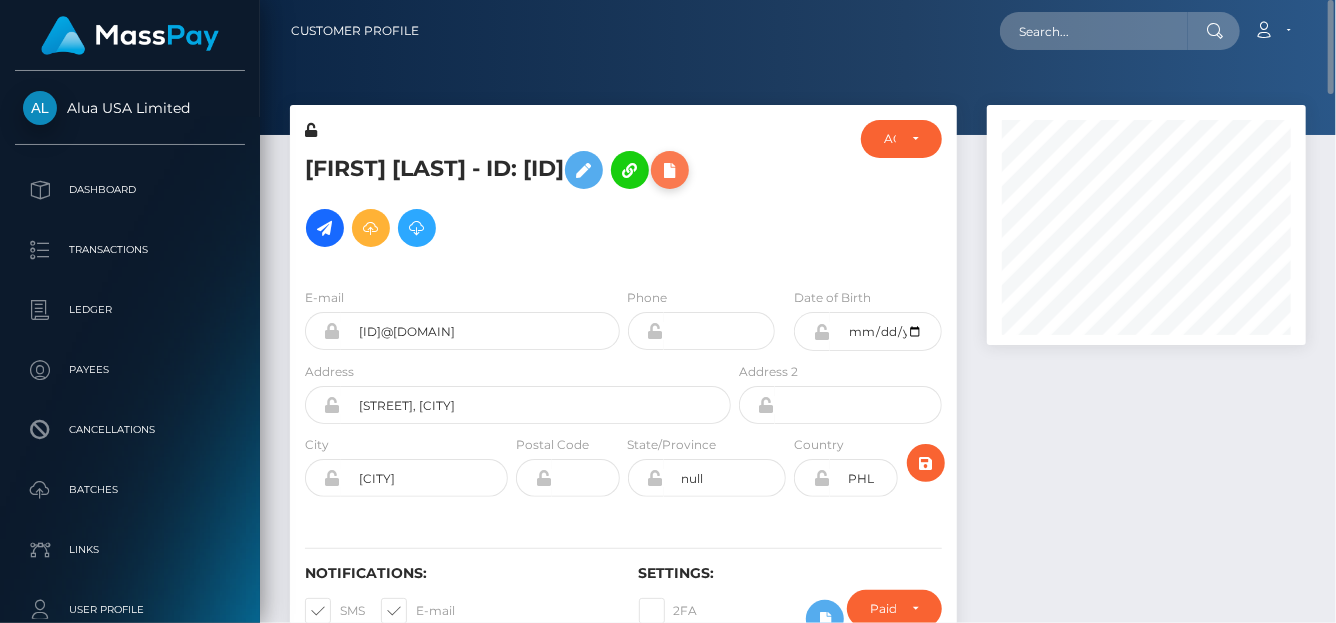 click at bounding box center [670, 170] 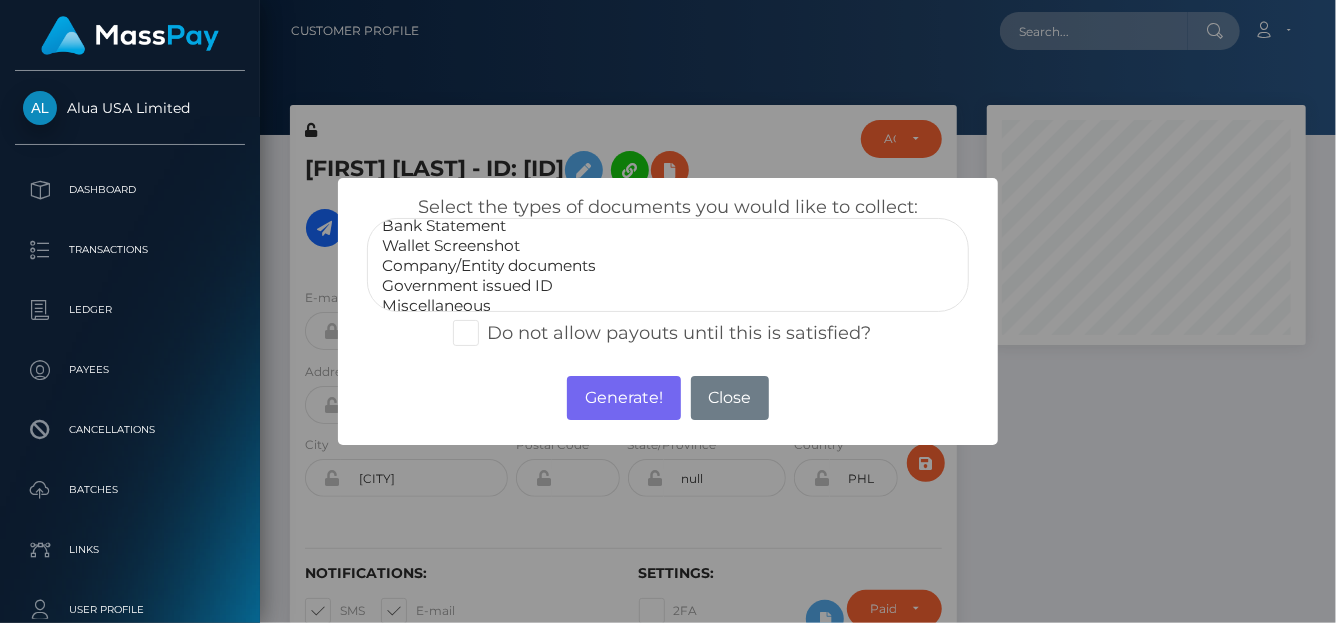 scroll, scrollTop: 39, scrollLeft: 0, axis: vertical 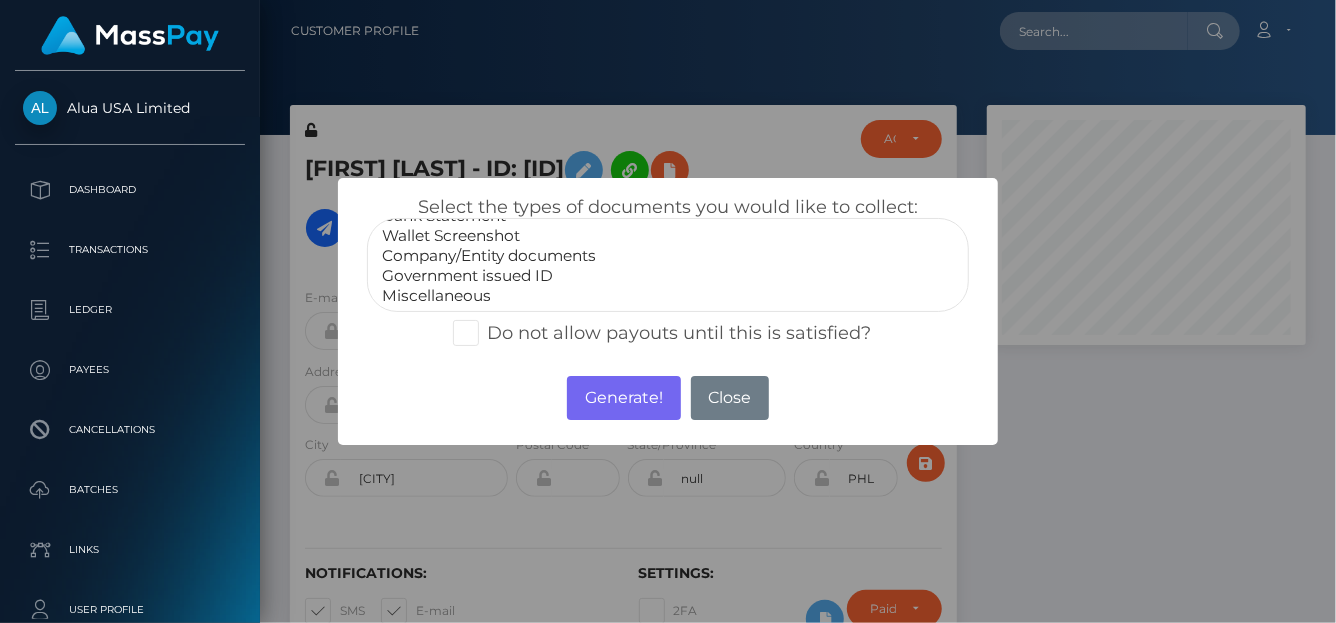 select on "Government issued ID" 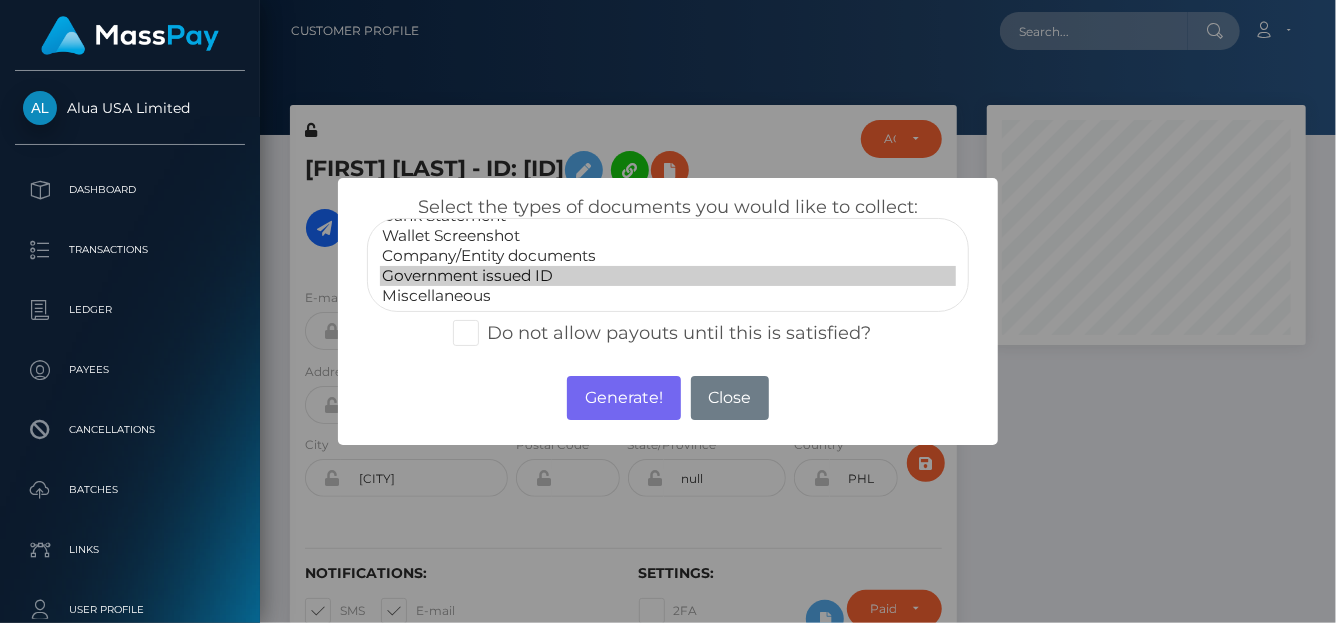 click on "Government issued ID" at bounding box center (668, 276) 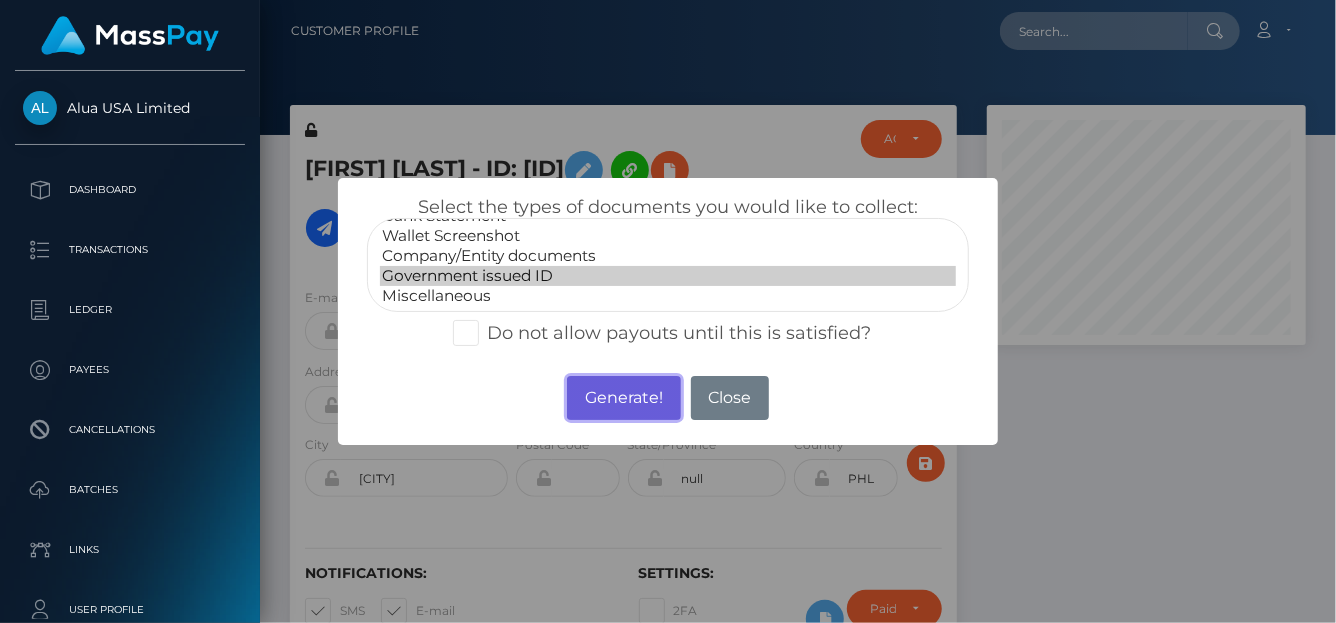 click on "Generate!" at bounding box center [623, 398] 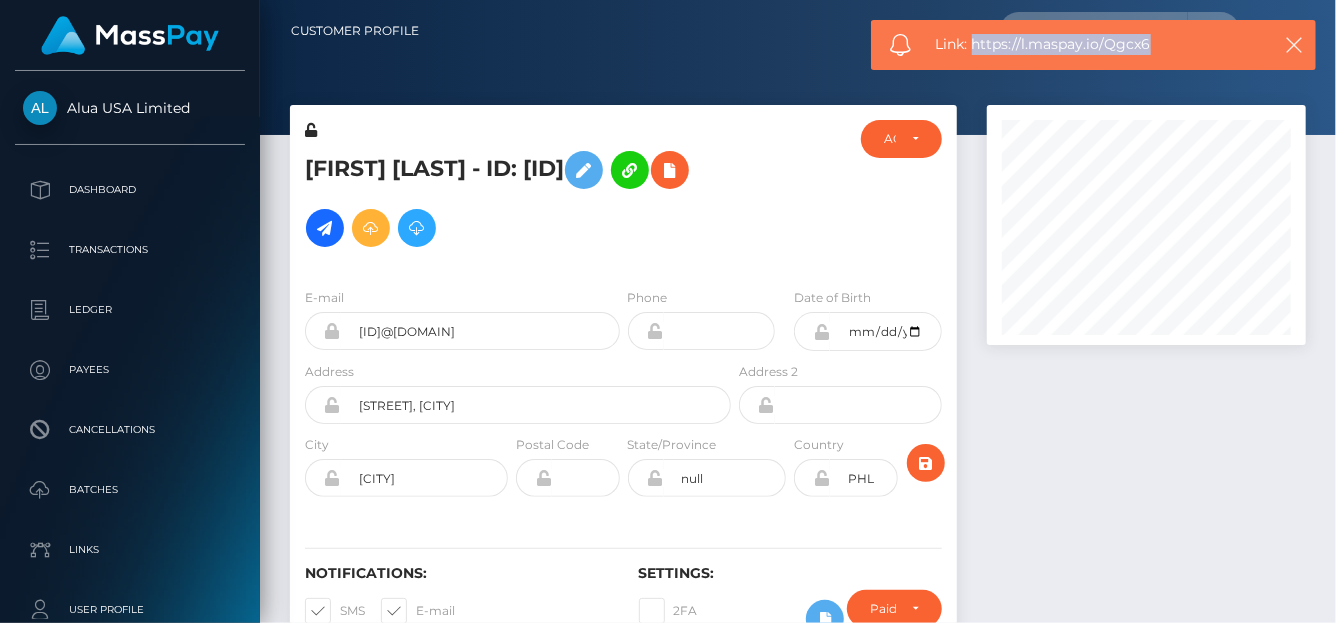 drag, startPoint x: 1154, startPoint y: 45, endPoint x: 971, endPoint y: 40, distance: 183.0683 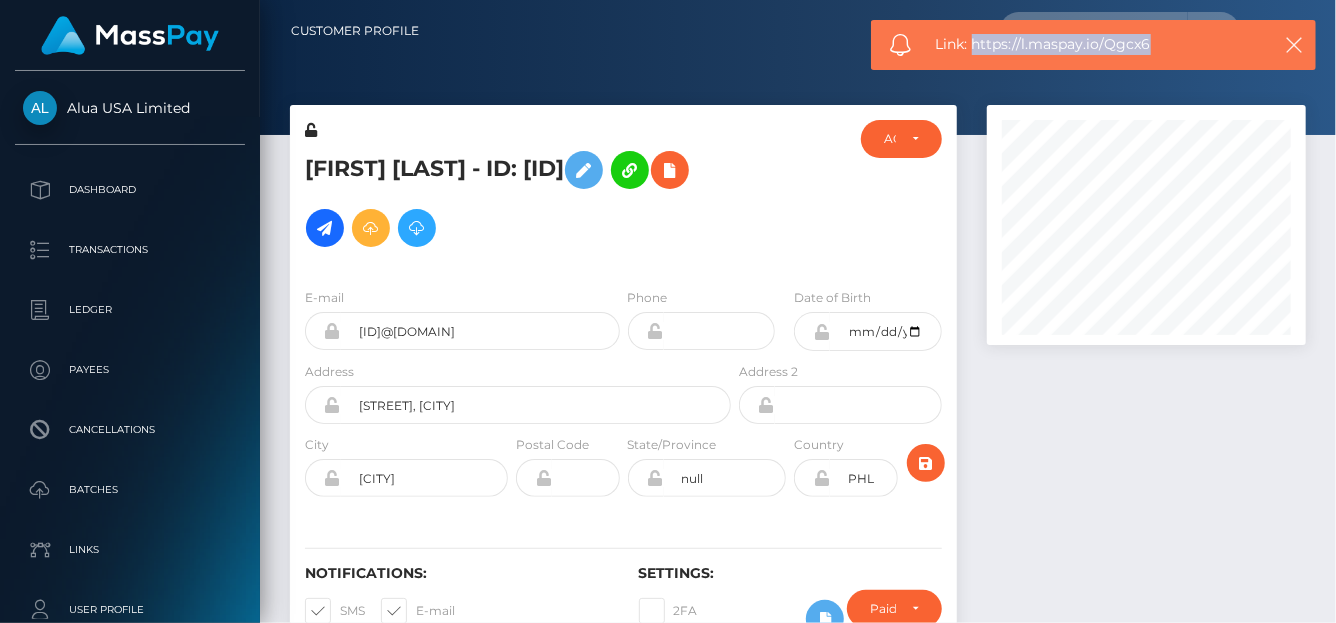 click on "Link: https://l.maspay.io/Qgcx6" at bounding box center (1096, 44) 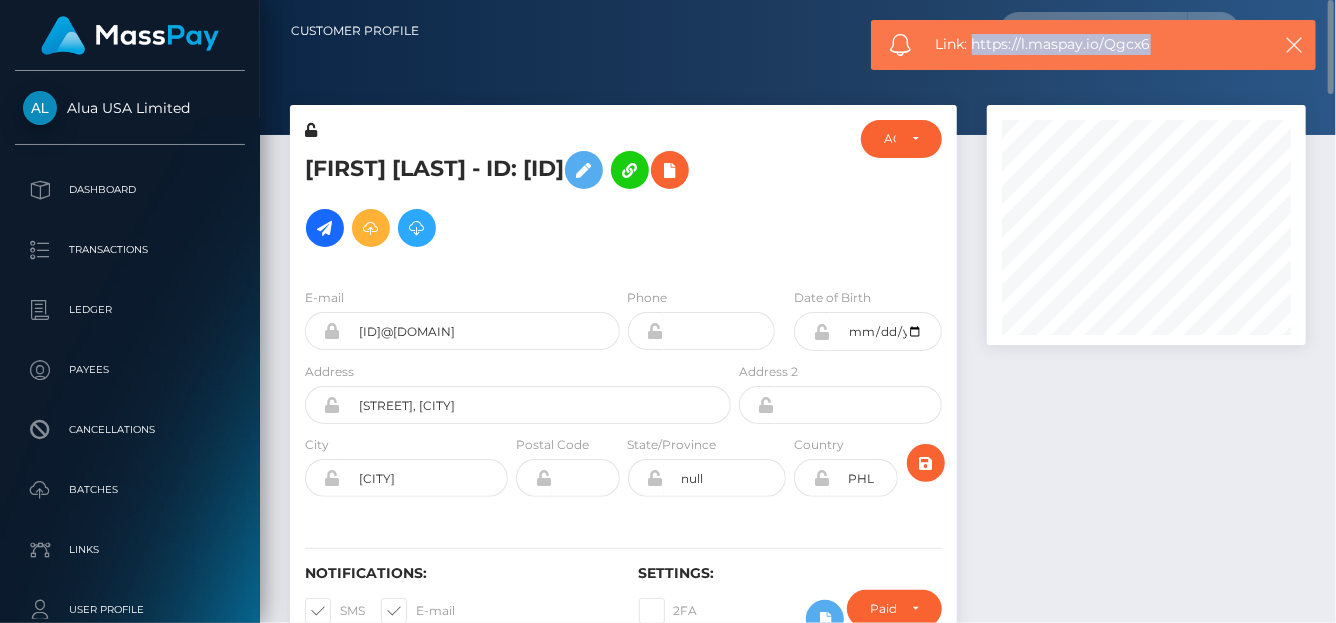copy on "https://l.maspay.io/Qgcx6" 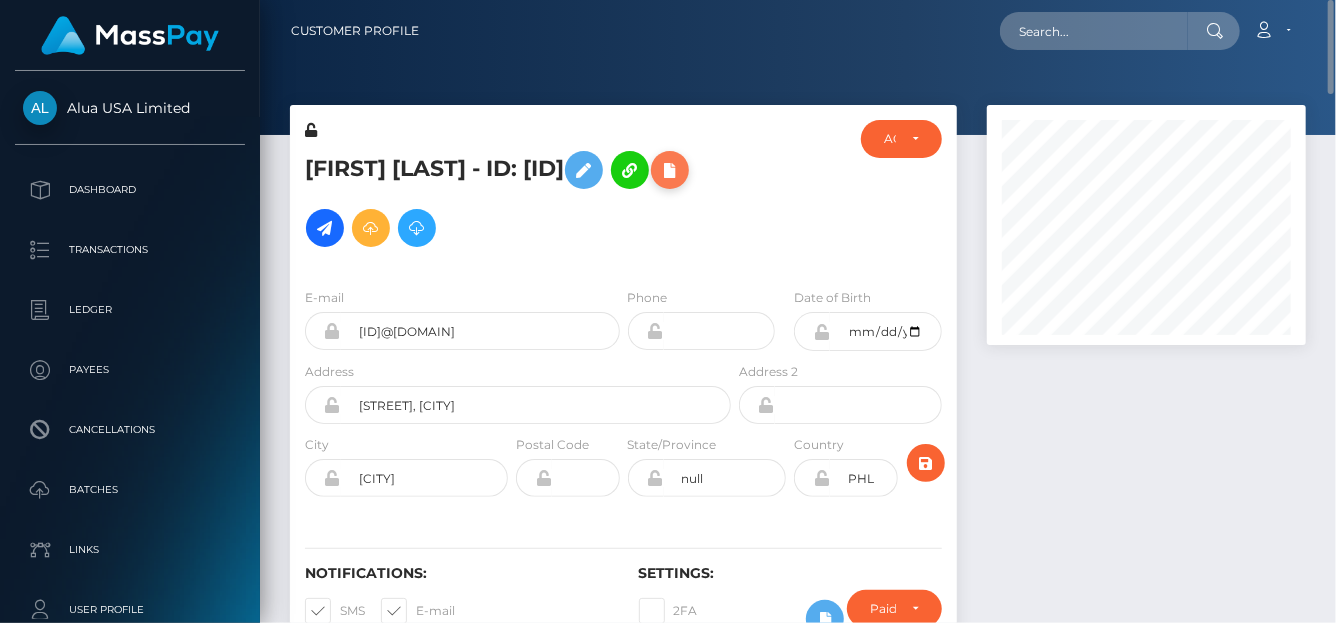 click at bounding box center [670, 170] 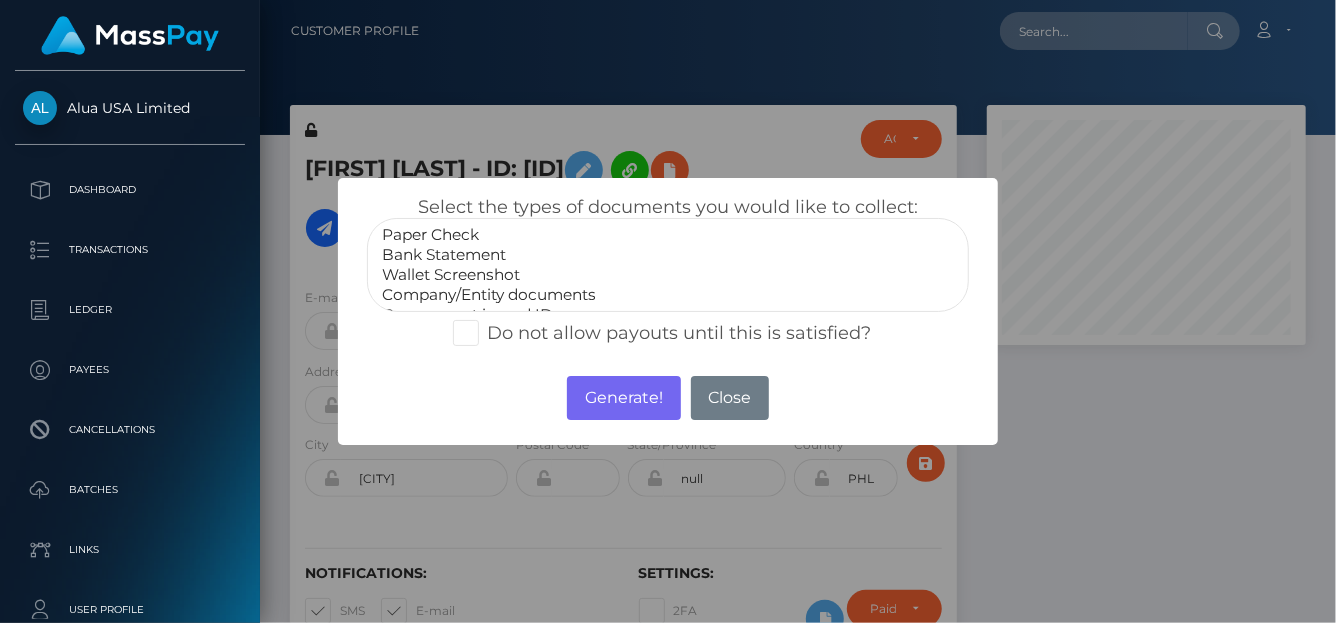scroll, scrollTop: 39, scrollLeft: 0, axis: vertical 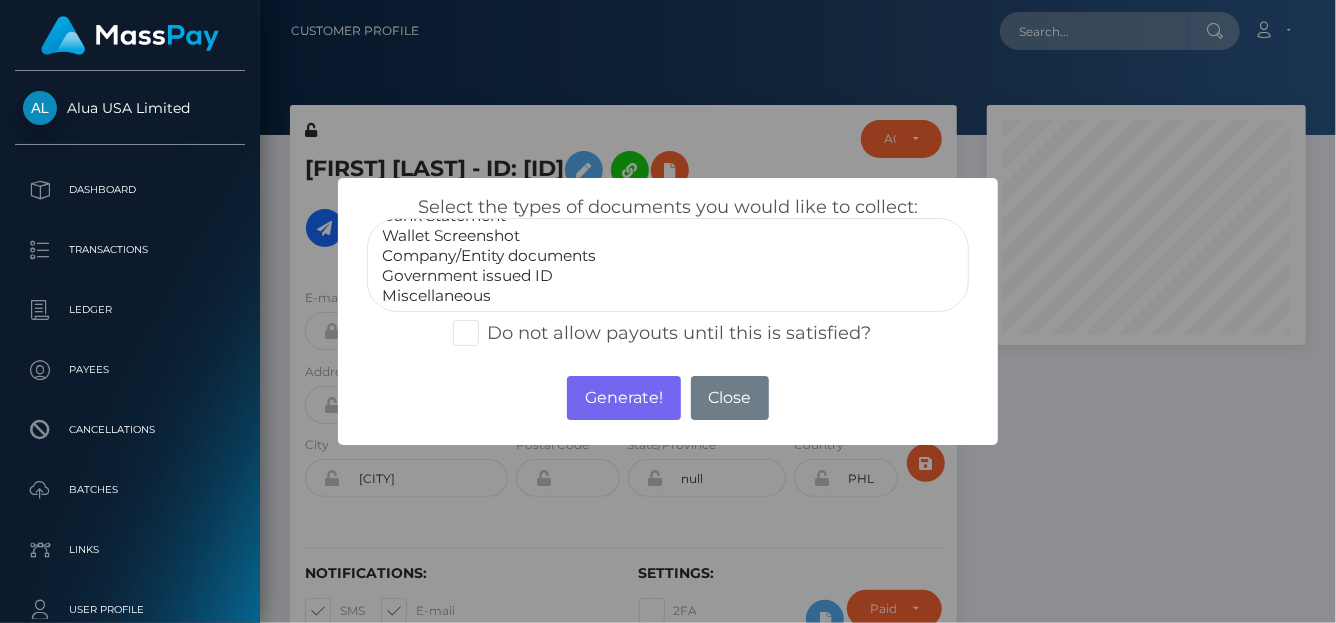 select on "Government issued ID" 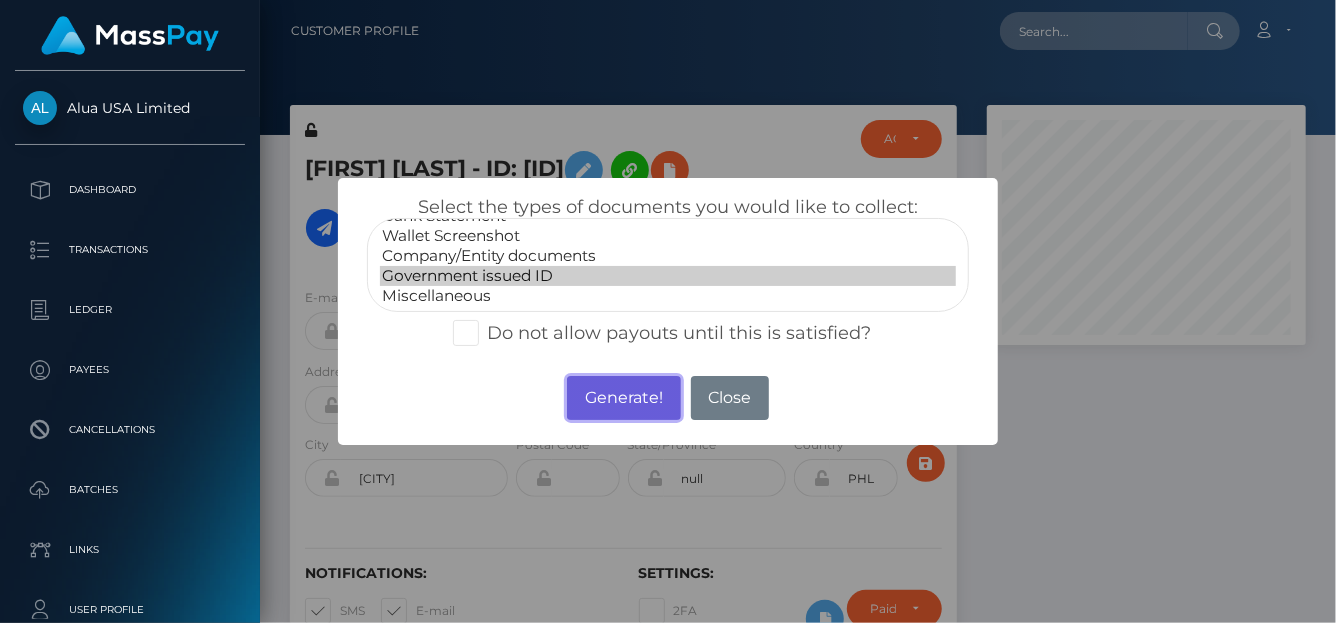 click on "Generate!" at bounding box center (623, 398) 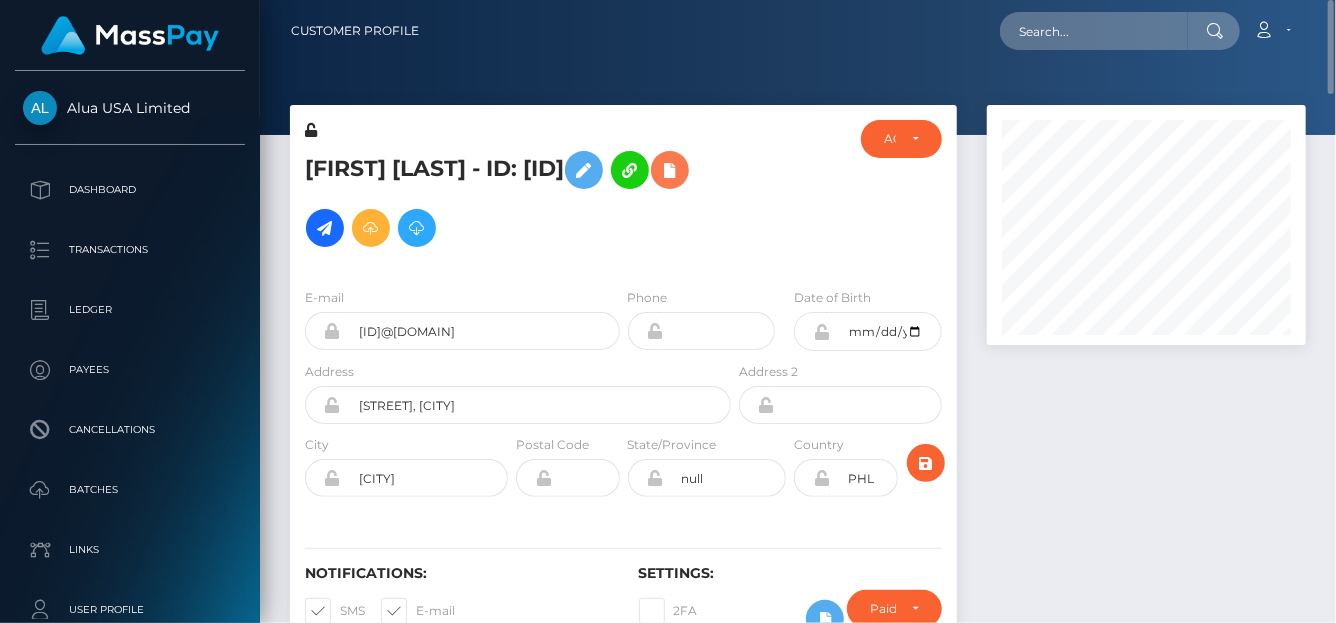 type 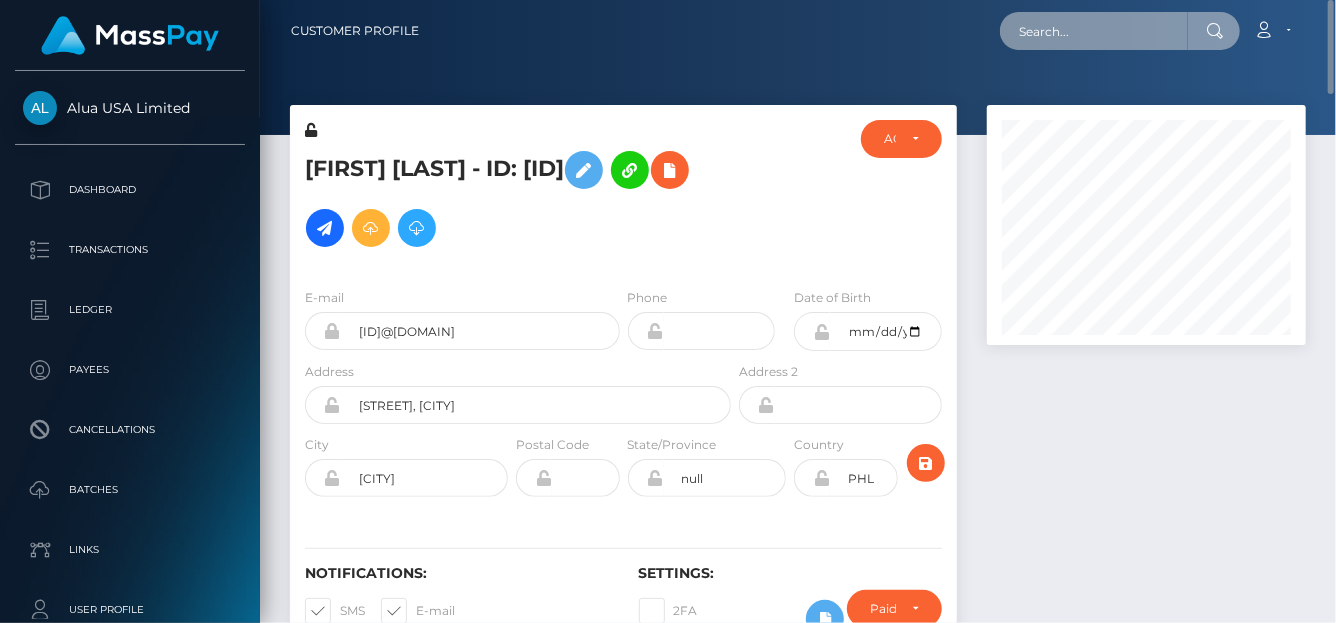 click at bounding box center [1094, 31] 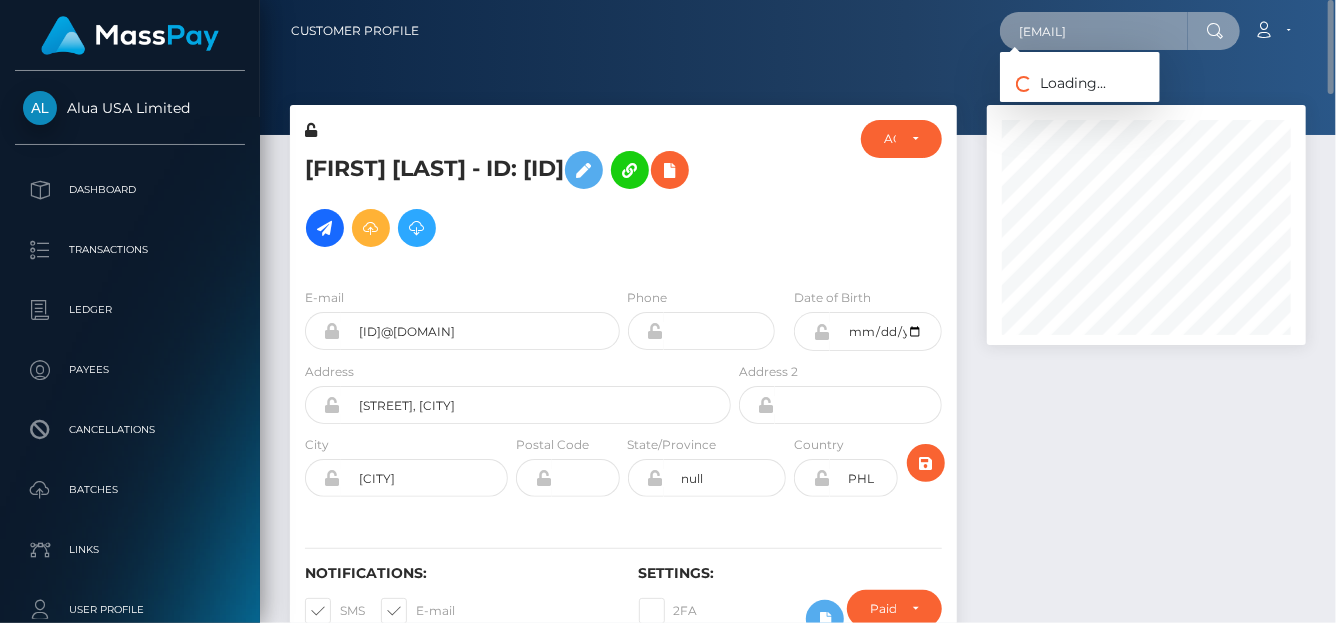 type on "5688crclark@gmail.com" 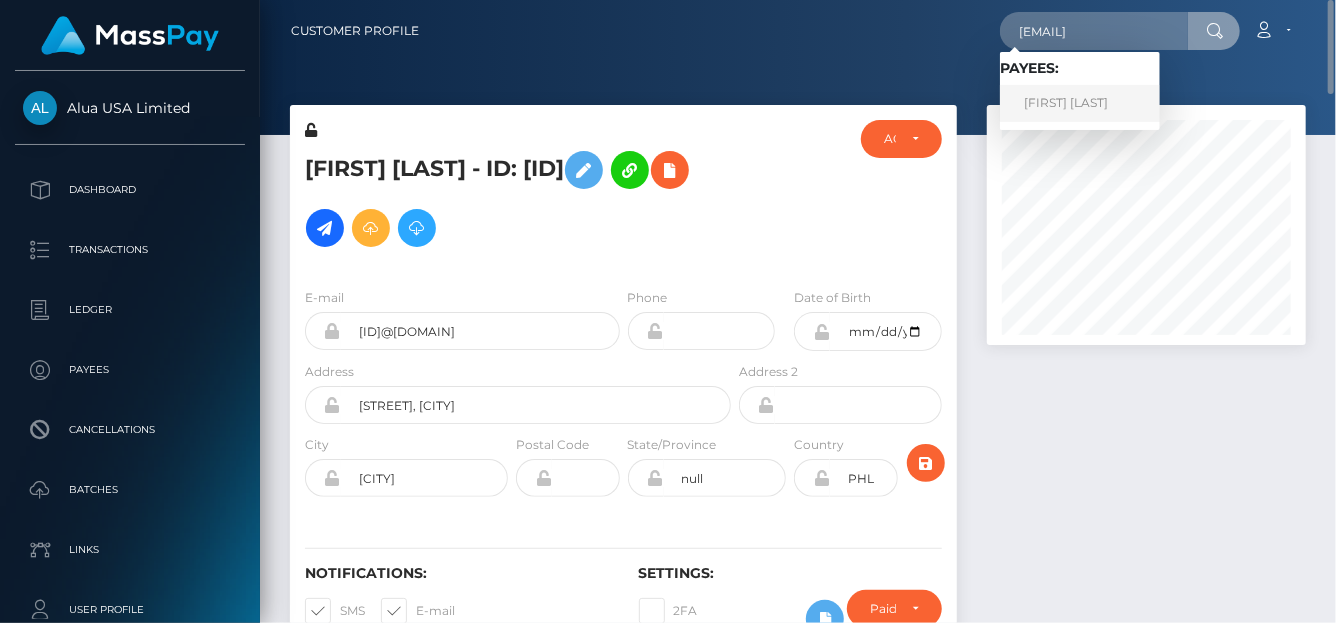 click on "Victoria  Hernandez" at bounding box center [1080, 103] 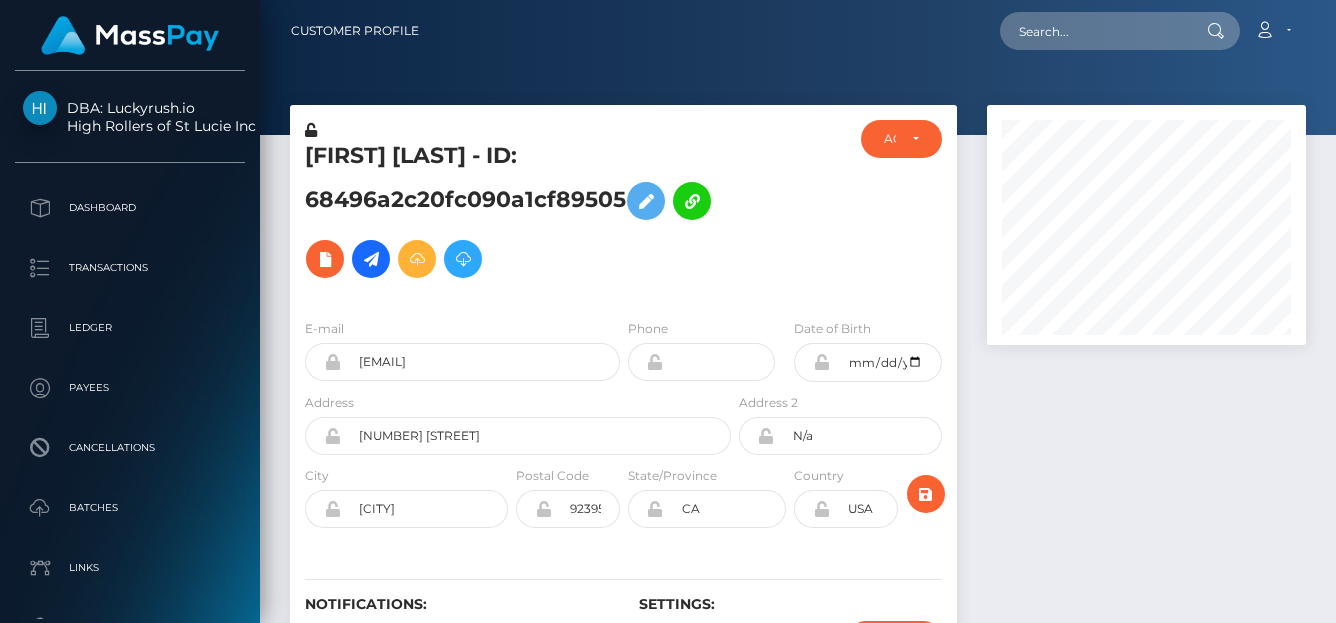 scroll, scrollTop: 0, scrollLeft: 0, axis: both 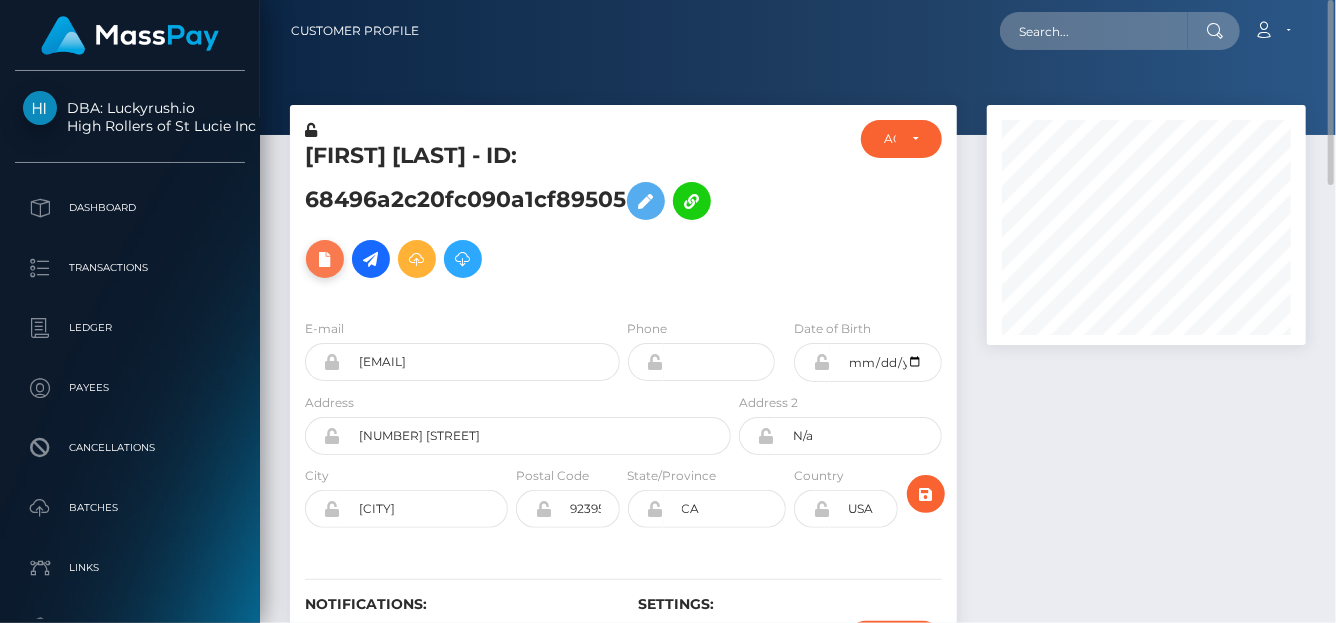 click at bounding box center [325, 259] 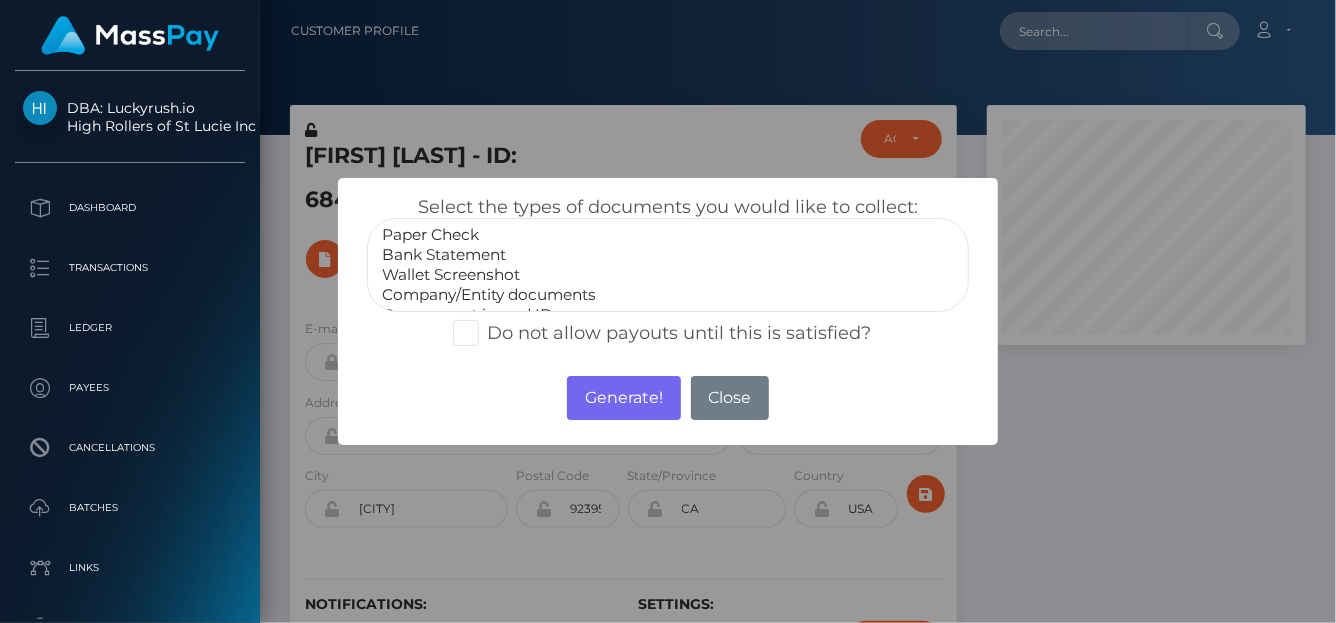 scroll, scrollTop: 39, scrollLeft: 0, axis: vertical 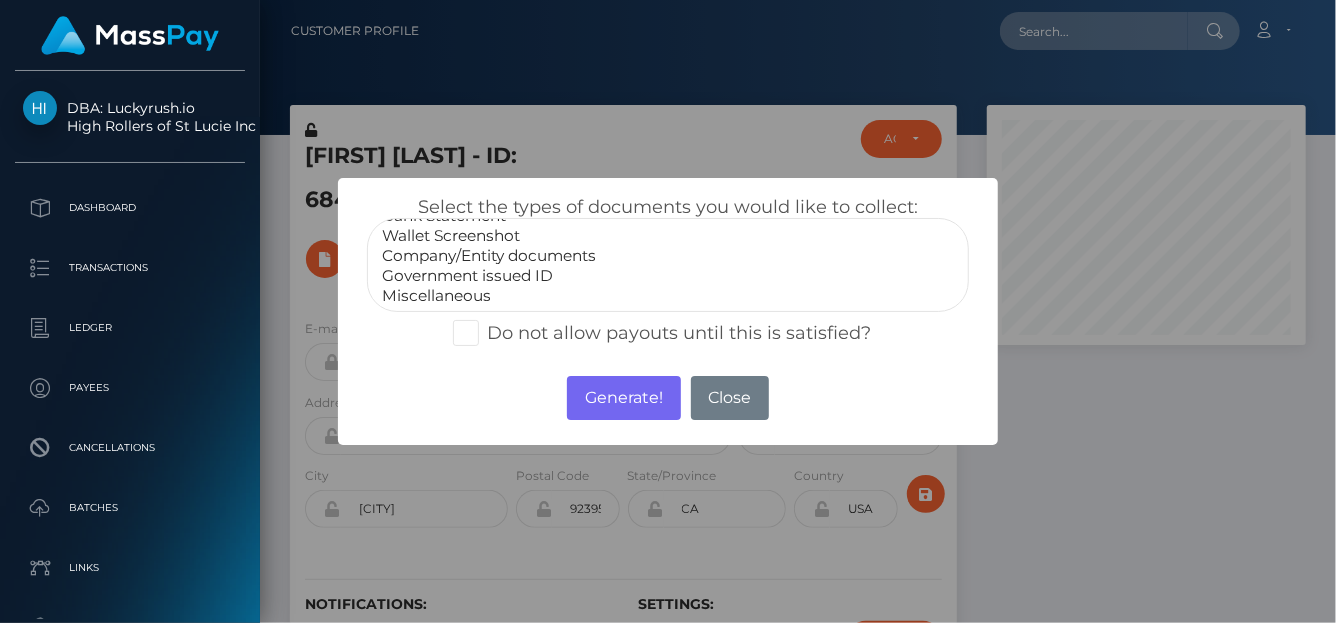select on "Government issued ID" 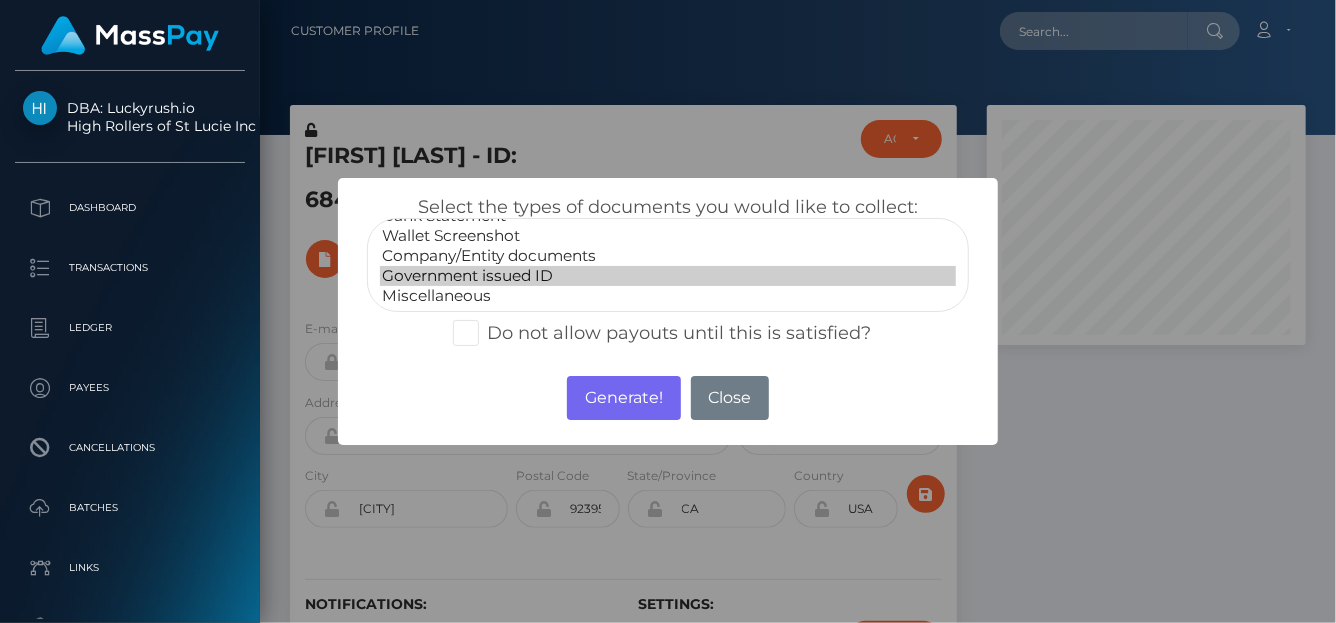 click on "Government issued ID" at bounding box center (668, 276) 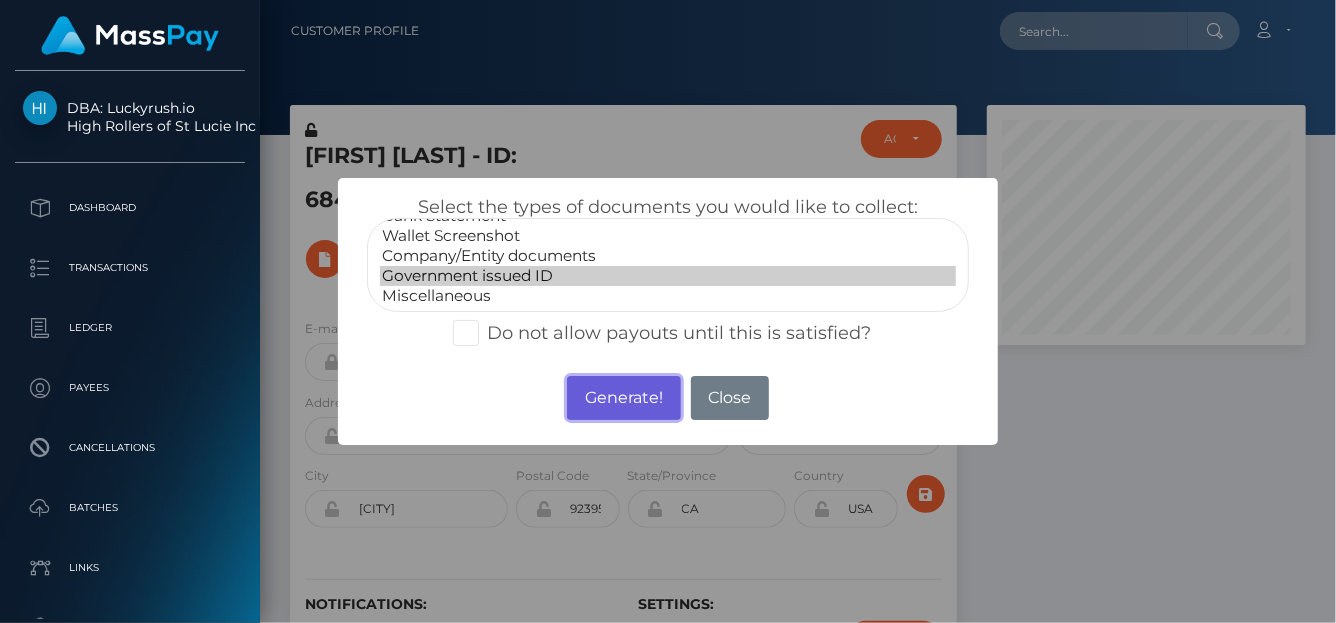 click on "Generate!" at bounding box center (623, 398) 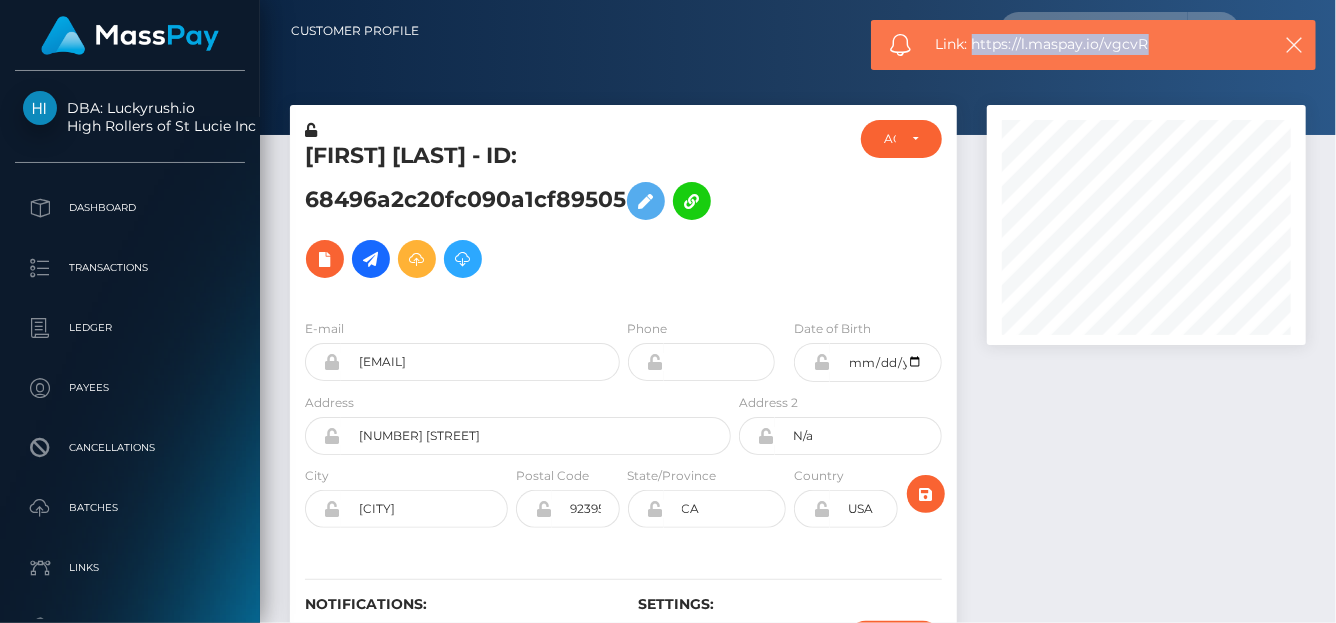 drag, startPoint x: 1203, startPoint y: 47, endPoint x: 975, endPoint y: 57, distance: 228.2192 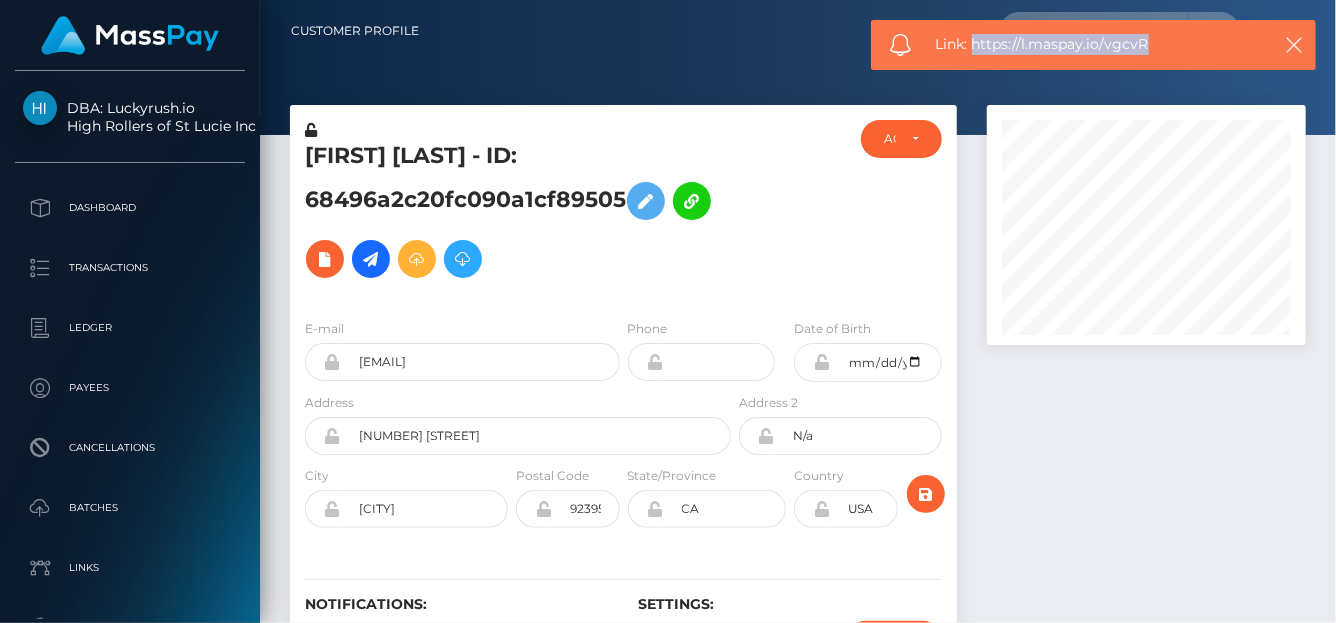 click on "Link: https://l.maspay.io/vgcvR" at bounding box center [1093, 45] 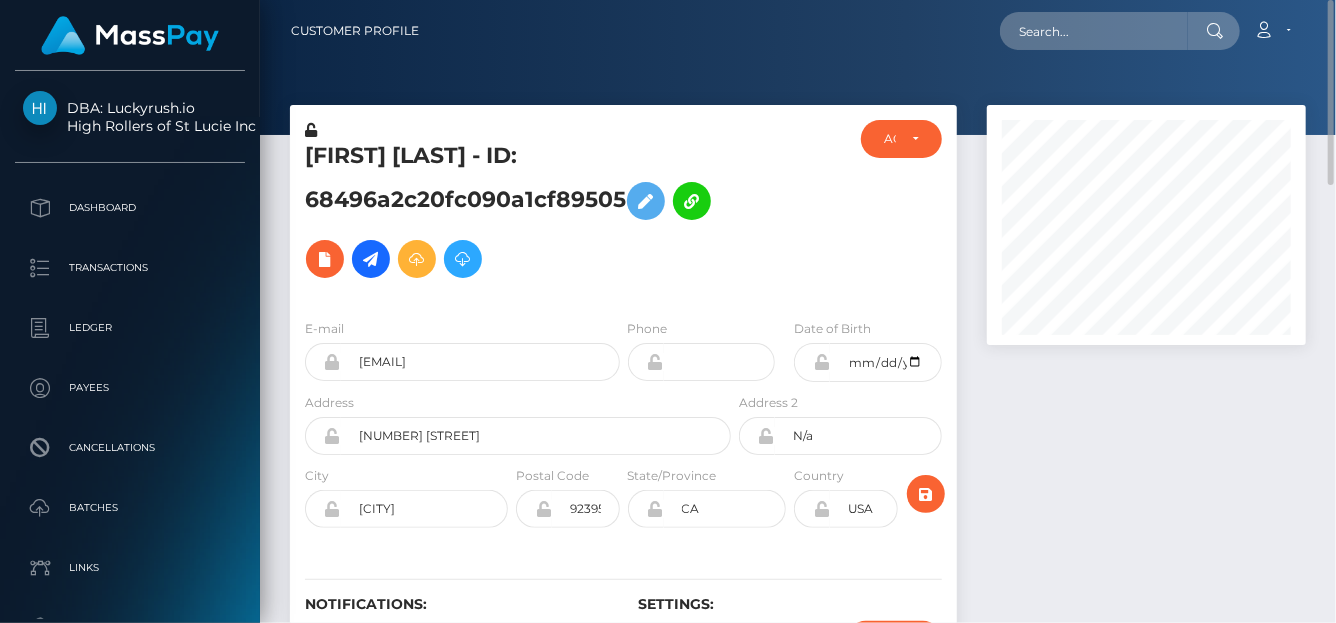 scroll, scrollTop: 313, scrollLeft: 0, axis: vertical 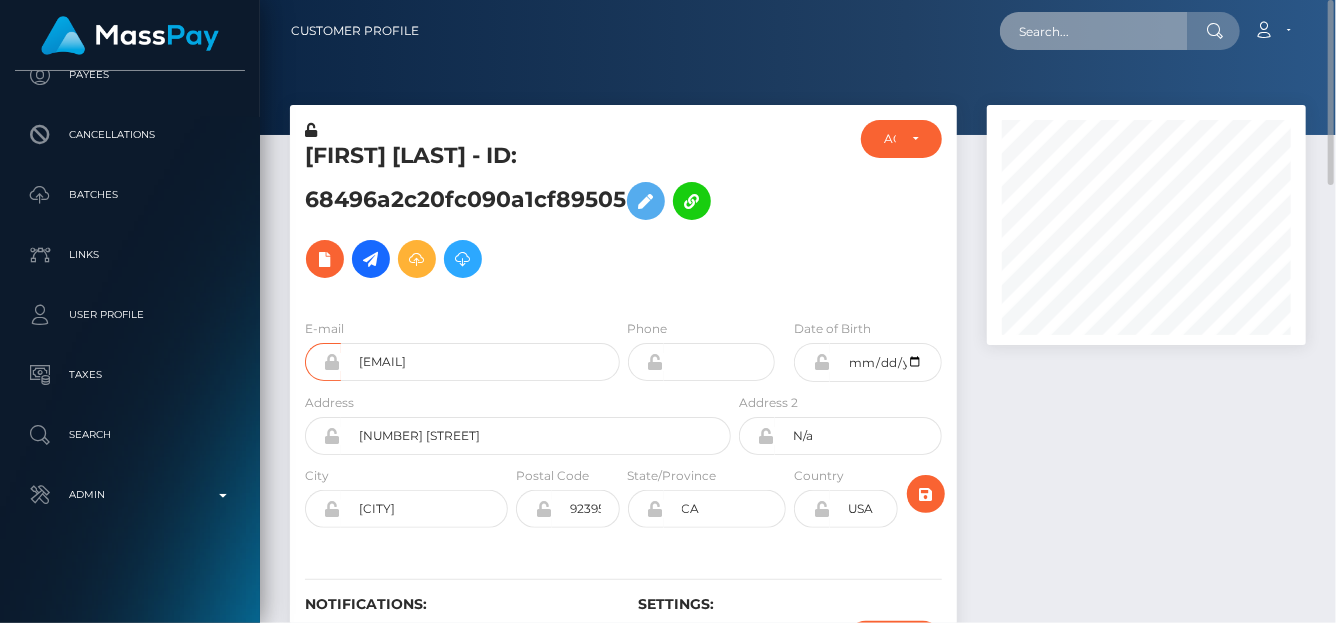 drag, startPoint x: 1043, startPoint y: 27, endPoint x: 1045, endPoint y: 37, distance: 10.198039 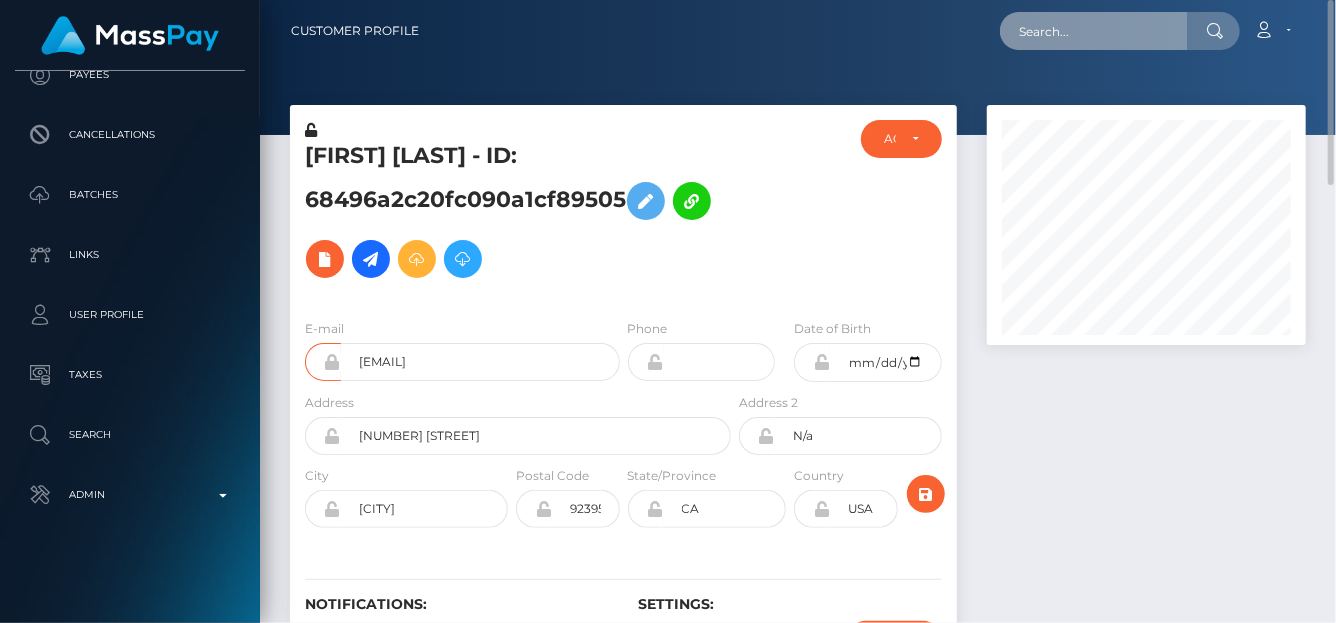 click at bounding box center [1094, 31] 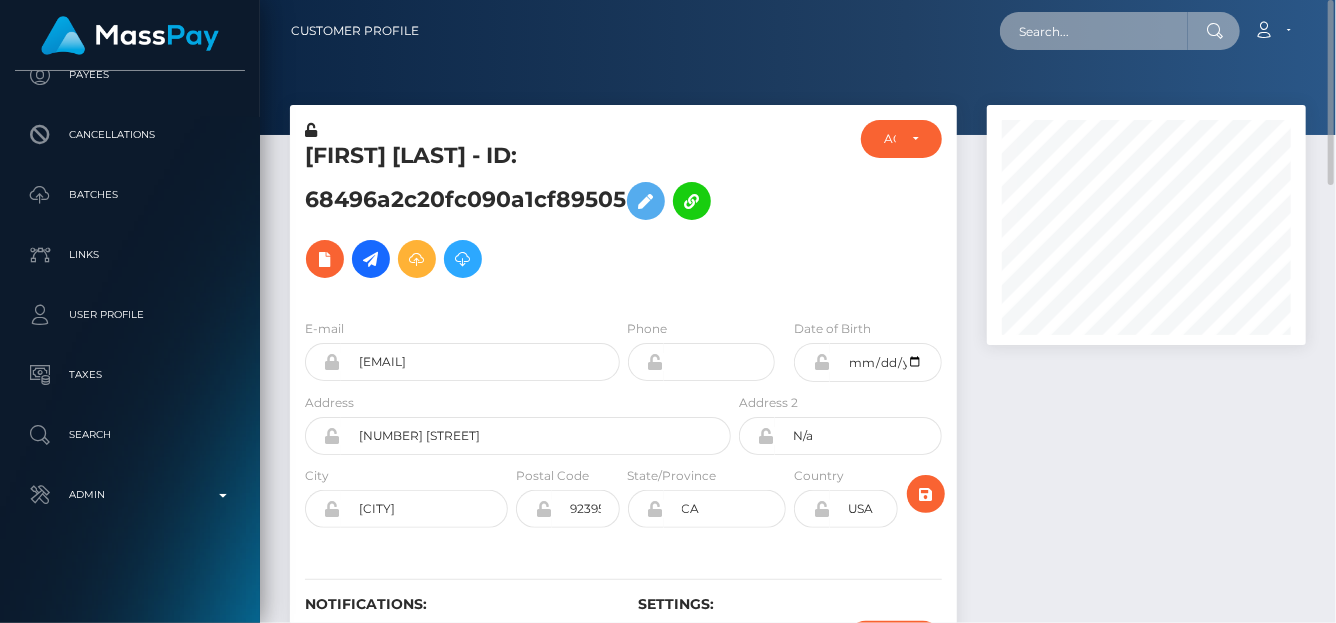 paste on "189919" 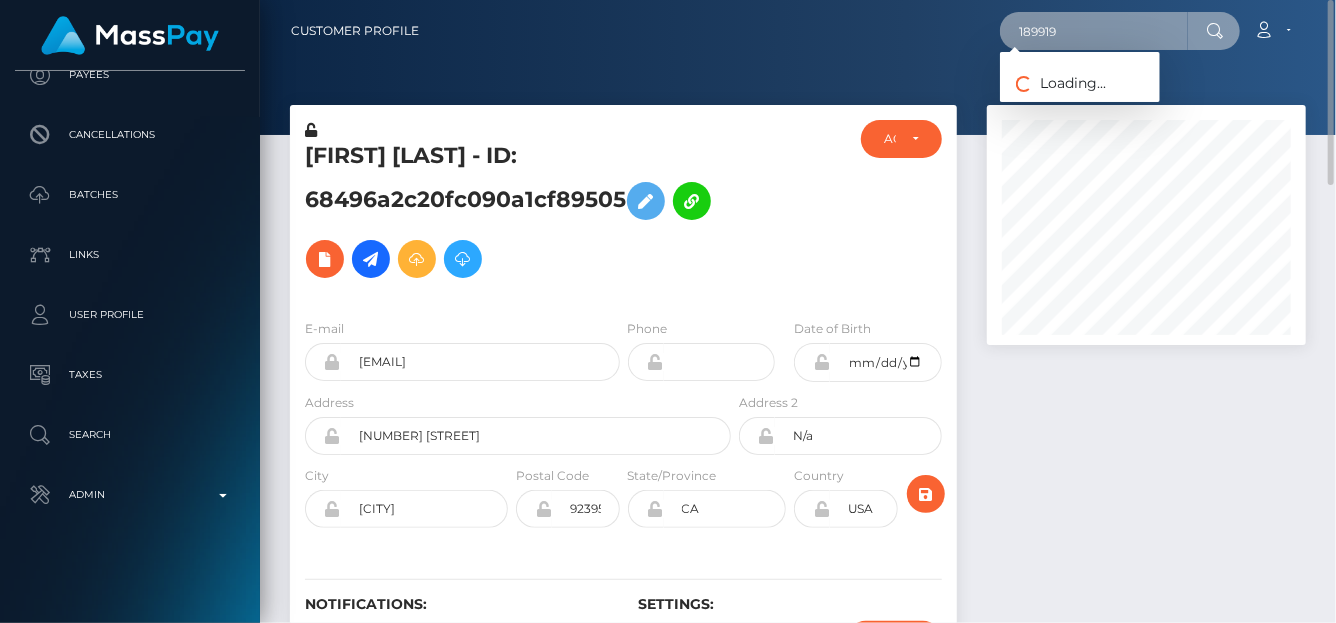 type on "189919" 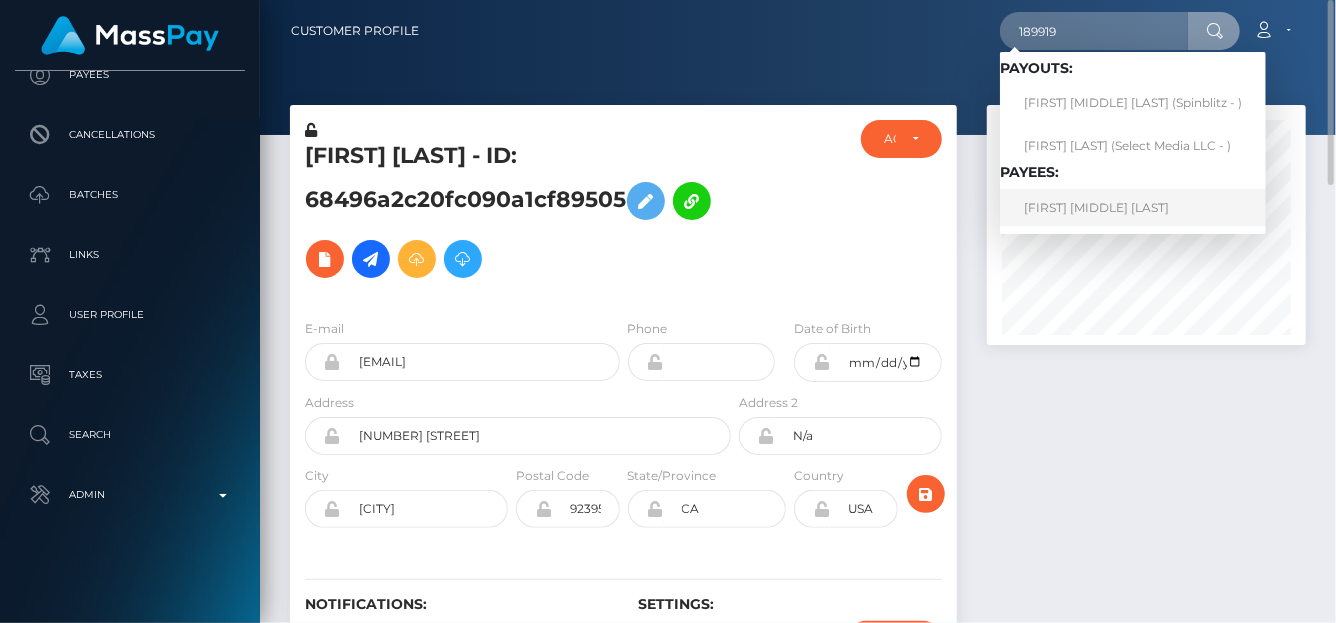 click on "AMANDA BRENDA NEILL" at bounding box center [1133, 207] 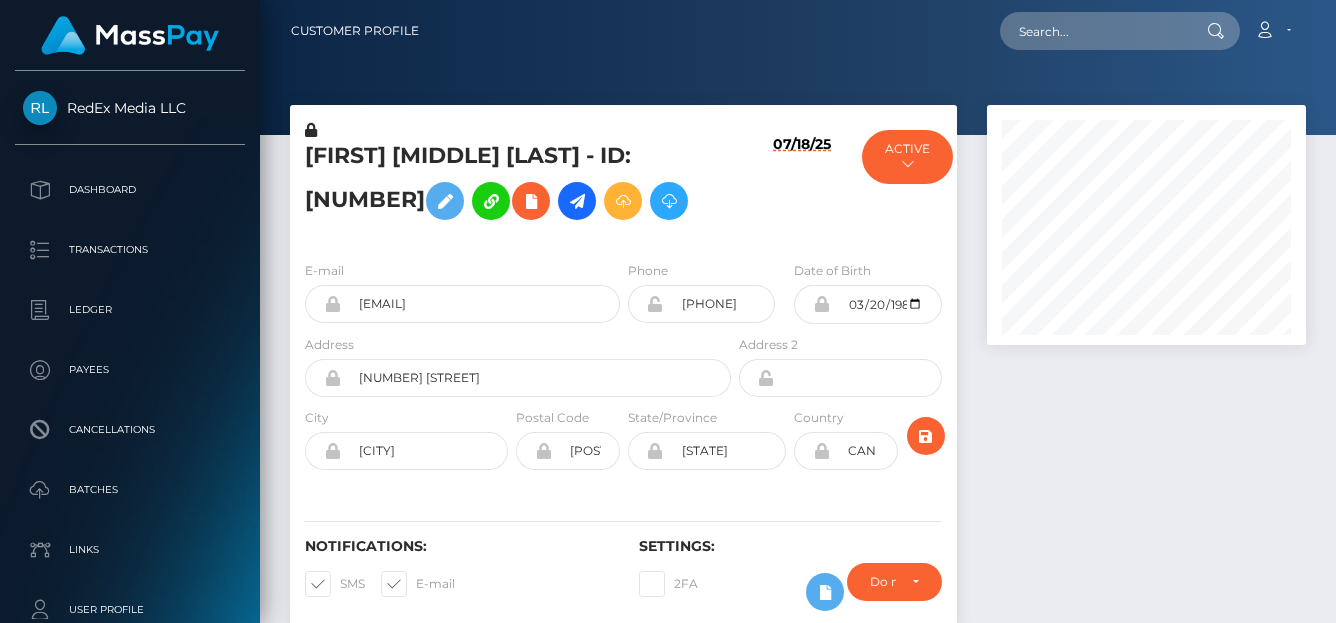 scroll, scrollTop: 0, scrollLeft: 0, axis: both 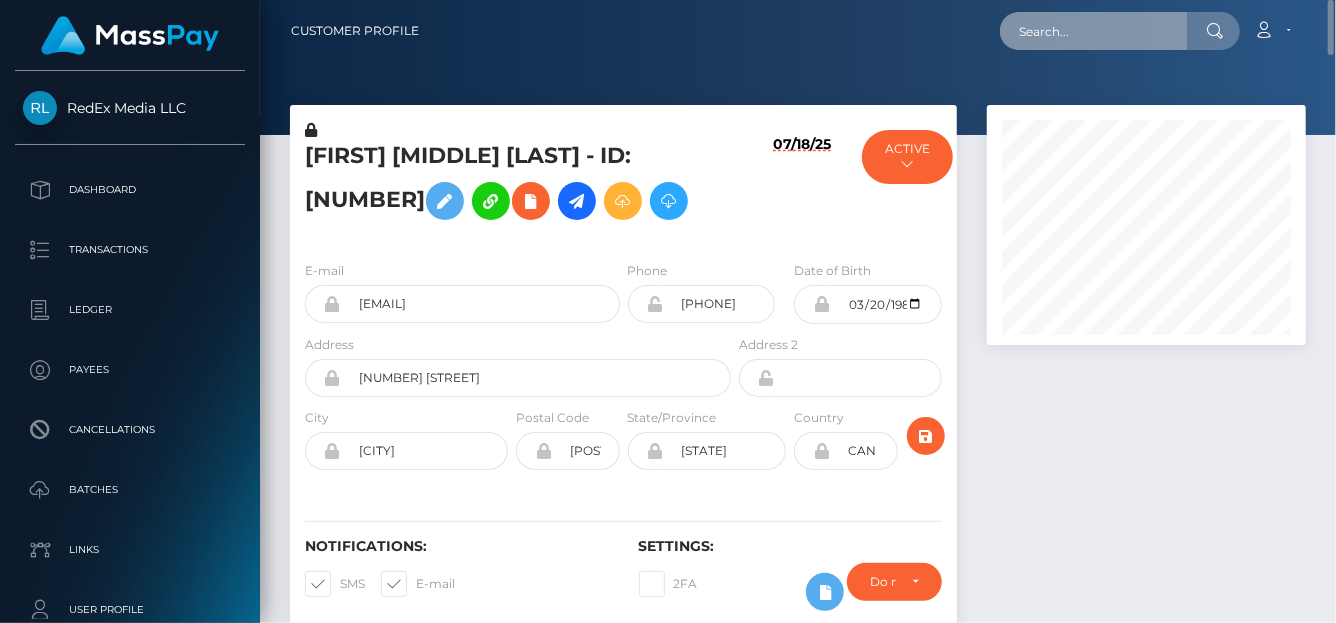 click at bounding box center [1094, 31] 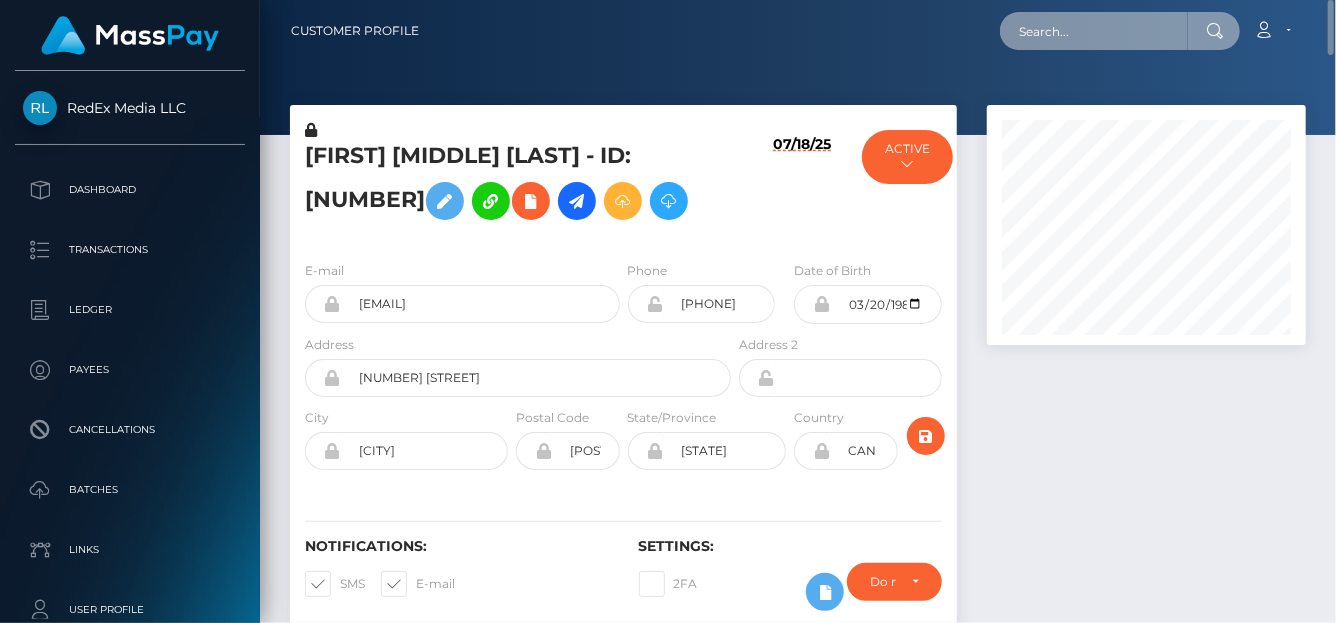 paste on "[EMAIL]" 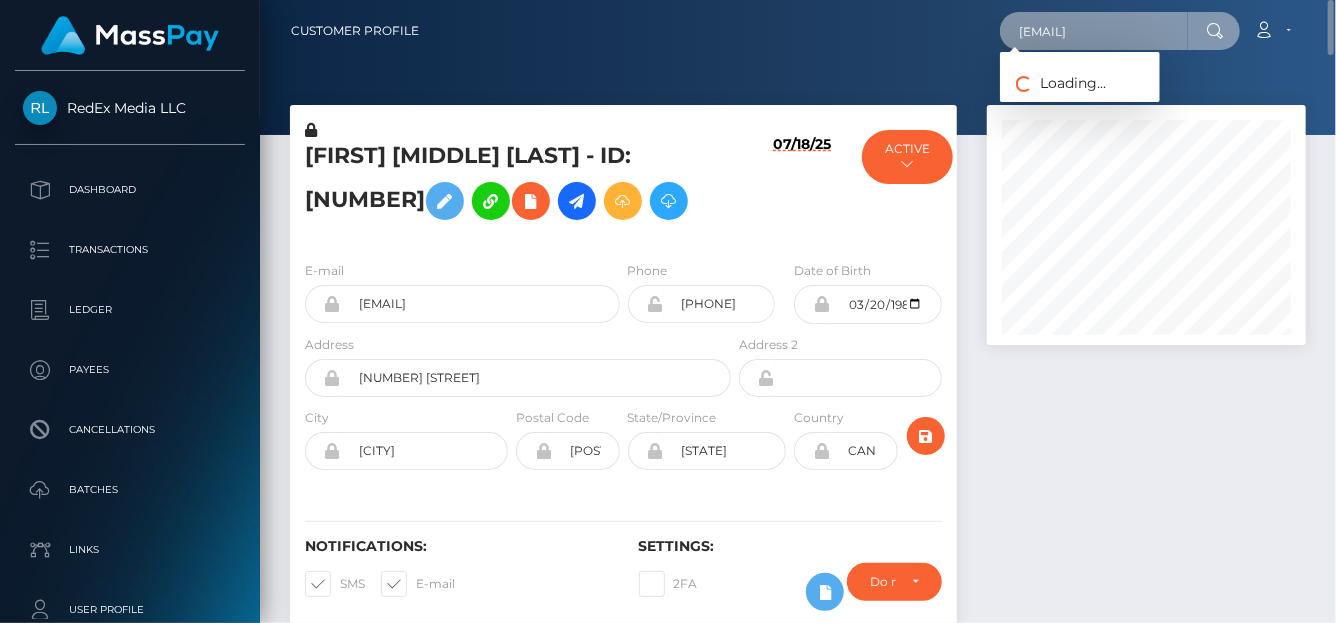 scroll, scrollTop: 0, scrollLeft: 86, axis: horizontal 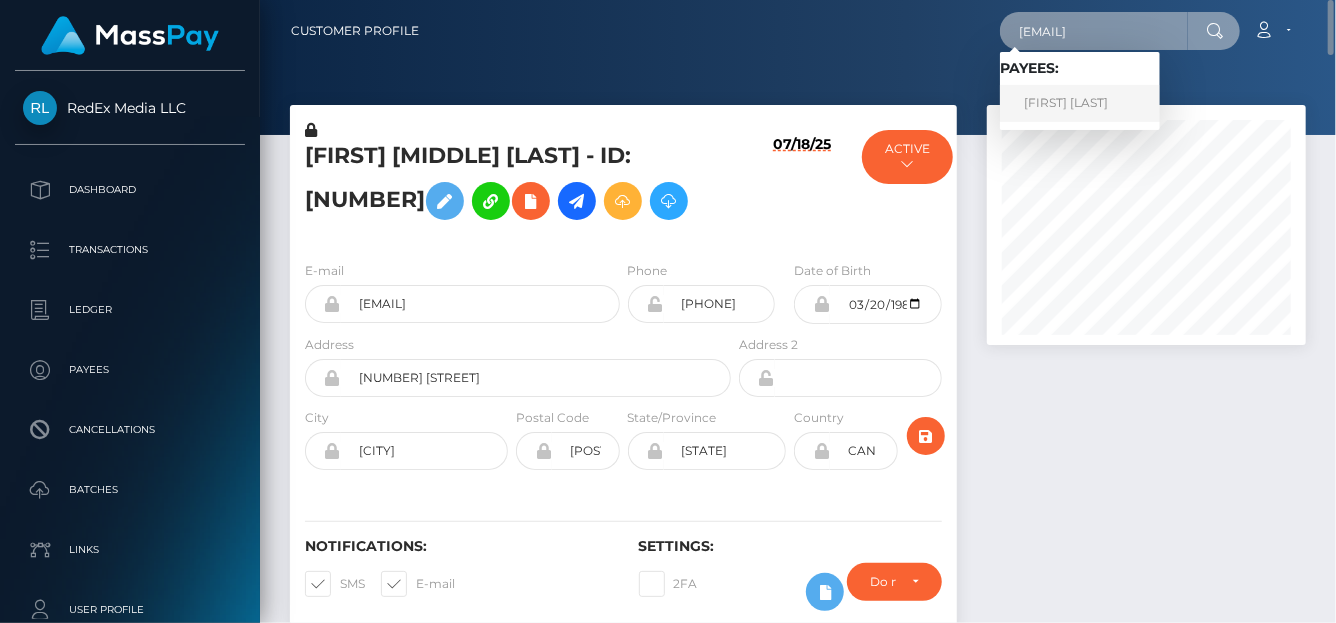type on "[EMAIL]" 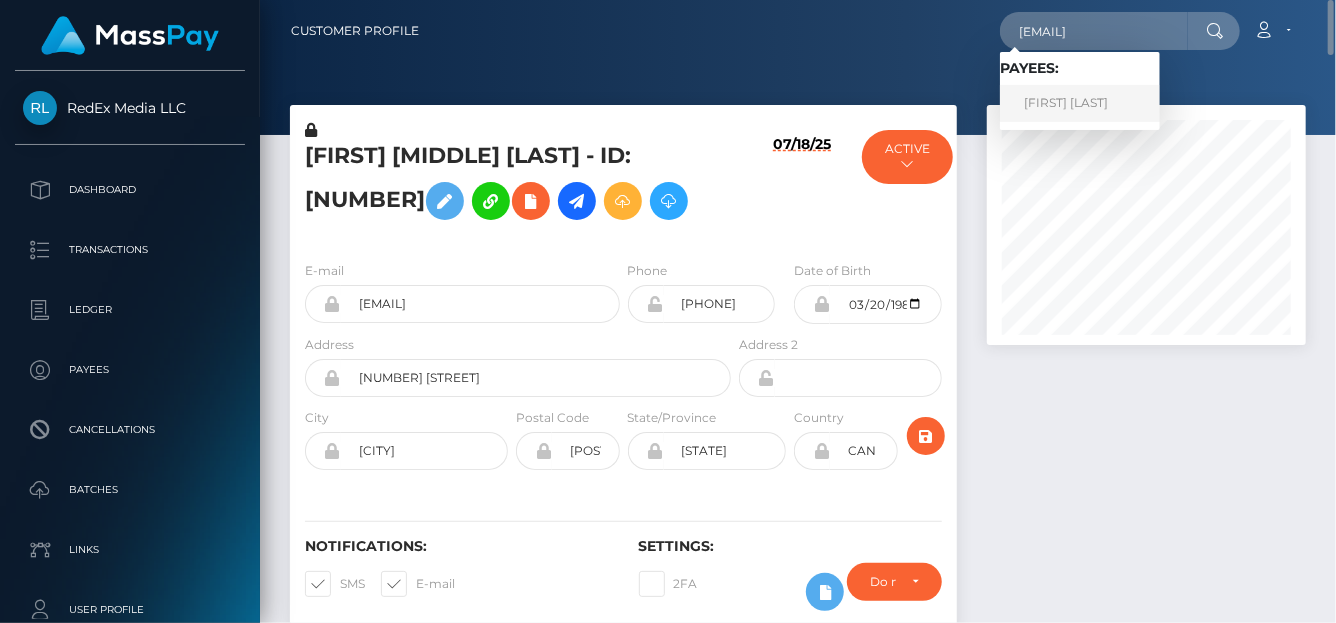 scroll, scrollTop: 0, scrollLeft: 0, axis: both 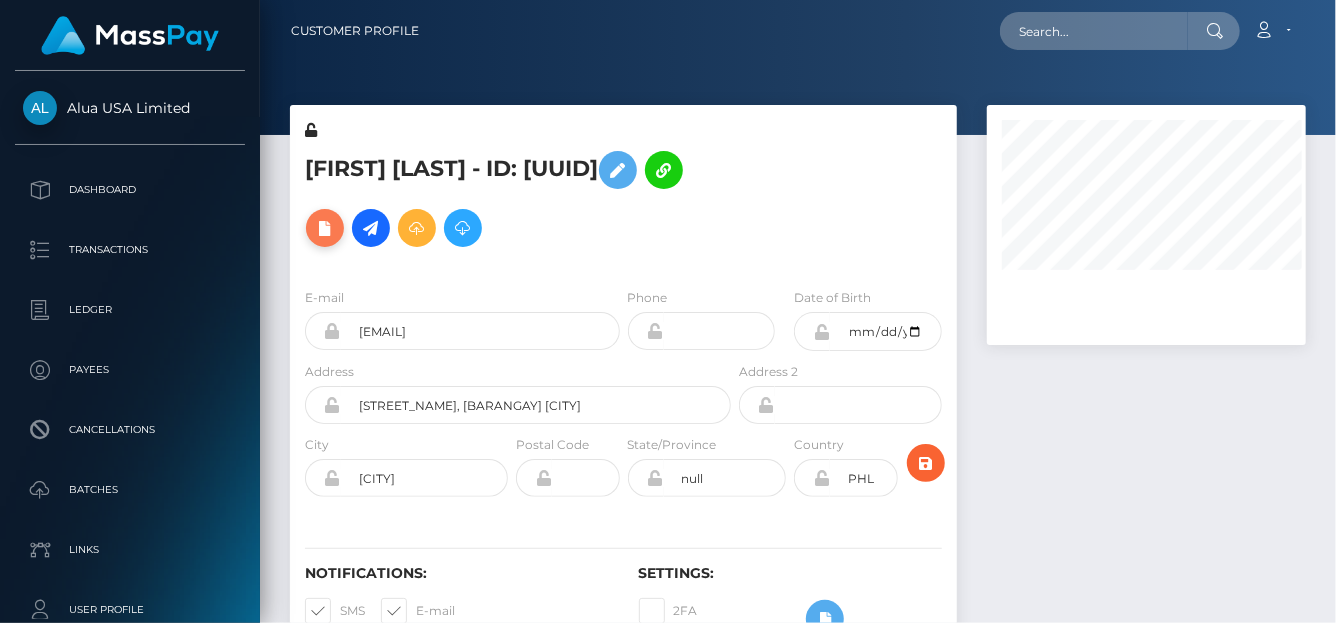 click at bounding box center (325, 228) 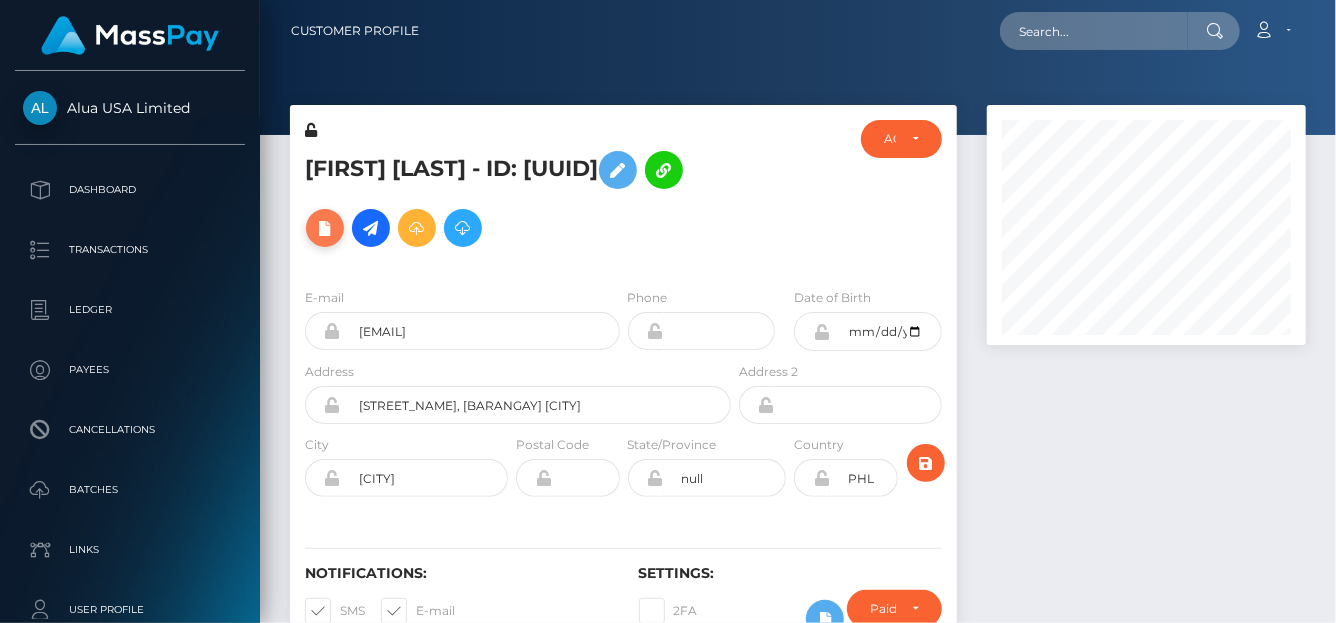 scroll, scrollTop: 999760, scrollLeft: 999681, axis: both 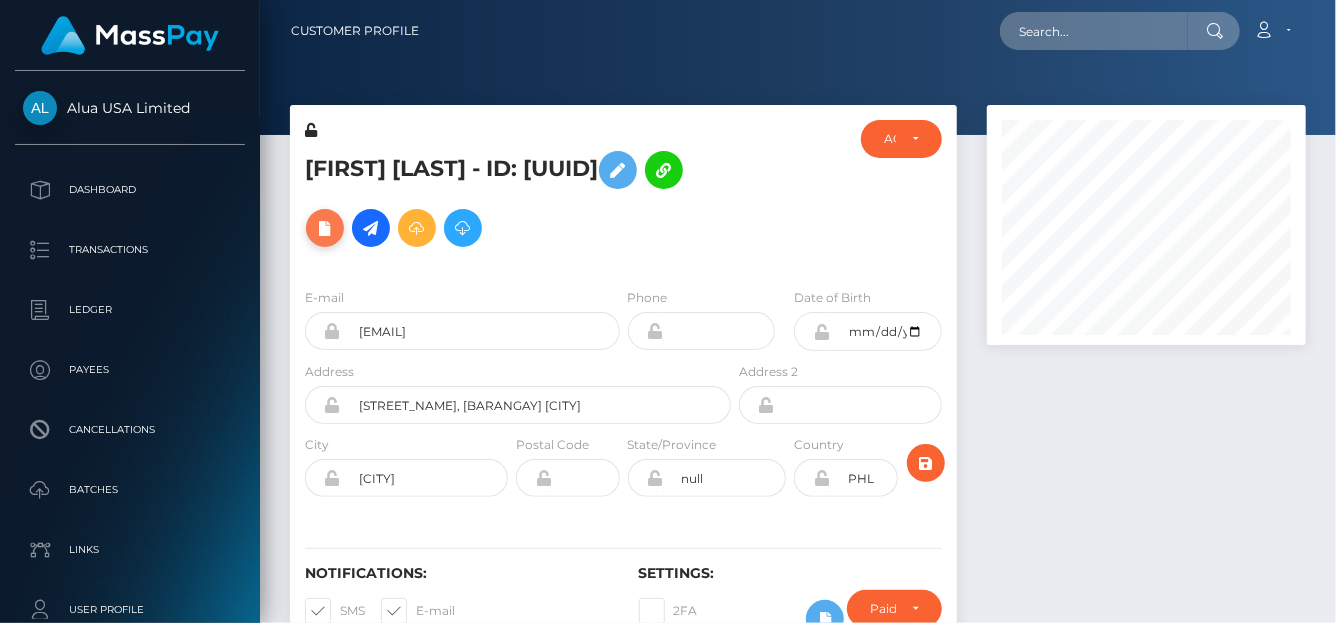 click at bounding box center (325, 228) 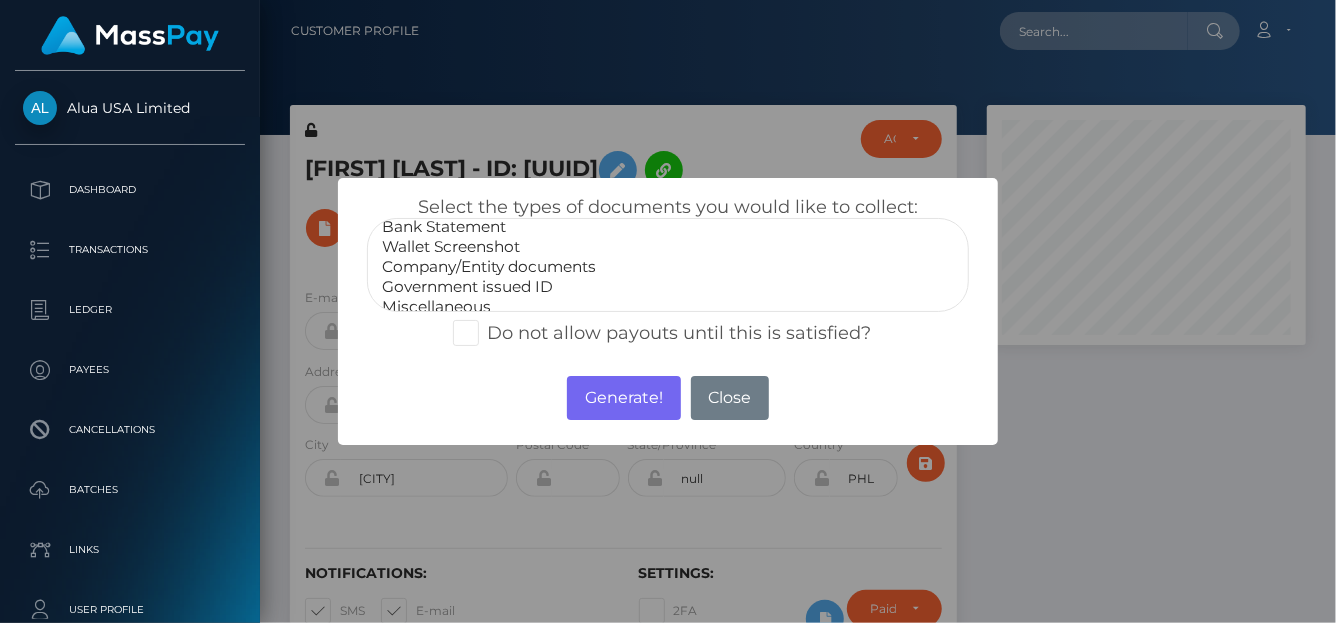 scroll, scrollTop: 39, scrollLeft: 0, axis: vertical 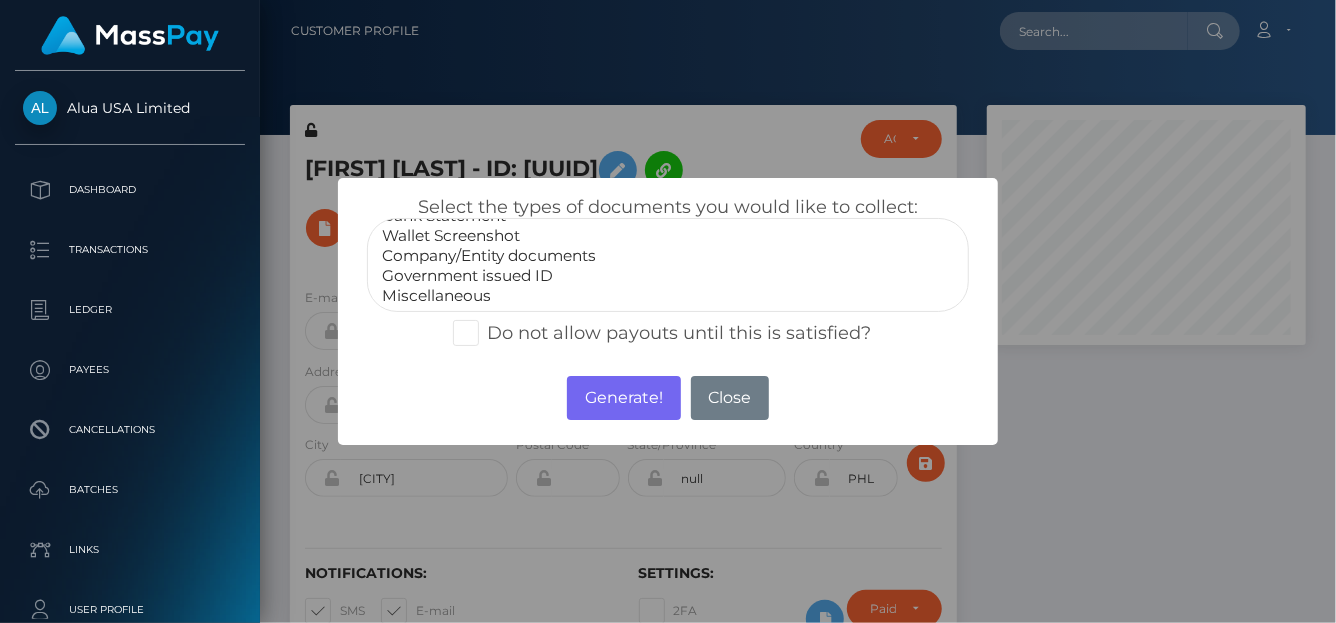 select on "Government issued ID" 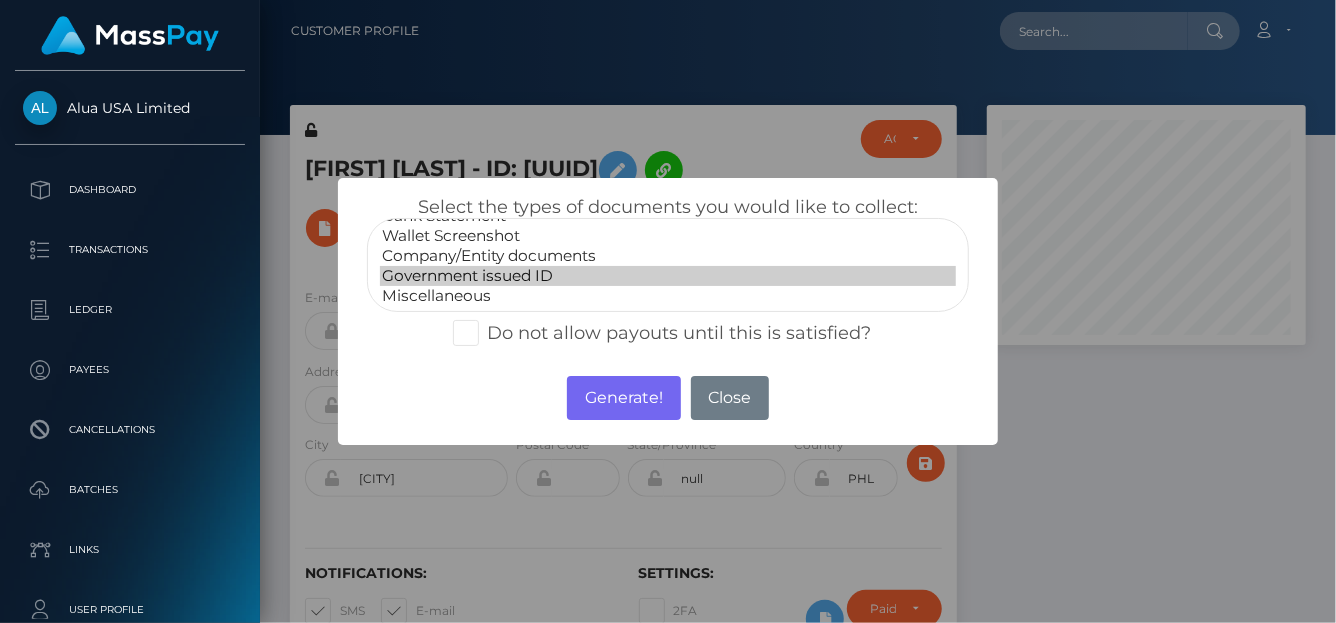 click on "Government issued ID" at bounding box center (668, 276) 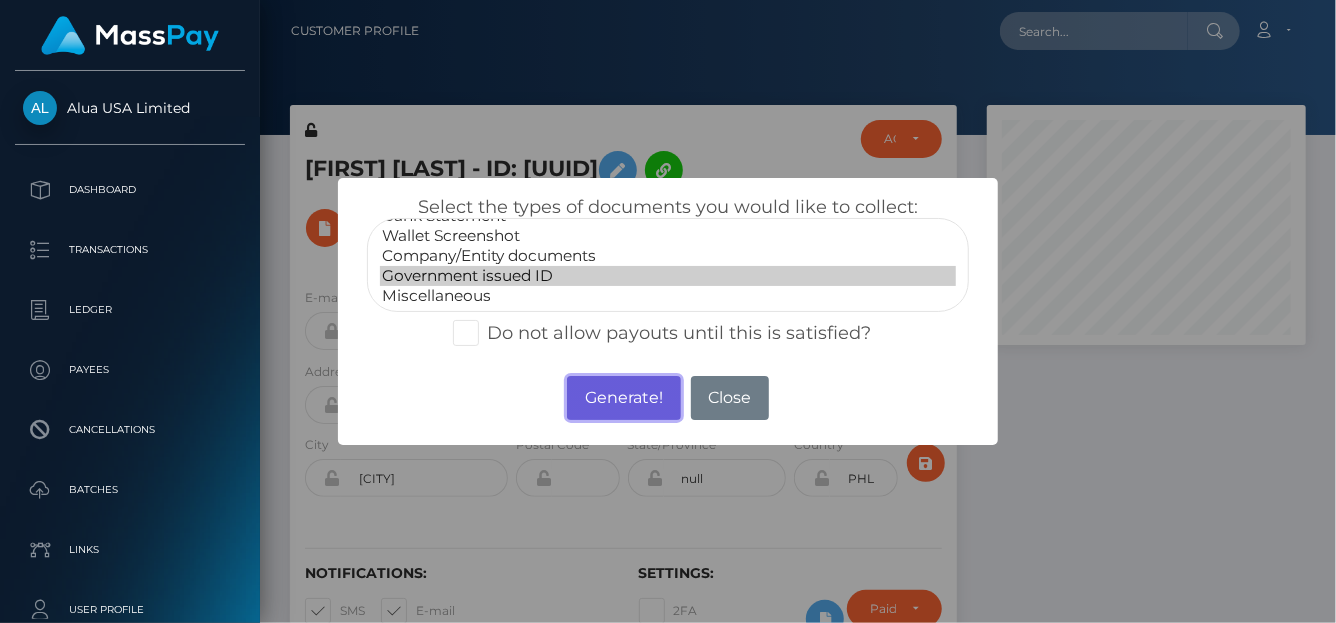 click on "Generate!" at bounding box center [623, 398] 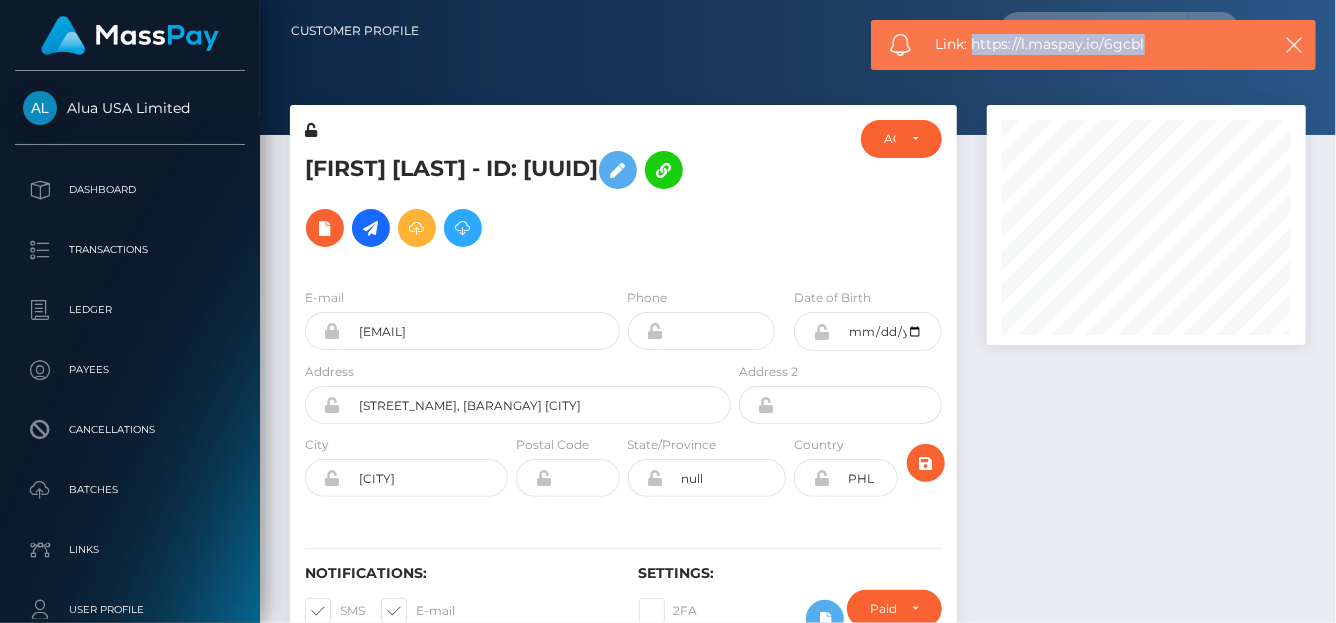 drag, startPoint x: 1192, startPoint y: 41, endPoint x: 974, endPoint y: 41, distance: 218 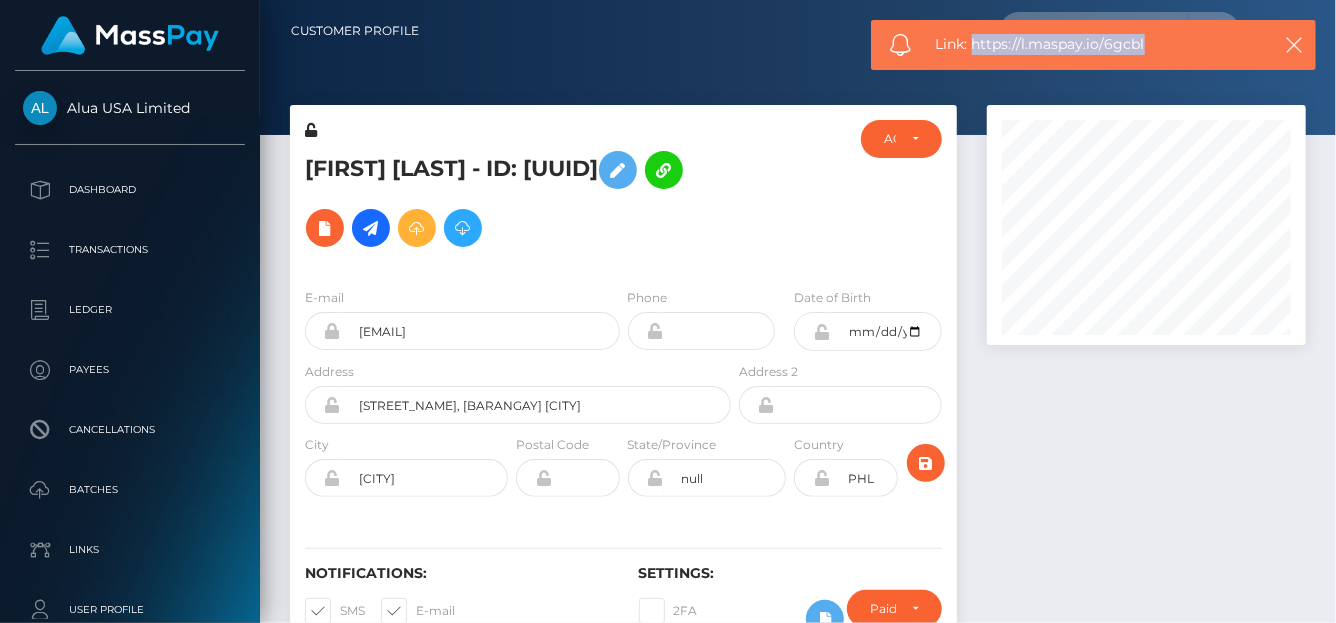 click on "Link: https://l.maspay.io/6gcbl" at bounding box center [1096, 44] 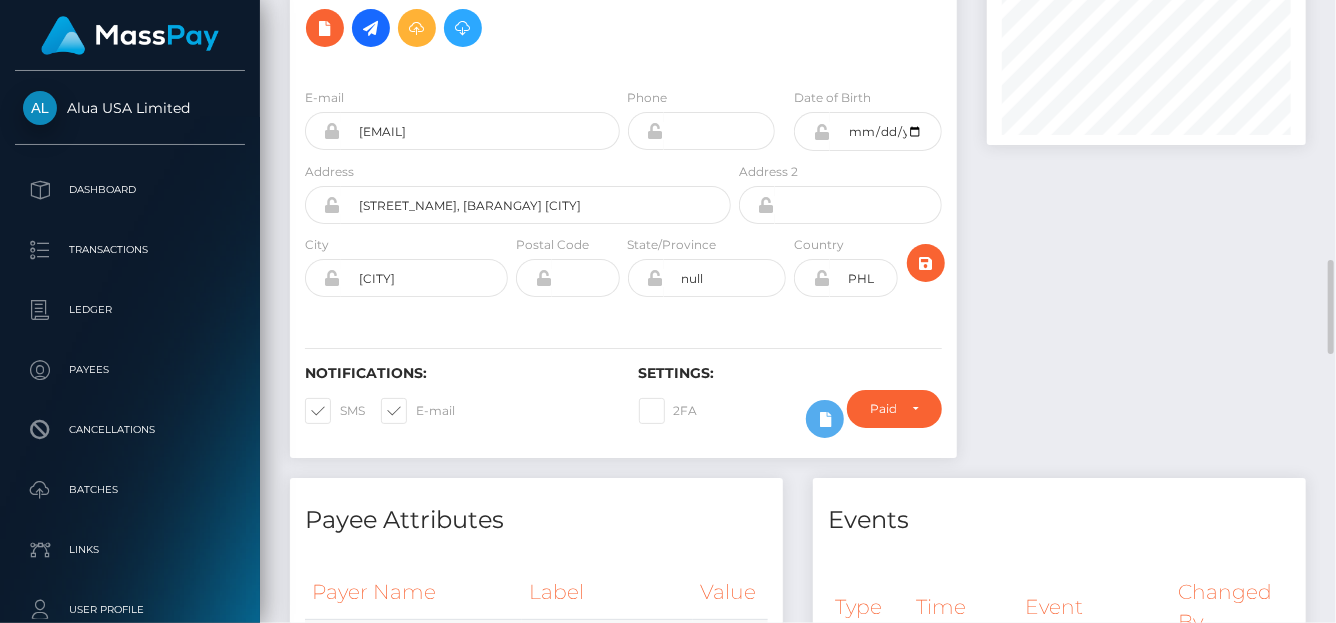 scroll, scrollTop: 400, scrollLeft: 0, axis: vertical 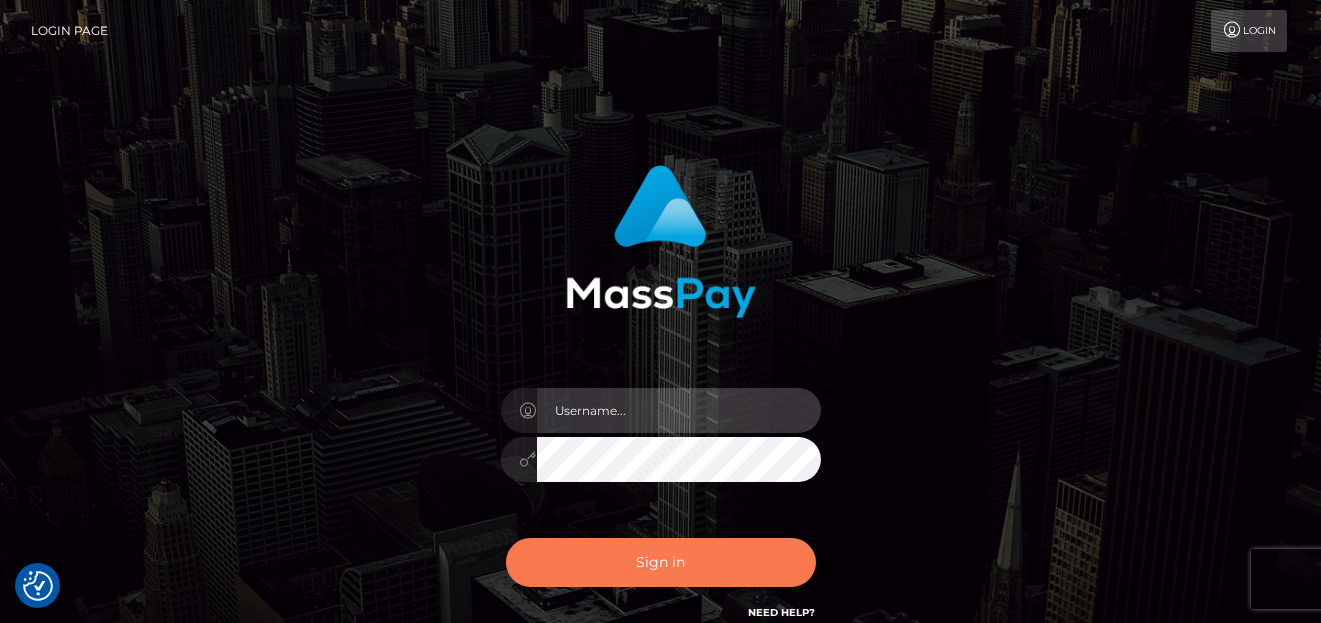 type on "denise" 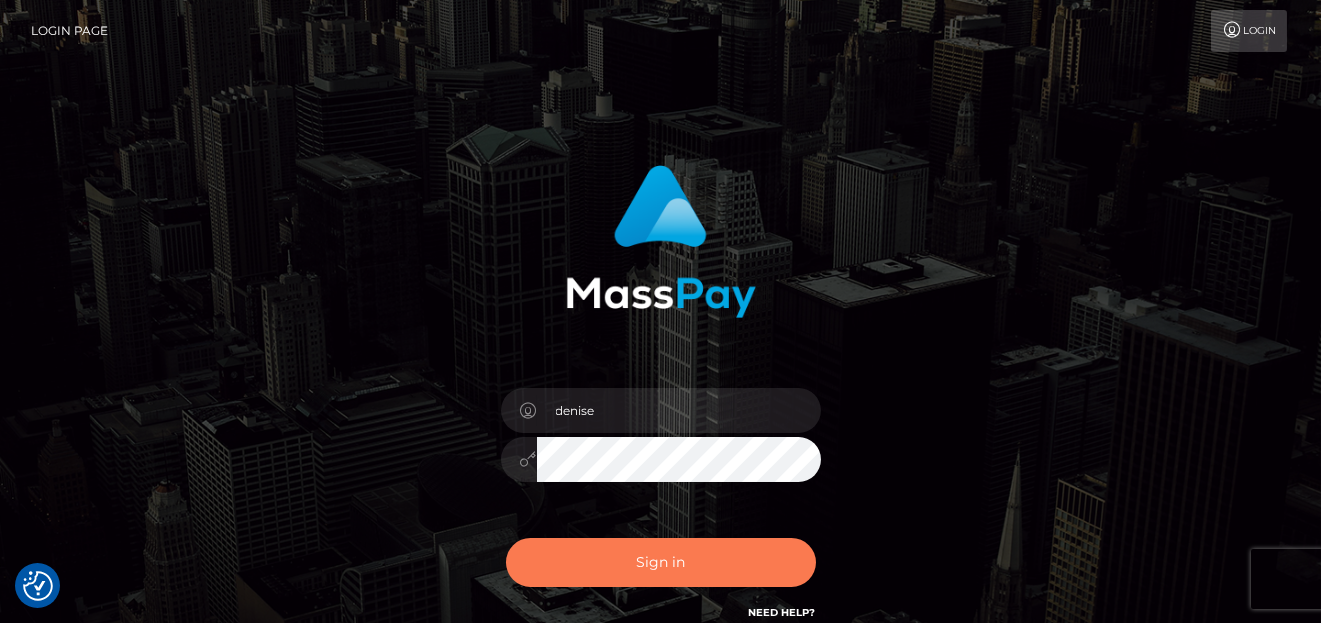 click on "Sign in" at bounding box center (661, 562) 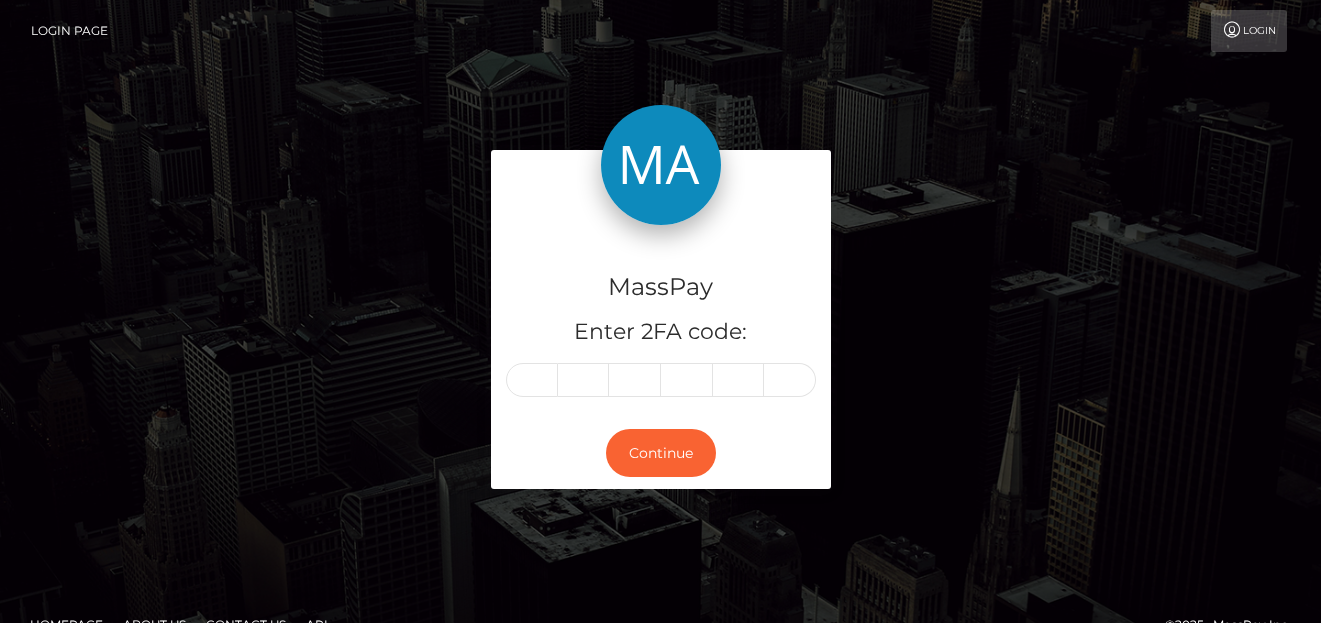 scroll, scrollTop: 0, scrollLeft: 0, axis: both 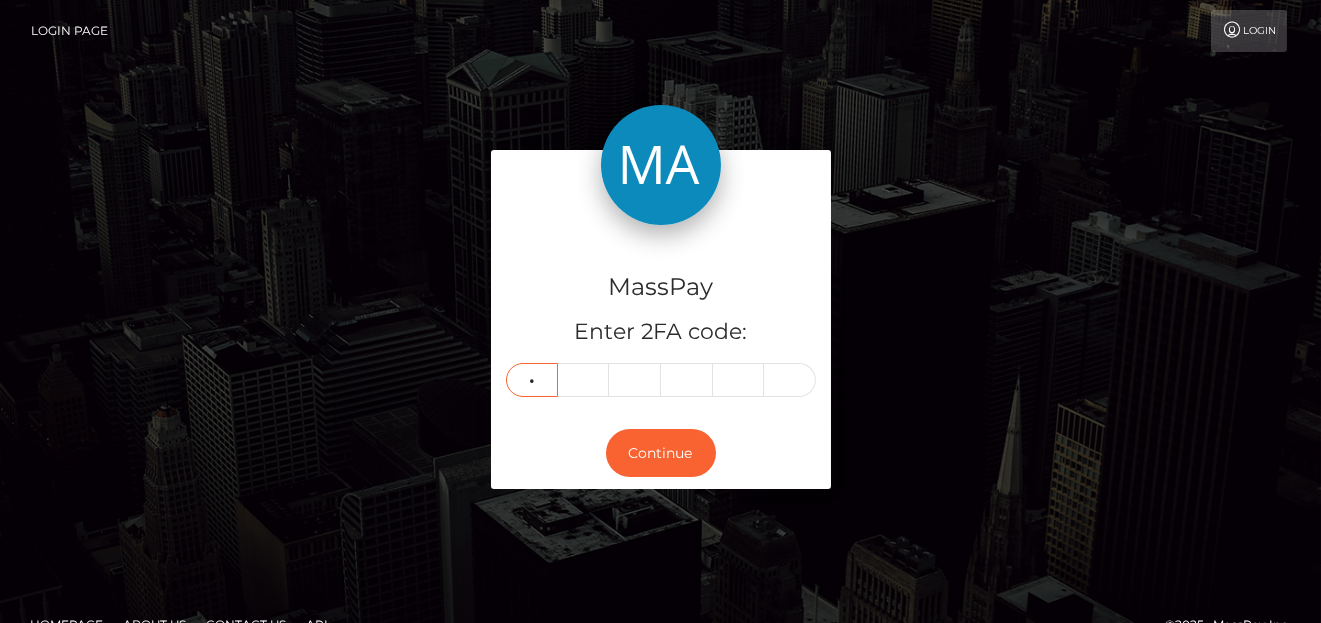 type on "2" 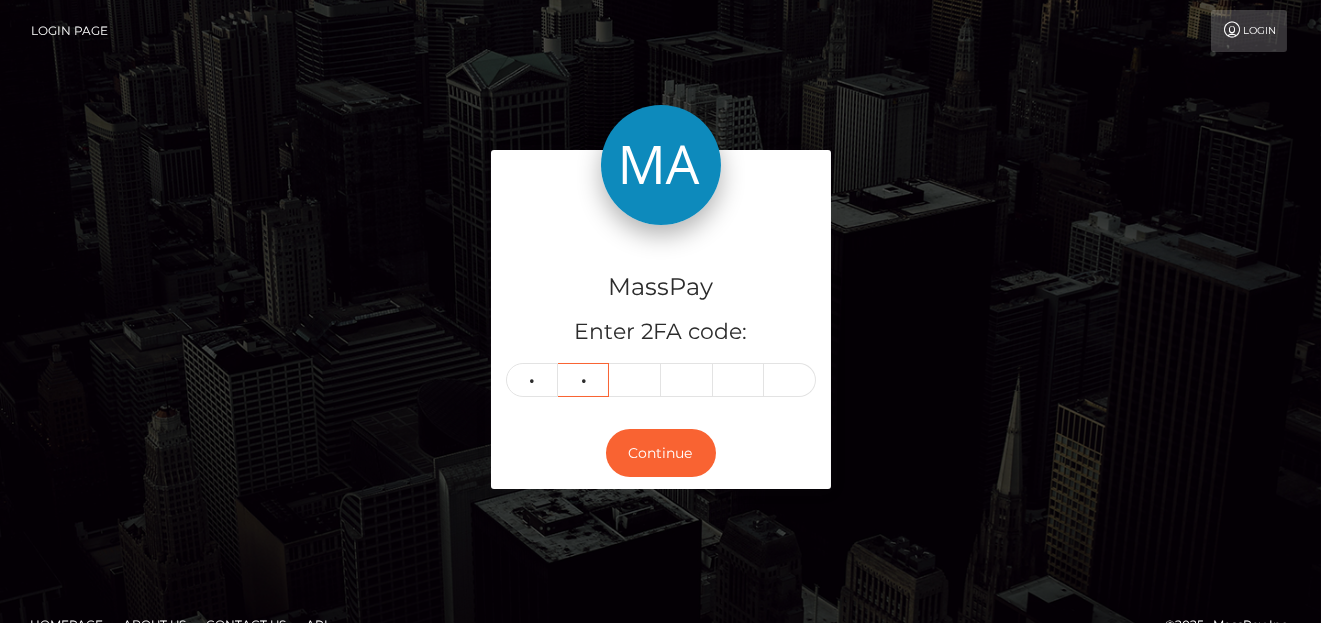type on "0" 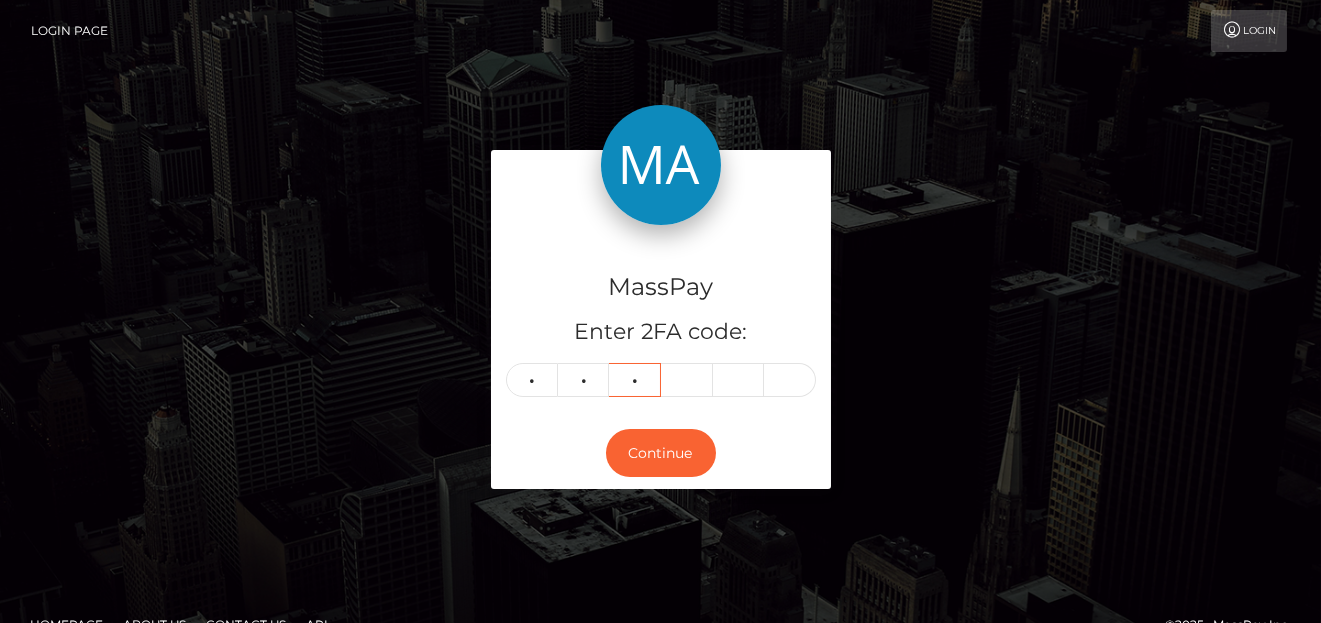 type on "2" 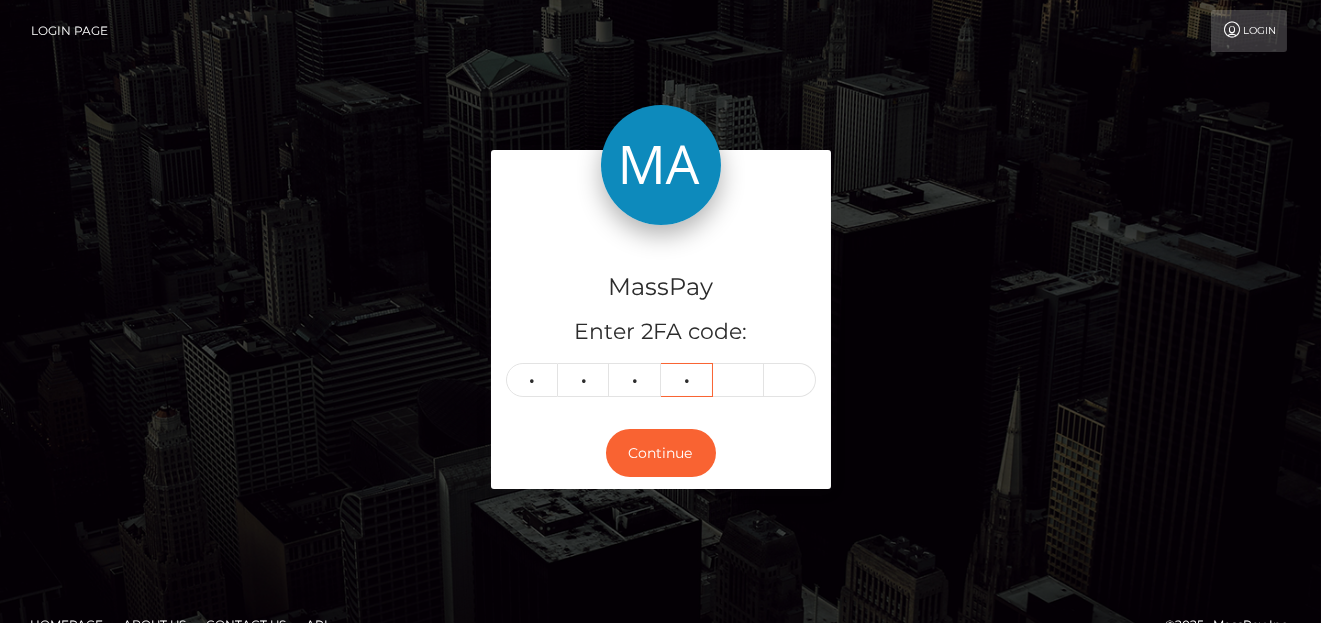 type on "4" 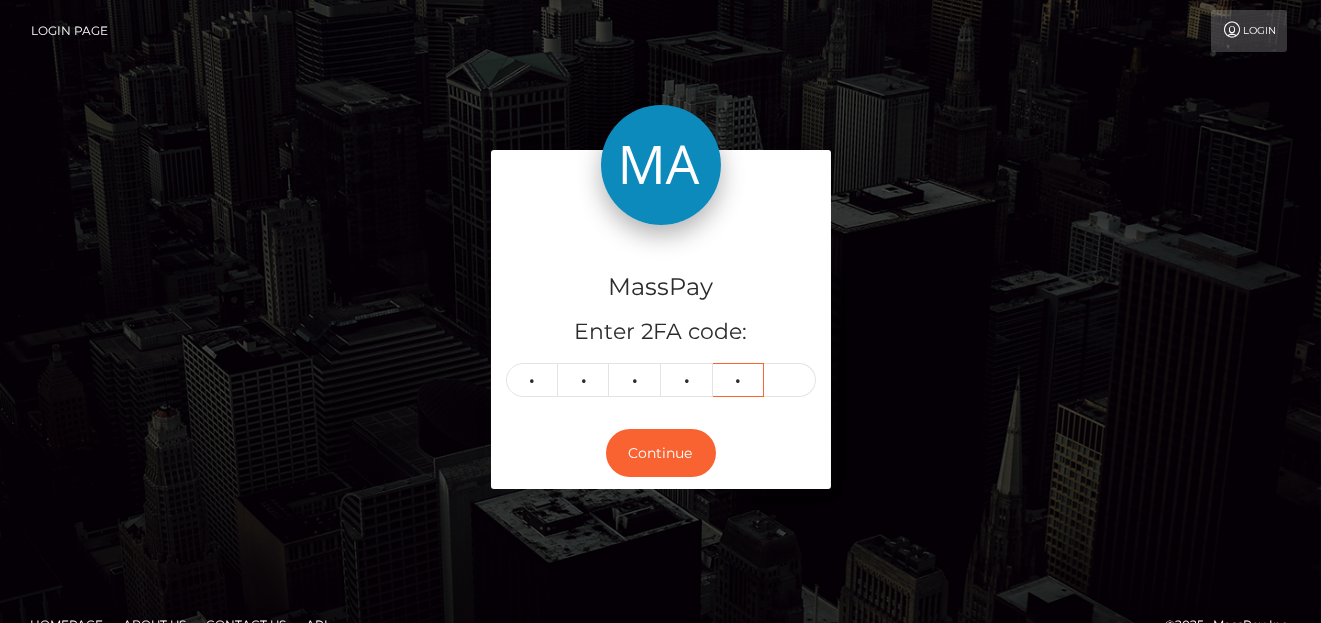 type on "0" 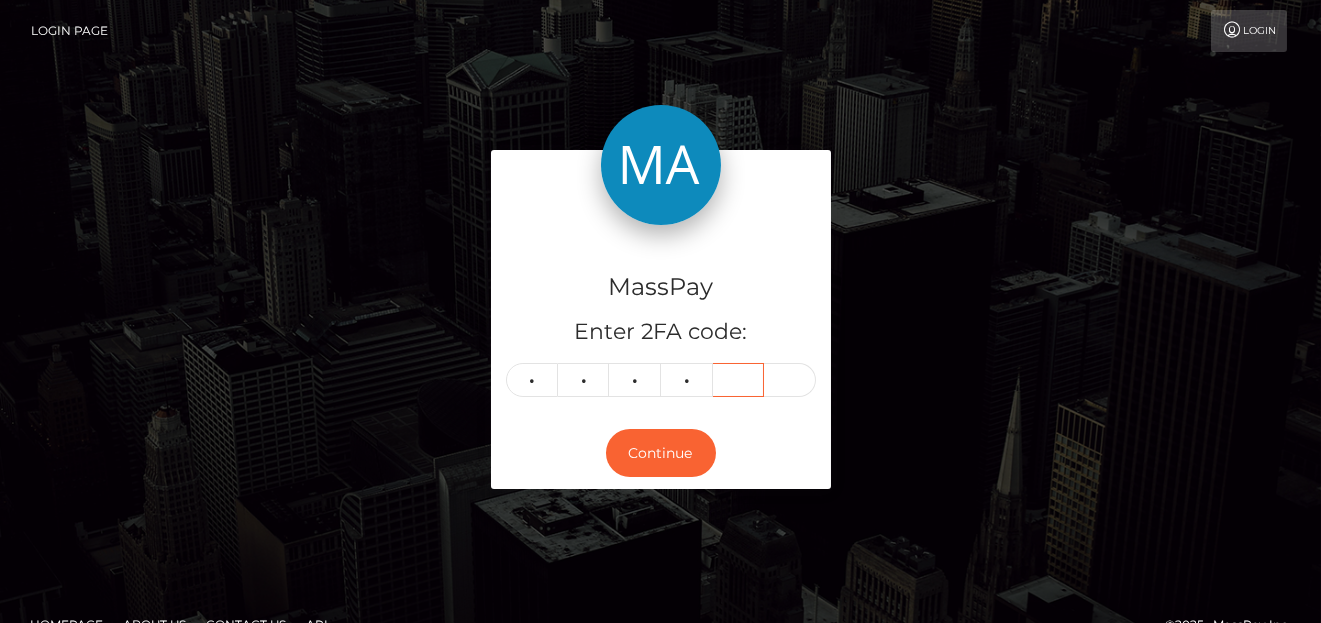 type 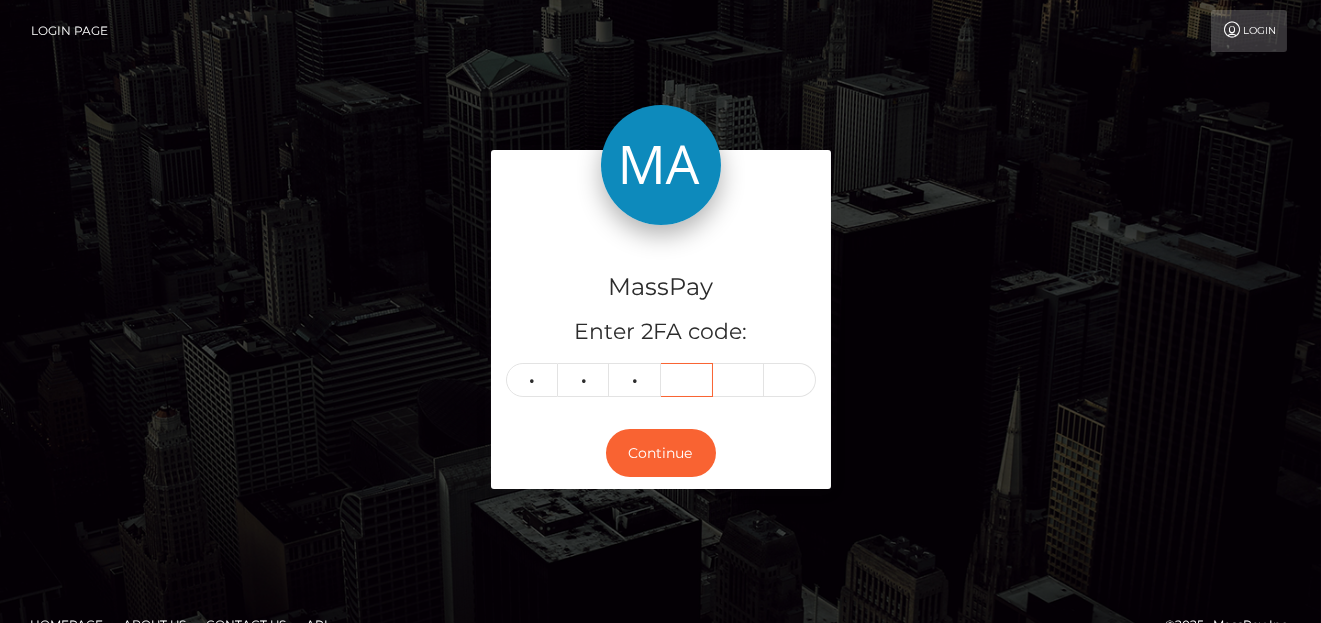 type 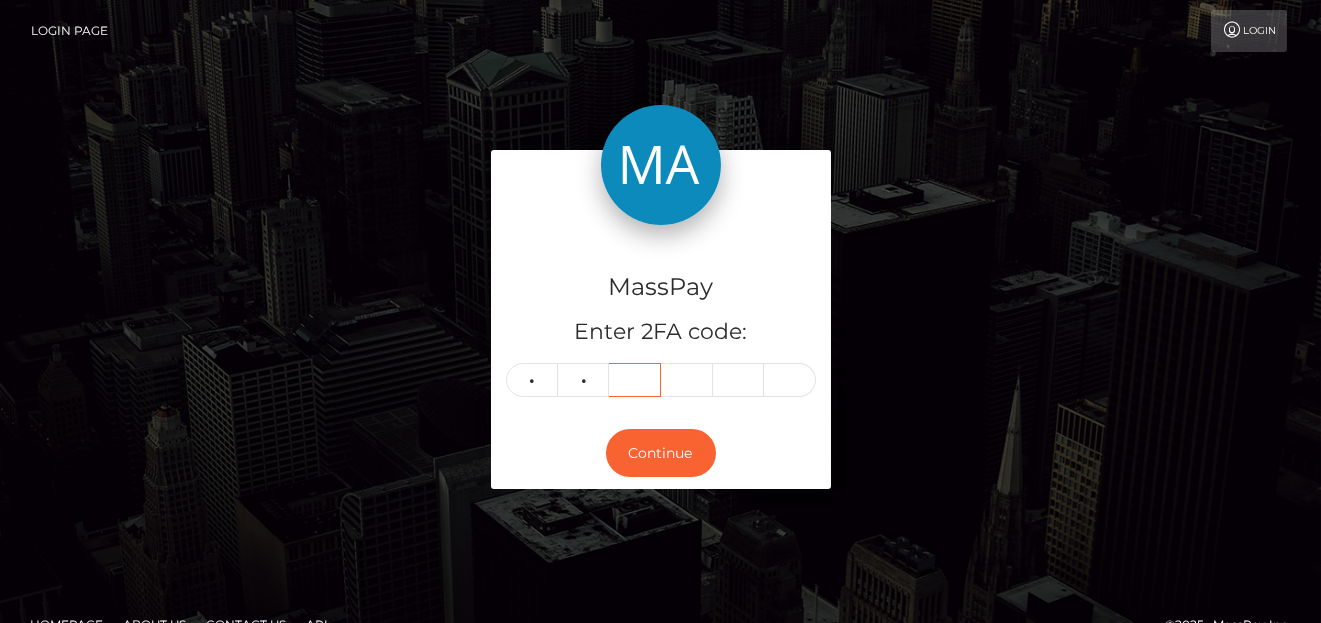 type 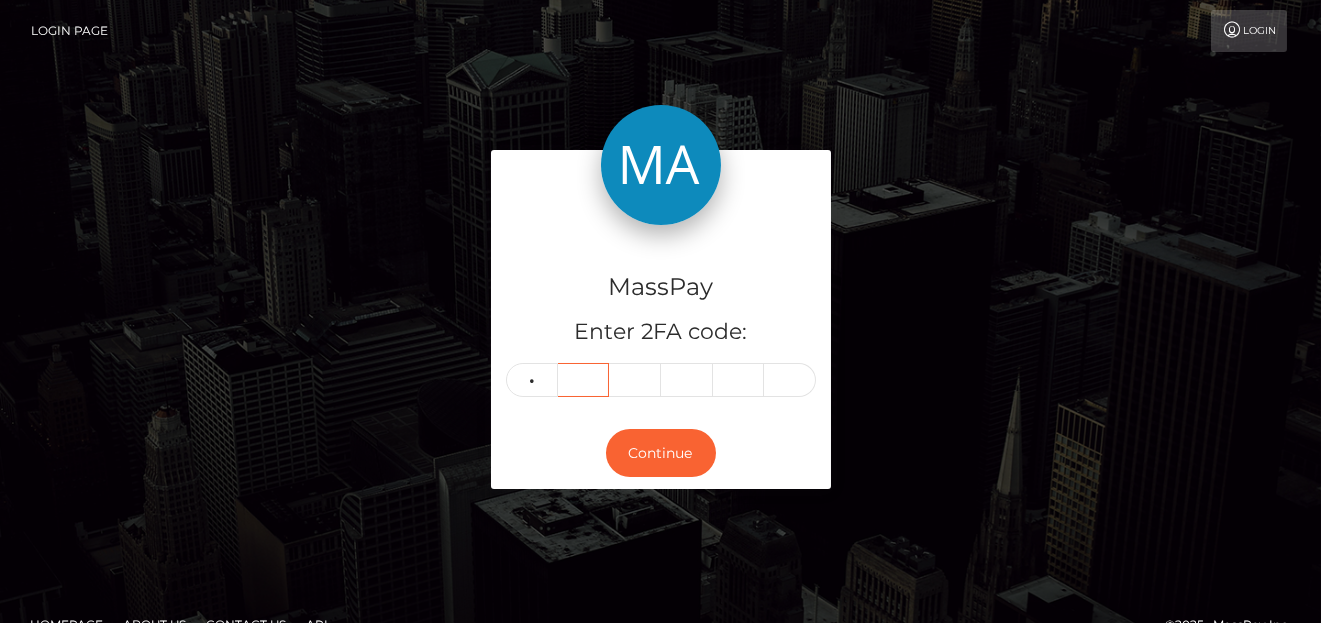 type 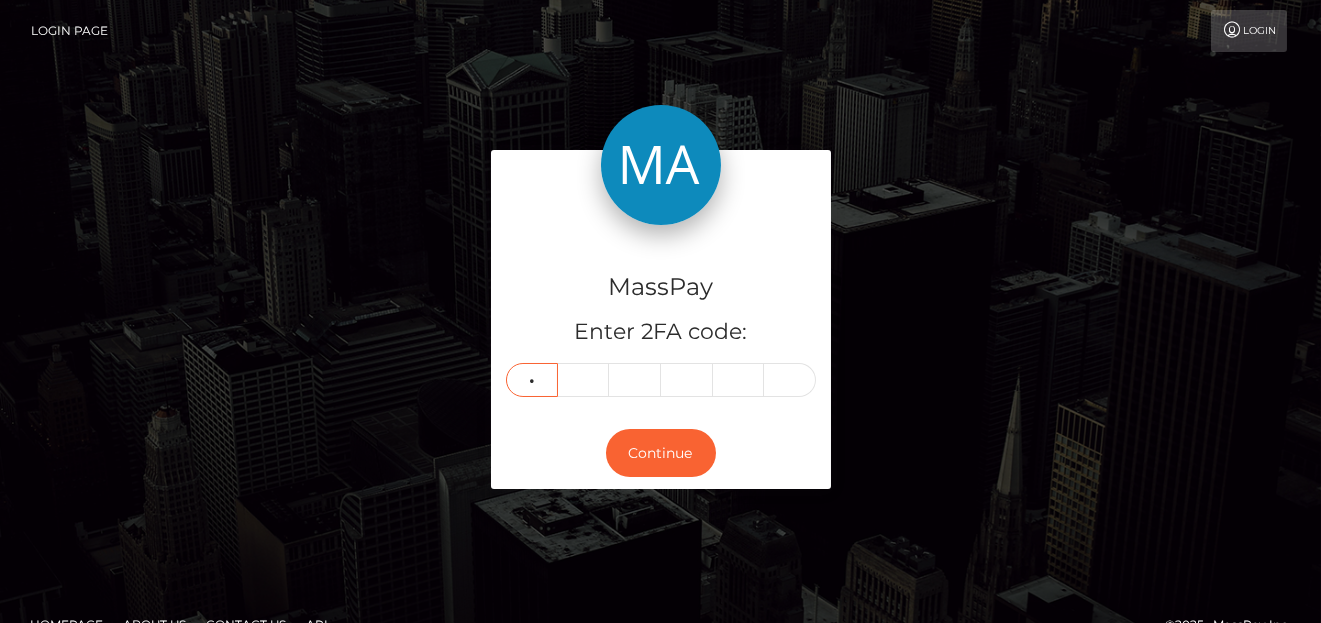 type on "3" 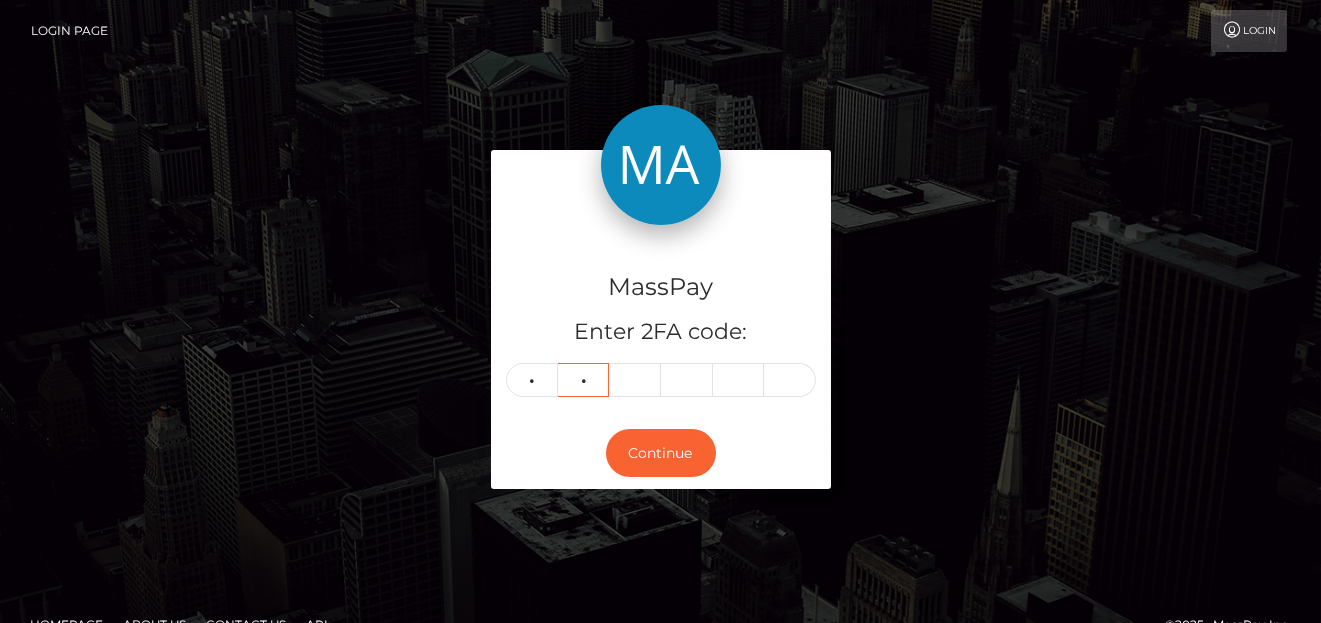 type on "2" 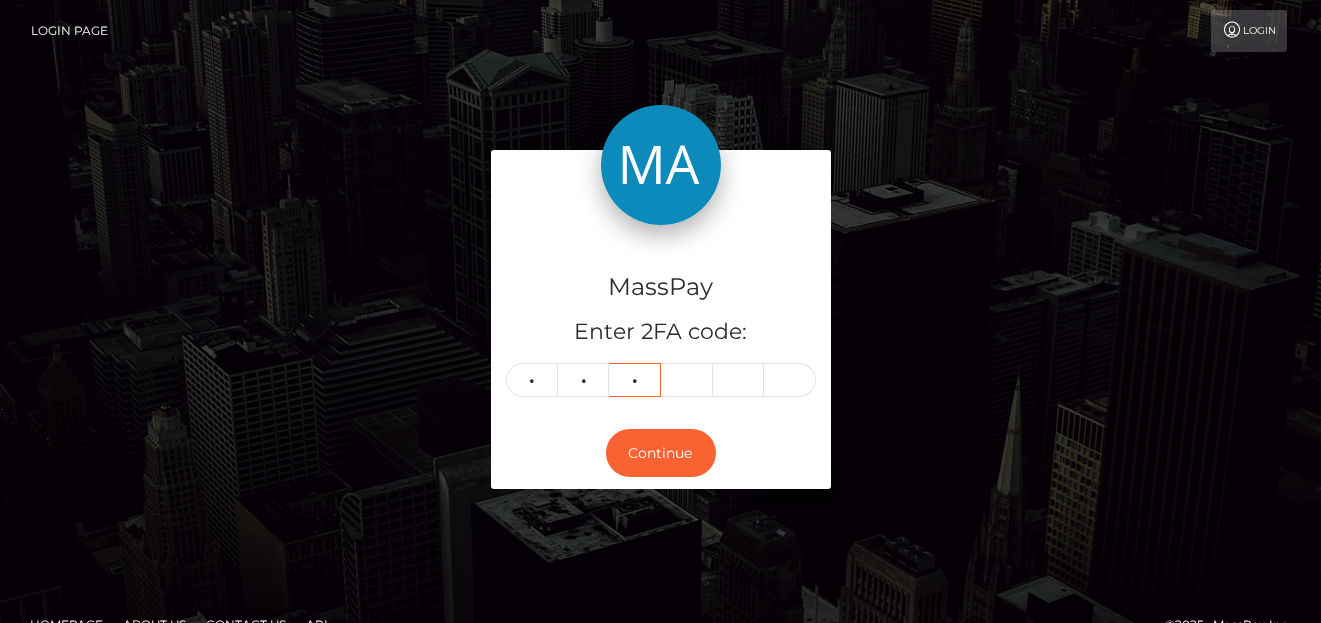 type on "0" 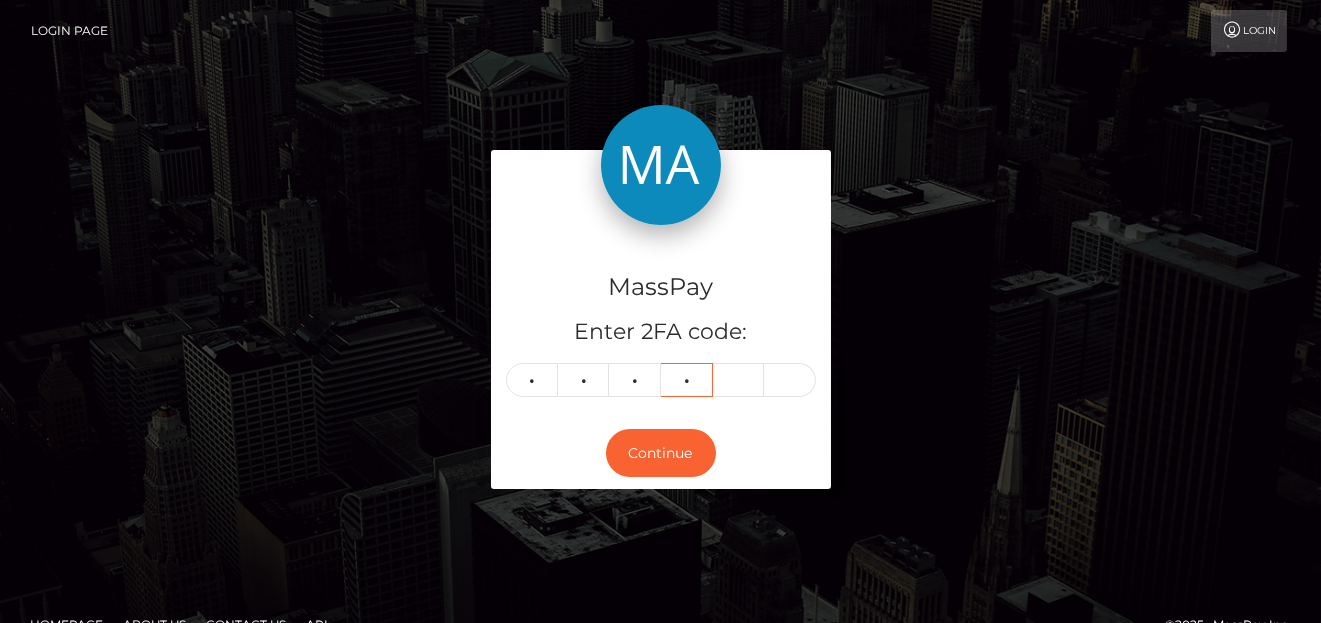 type on "2" 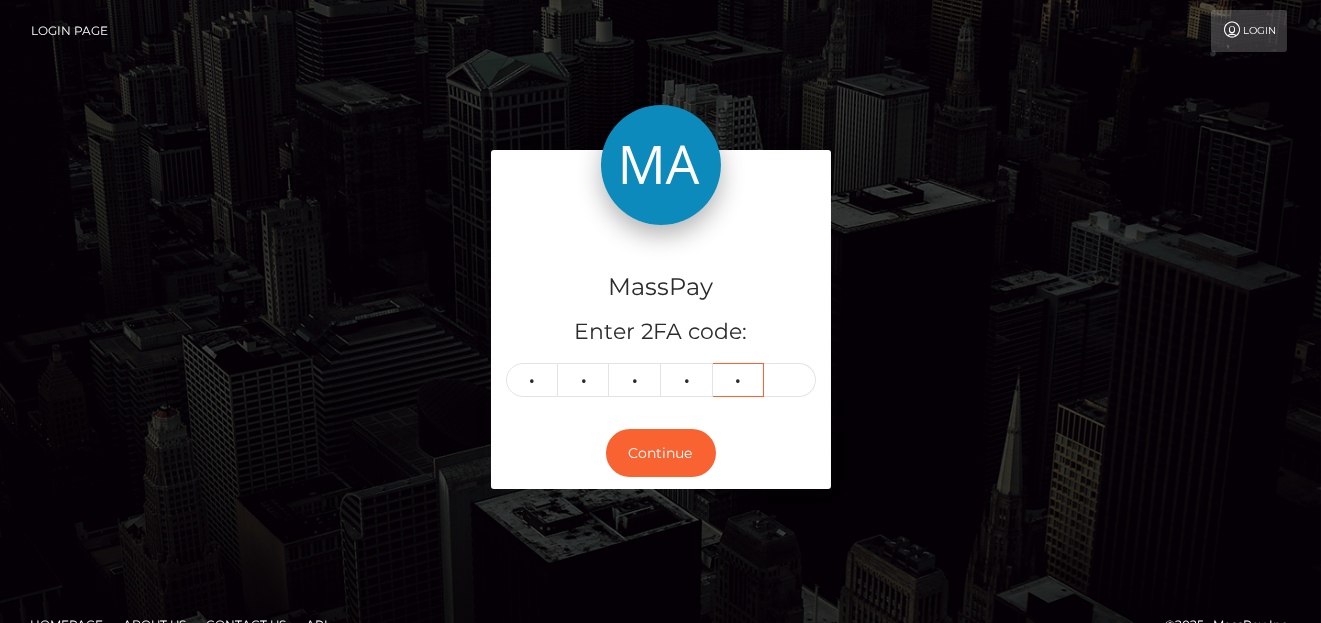 type on "4" 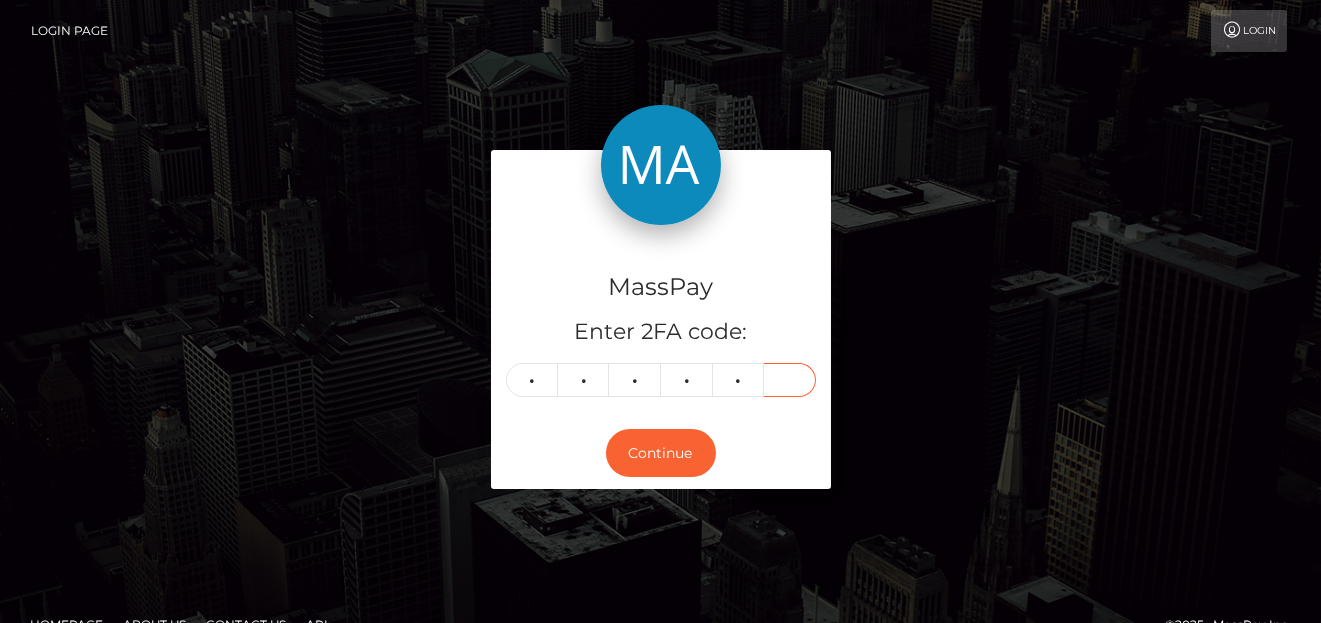 type on "0" 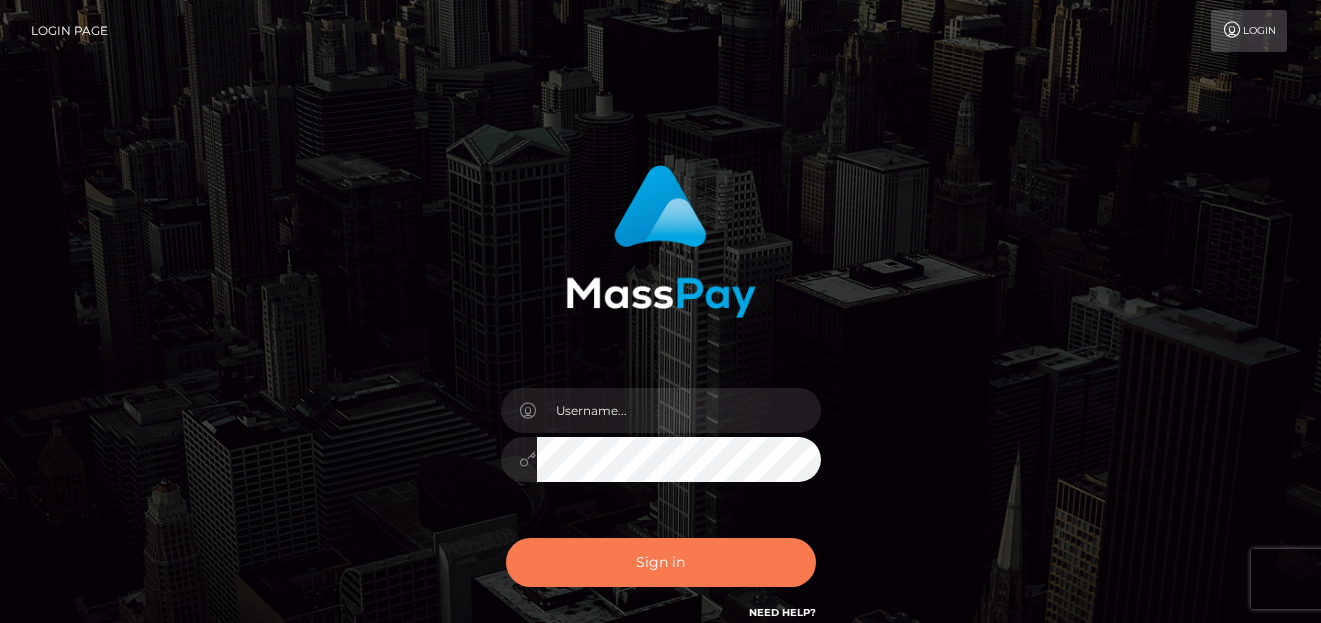 scroll, scrollTop: 0, scrollLeft: 0, axis: both 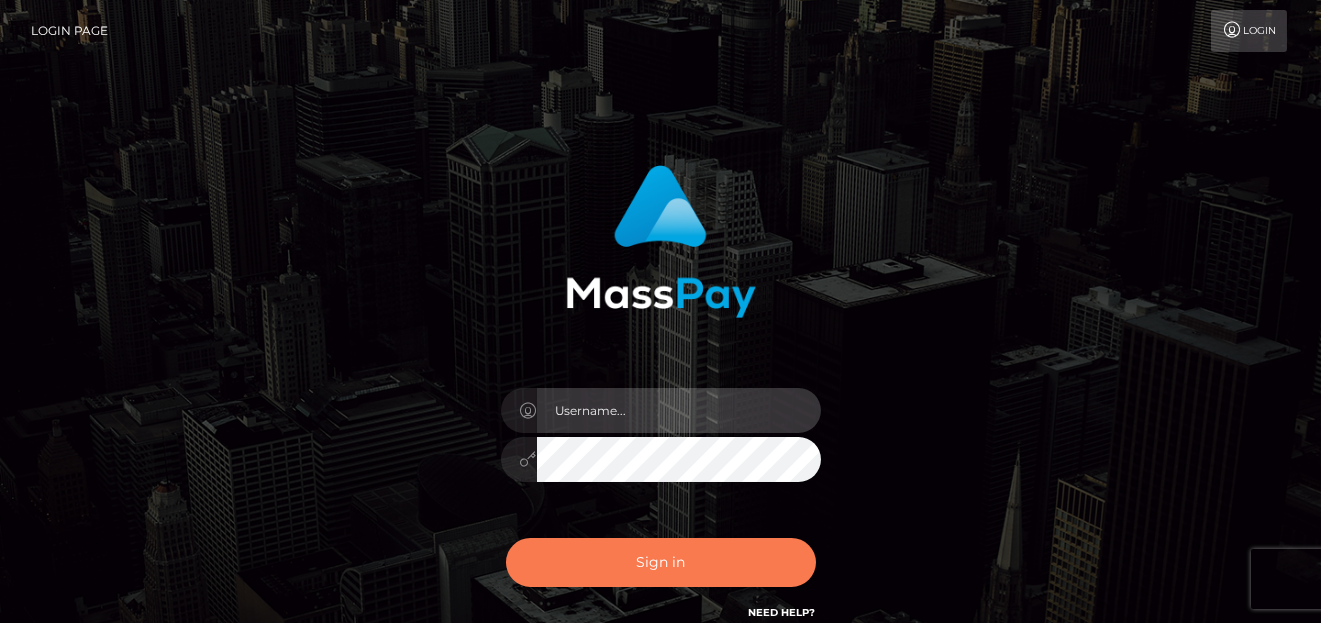 type on "denise" 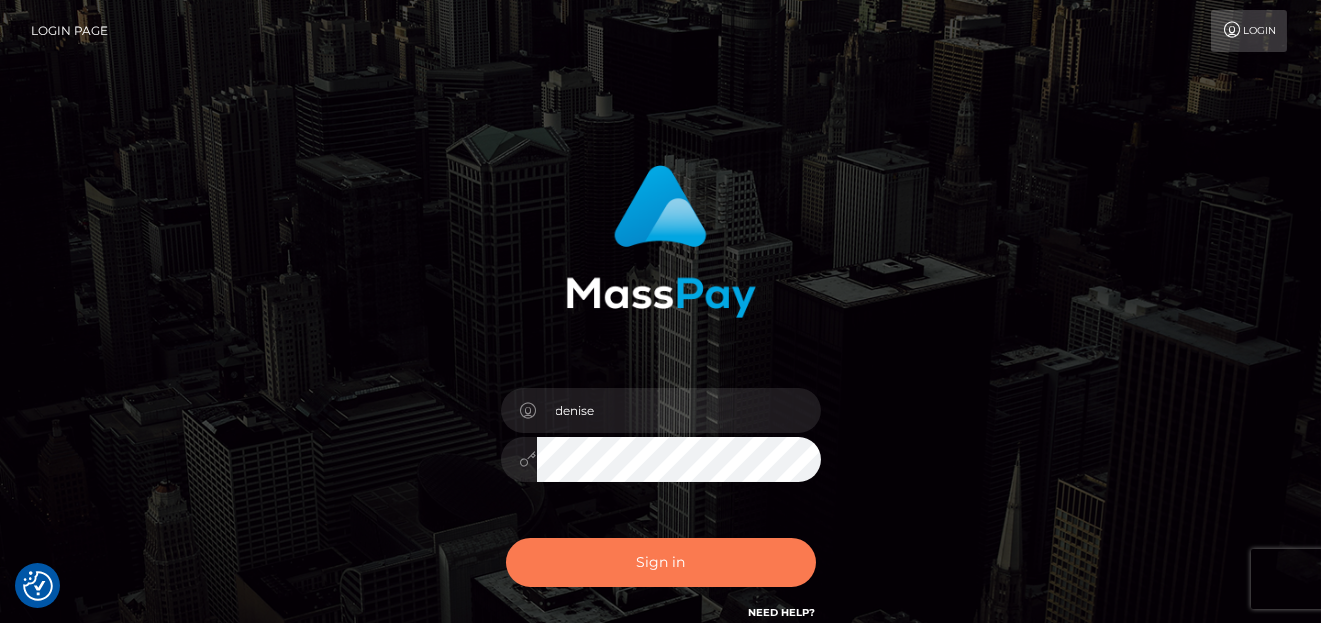 click on "Sign in" at bounding box center [661, 562] 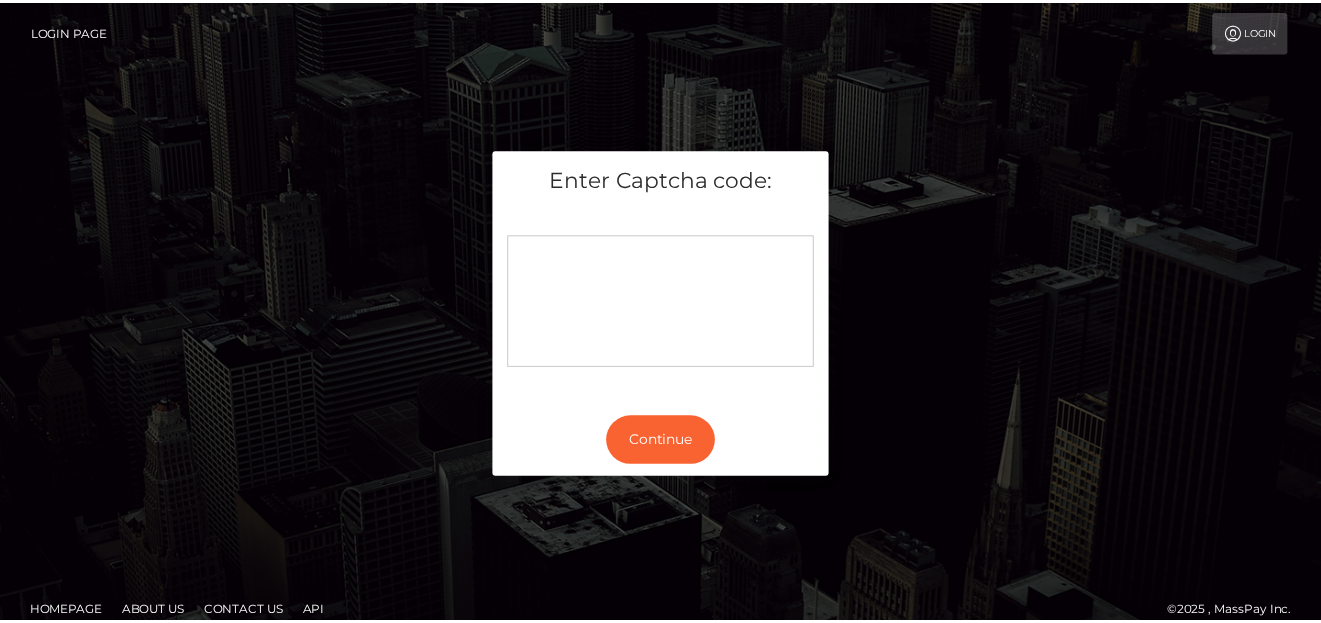 scroll, scrollTop: 0, scrollLeft: 0, axis: both 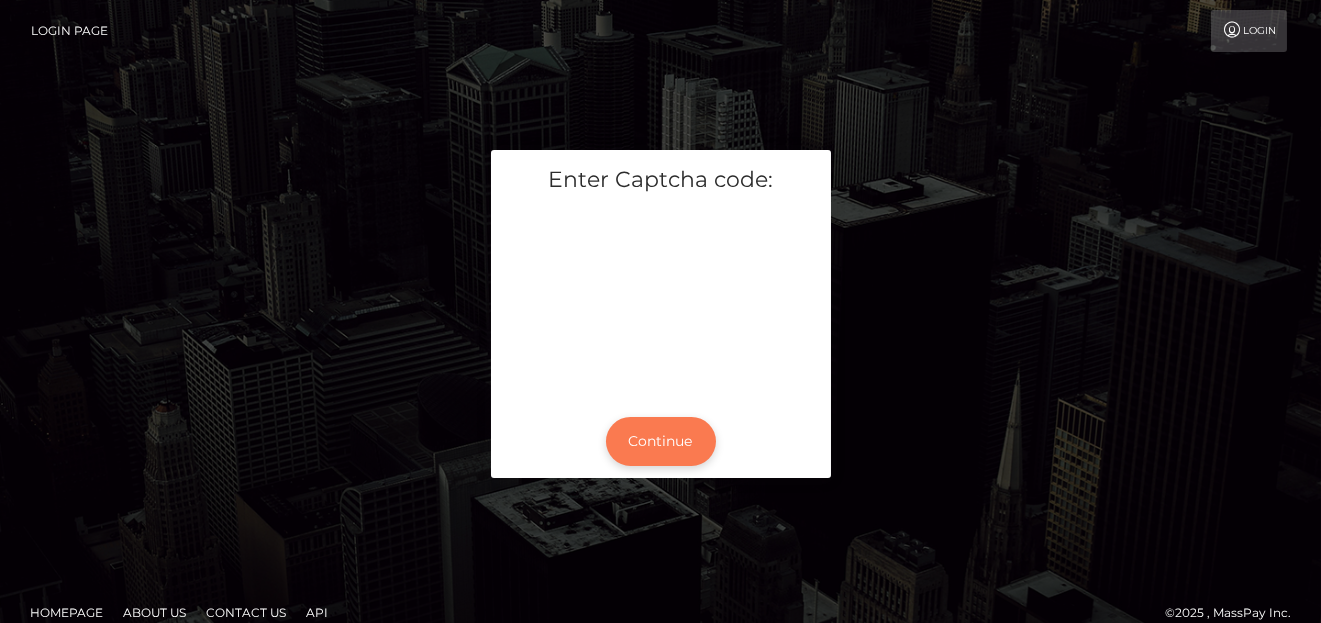 click on "Continue" at bounding box center (661, 441) 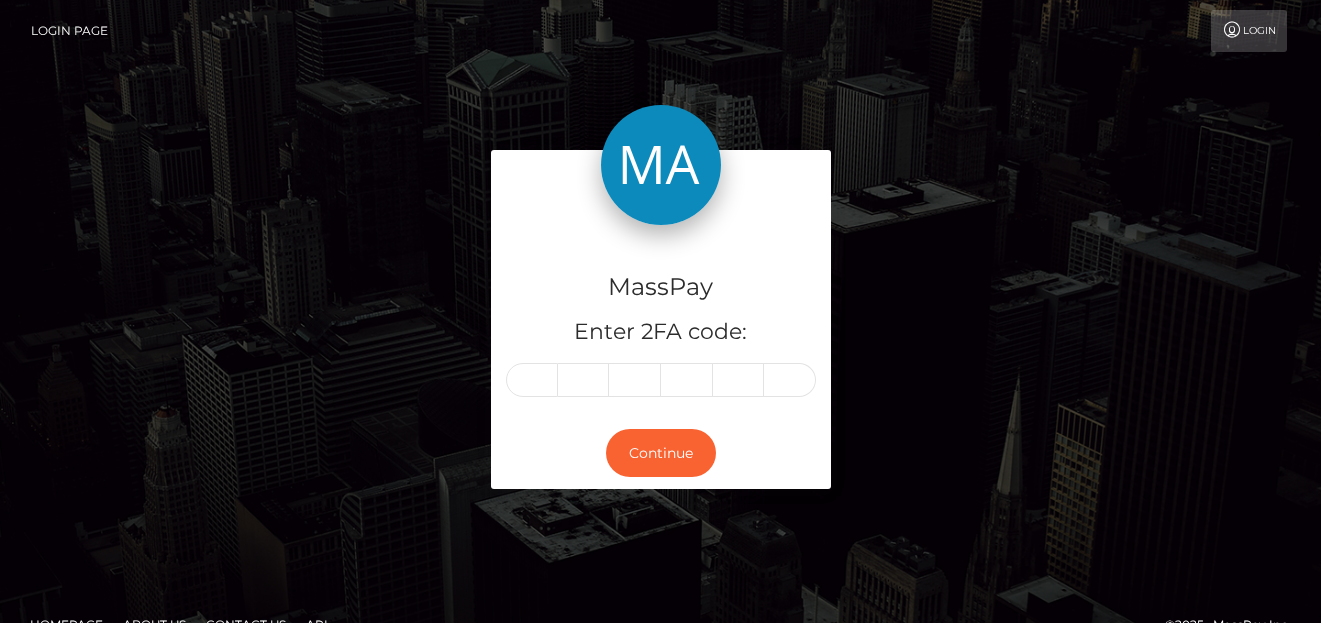 scroll, scrollTop: 0, scrollLeft: 0, axis: both 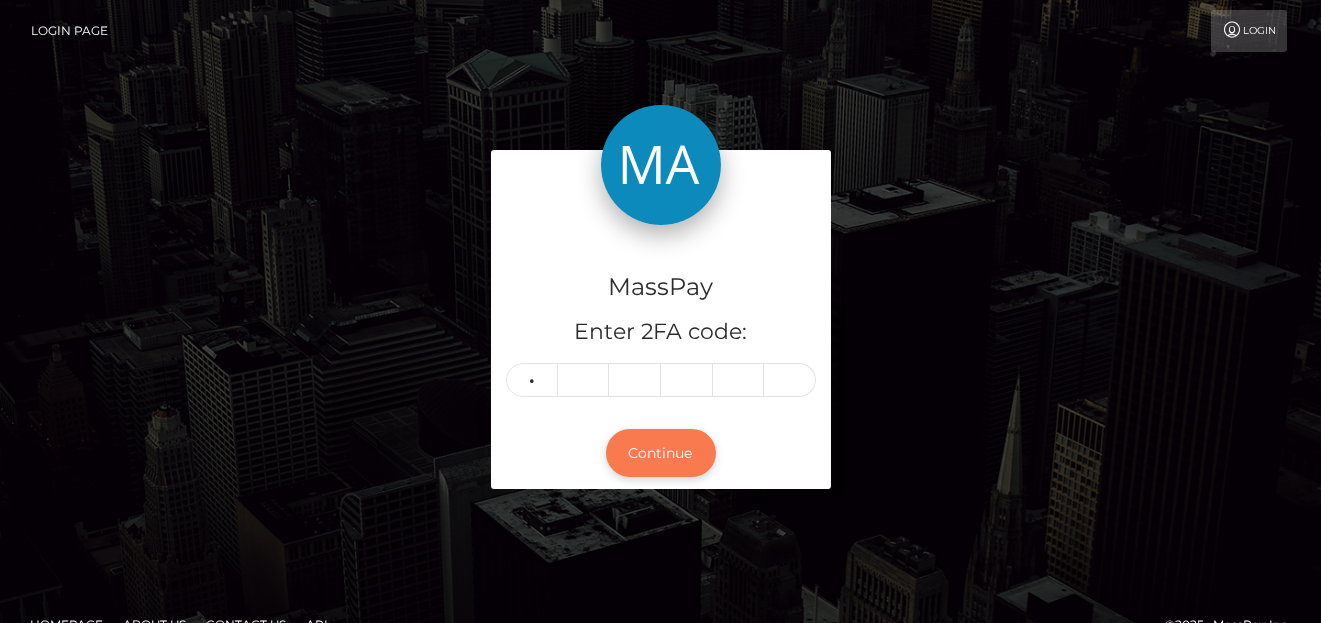 type on "5" 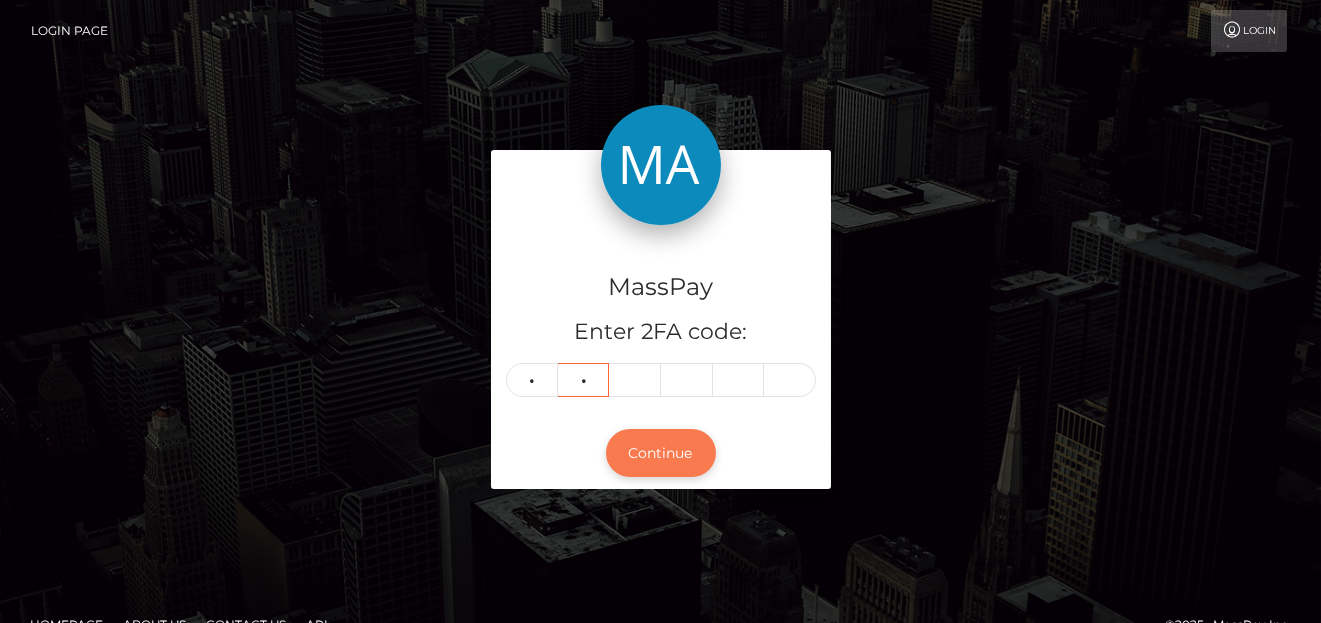 type on "6" 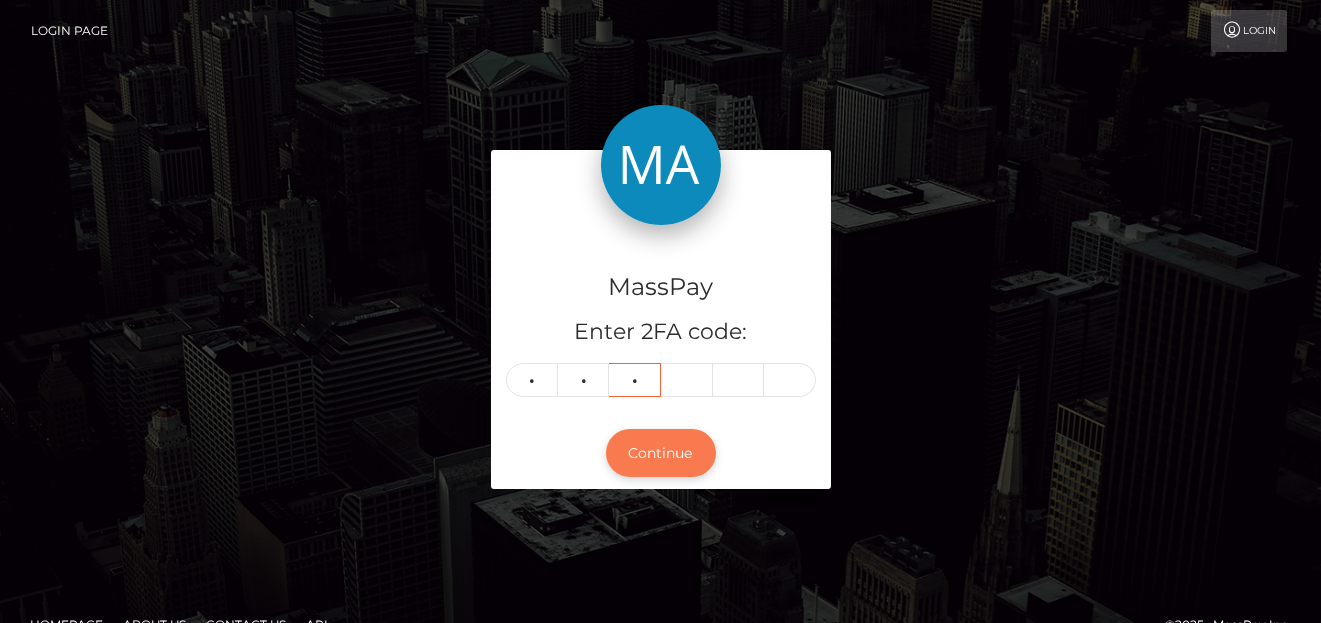 type on "1" 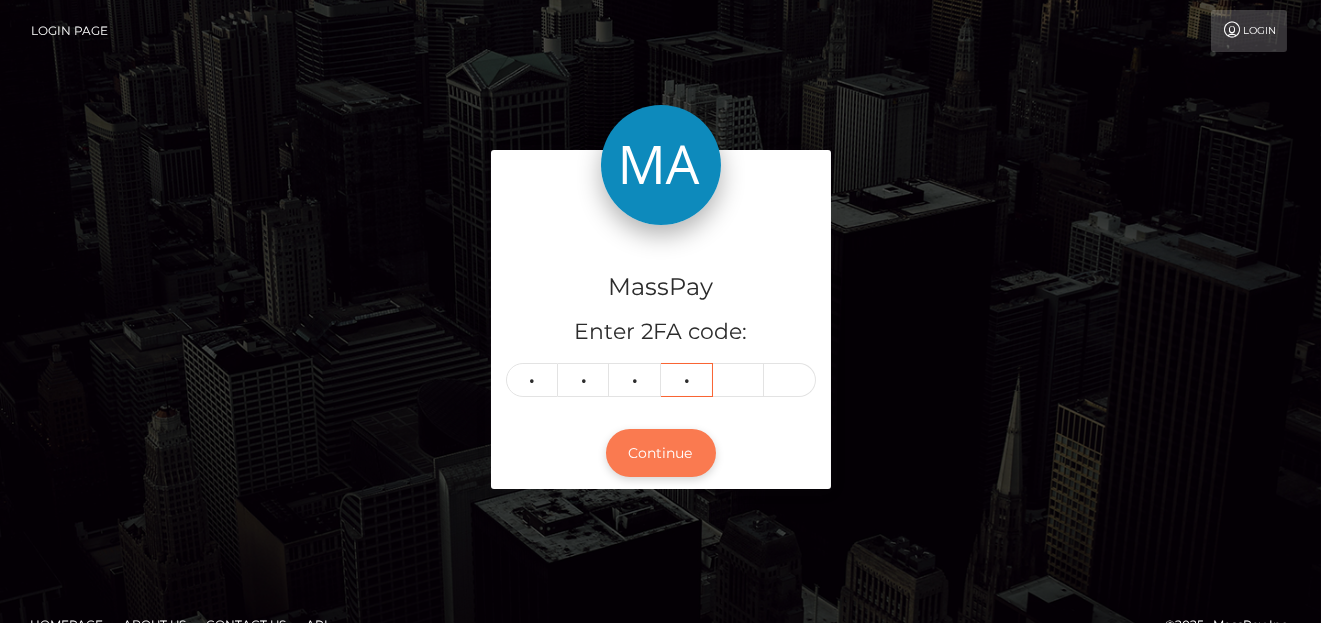 type on "9" 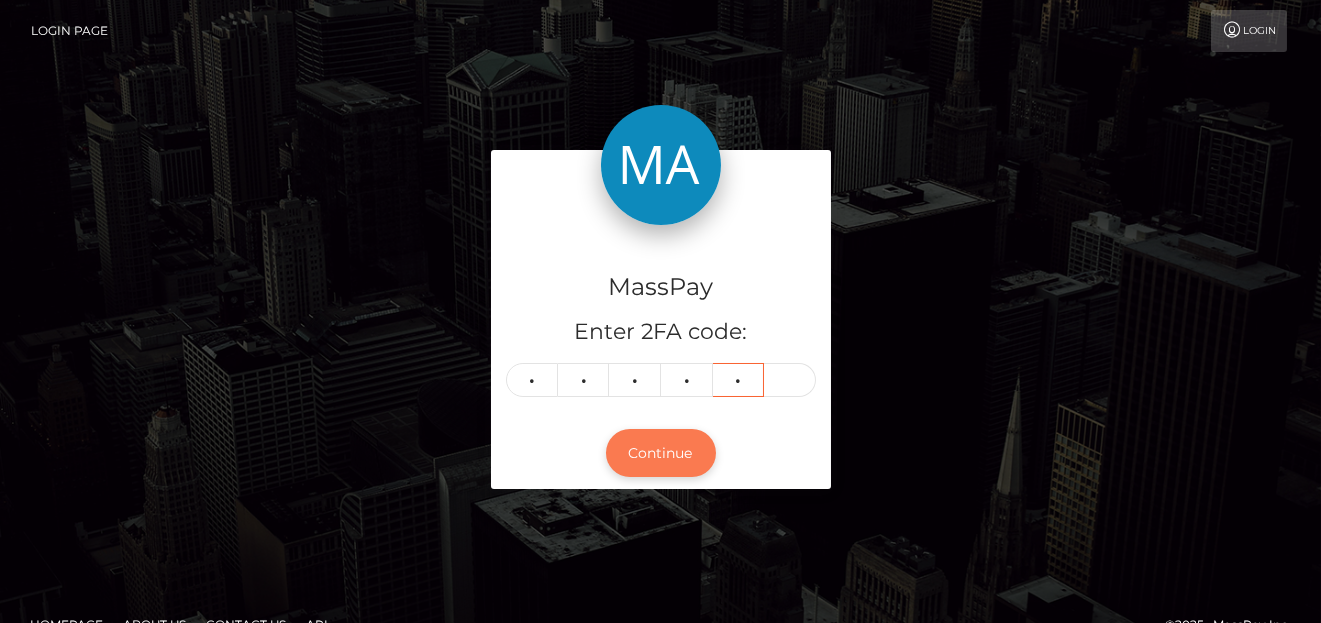type on "8" 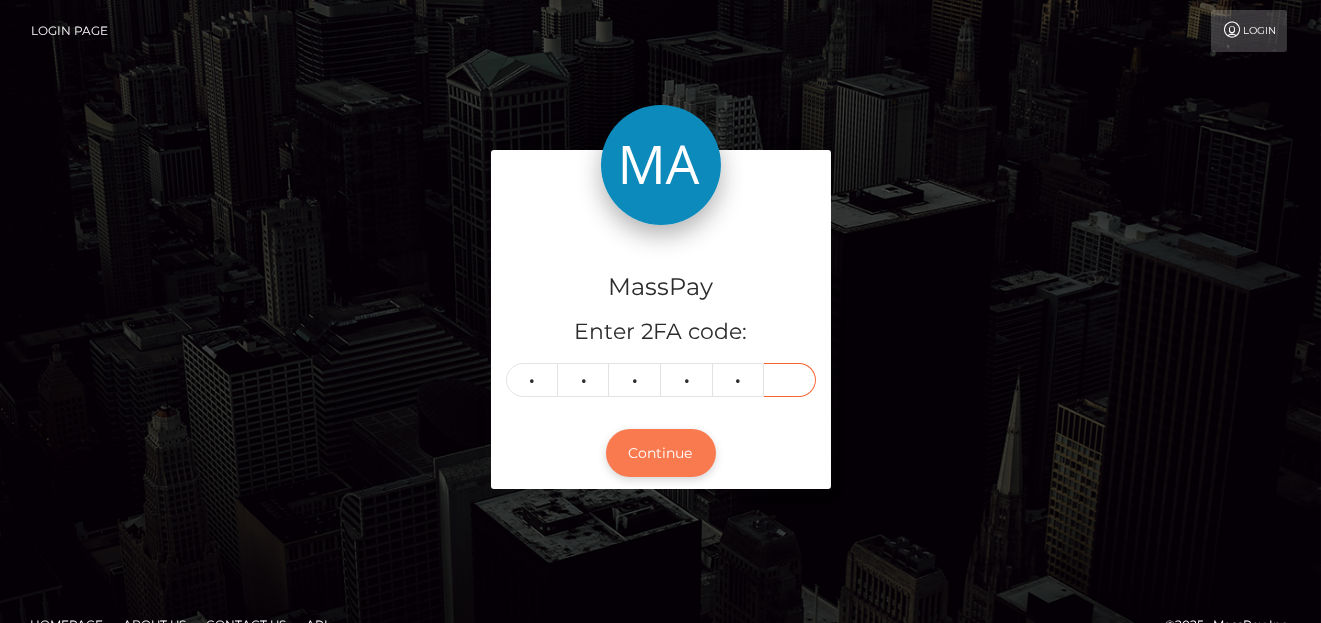 type on "5" 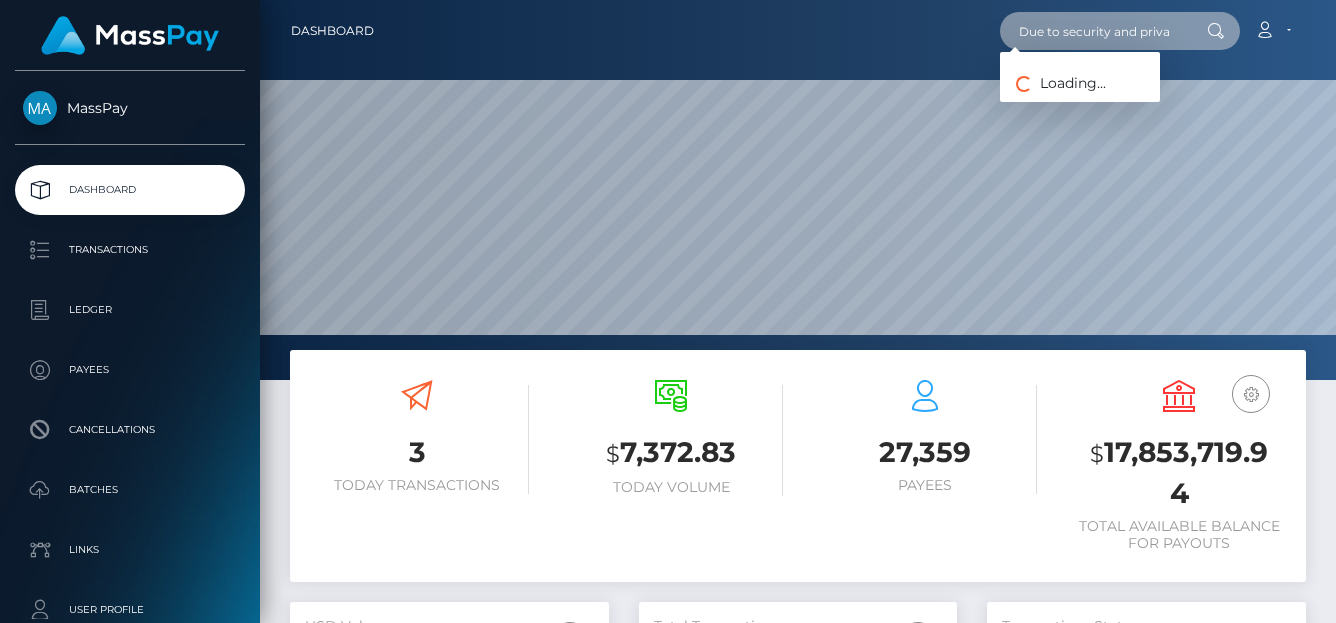 scroll, scrollTop: 0, scrollLeft: 0, axis: both 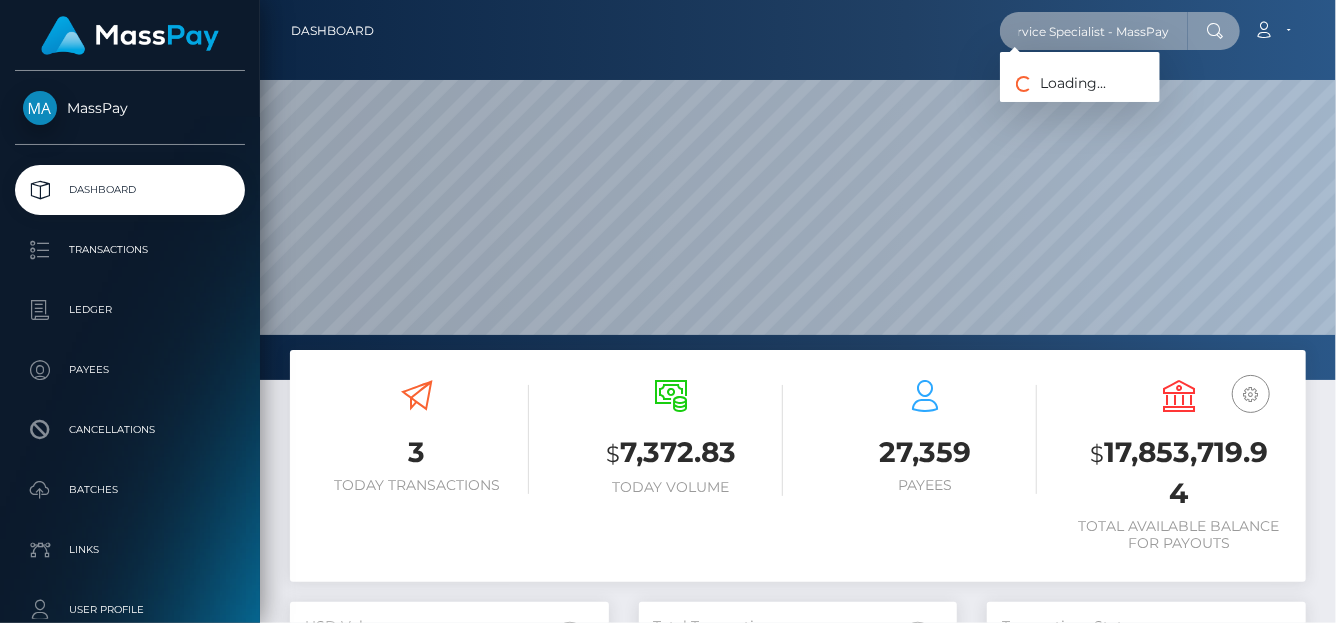 drag, startPoint x: 1014, startPoint y: 33, endPoint x: 1334, endPoint y: 35, distance: 320.00626 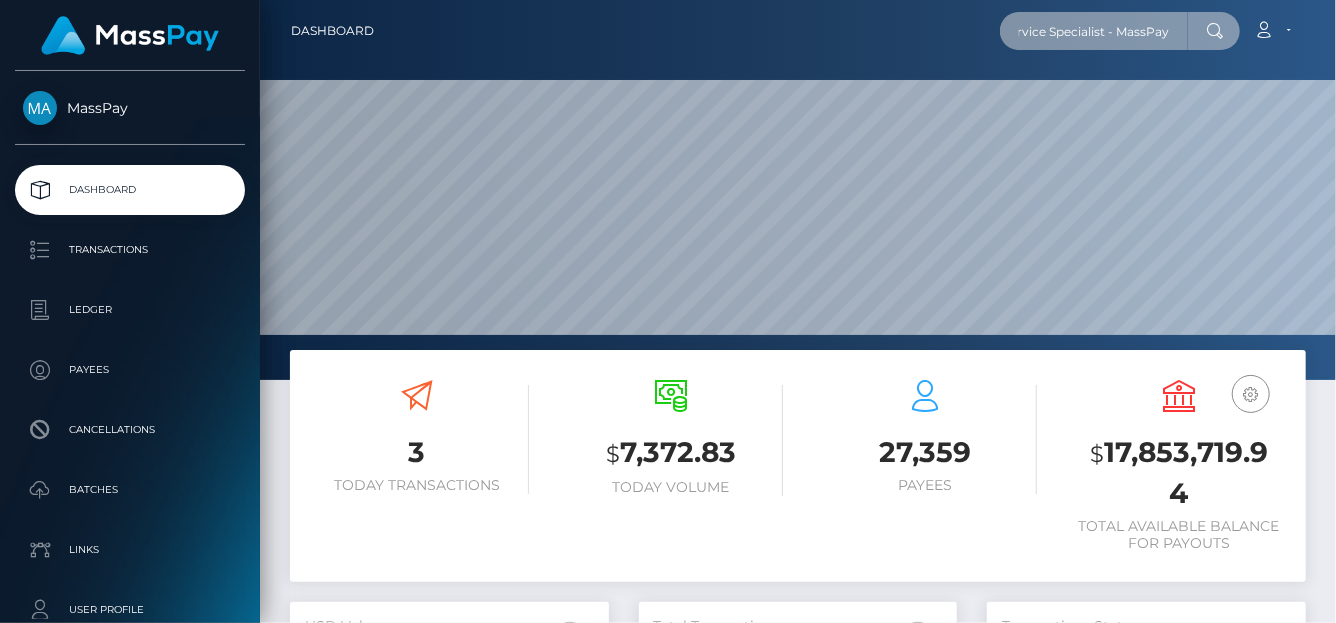 paste on "[USERNAME]@[DOMAIN].com" 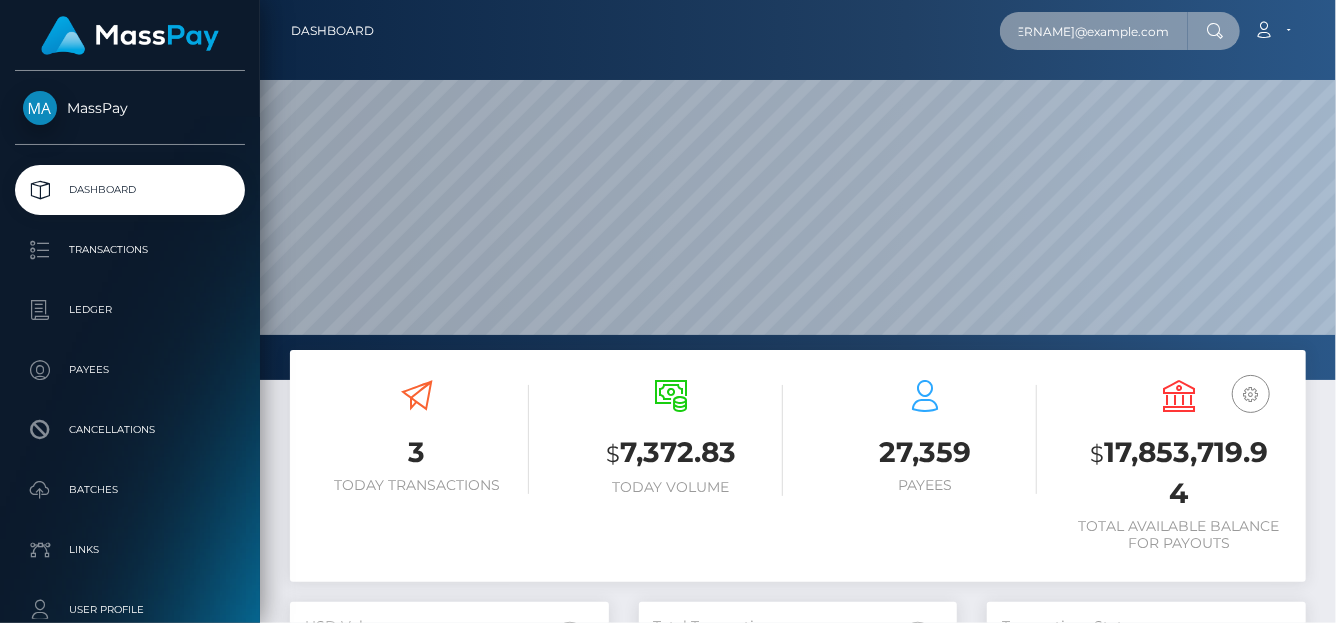 scroll, scrollTop: 0, scrollLeft: 0, axis: both 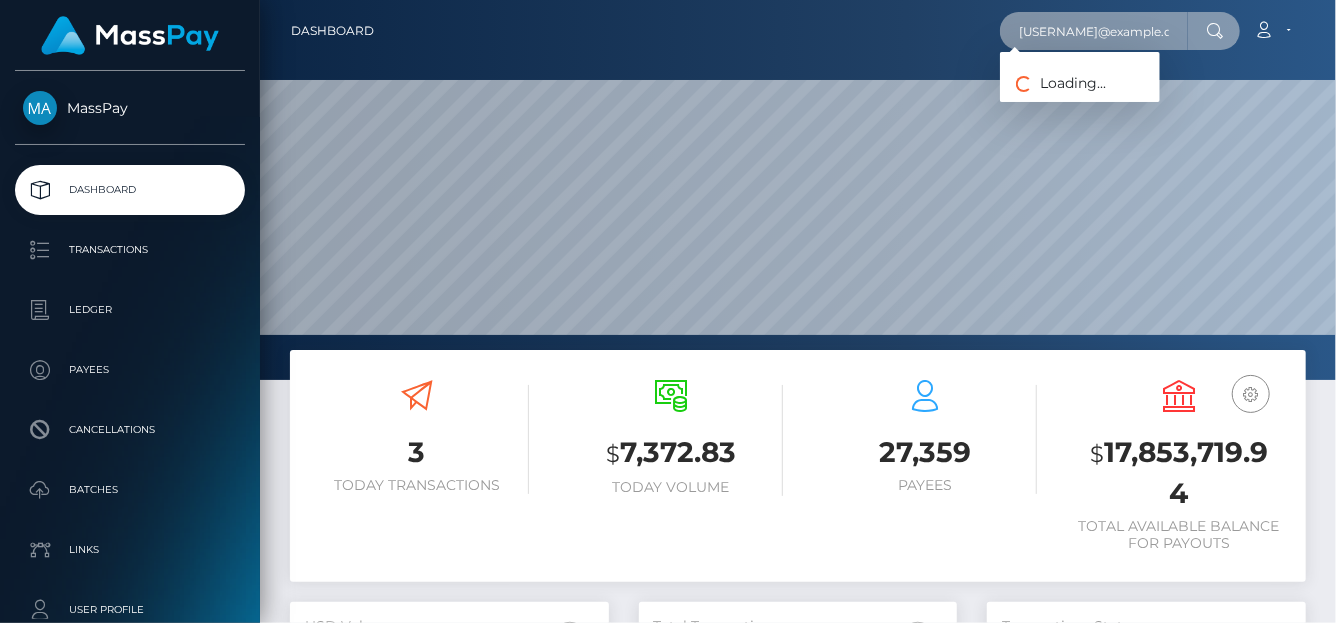 type on "[USERNAME]@[DOMAIN].com" 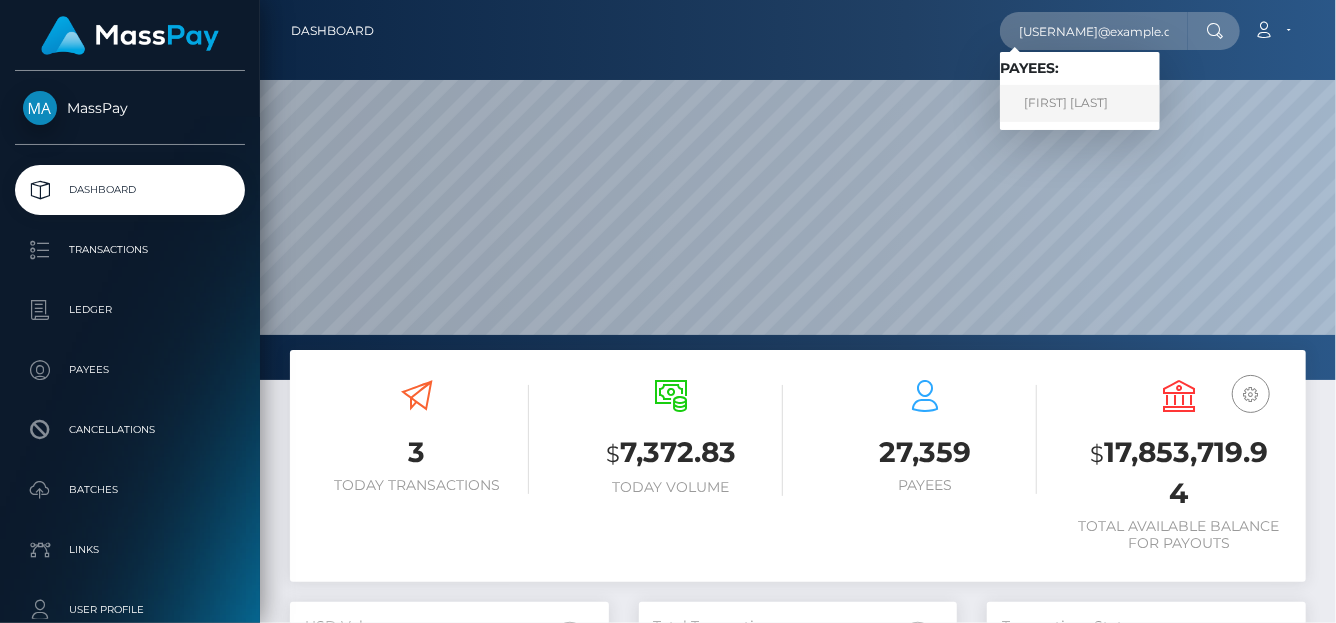 click on "Victoria  Hernandez" at bounding box center [1080, 103] 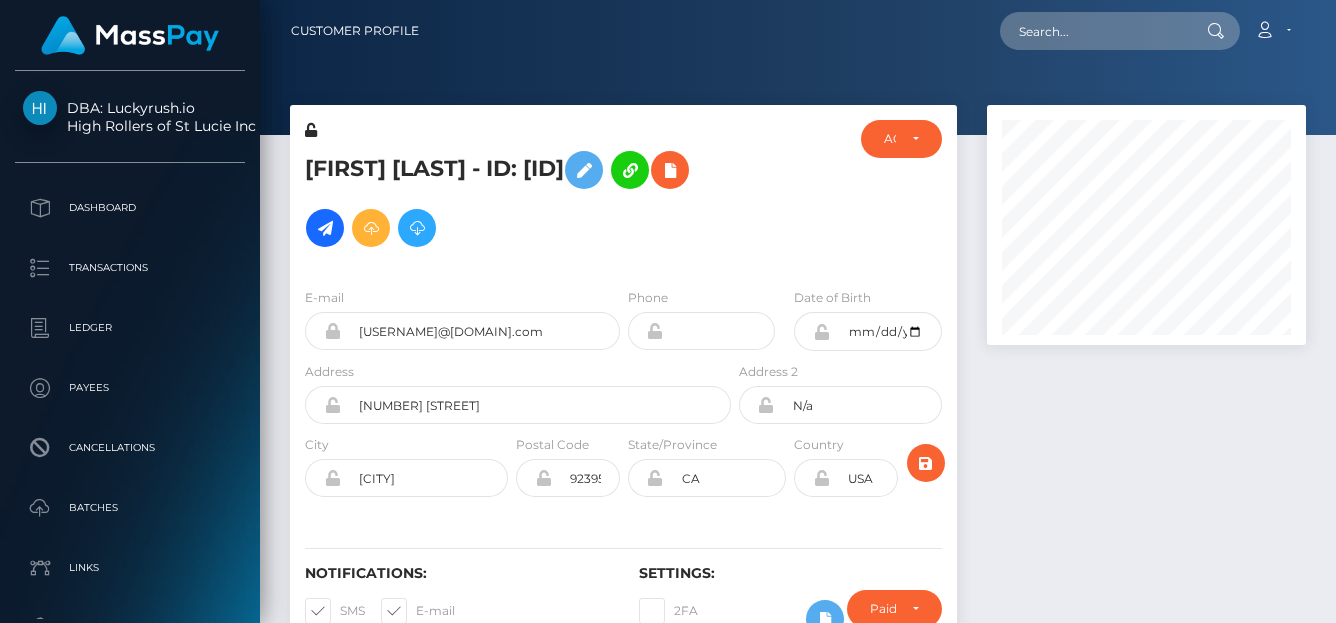 scroll, scrollTop: 0, scrollLeft: 0, axis: both 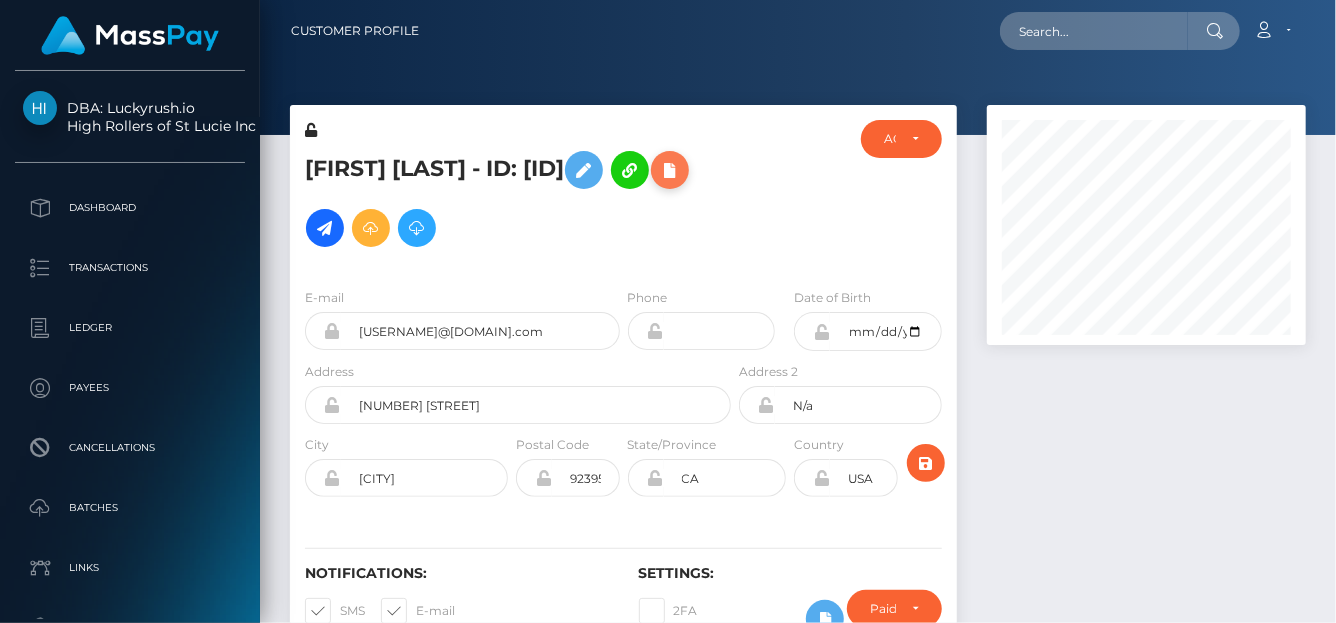 click at bounding box center (670, 170) 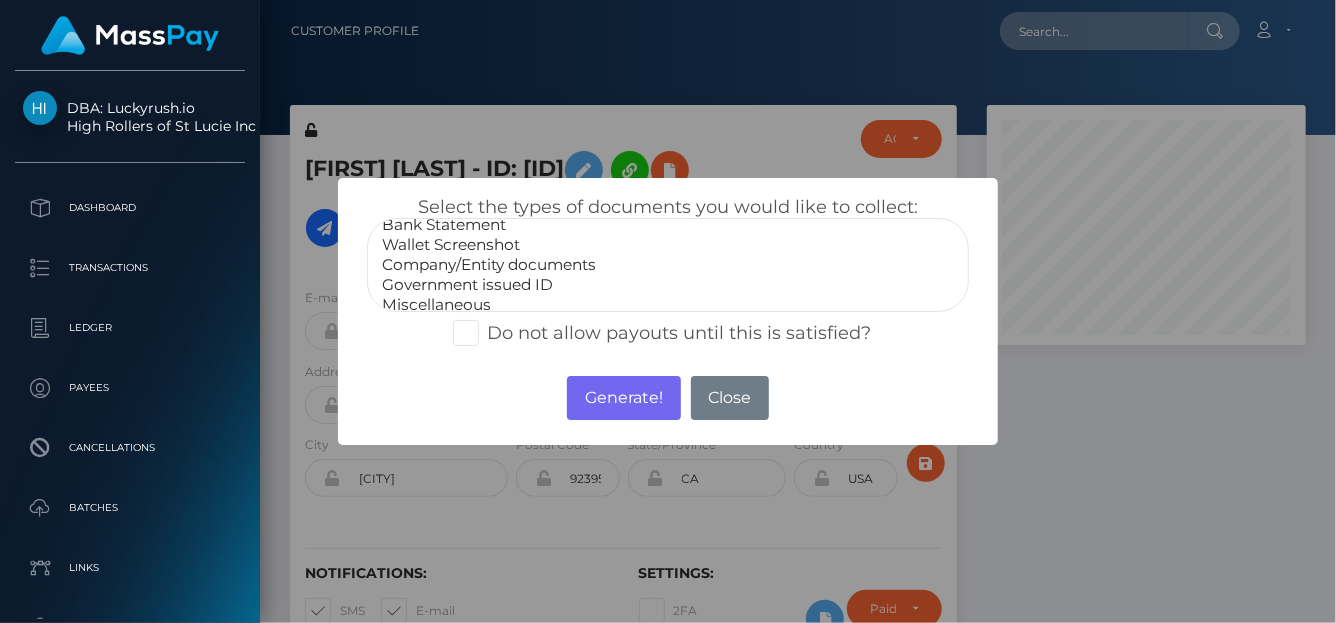 scroll, scrollTop: 39, scrollLeft: 0, axis: vertical 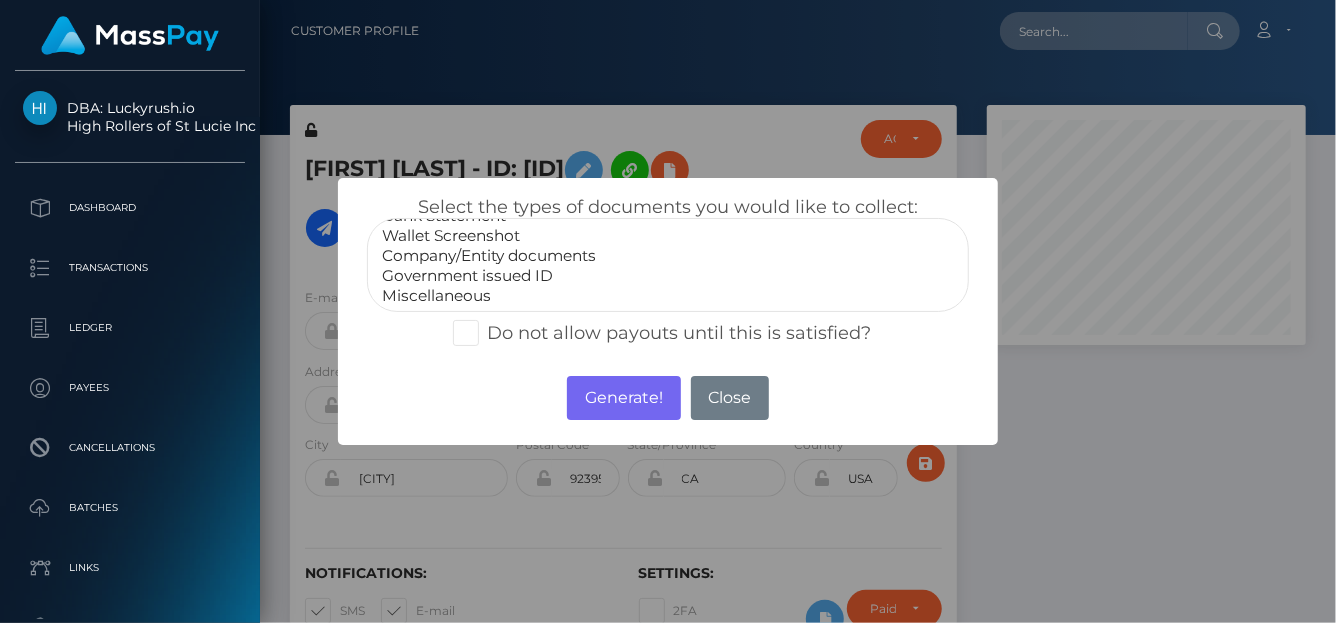select on "Government issued ID" 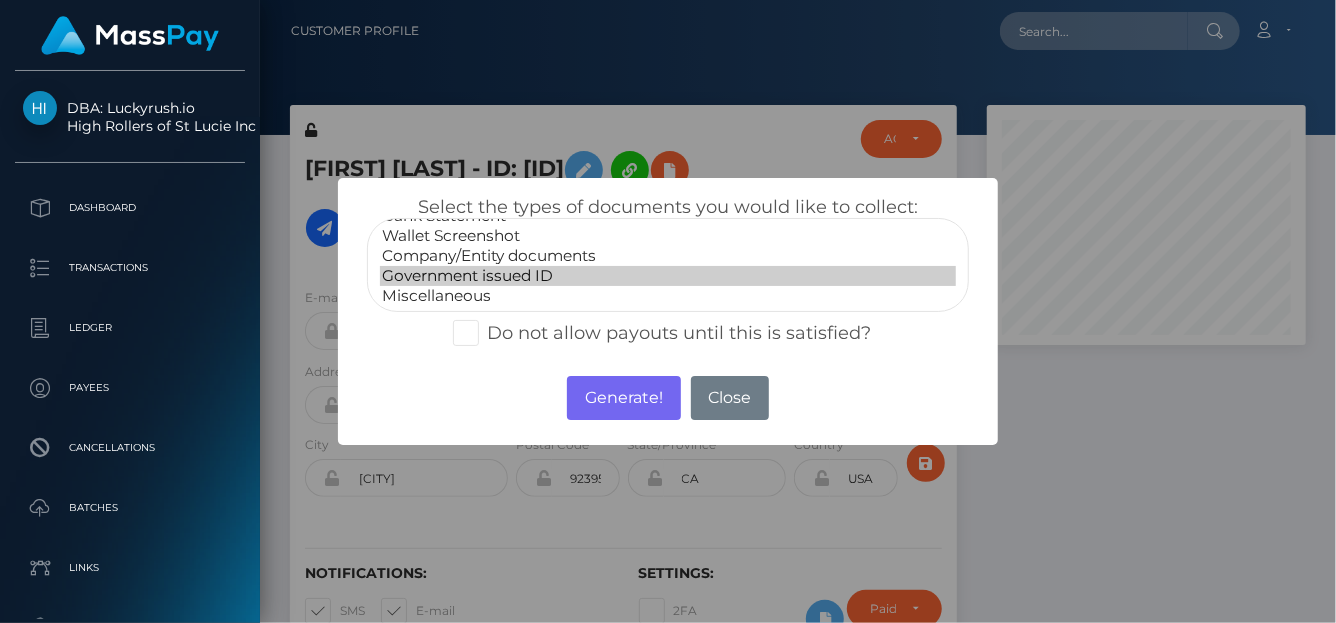 click on "Government issued ID" at bounding box center [668, 276] 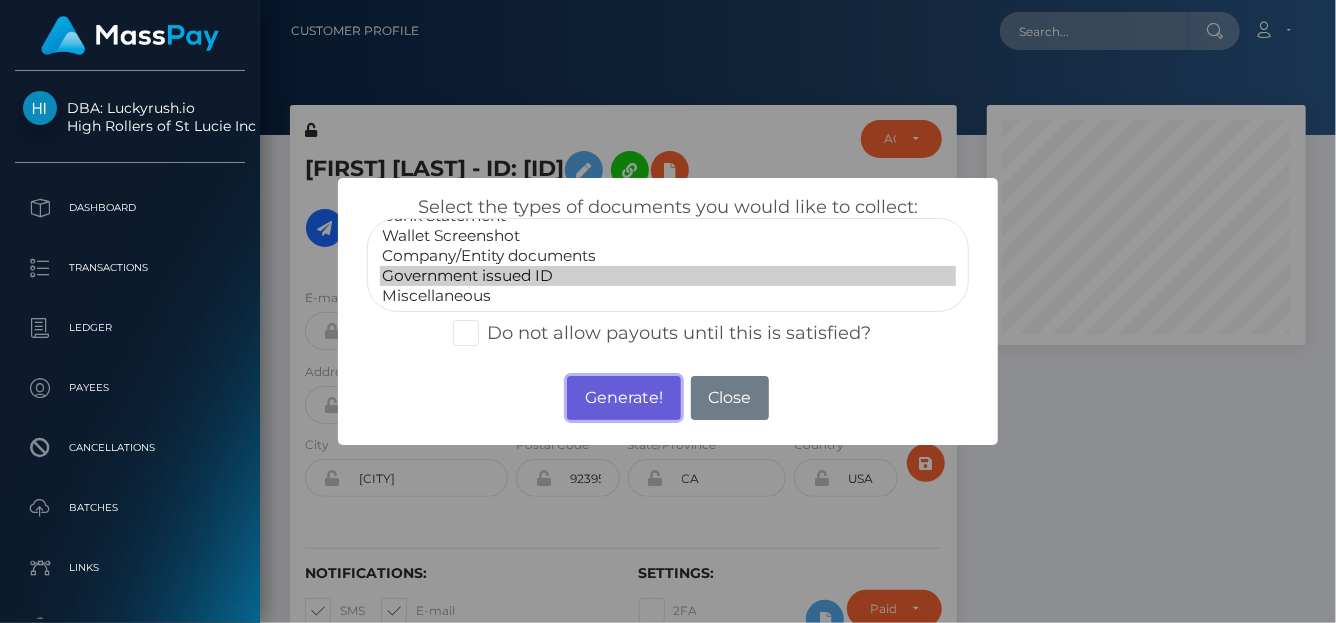 click on "Generate!" at bounding box center (623, 398) 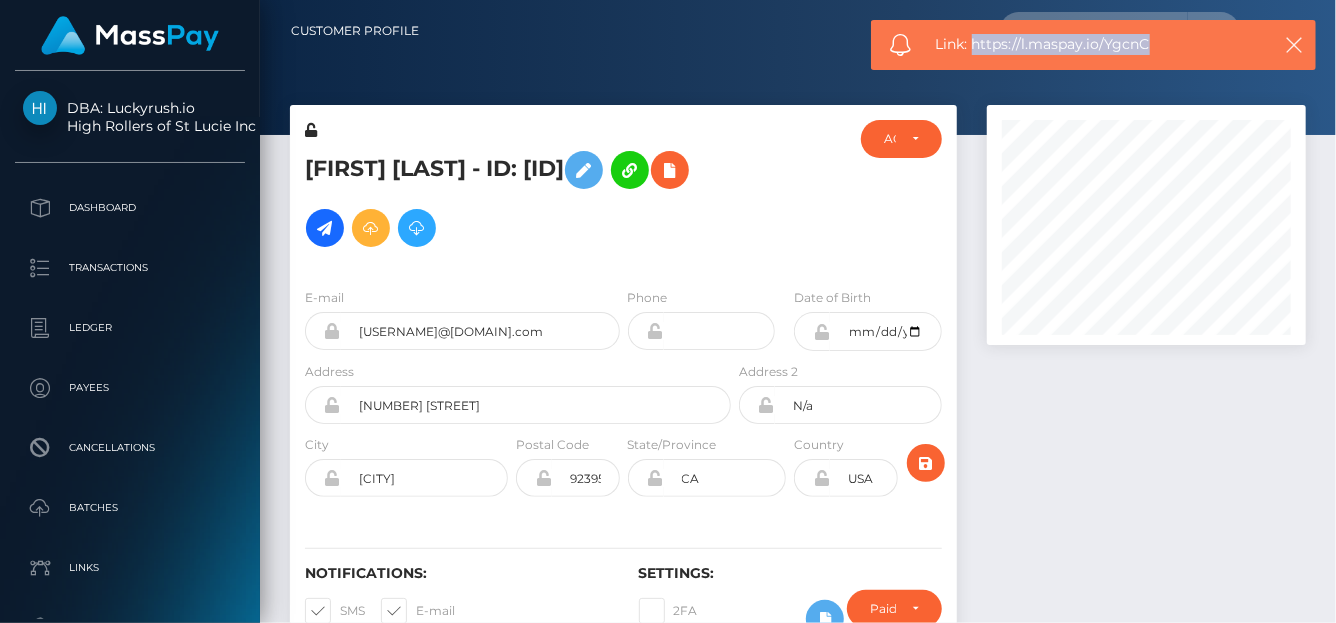 drag, startPoint x: 1153, startPoint y: 43, endPoint x: 973, endPoint y: 46, distance: 180.025 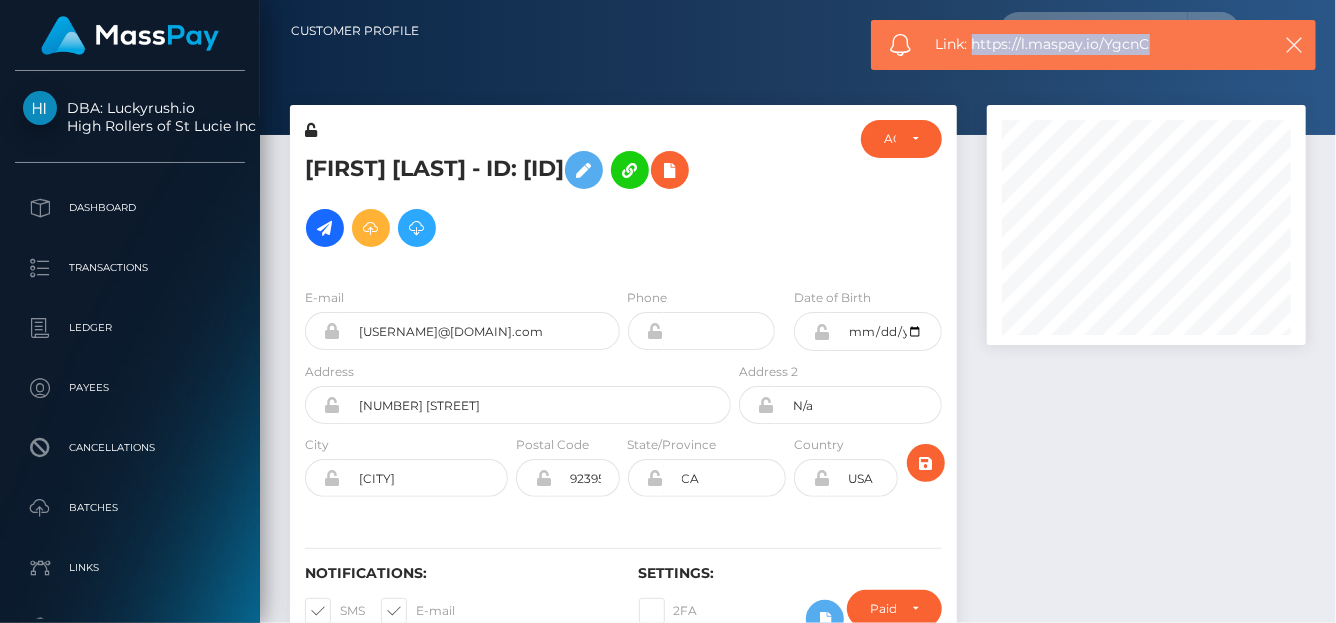 click on "Link: https://l.maspay.io/YgcnC" at bounding box center [1096, 44] 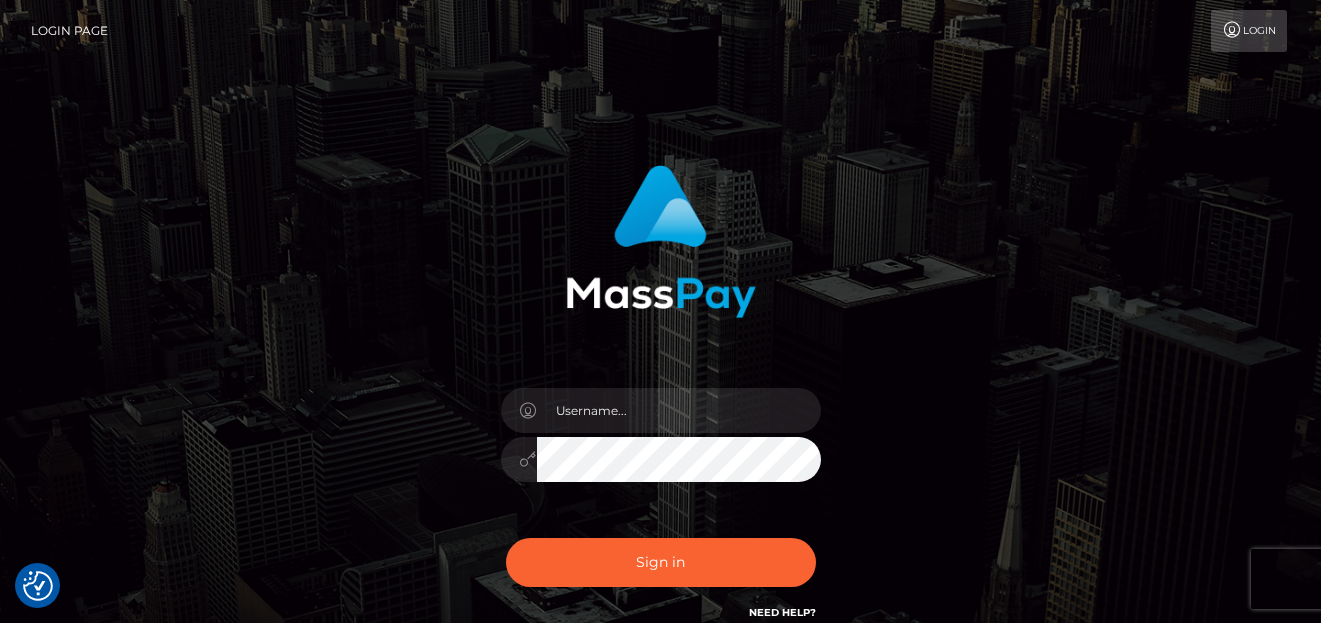 scroll, scrollTop: 0, scrollLeft: 0, axis: both 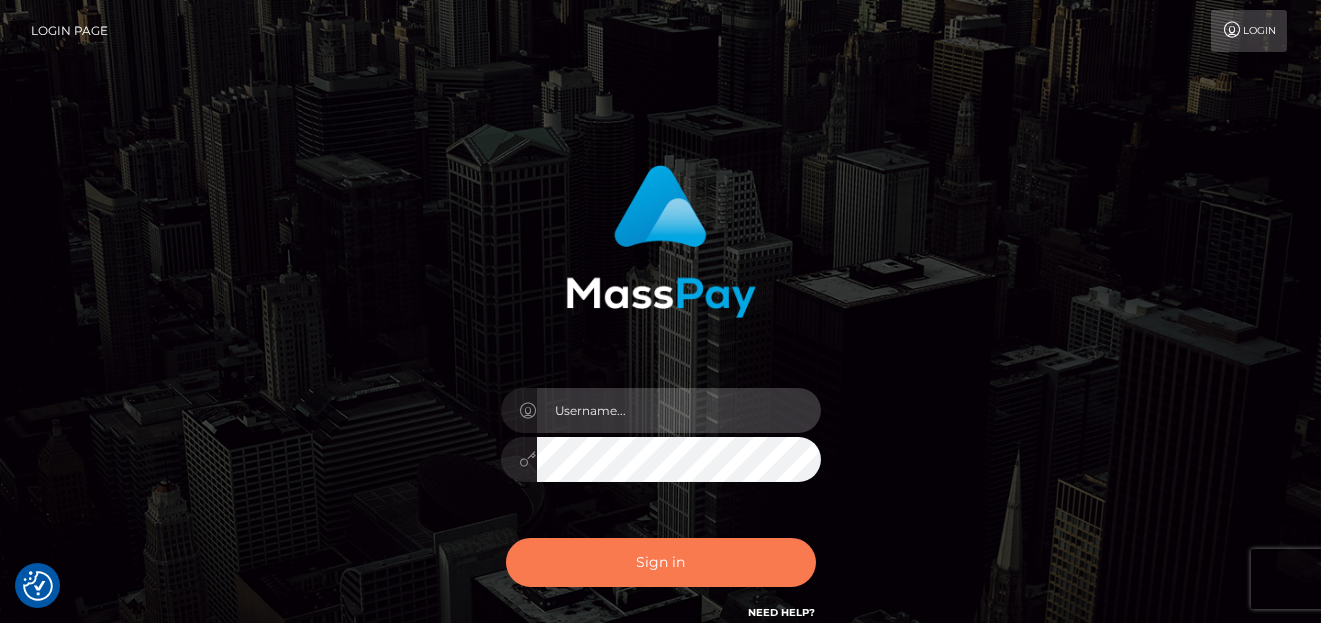 type on "denise" 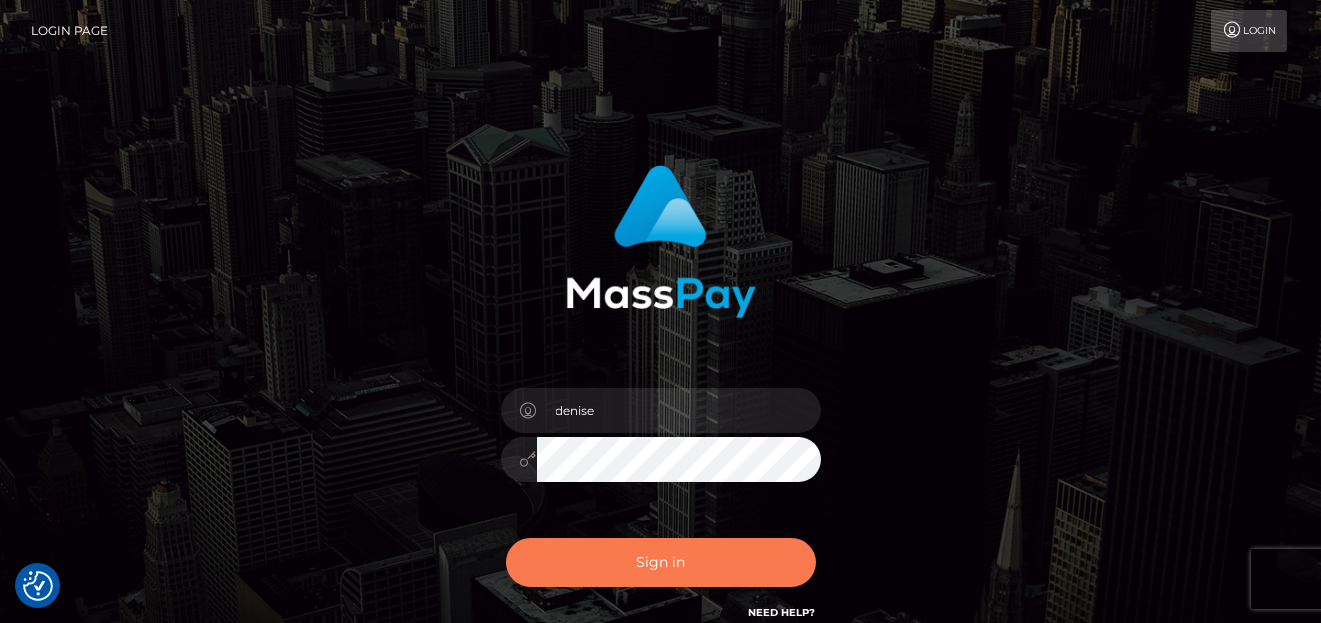 click on "Sign in" at bounding box center [661, 562] 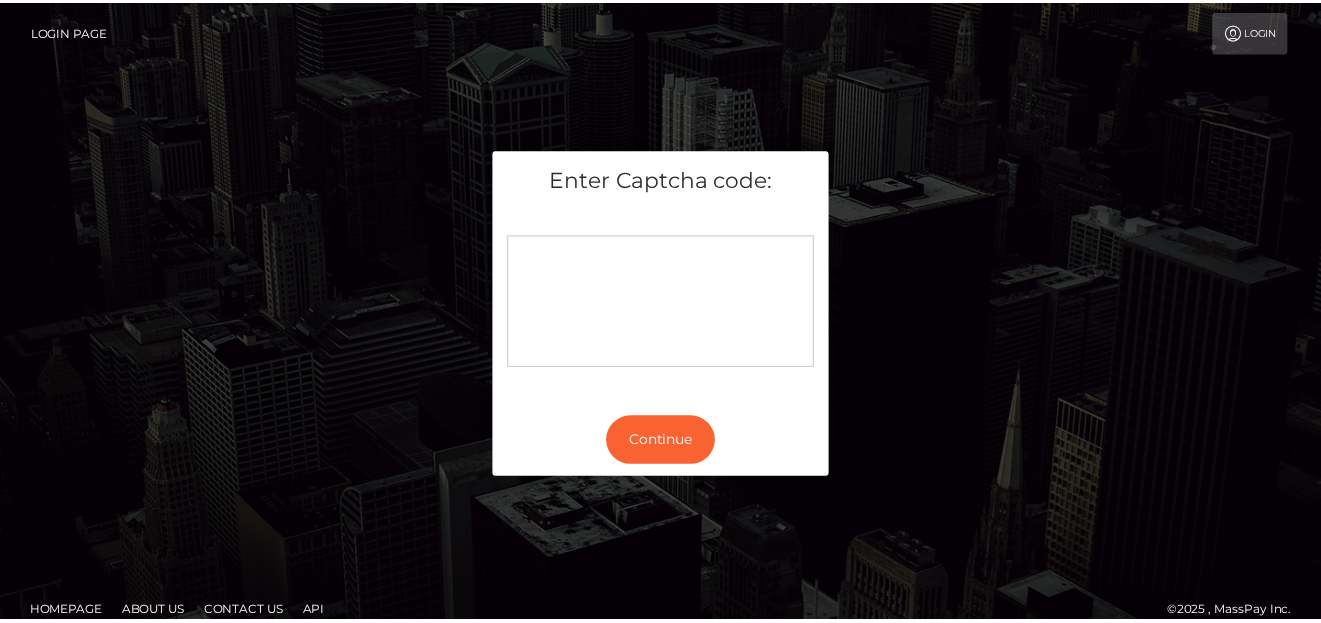 scroll, scrollTop: 0, scrollLeft: 0, axis: both 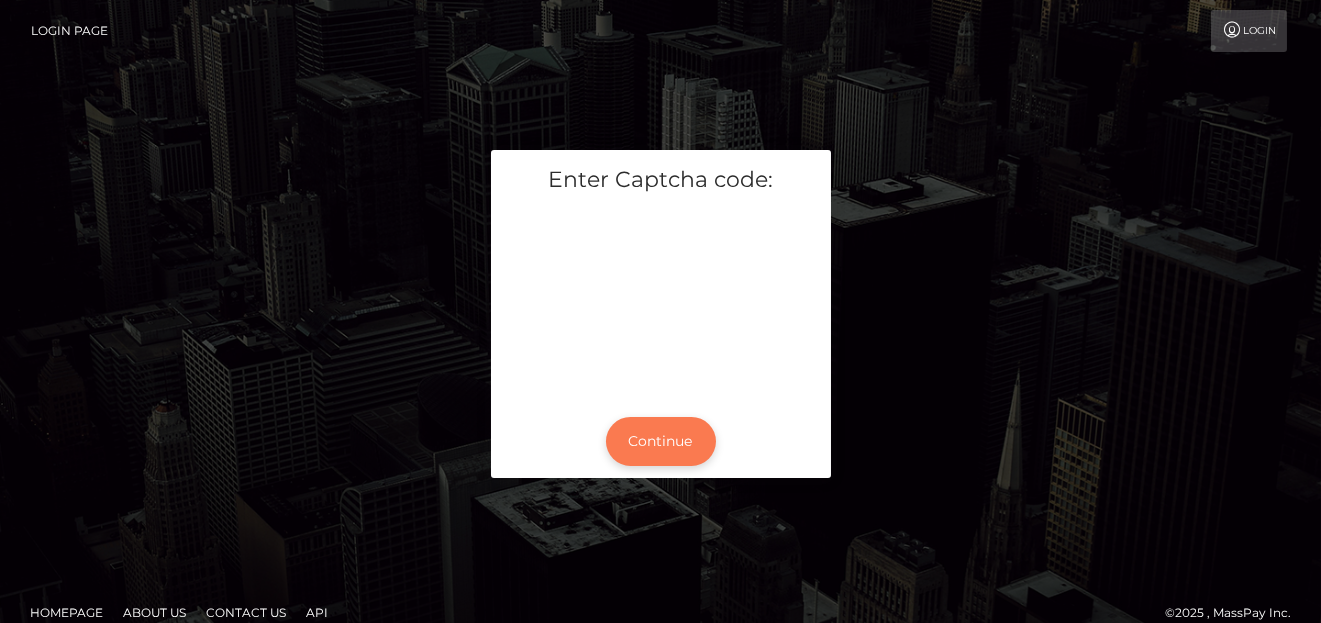 click on "Continue" at bounding box center [661, 441] 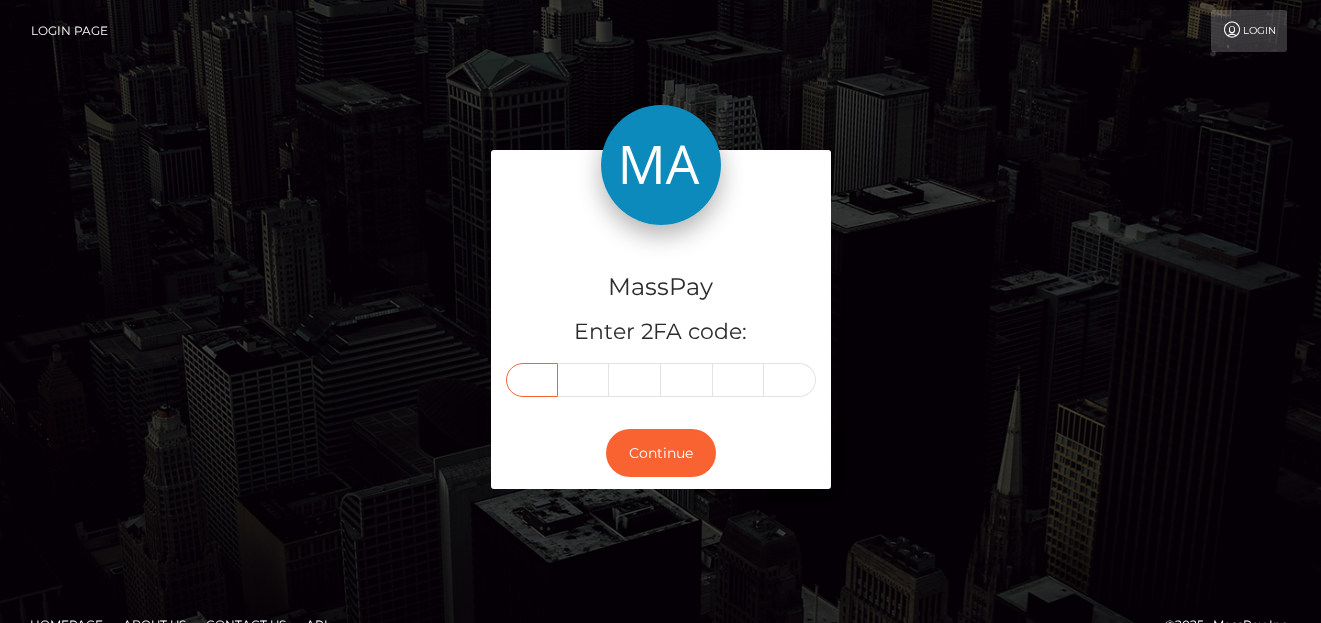 scroll, scrollTop: 0, scrollLeft: 0, axis: both 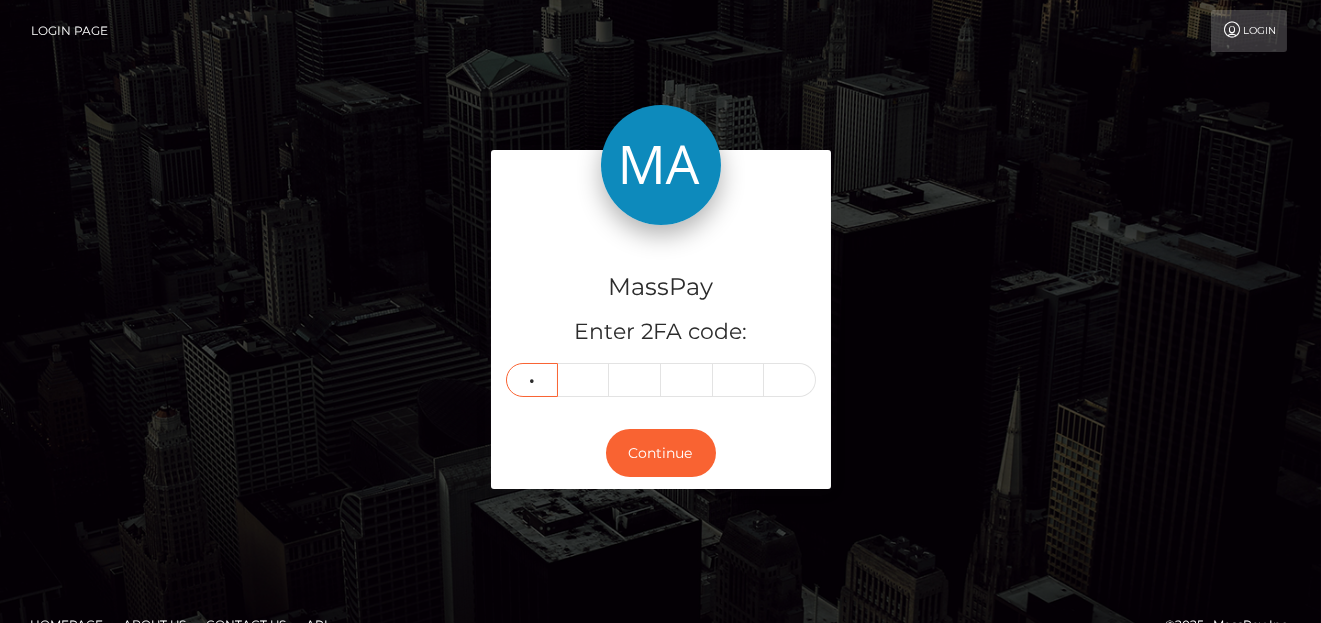 type on "8" 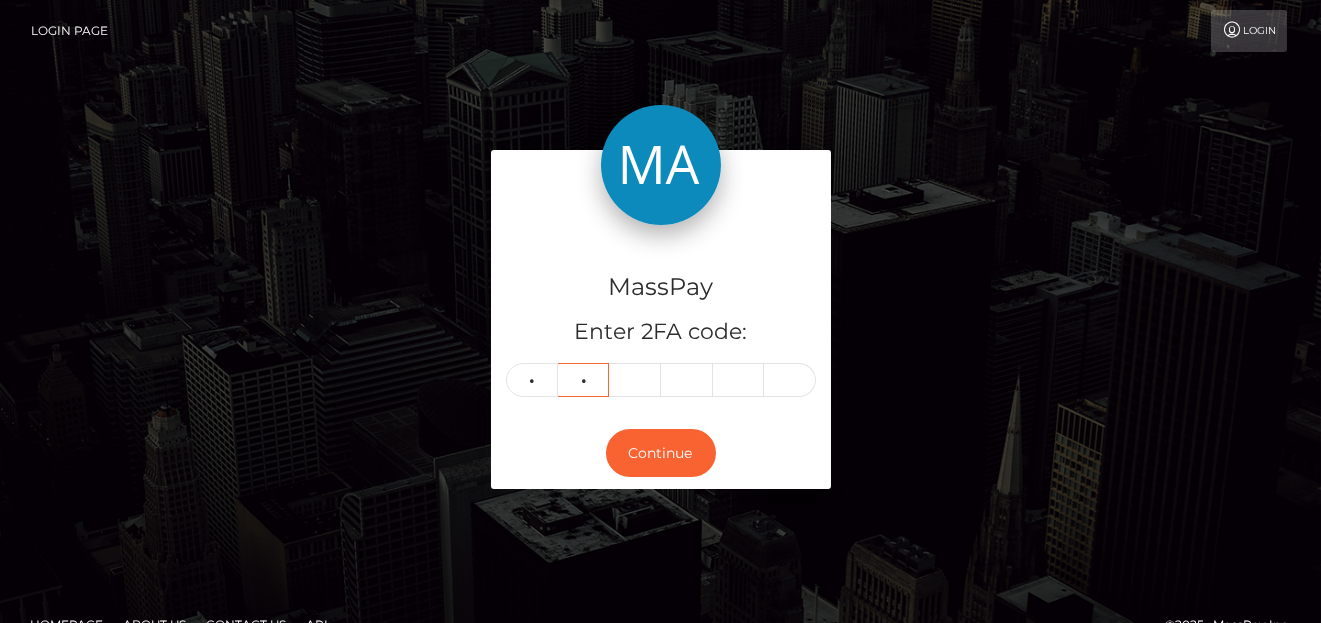 type on "5" 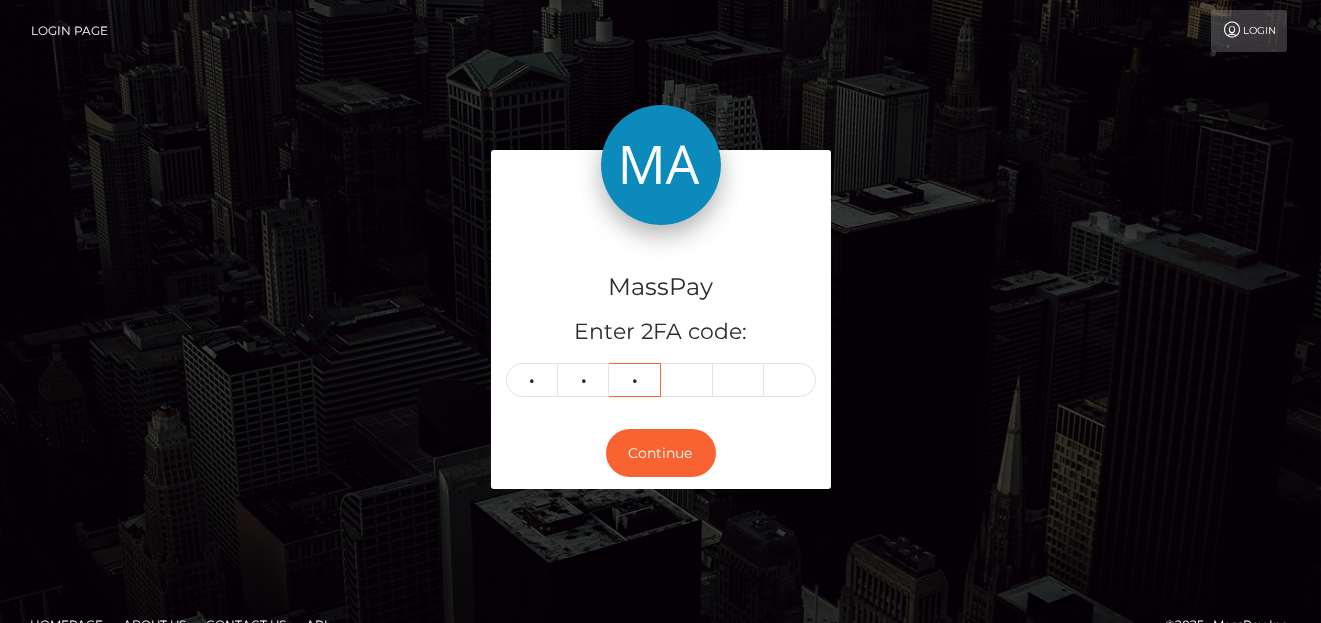 type on "3" 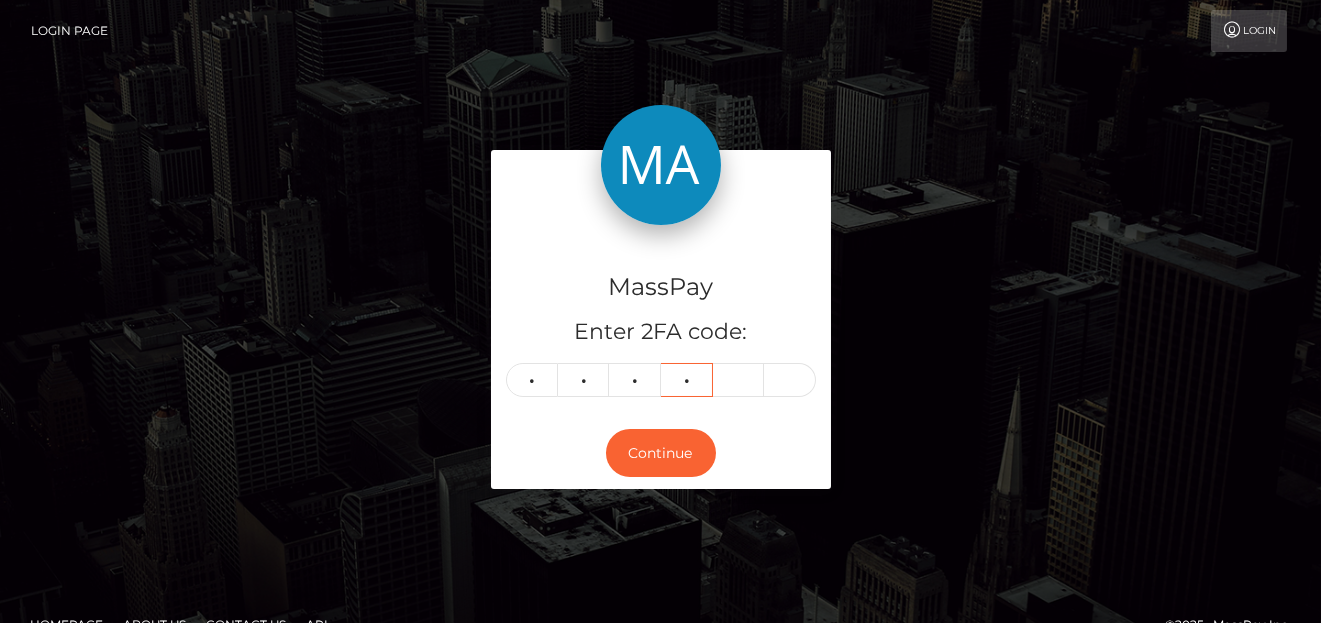 type on "3" 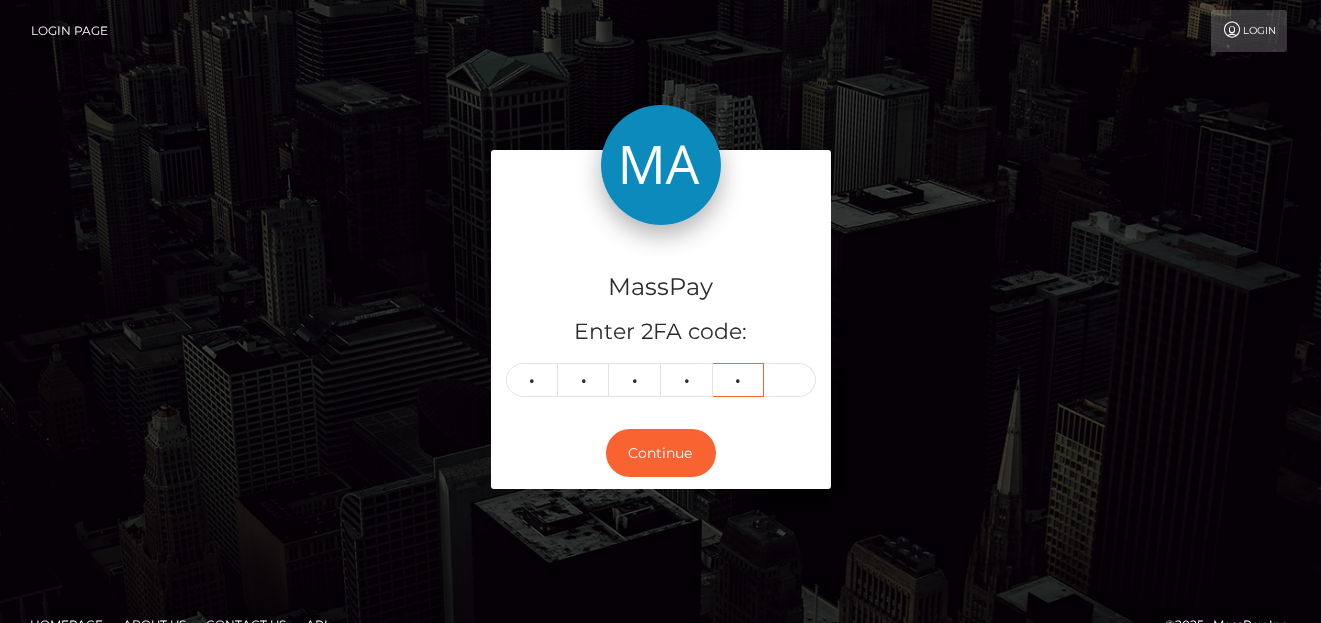 type on "5" 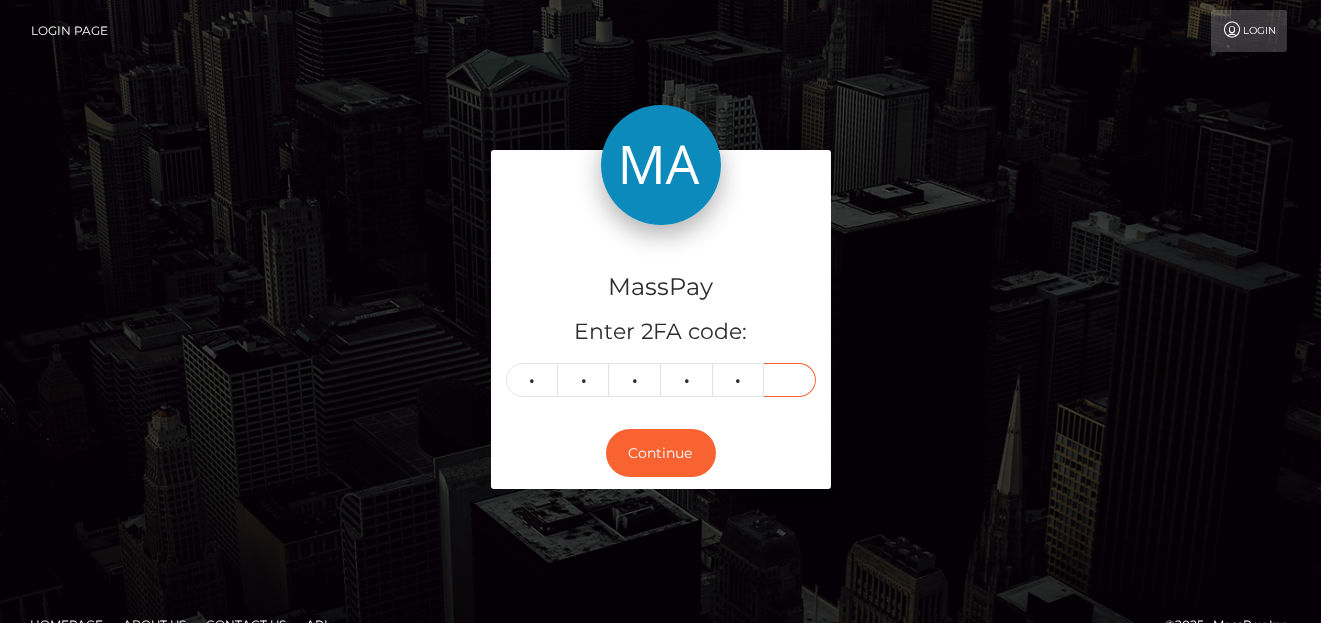 type on "6" 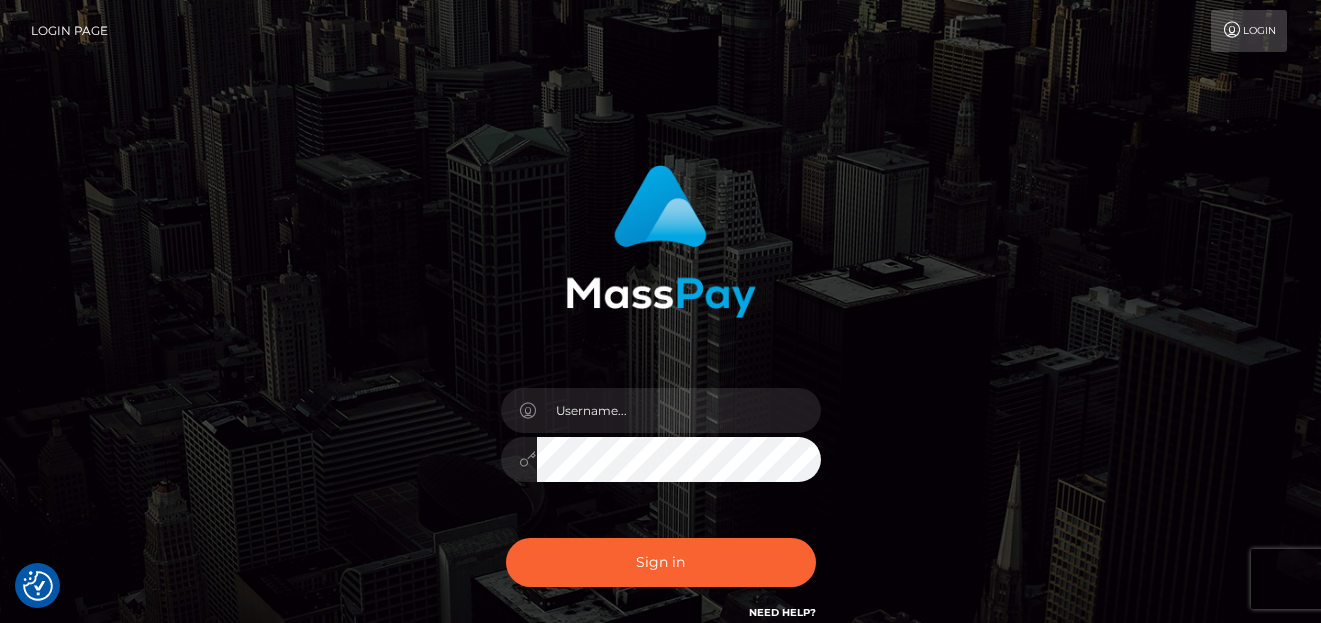 scroll, scrollTop: 0, scrollLeft: 0, axis: both 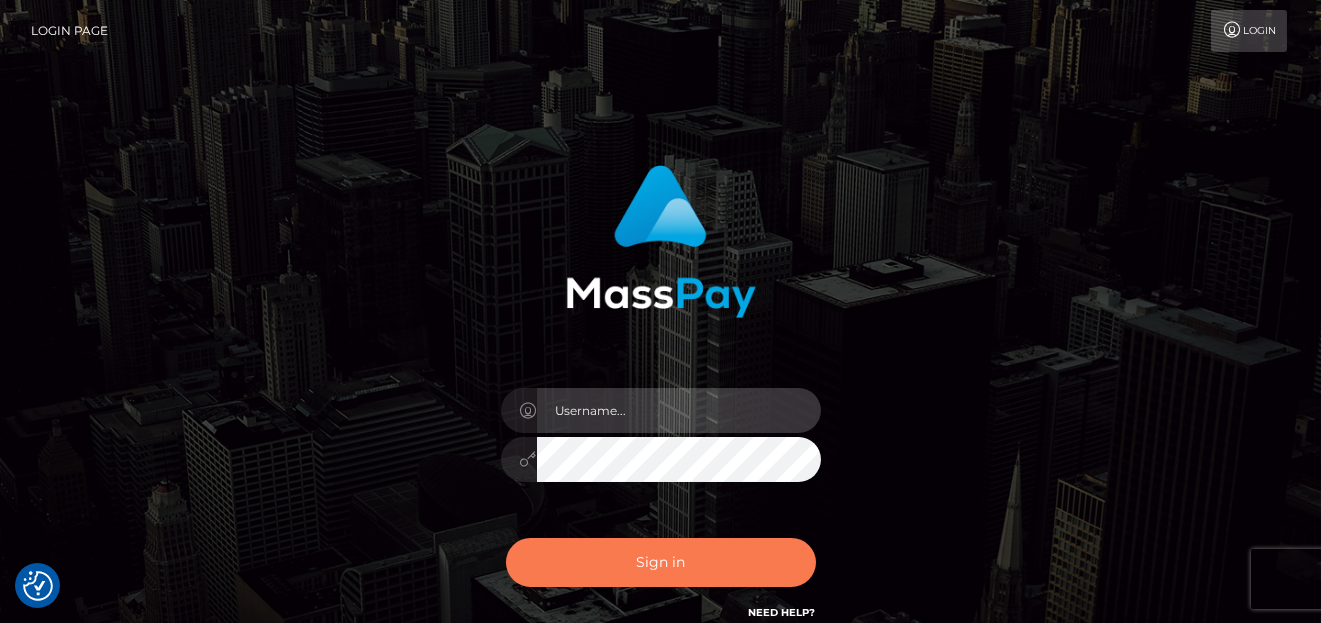 type on "denise" 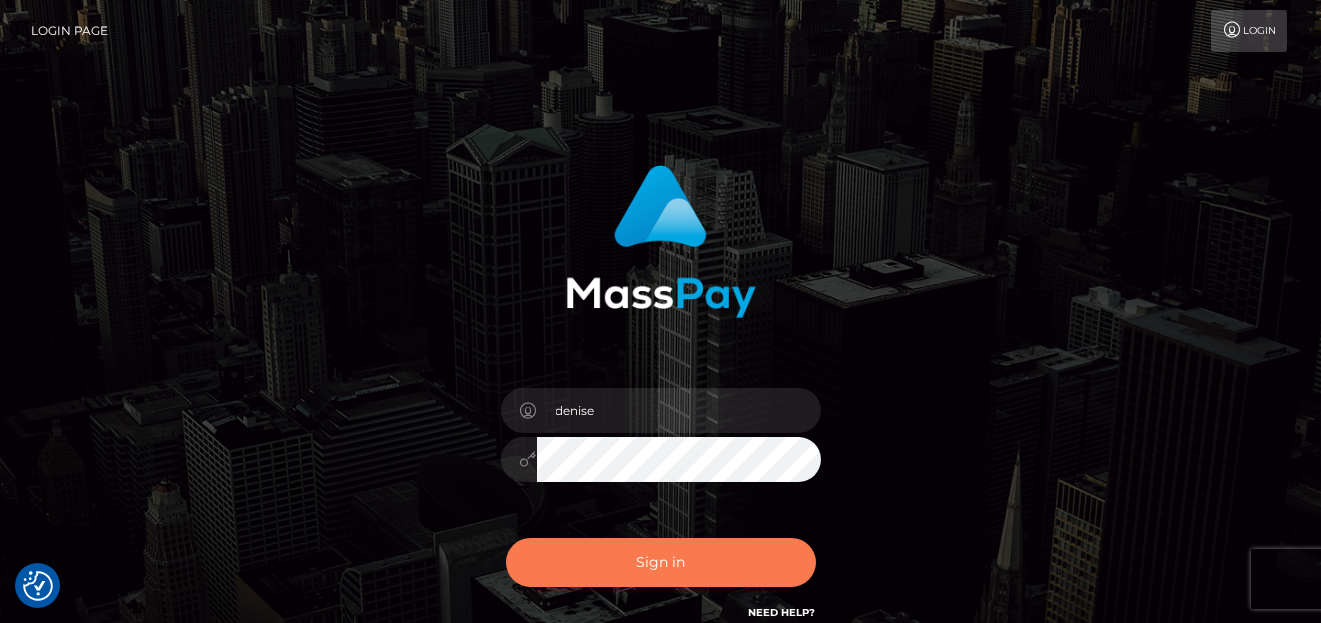click on "Sign in" at bounding box center [661, 562] 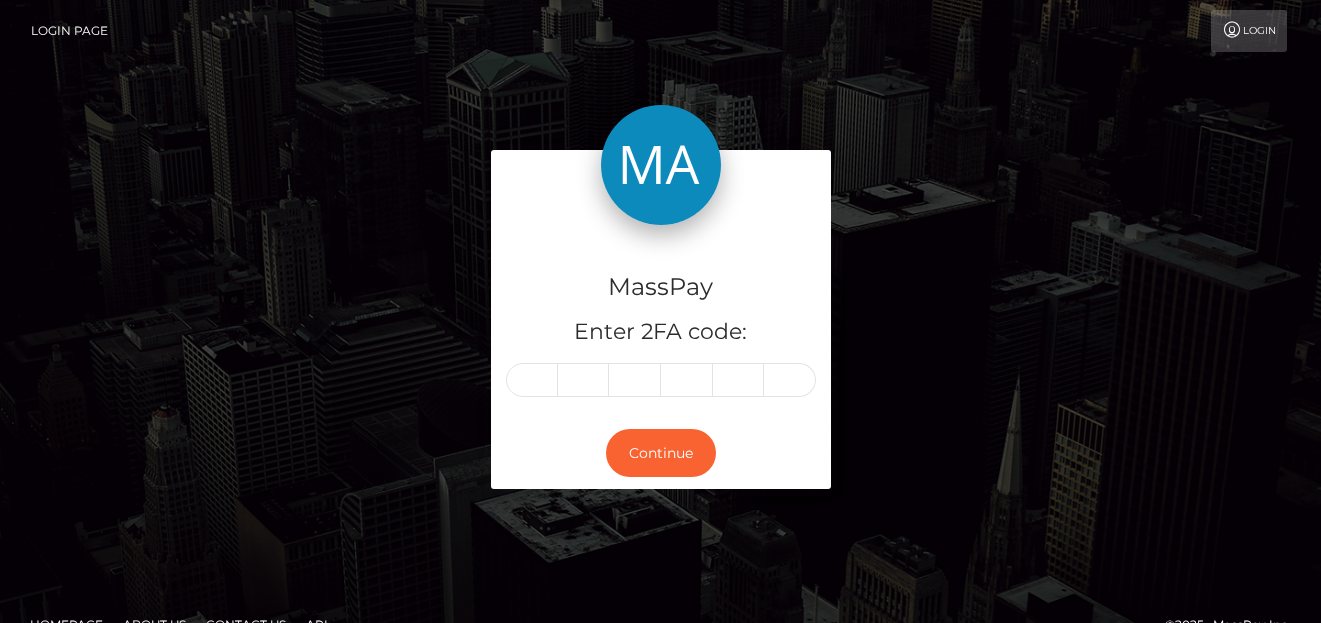 scroll, scrollTop: 0, scrollLeft: 0, axis: both 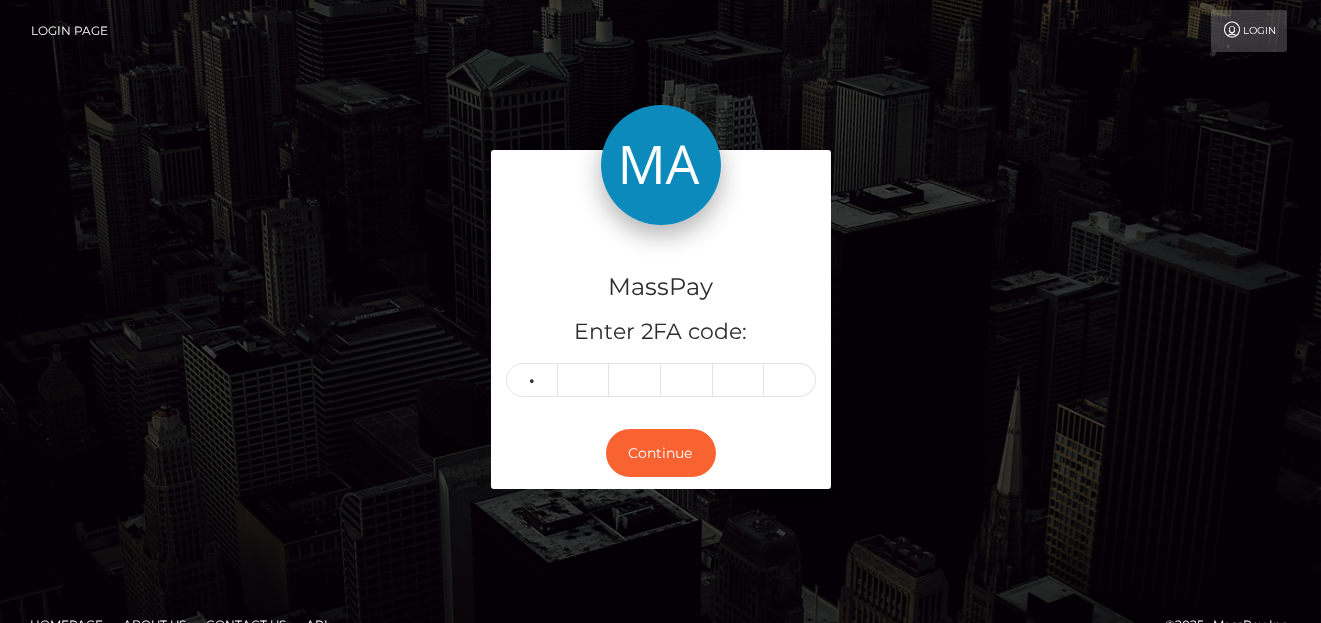 type on "3" 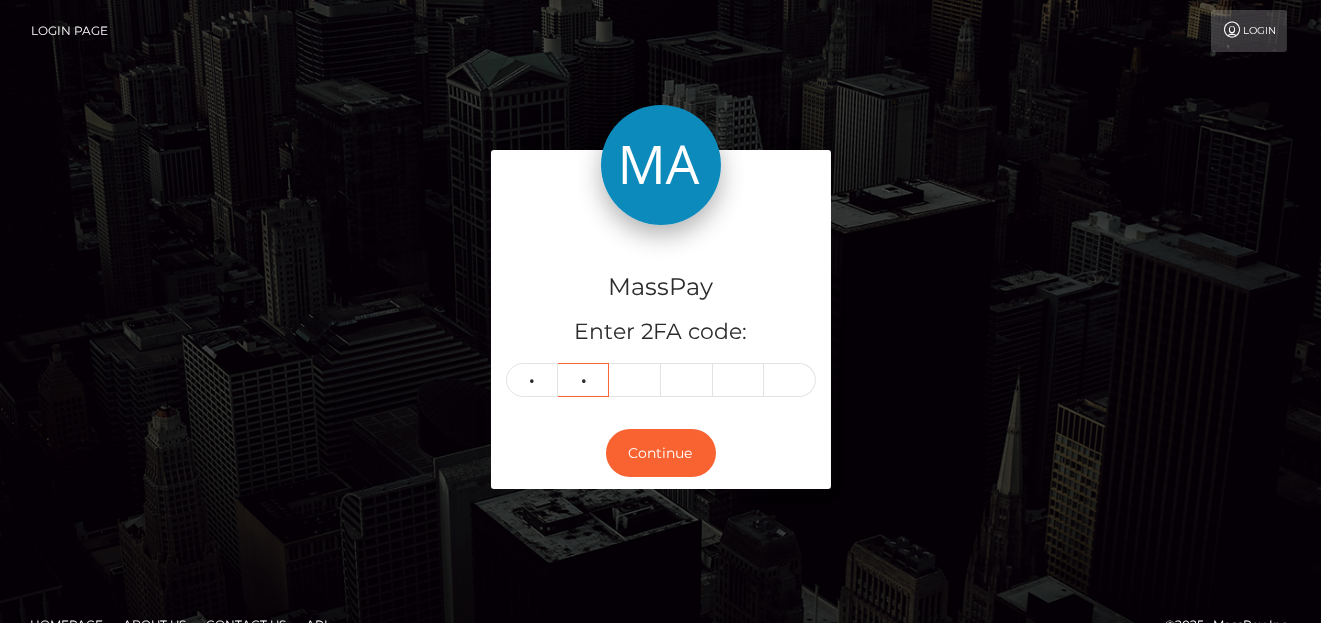type on "5" 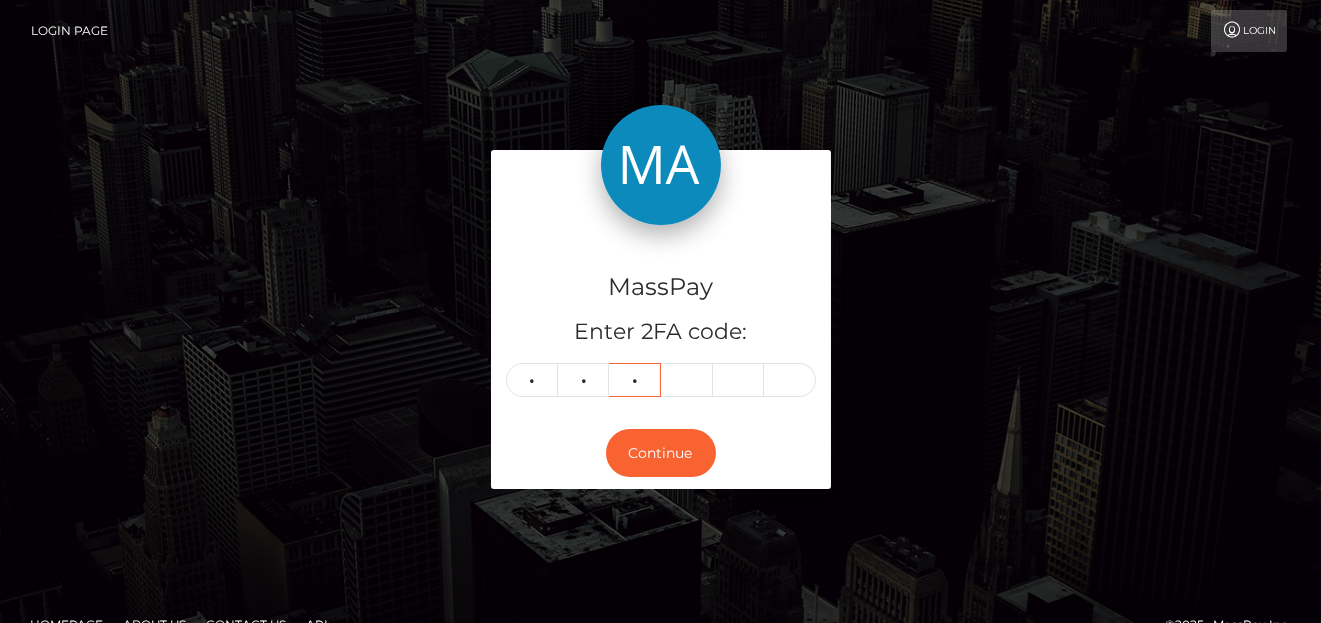 type on "6" 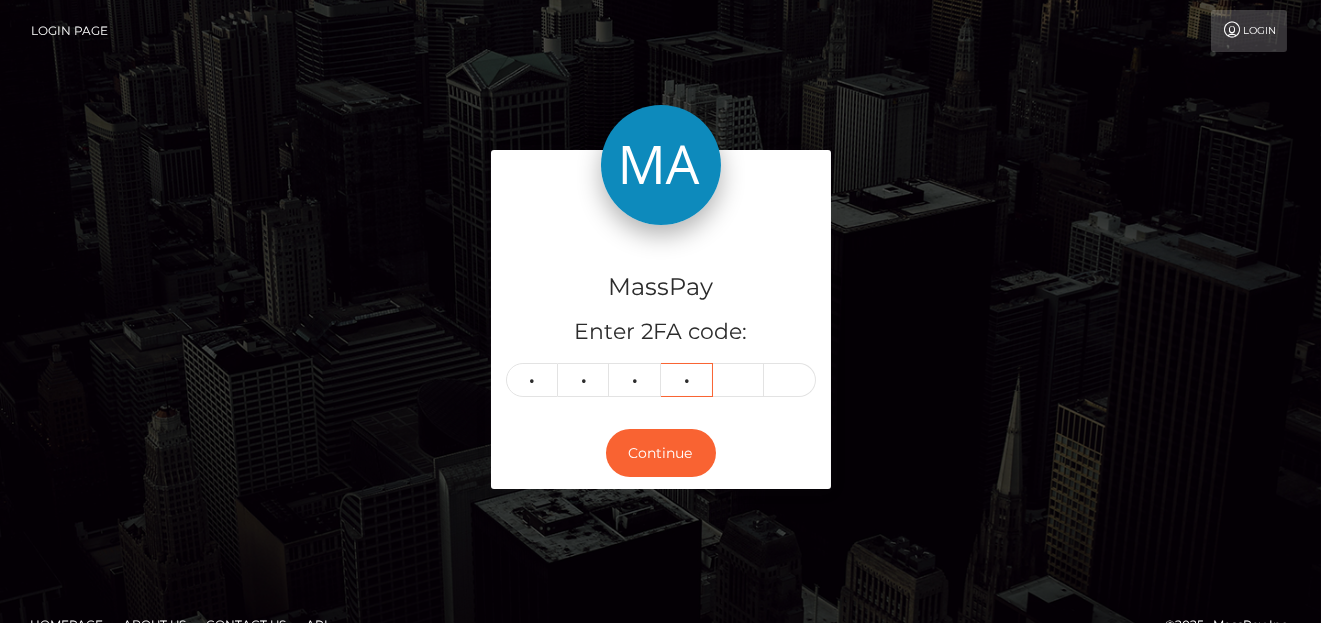 type on "3" 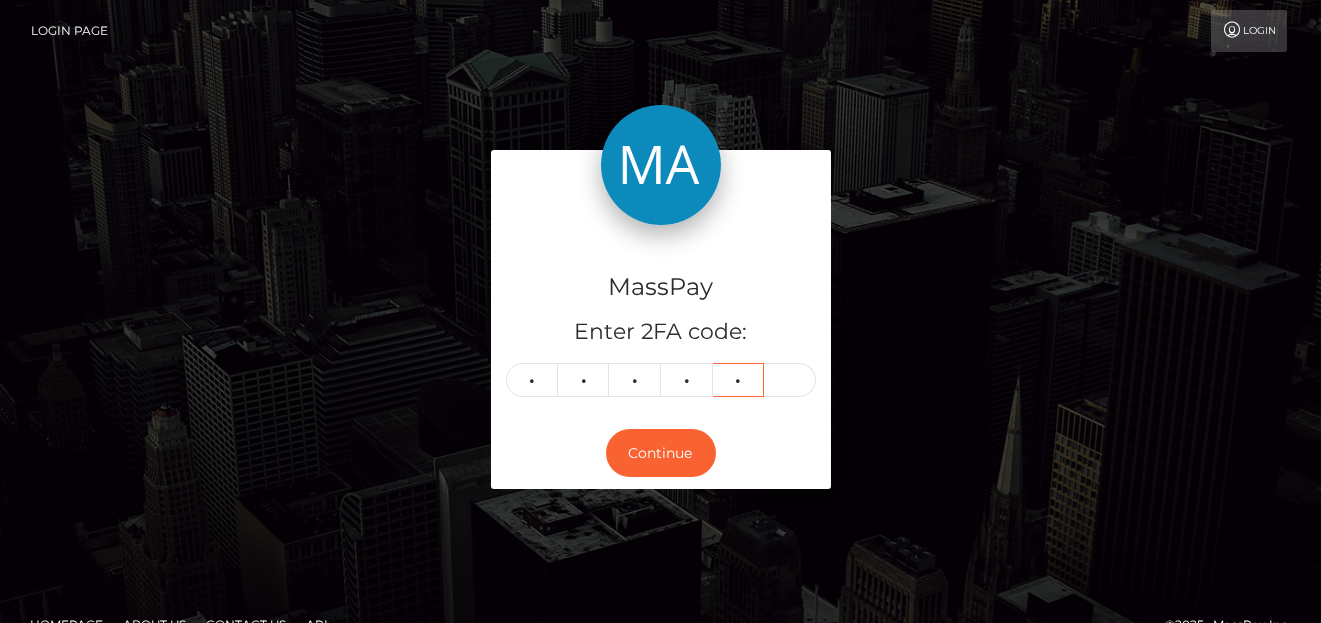 type on "5" 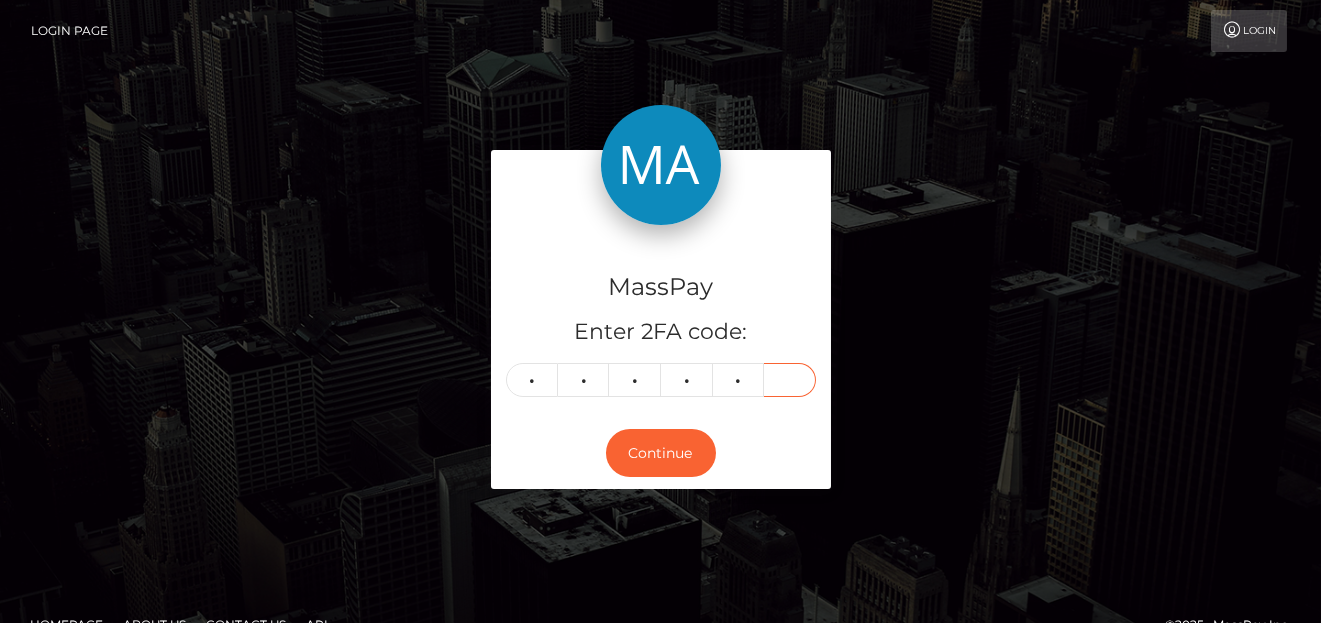 type on "6" 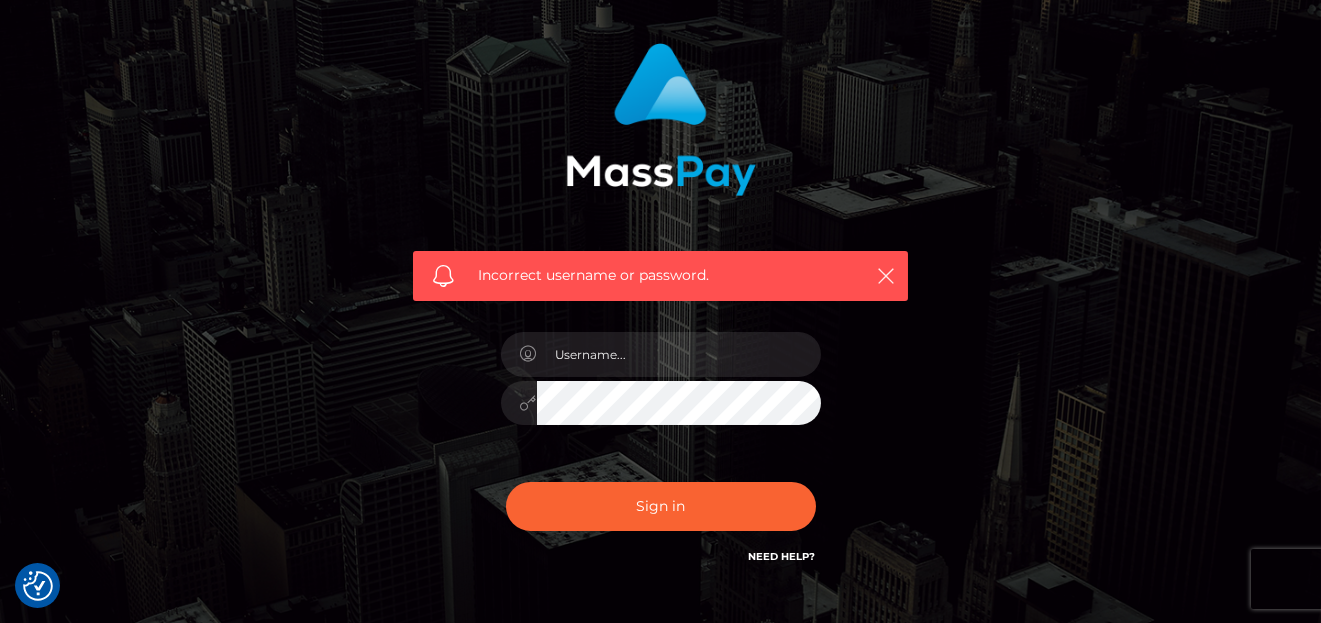 scroll, scrollTop: 251, scrollLeft: 0, axis: vertical 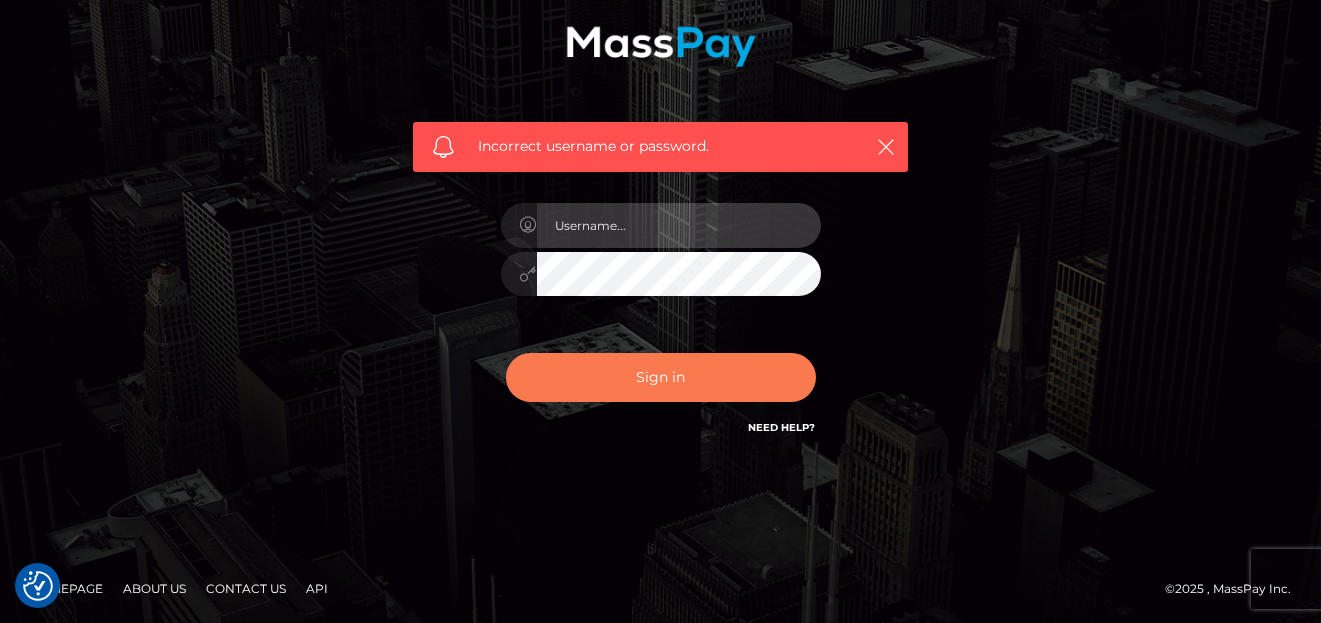 type on "denise" 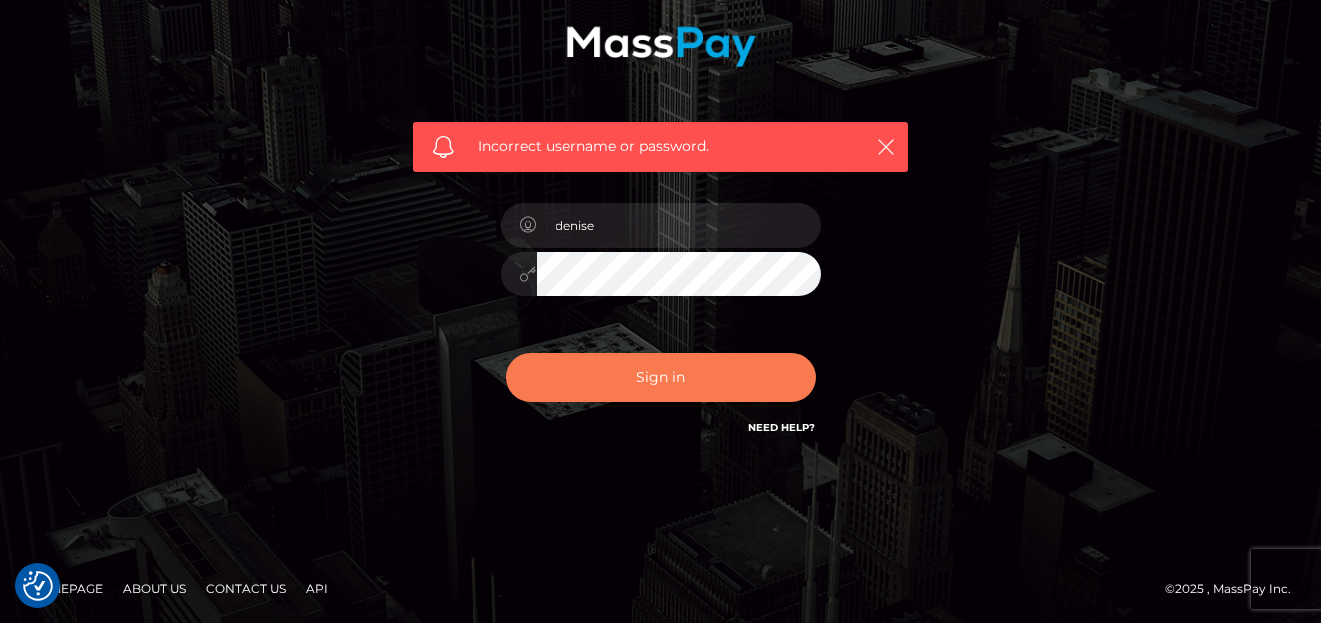 click on "Sign in" at bounding box center (661, 377) 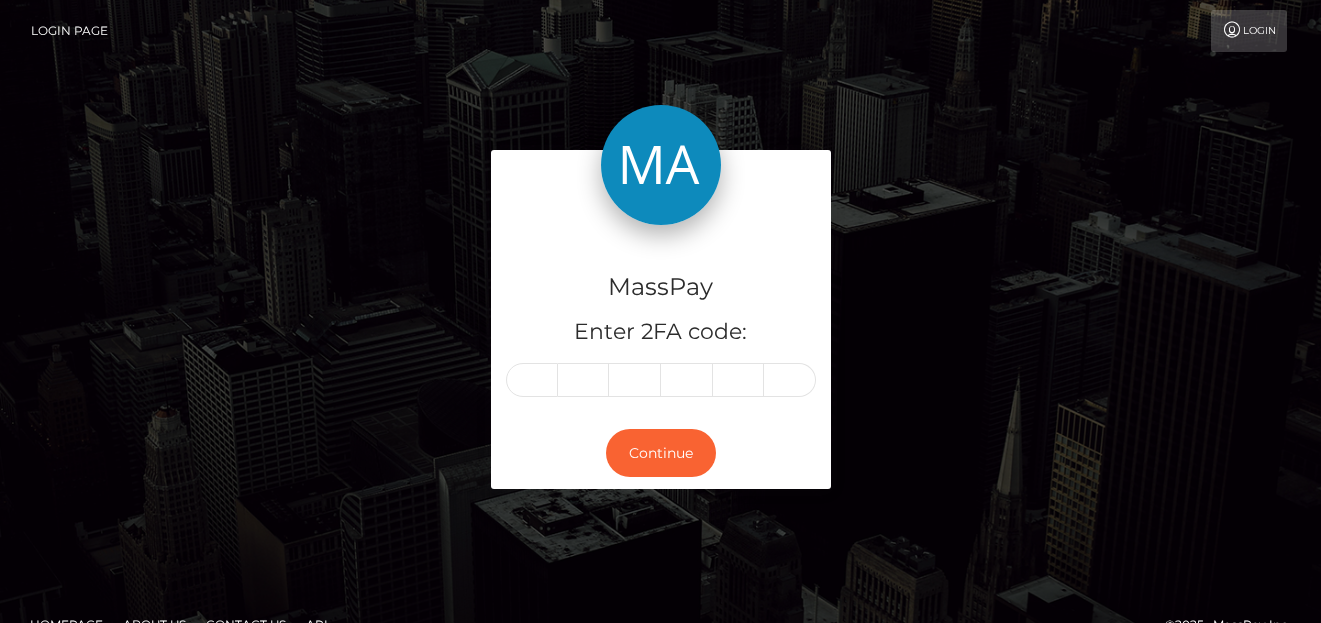 scroll, scrollTop: 0, scrollLeft: 0, axis: both 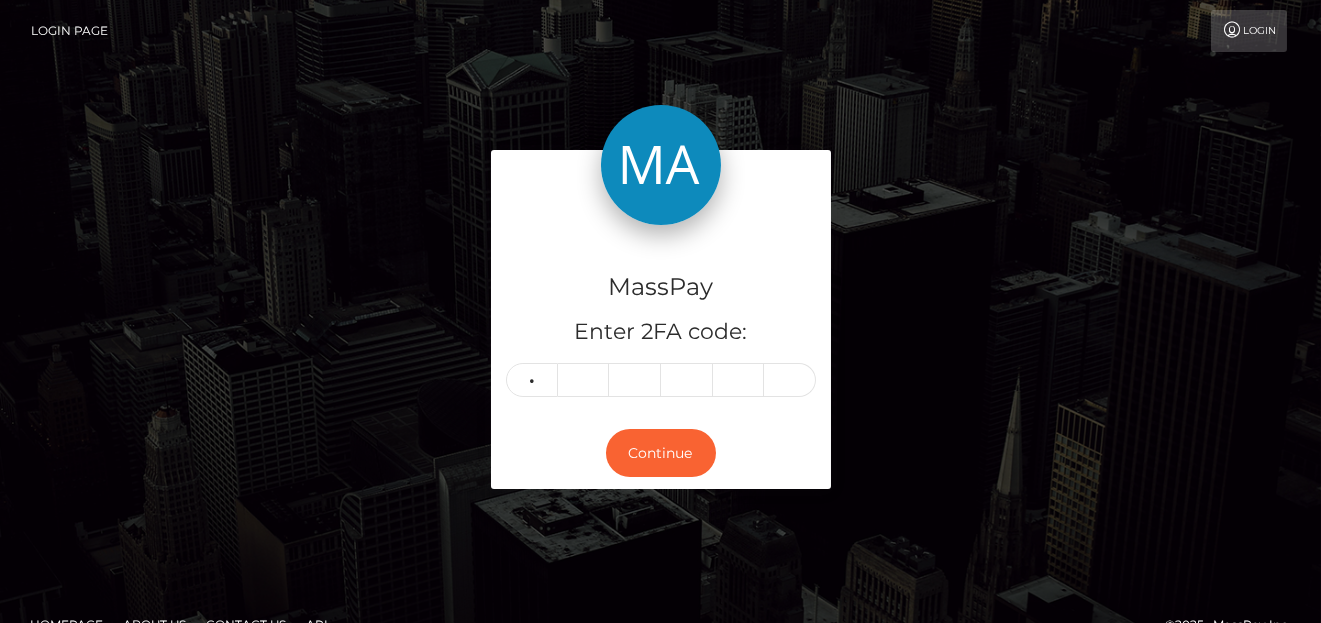 type on "0" 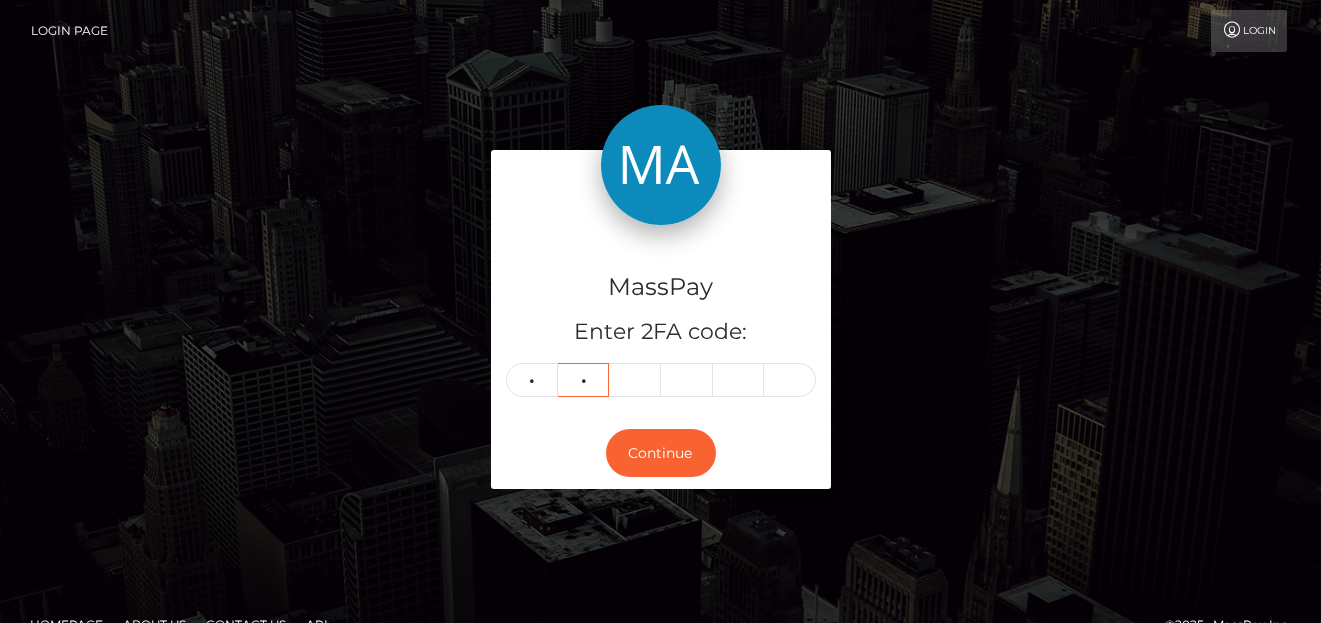 type on "3" 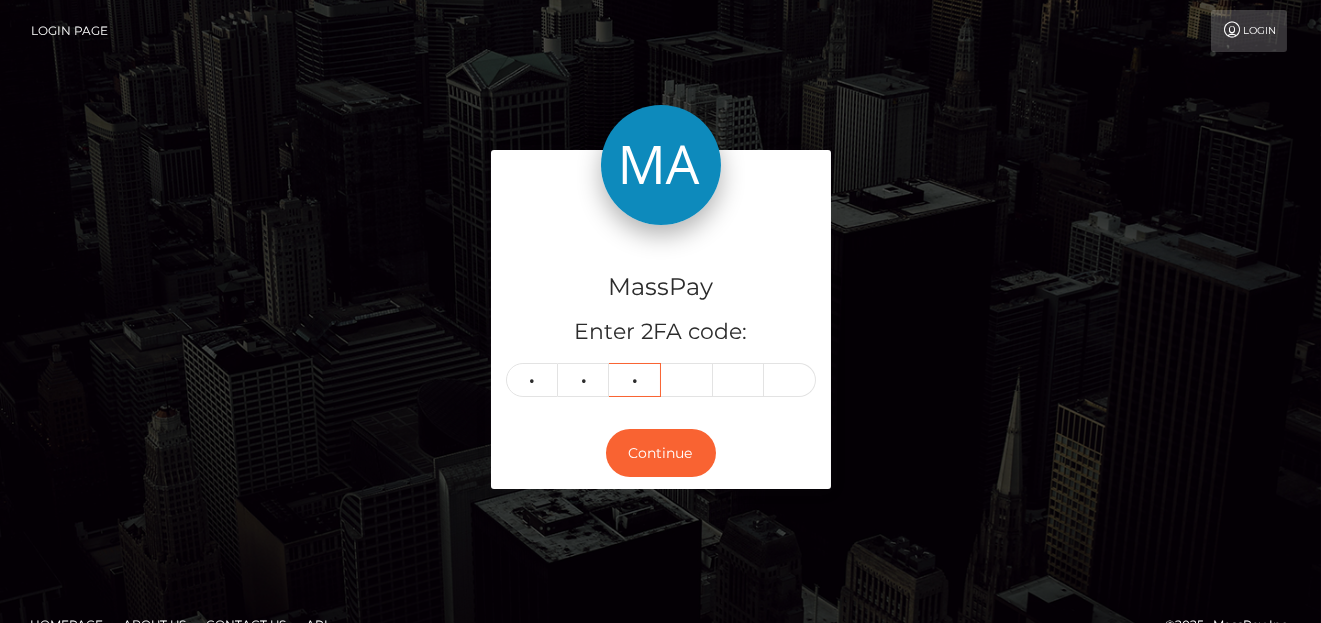 type on "5" 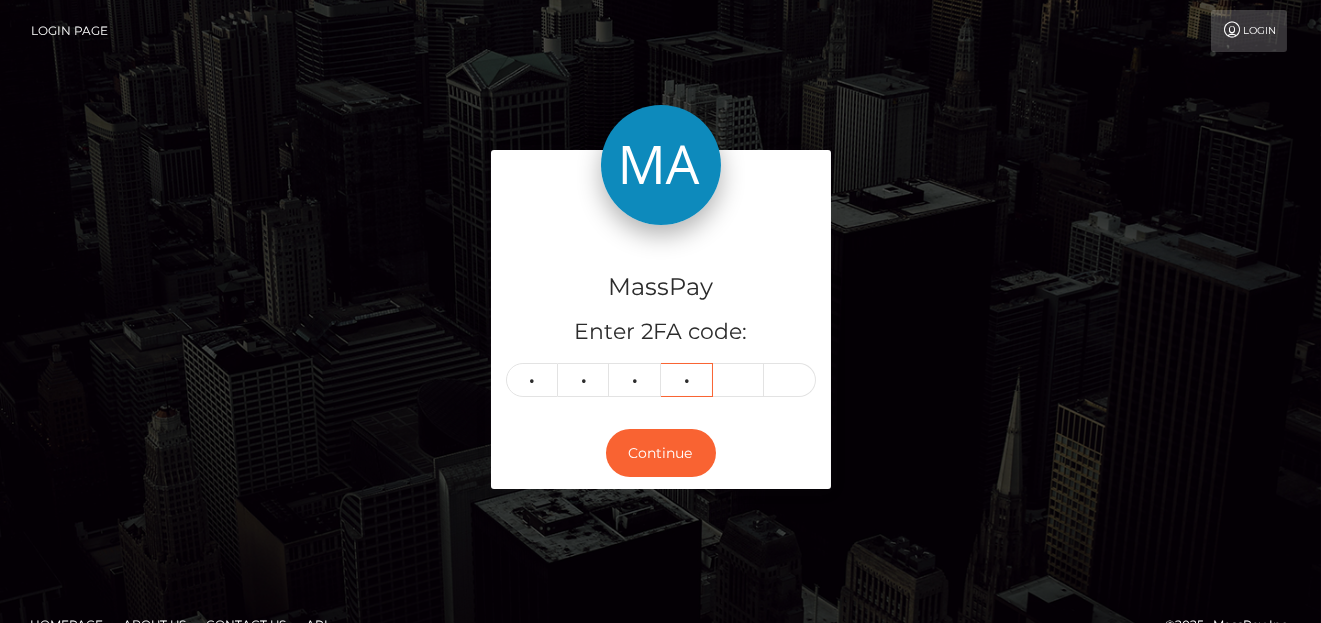 type on "3" 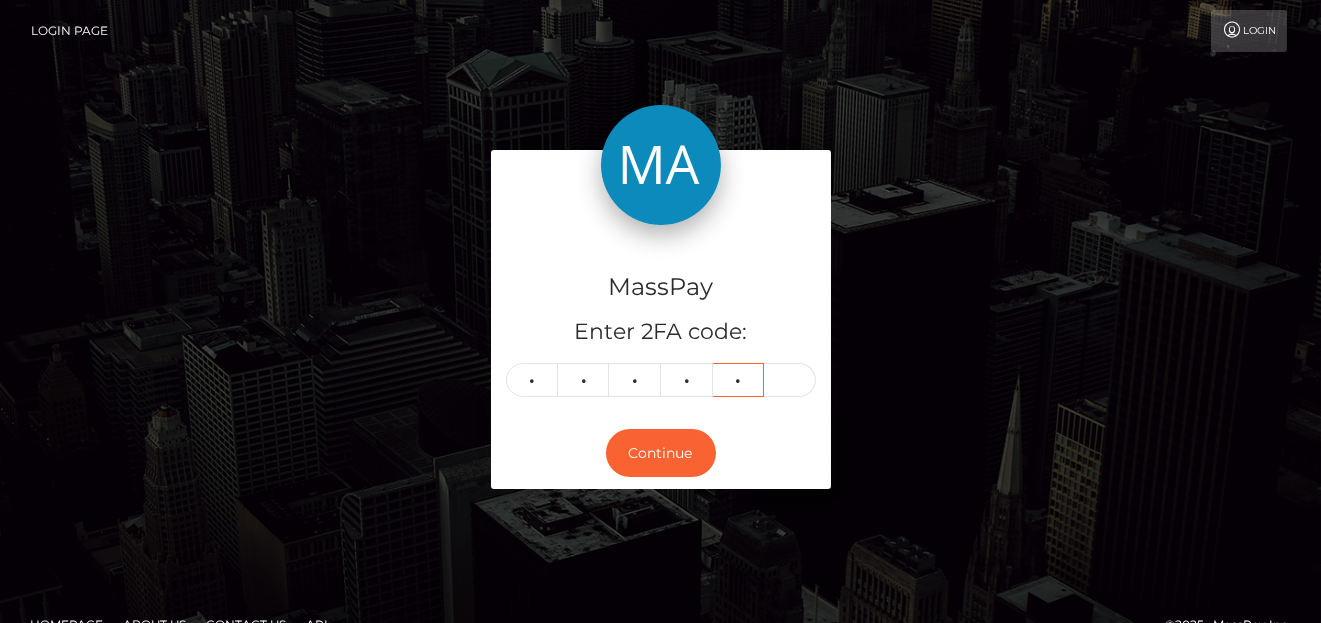 type on "5" 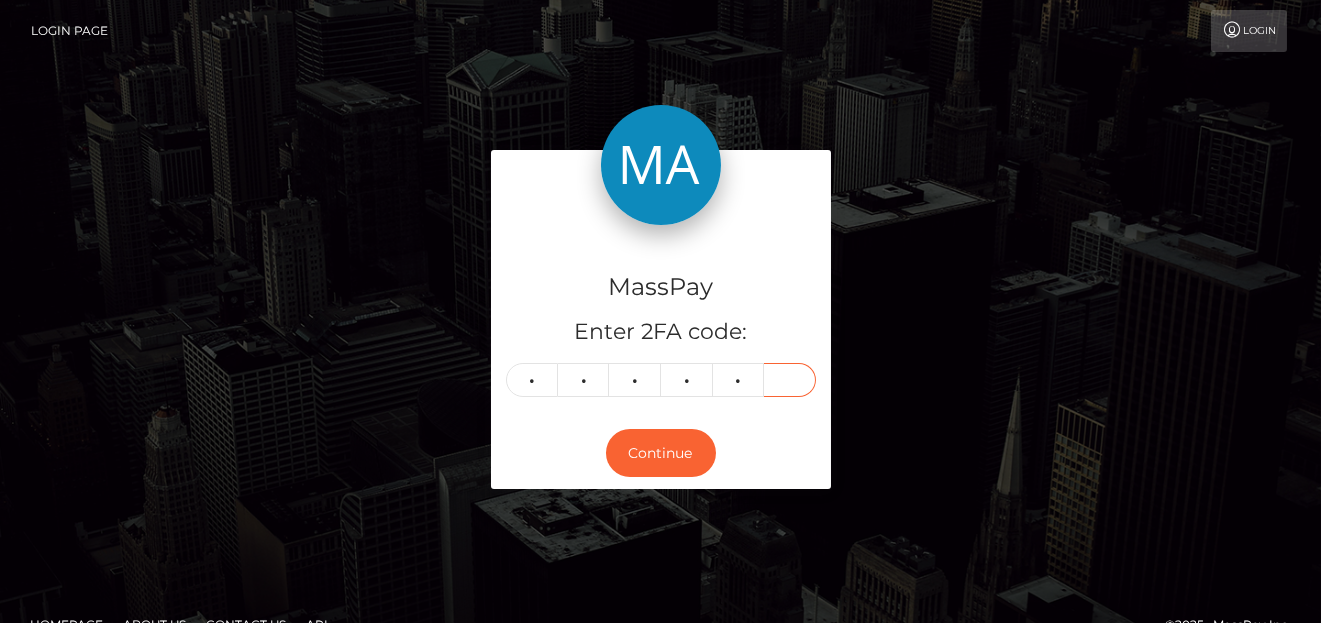 type on "6" 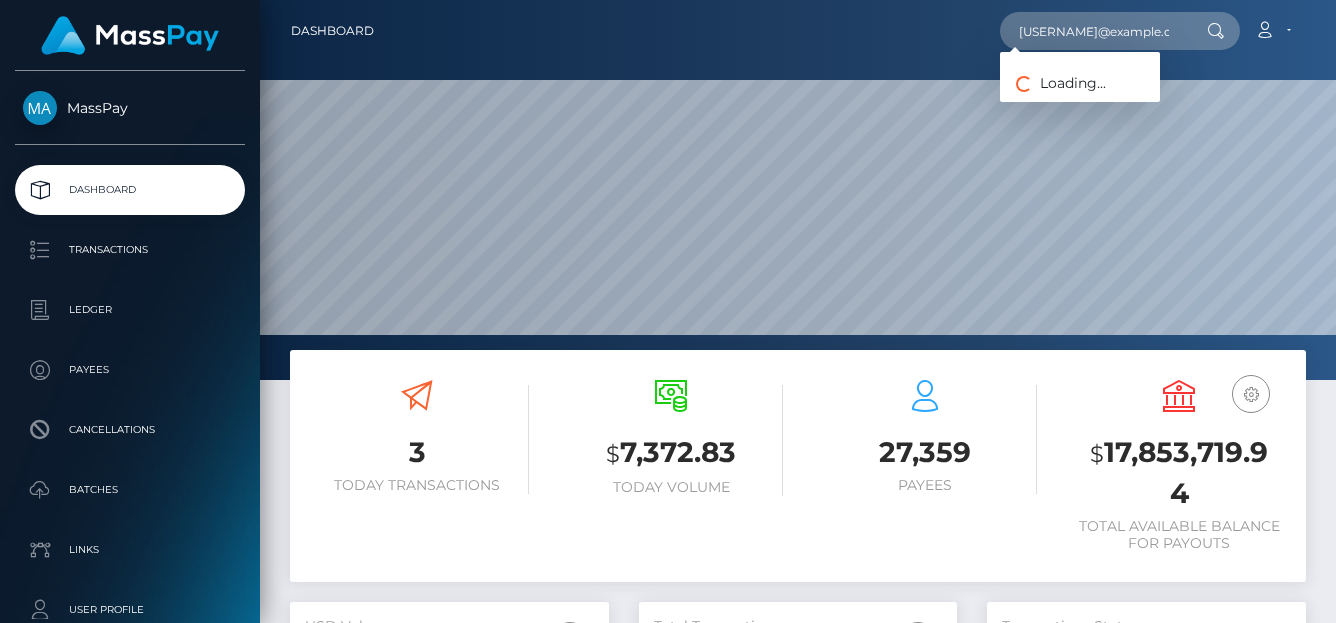 scroll, scrollTop: 0, scrollLeft: 0, axis: both 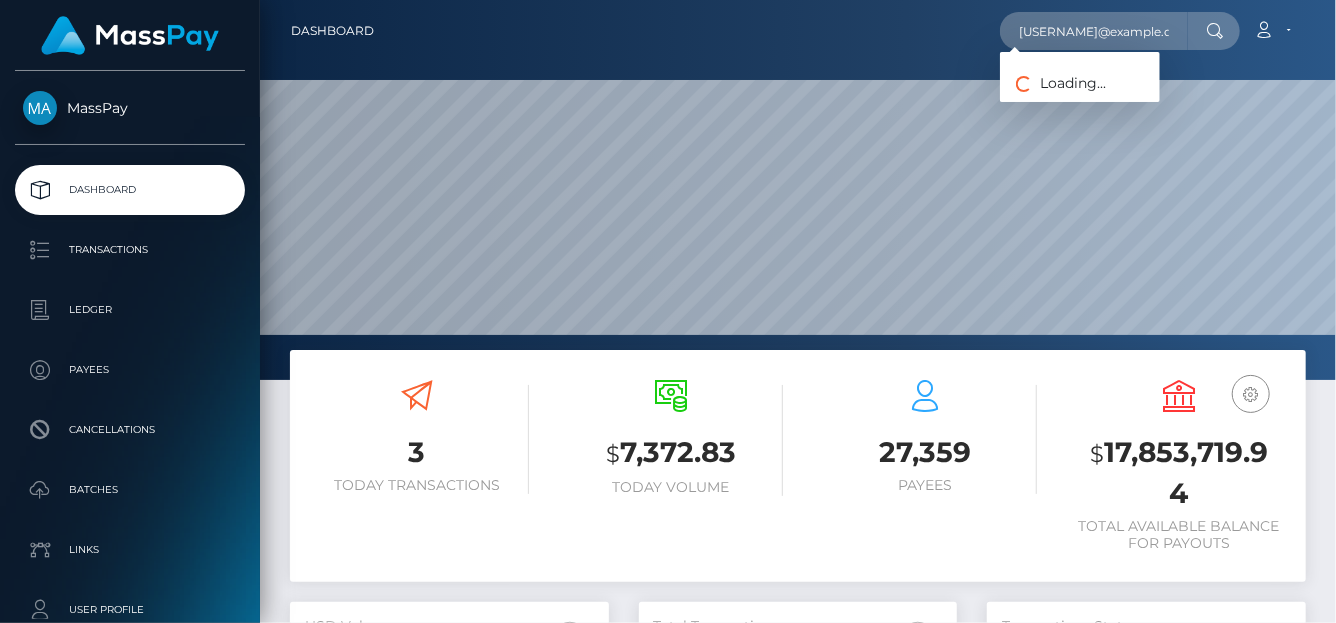 type on "5688crclark@gmail.com" 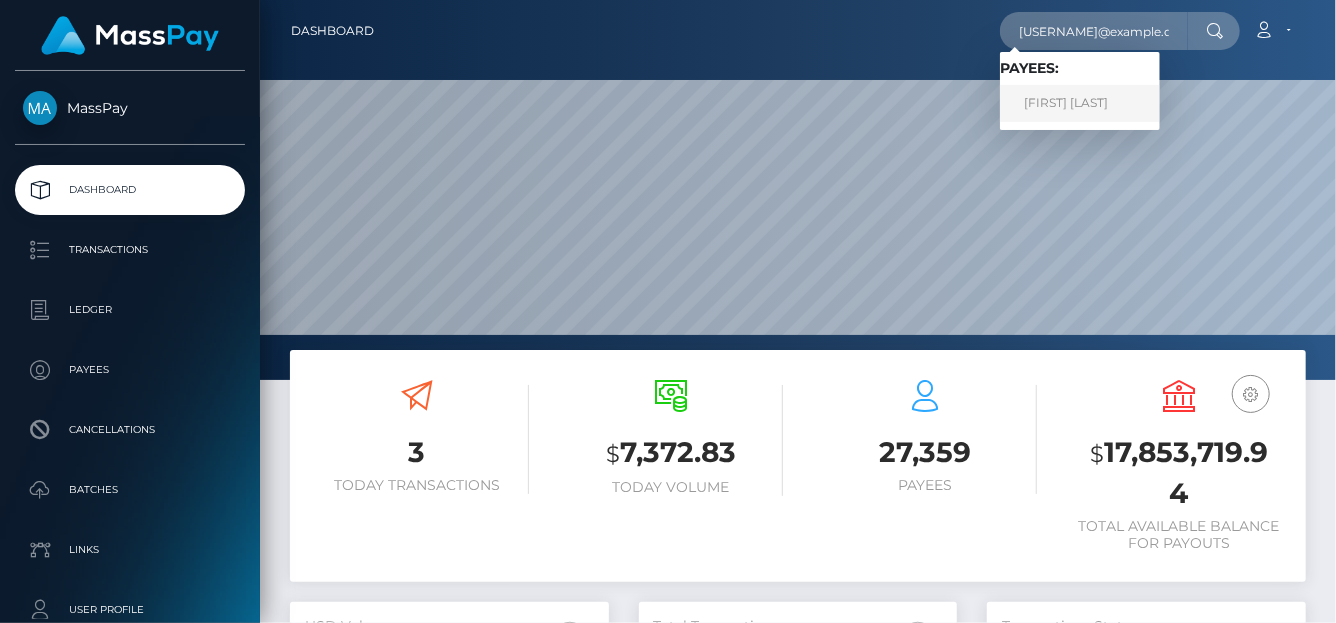 click on "Victoria  Hernandez" at bounding box center [1080, 103] 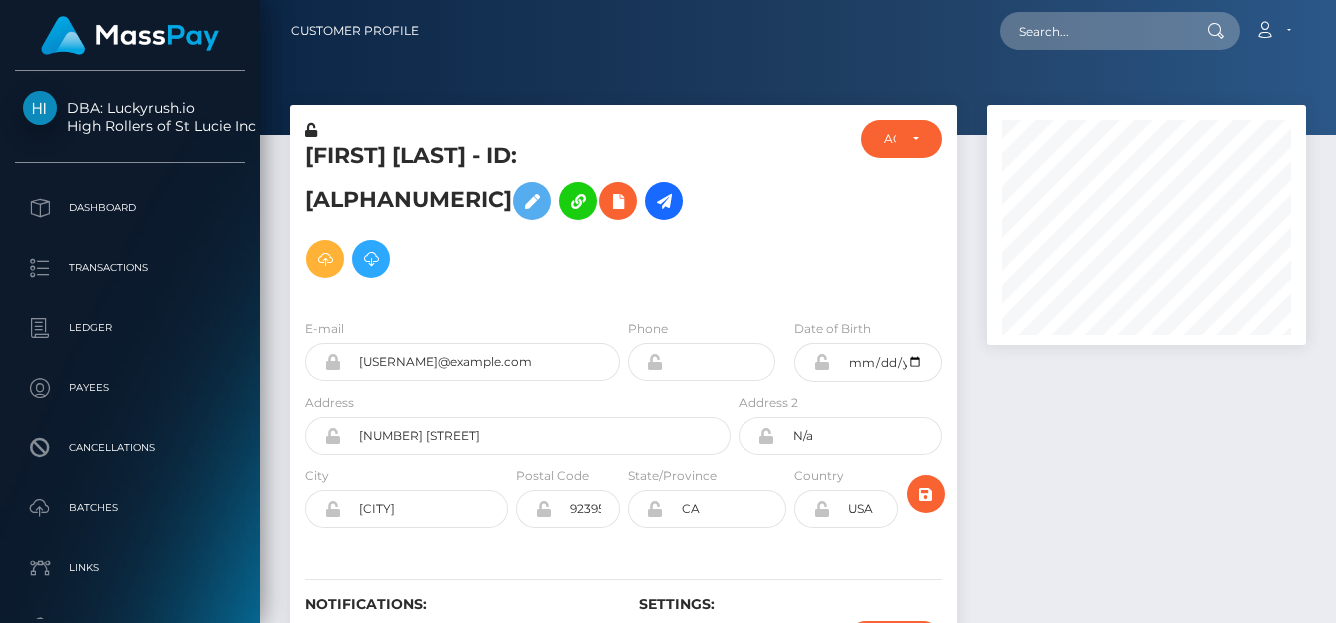 scroll, scrollTop: 0, scrollLeft: 0, axis: both 